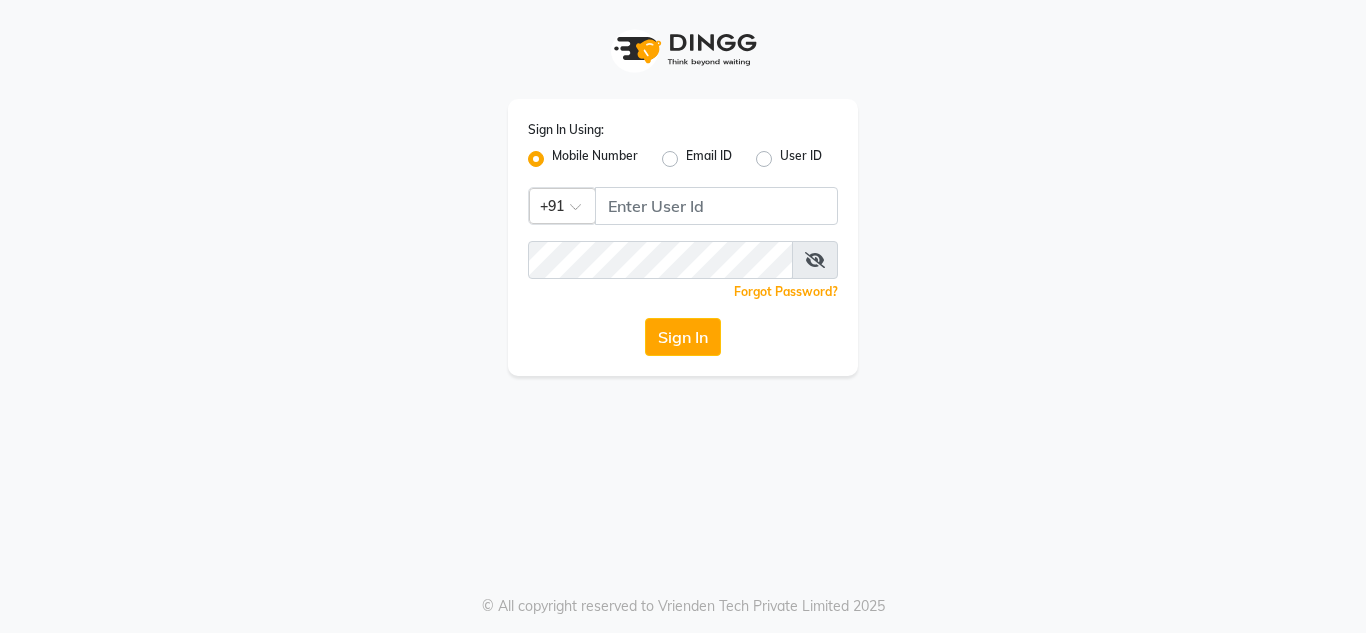 scroll, scrollTop: 0, scrollLeft: 0, axis: both 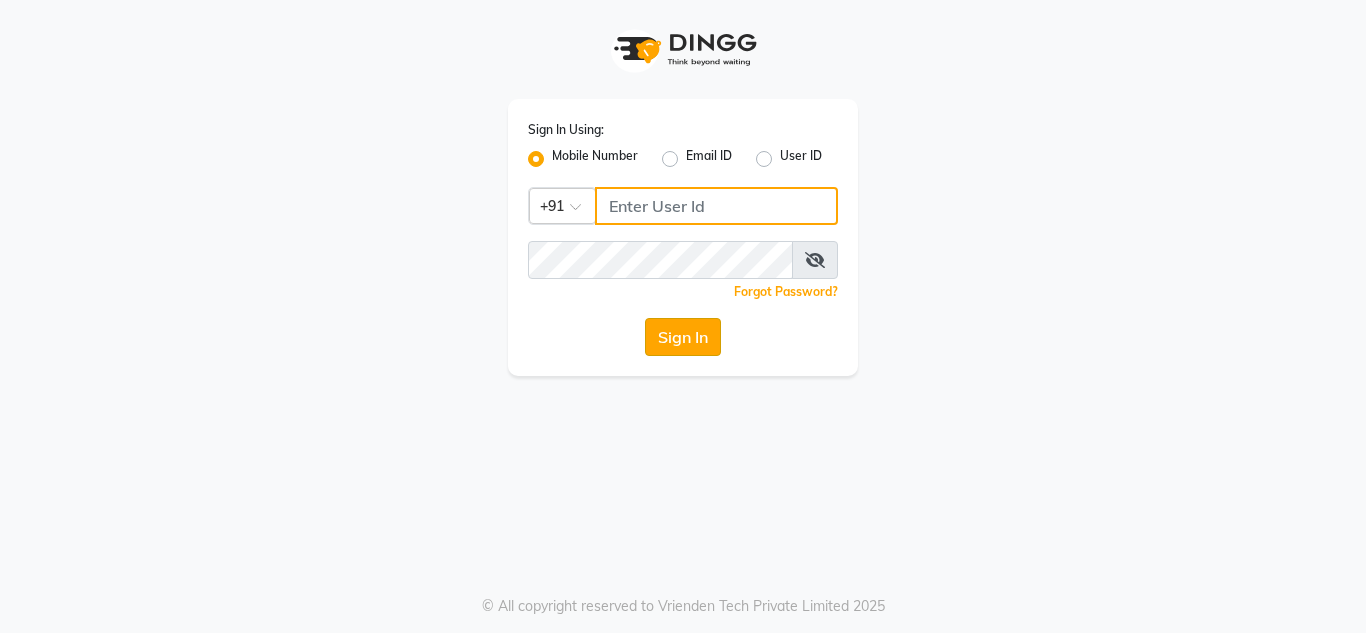 type on "9673060660" 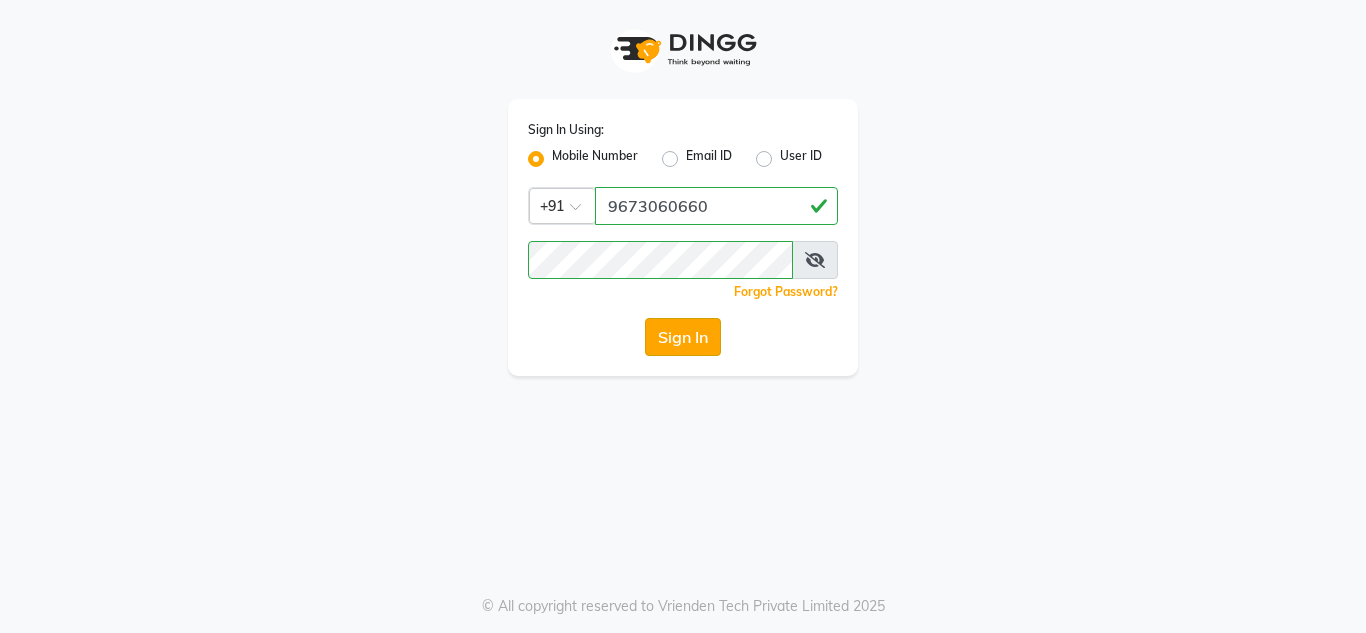 click on "Sign In" 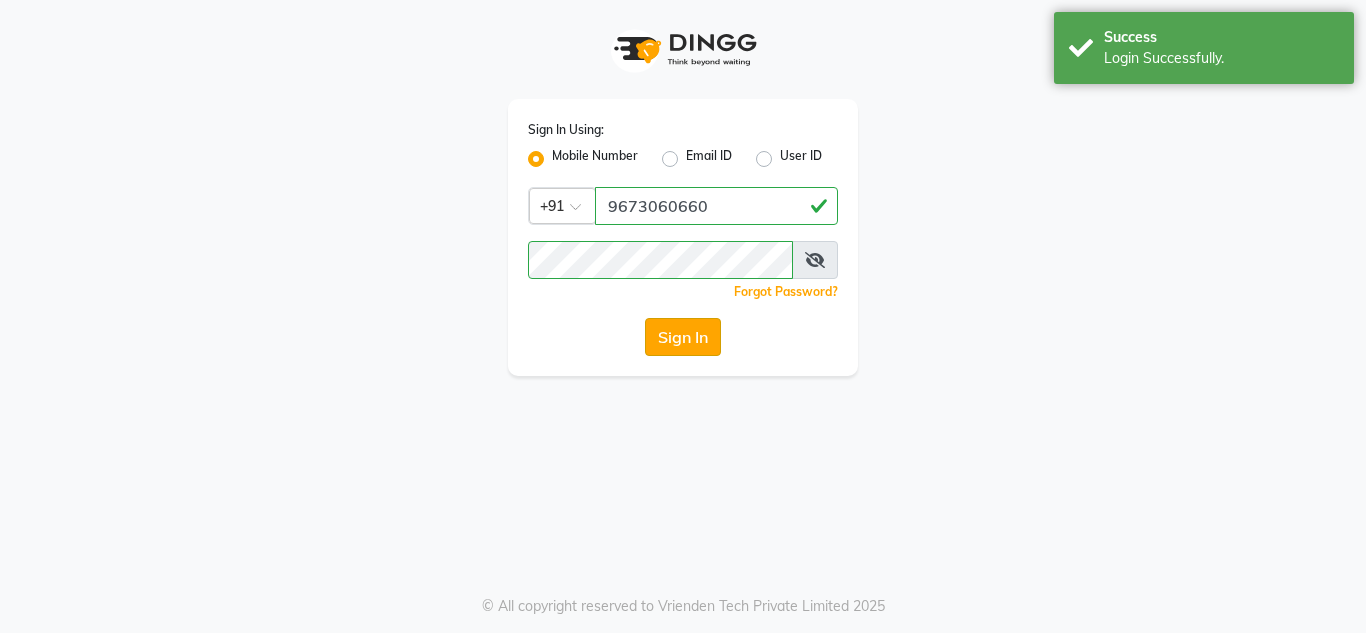 select on "service" 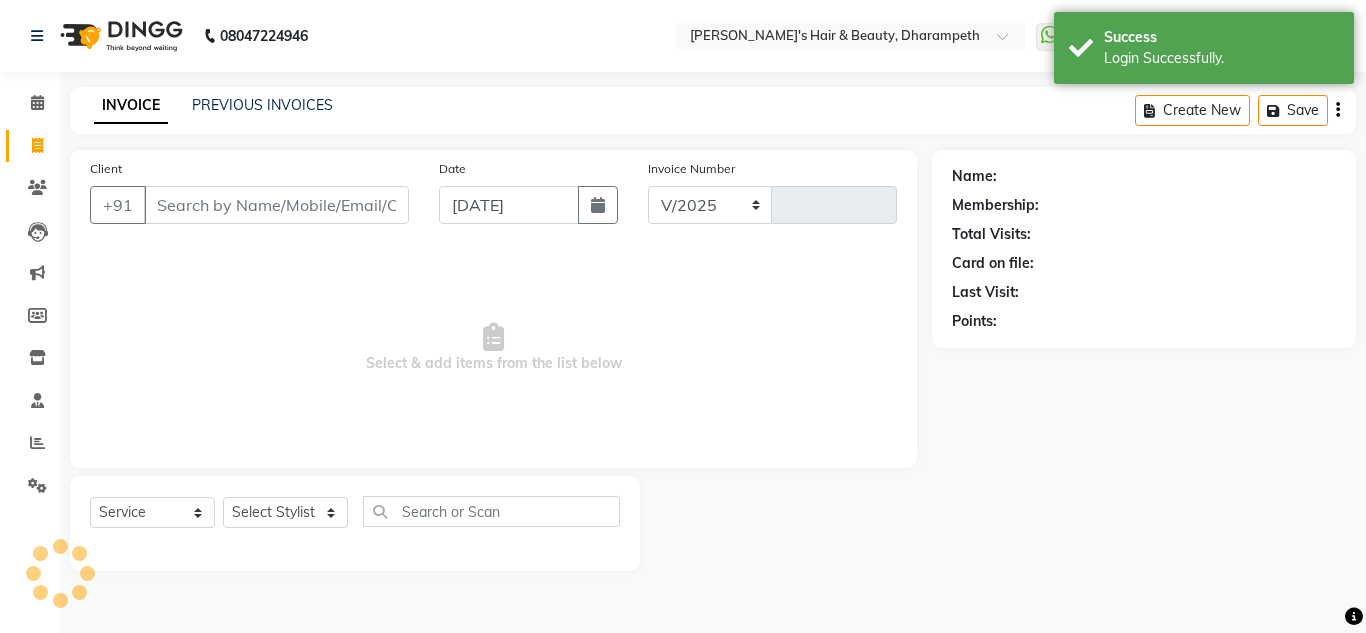 select on "4860" 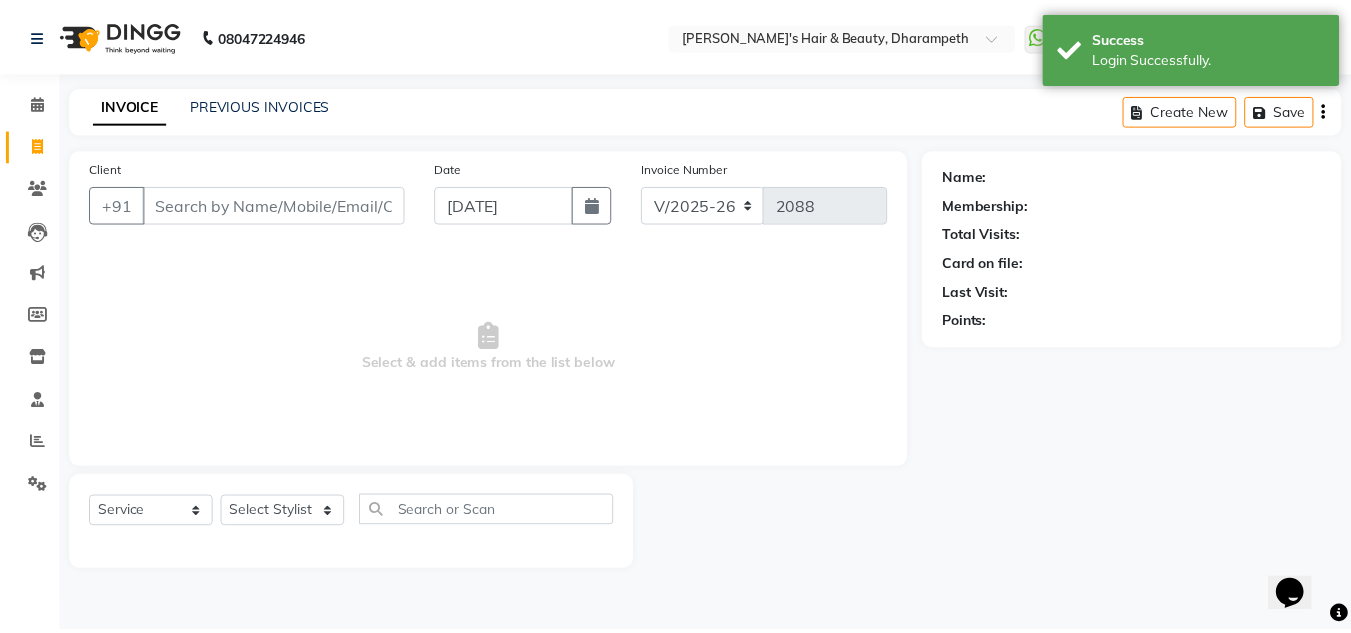 scroll, scrollTop: 0, scrollLeft: 0, axis: both 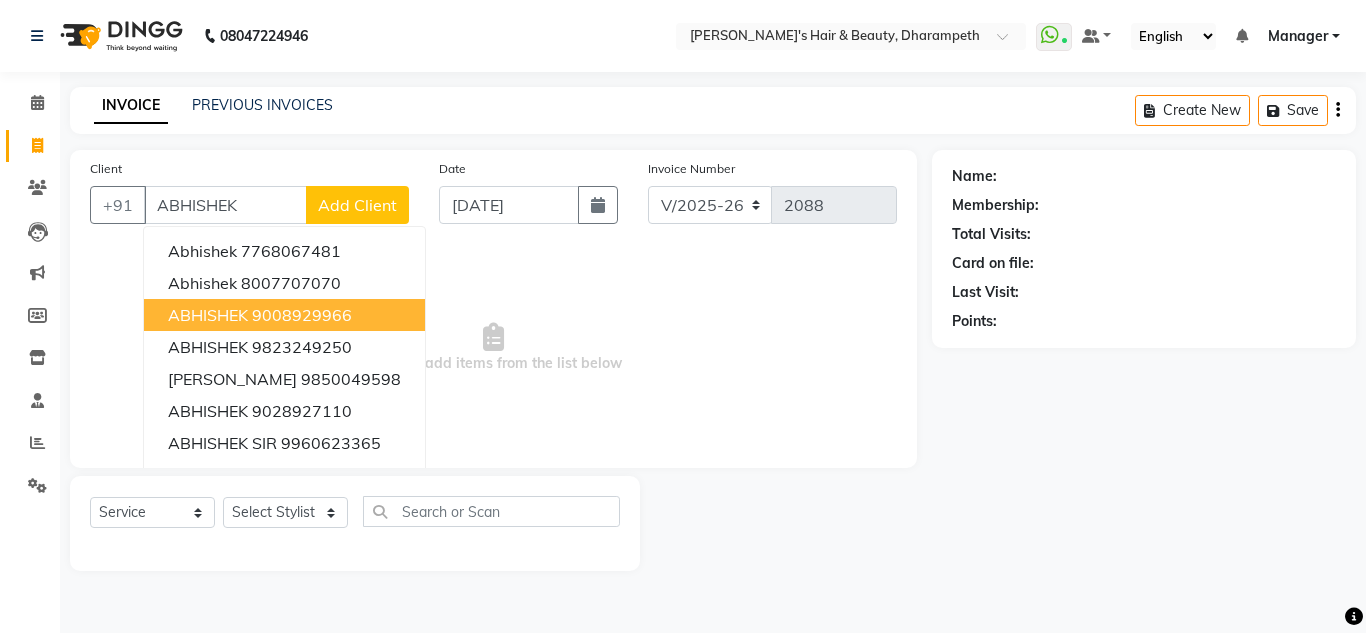 click on "9008929966" at bounding box center [302, 315] 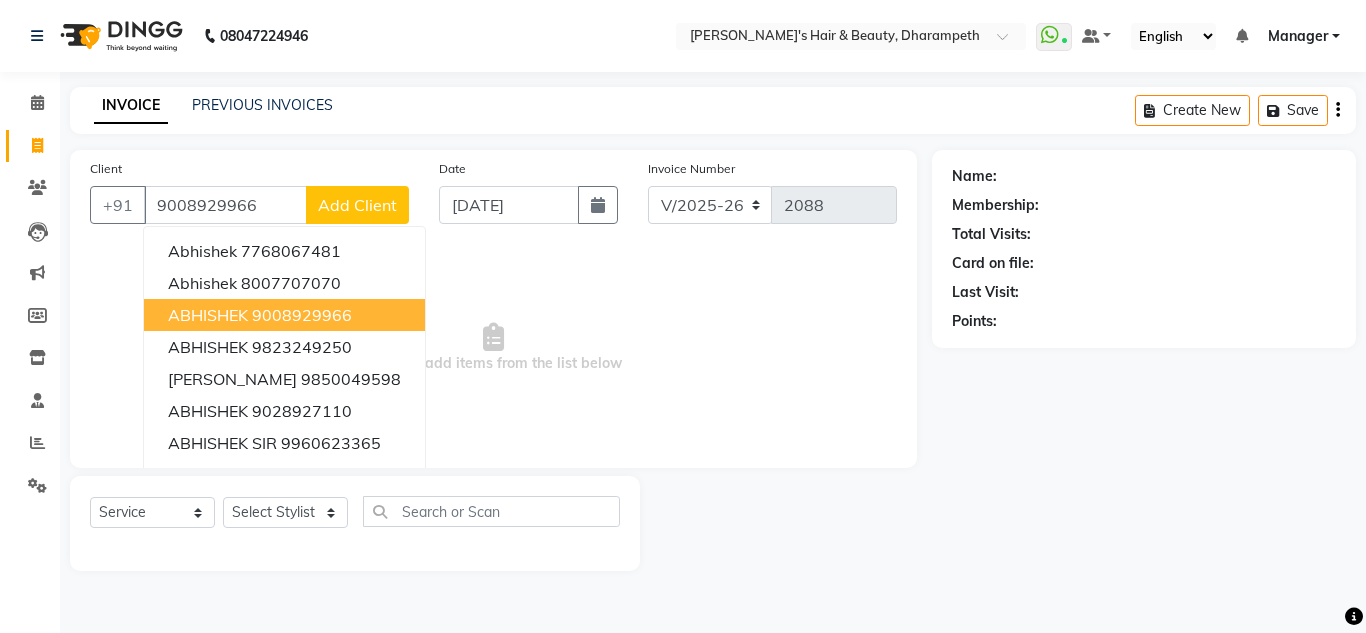 type on "9008929966" 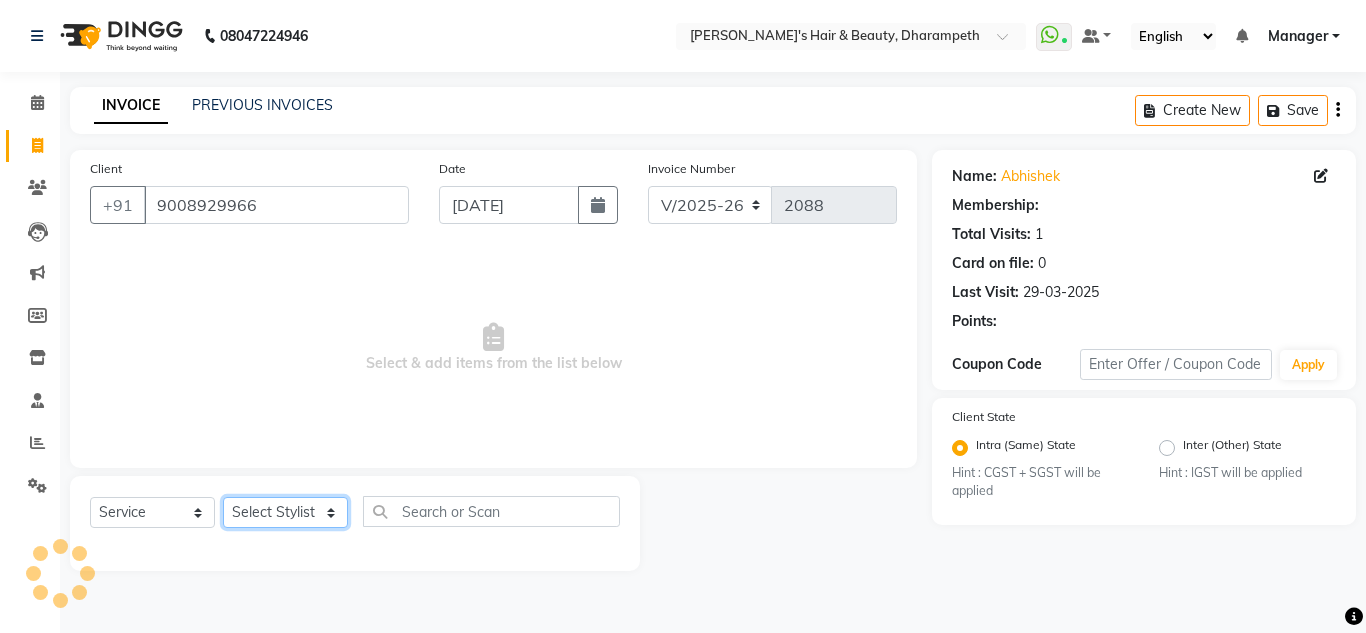 click on "Select Stylist Anuj W [PERSON_NAME] [PERSON_NAME]  Manager [PERSON_NAME] C [PERSON_NAME] S [PERSON_NAME] S Shilpa P Vedant N" 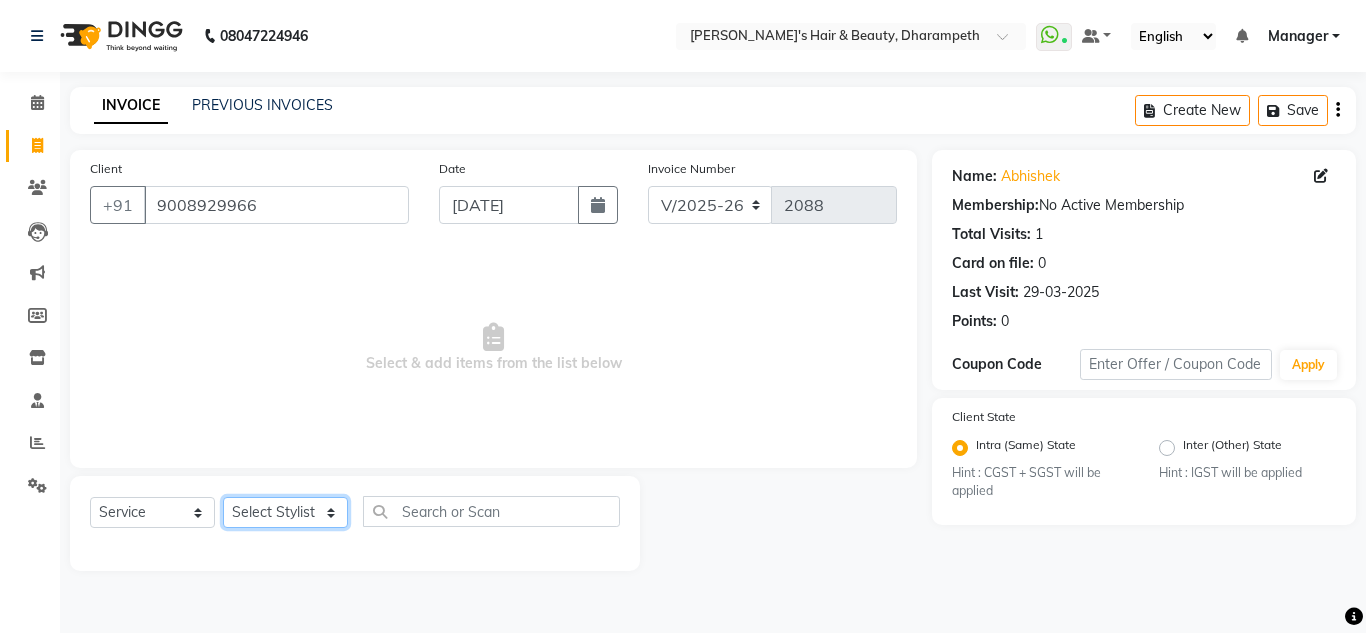 select on "65623" 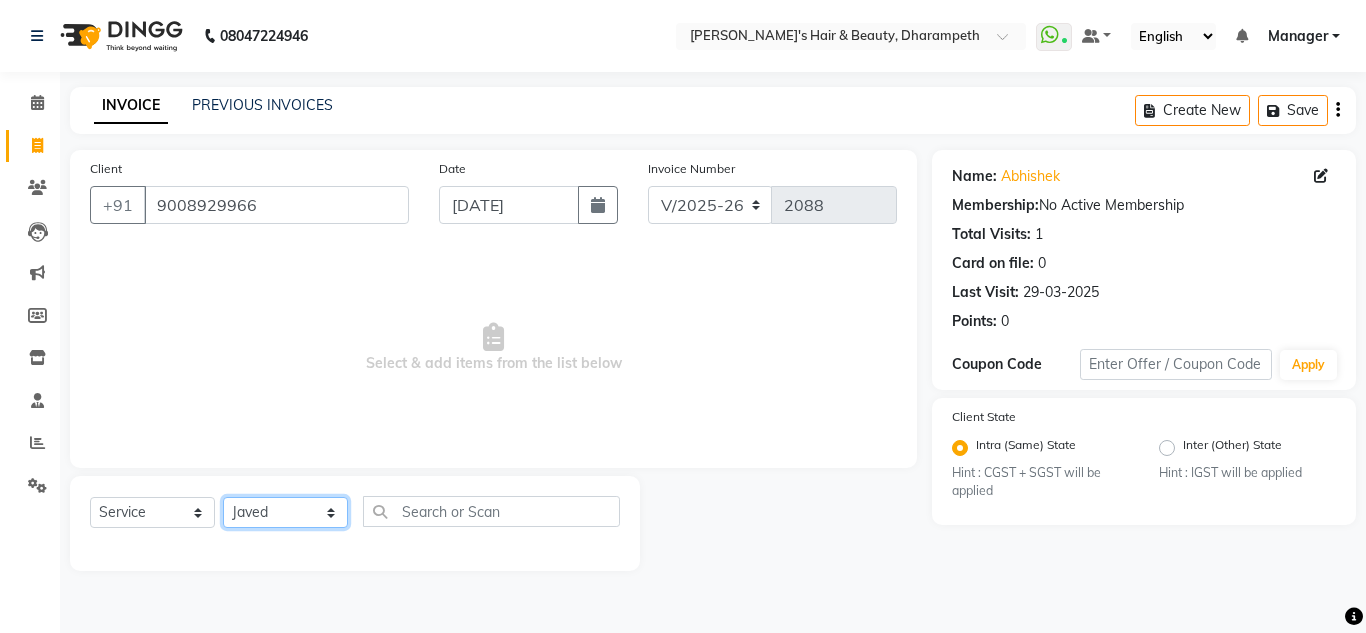 click on "Select Stylist Anuj W [PERSON_NAME] [PERSON_NAME]  Manager [PERSON_NAME] C [PERSON_NAME] S [PERSON_NAME] S Shilpa P Vedant N" 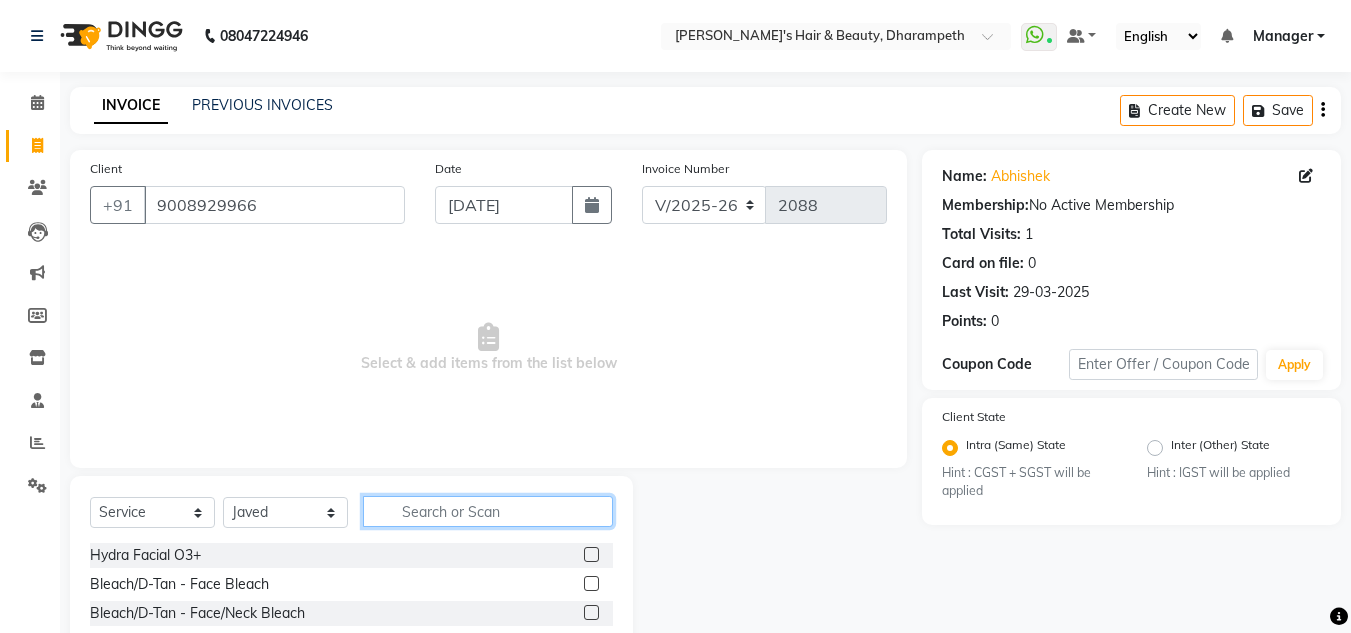 click 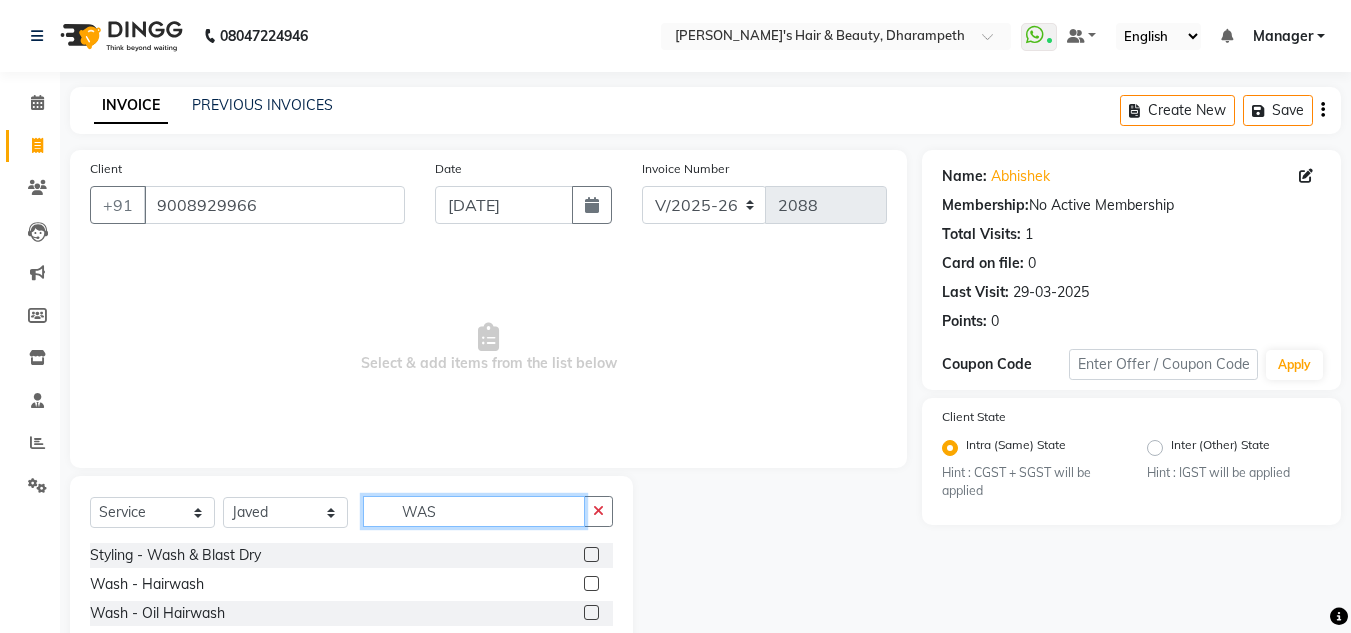 type on "WAS" 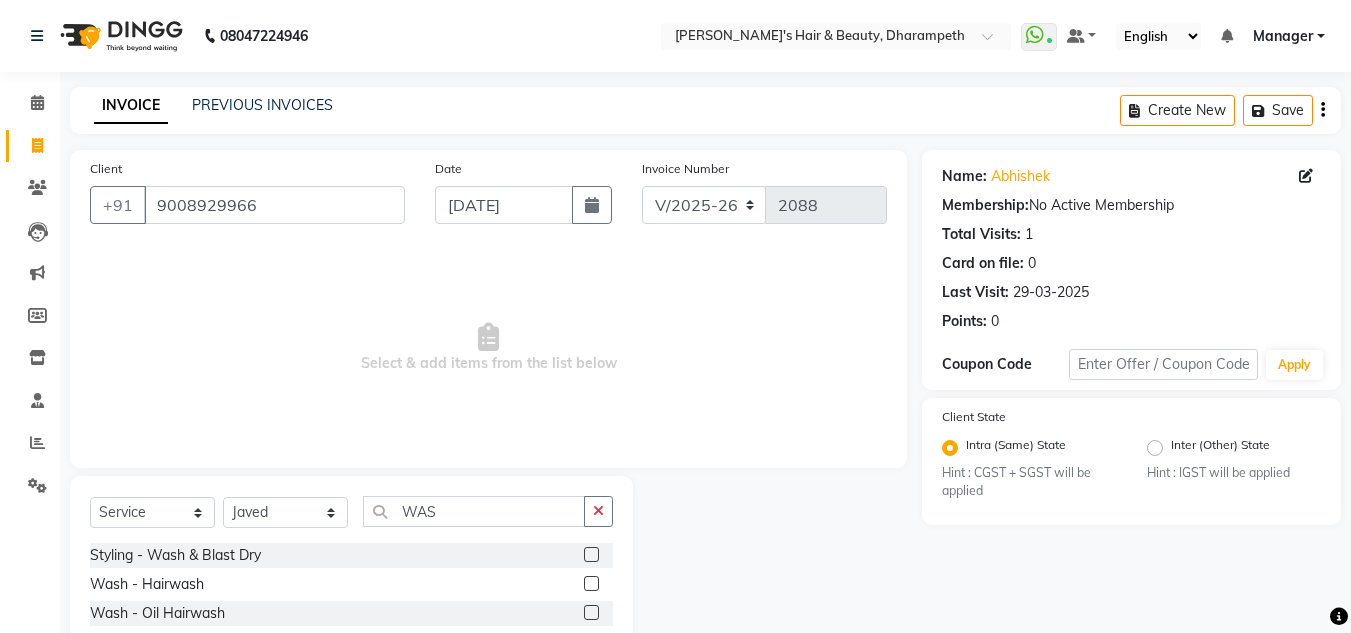 click 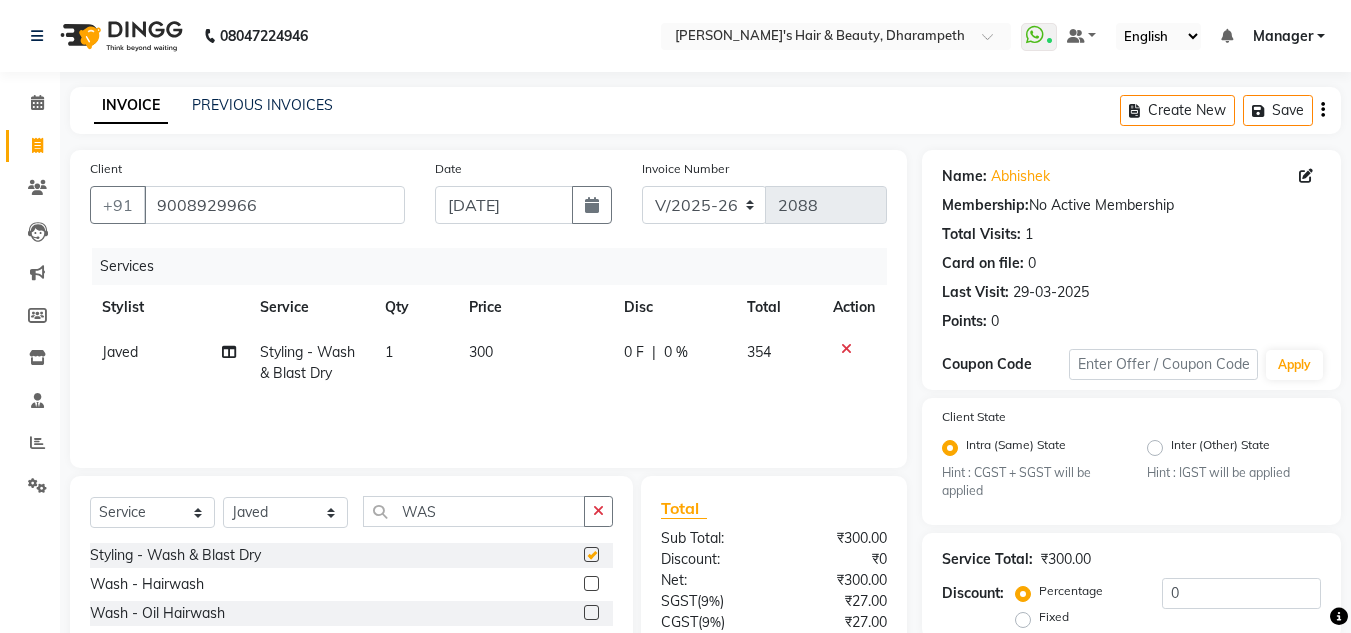 checkbox on "false" 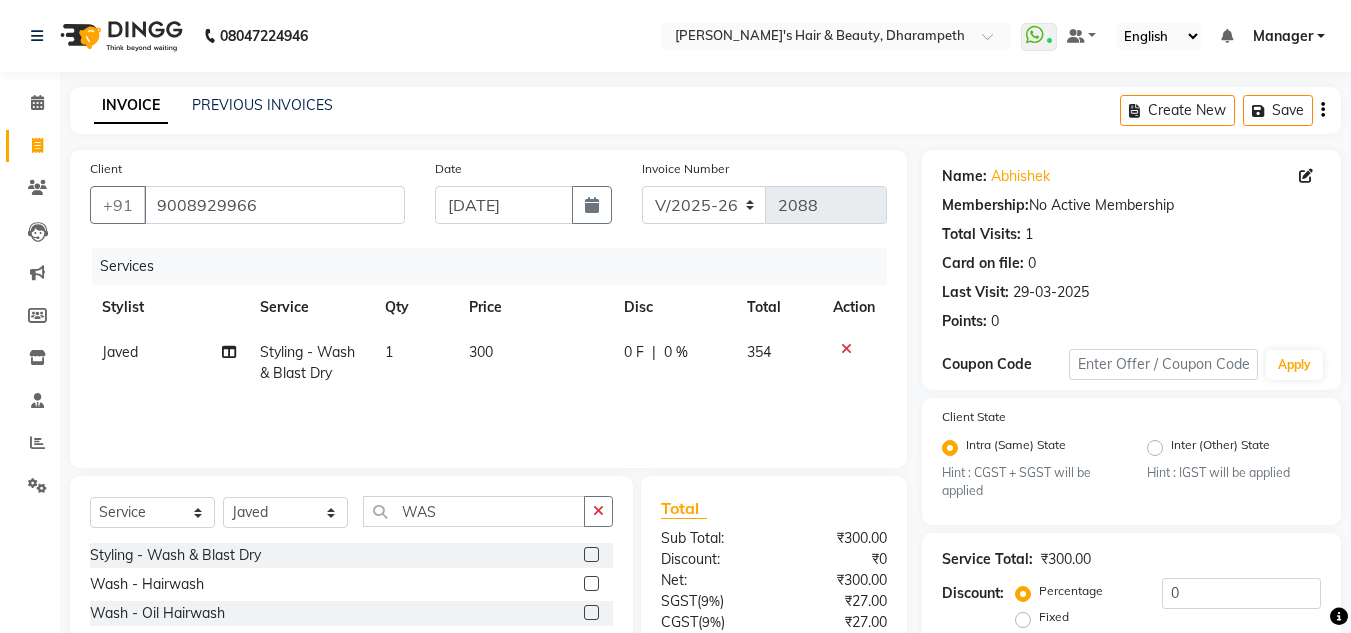 click on "300" 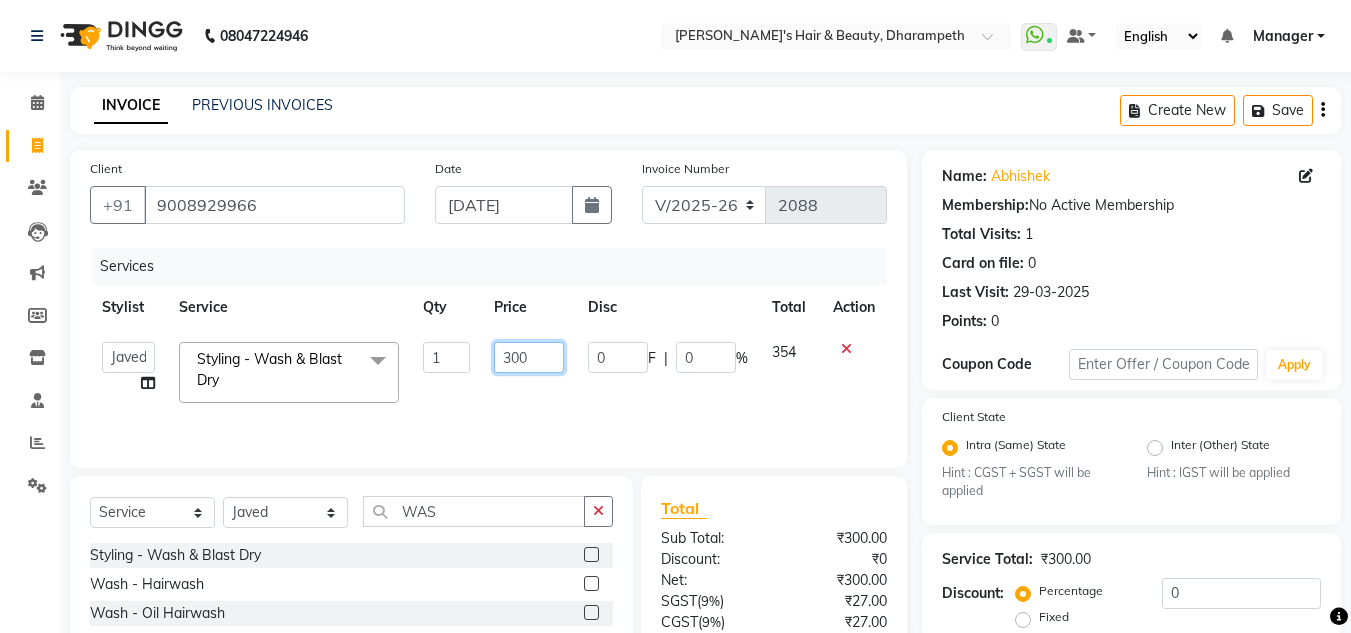 drag, startPoint x: 540, startPoint y: 352, endPoint x: 275, endPoint y: 343, distance: 265.15277 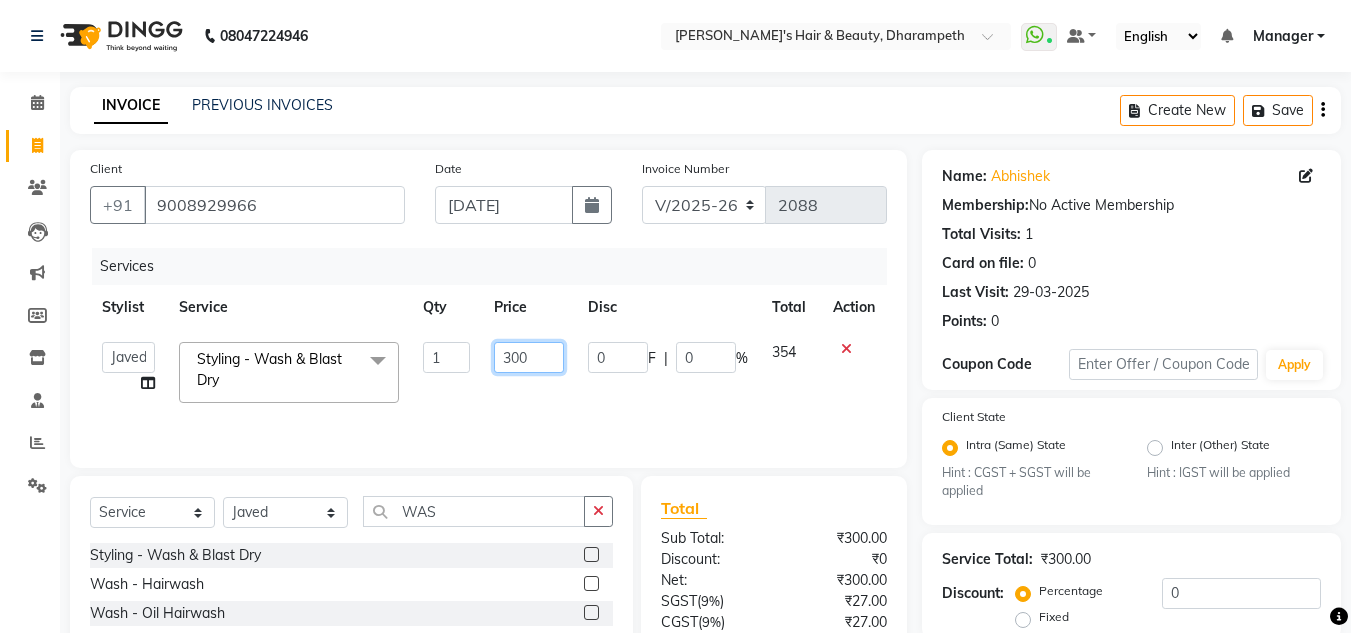 click on "Anuj W   [PERSON_NAME]   [PERSON_NAME]    Manager   [PERSON_NAME] C   [PERSON_NAME] S   [PERSON_NAME] S   Shilpa P   Vedant N  Styling - Wash & Blast Dry  x Hydra Facial O3+ Bleach/D-Tan - Face  Bleach Bleach/D-Tan - Face/Neck Bleach Bleach/D-Tan - Full Body Bleach Bleach/D-Tan - Hand Bleach Bleach/D-Tan - Legs Bleach Bleach/D-Tan - O3 D-Tan Bleach/D-Tan - Raga D- Tan NANO PLASTIA SHOULDER LENGTH Mintree Tan- Go Manicure Mintree Tan-Go Pedicure TIP Deep Conditioning  Whitening Facial O3+ Facial Mediceuticals dand treatment BOOKING AMT OF SERVICE Fibre Complex Treatment [DEMOGRAPHIC_DATA] Lower Lips -Threading Knot Free Service Blow Dry - Blow Dry Below Shoulder Length Blow Dry - Blow Dry Shoulder Length Blow Dry - Blow Dry Waist Length Clean Up - Aroma Clean Up Clean Up - Herbal Cleanup Clean Up - Instglow Claenup Clean Up - O3 Pore Clean Up Clean Up - Vlcc Gold Clean Up Clean Up - D Tan Clean UP Face Pack - Black Mask Charcoal Face Pack - Black Mask O3 Face Pack - O3 Peel Off Face Pack - Thermal Sheet Mask Facial - Anti Tan Facial 1" 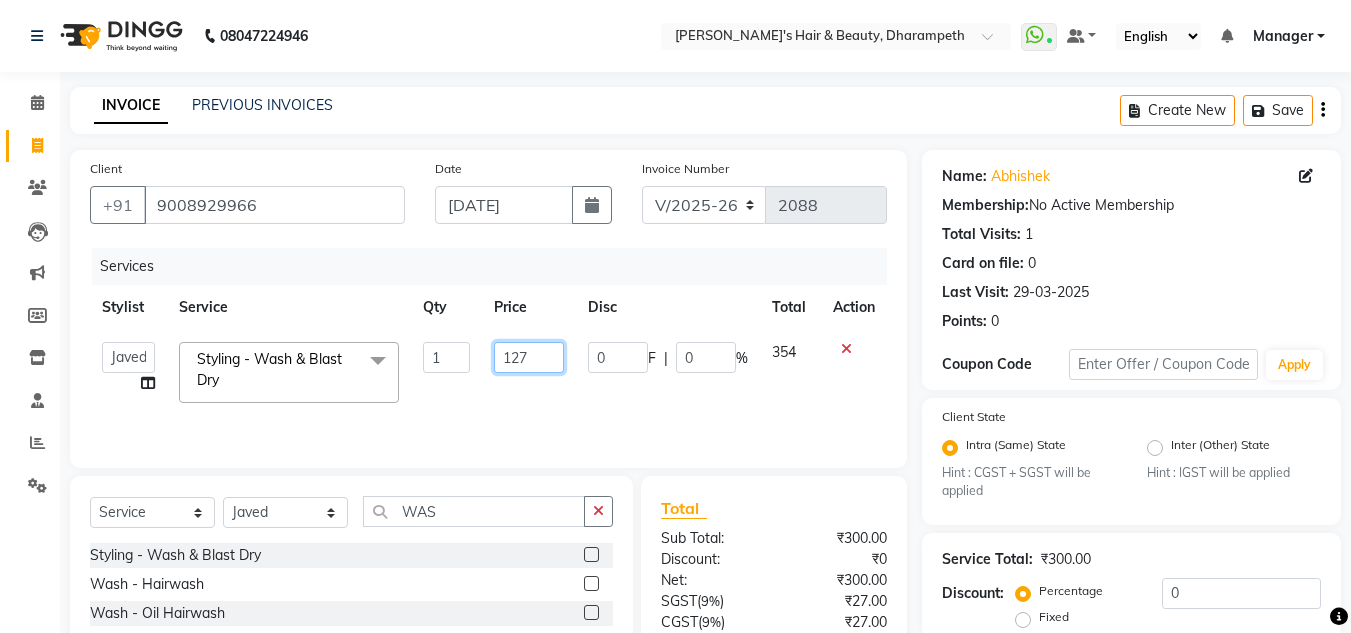 type on "127.1" 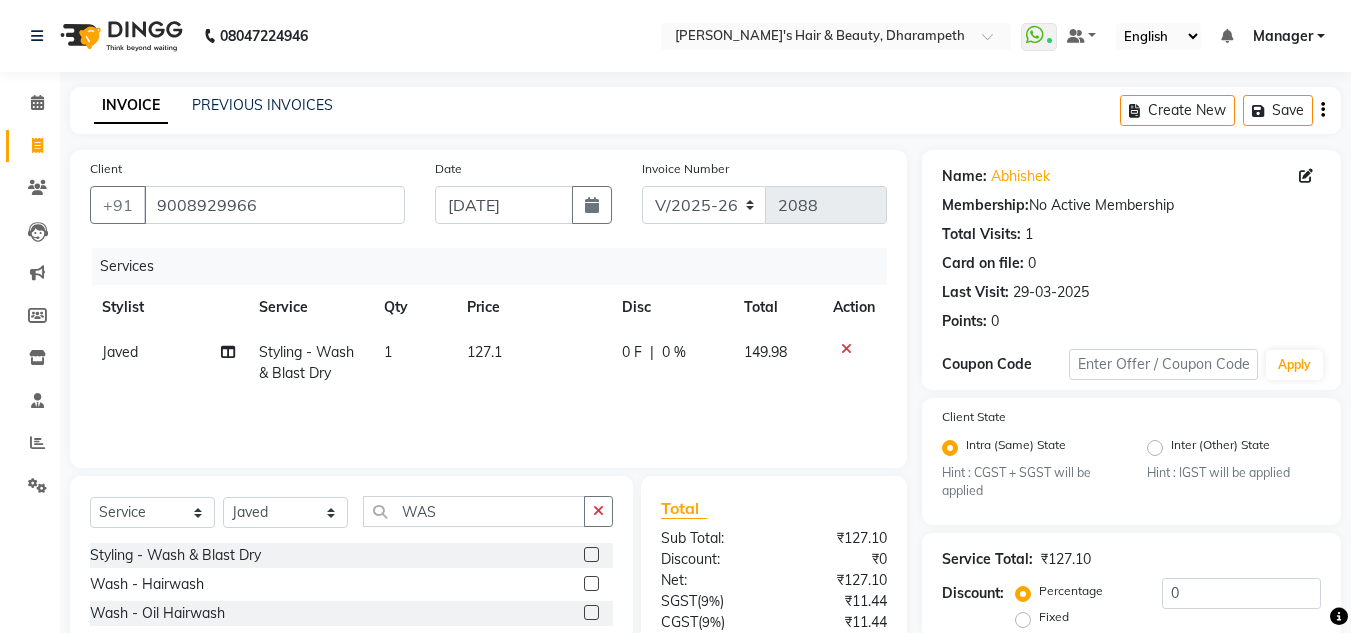 click on "149.98" 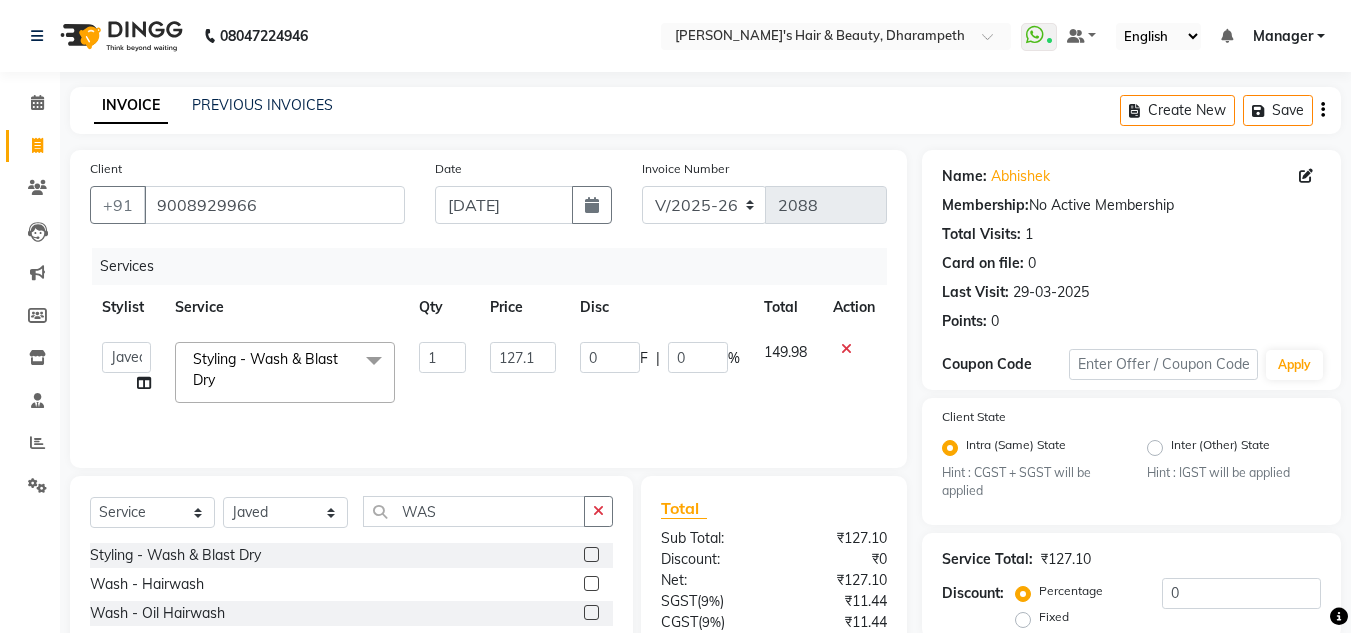 scroll, scrollTop: 188, scrollLeft: 0, axis: vertical 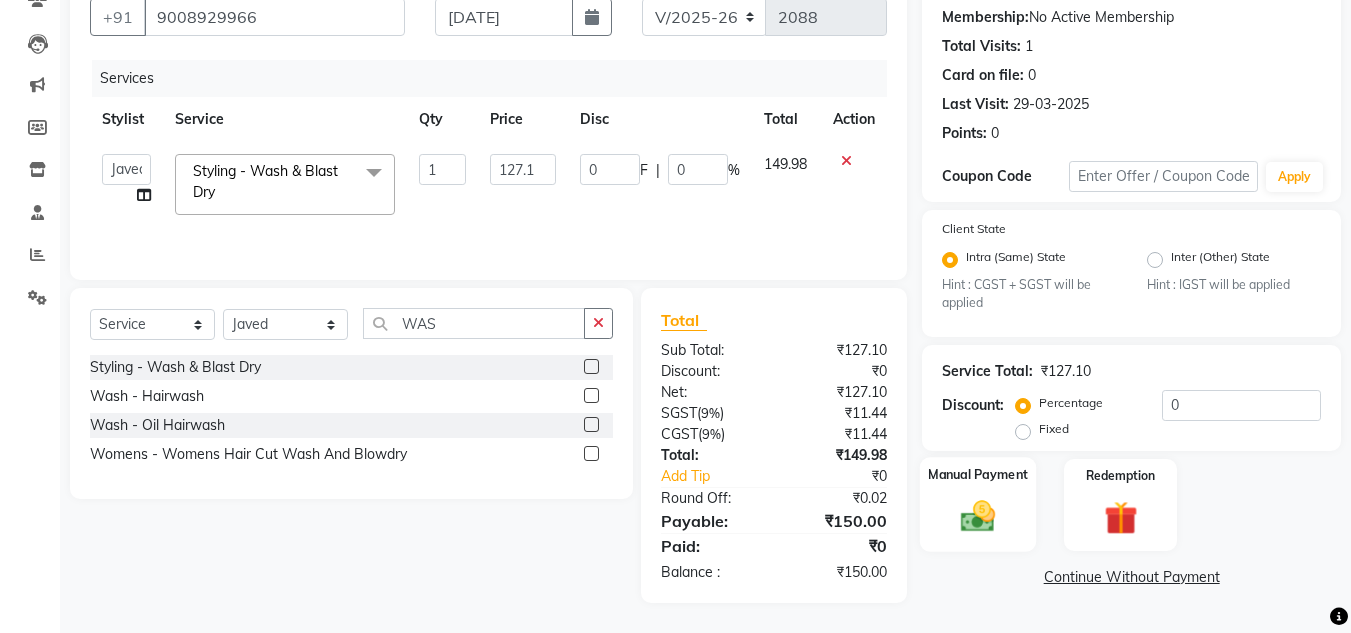 click 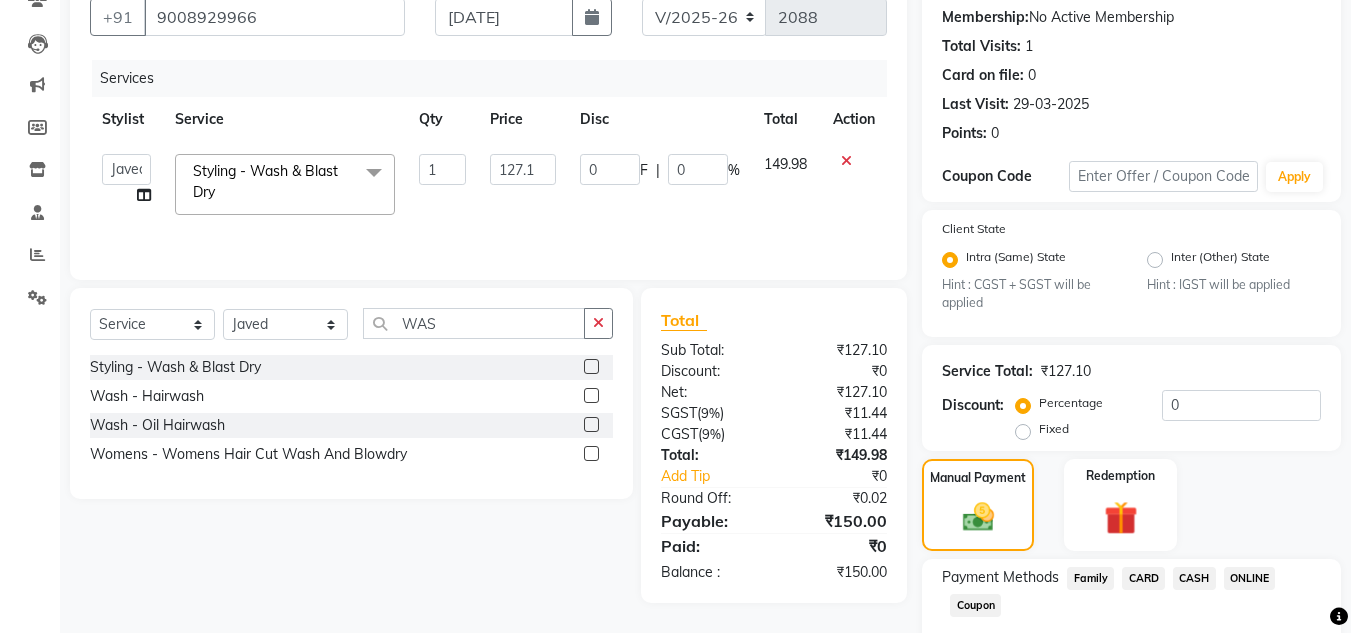 scroll, scrollTop: 305, scrollLeft: 0, axis: vertical 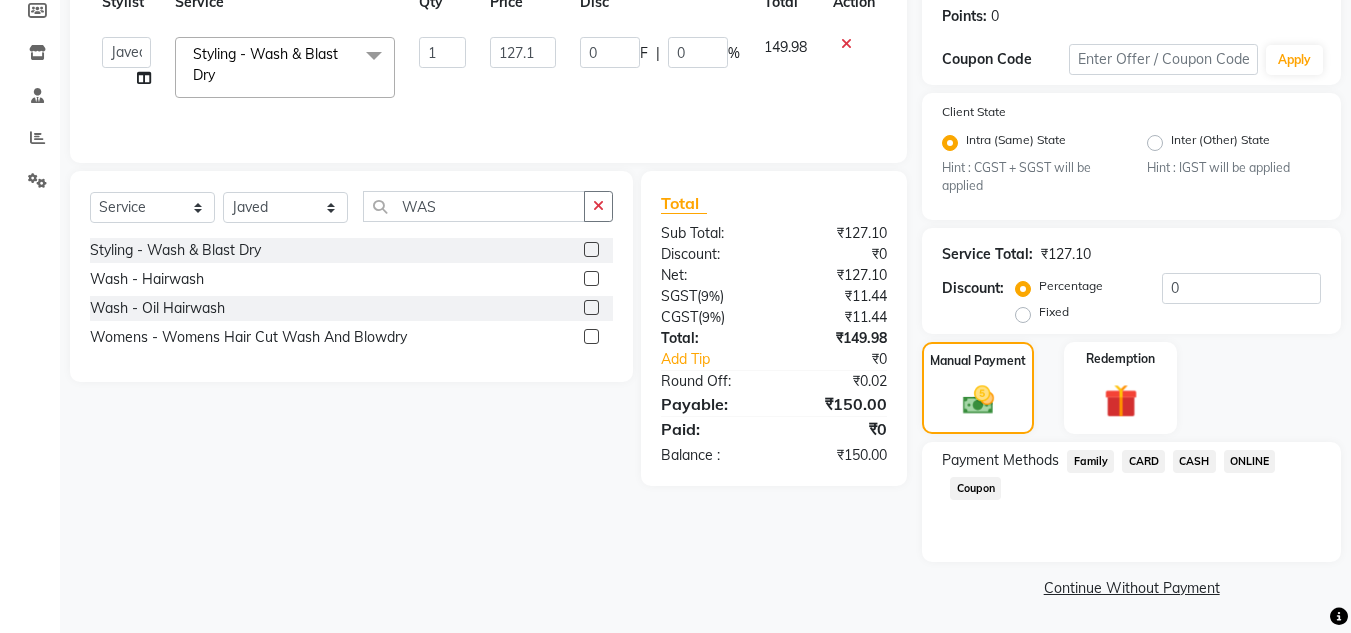 click on "ONLINE" 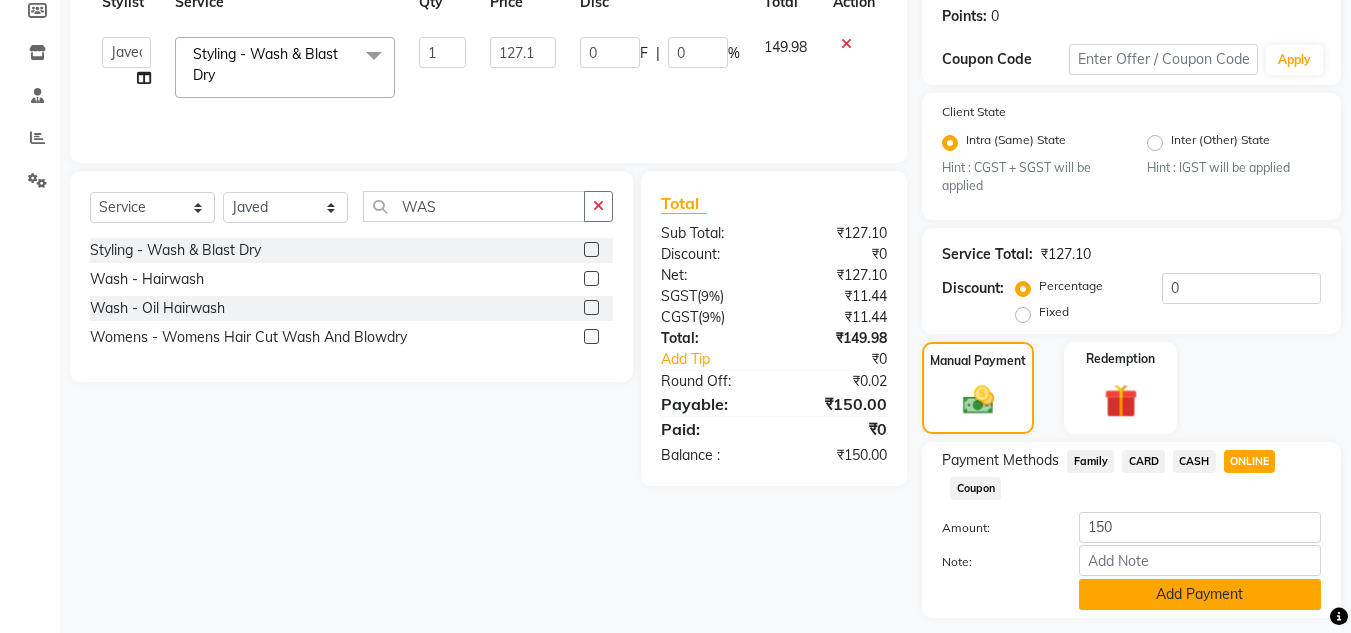 click on "Add Payment" 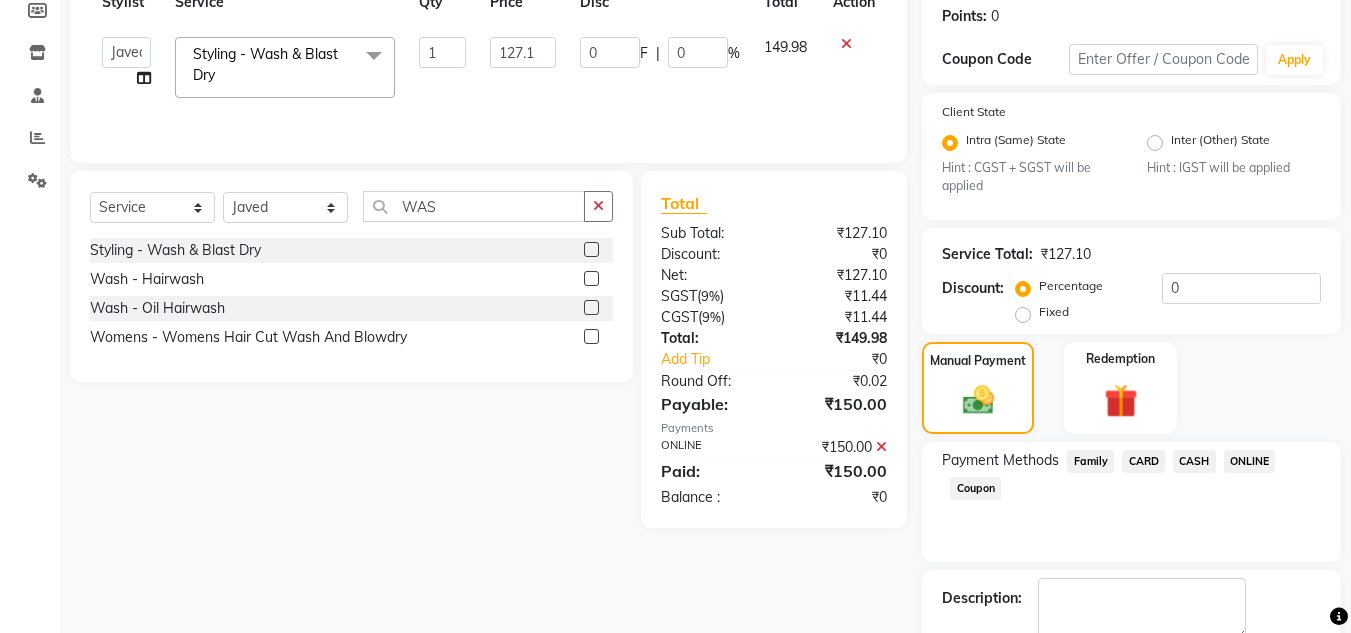 scroll, scrollTop: 418, scrollLeft: 0, axis: vertical 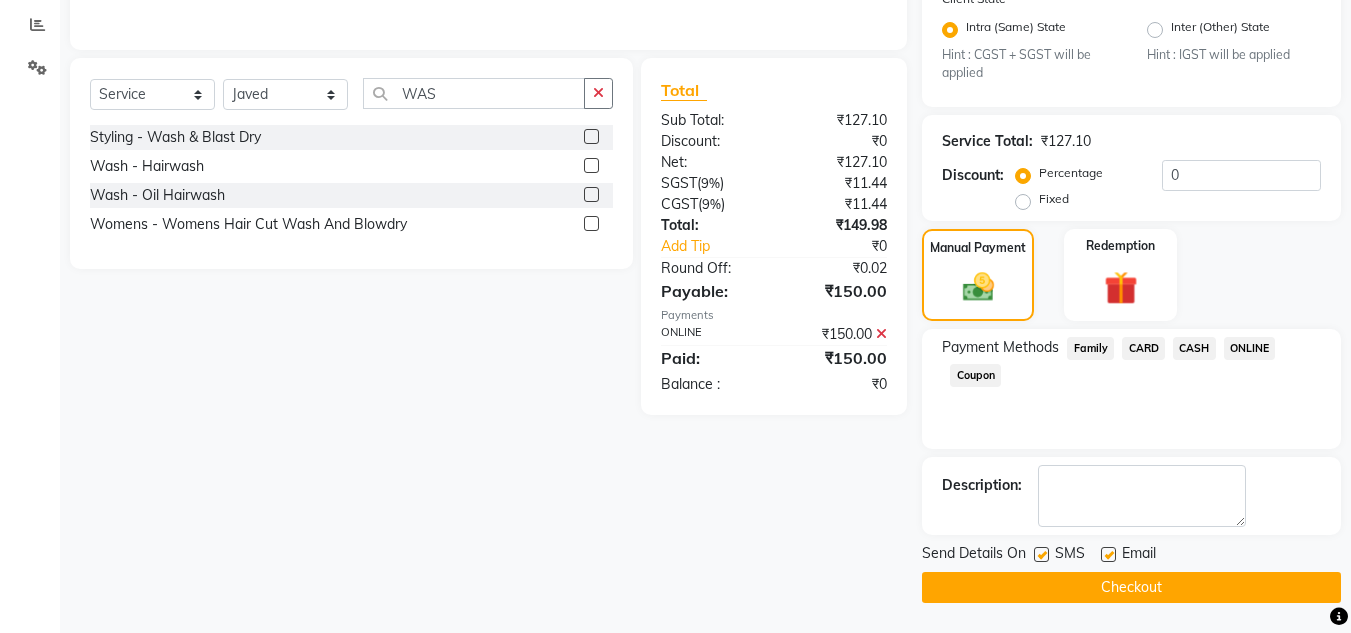 click on "Checkout" 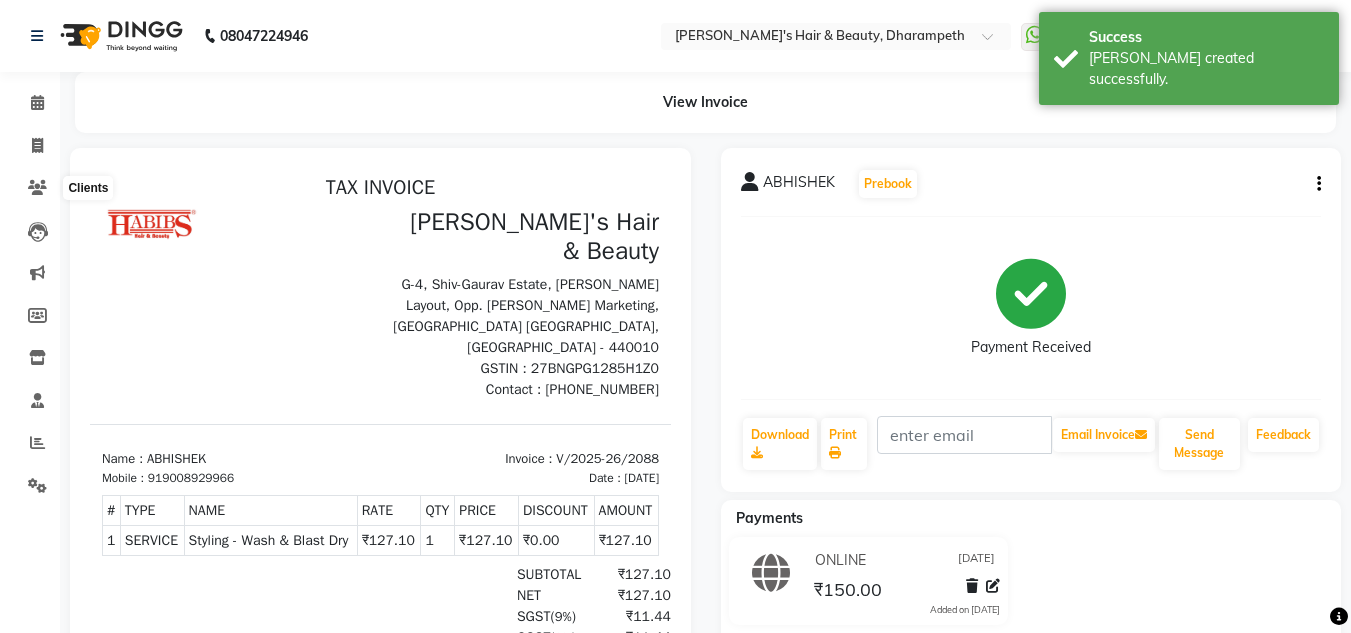 scroll, scrollTop: 0, scrollLeft: 0, axis: both 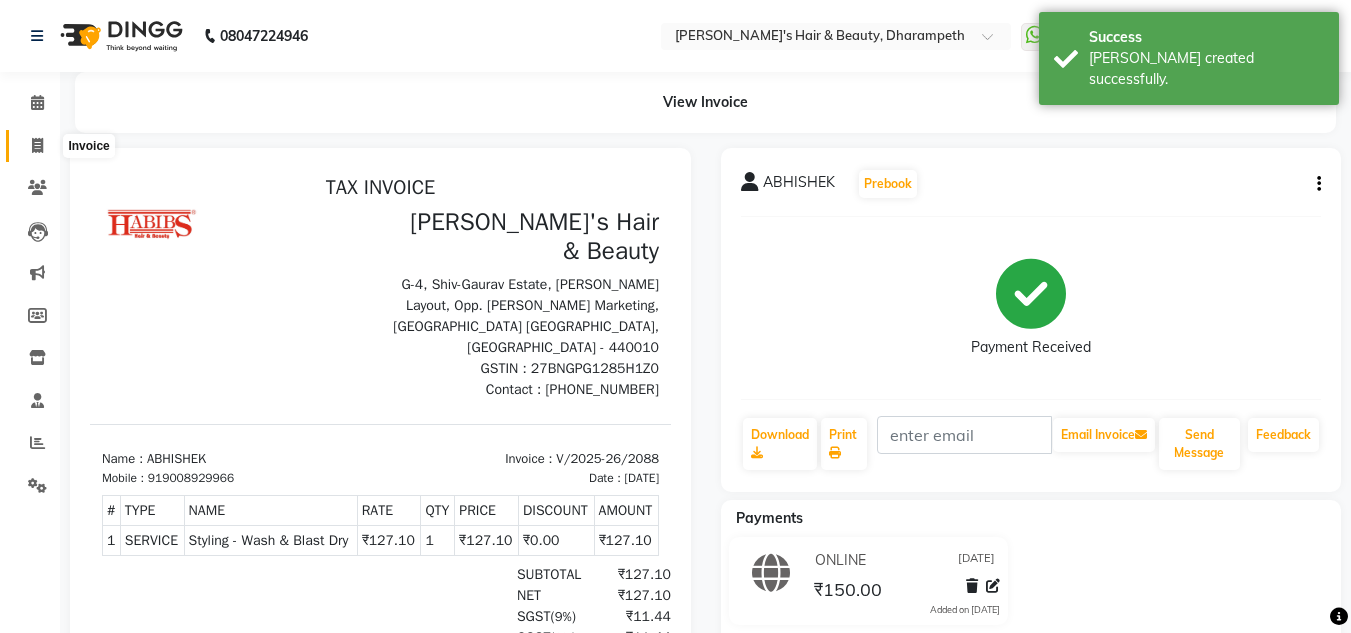 click 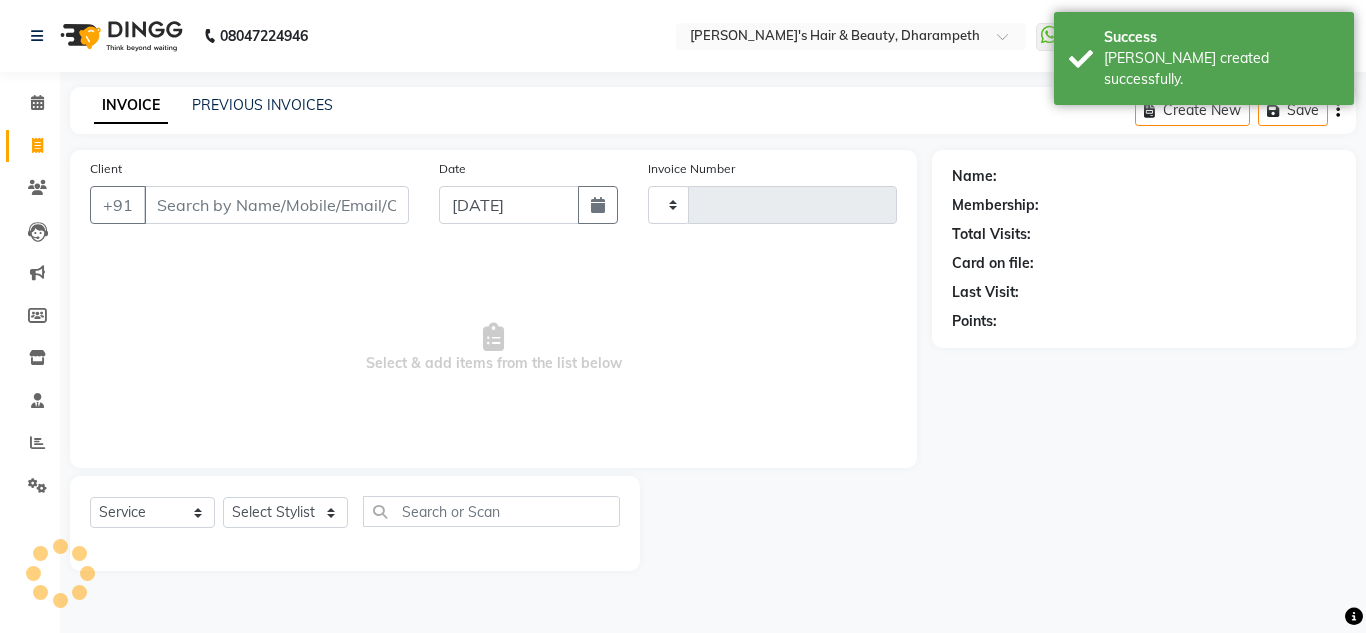 type on "2089" 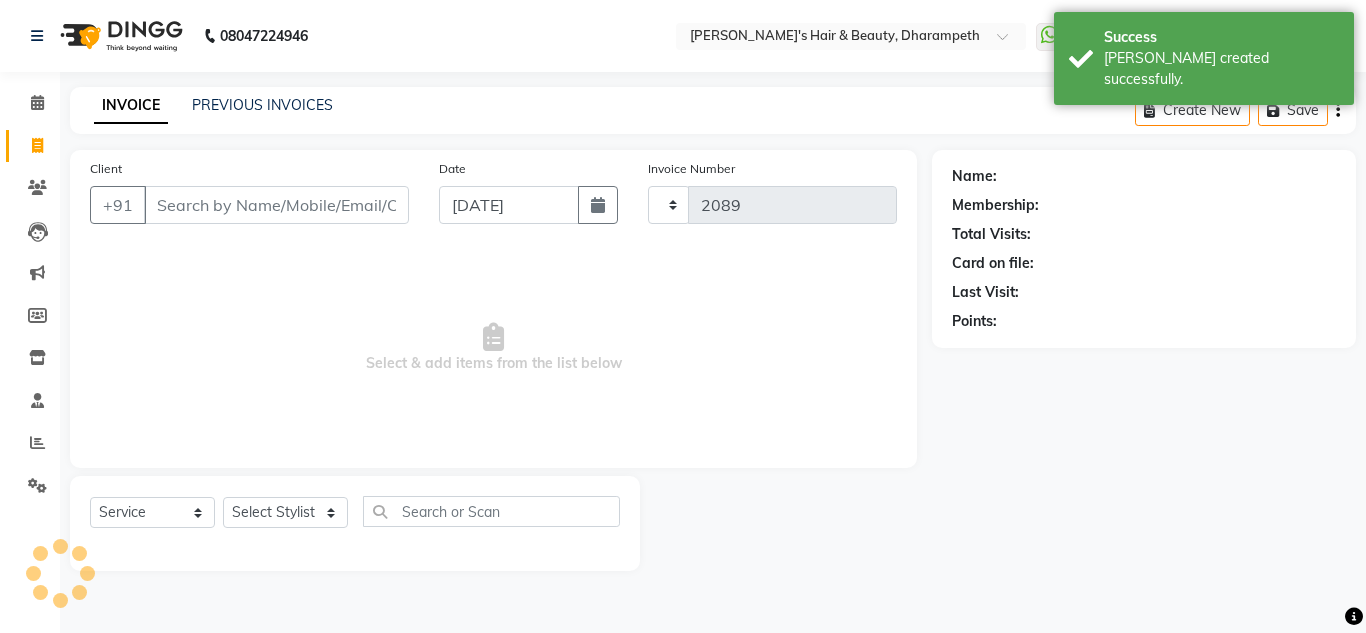 select on "4860" 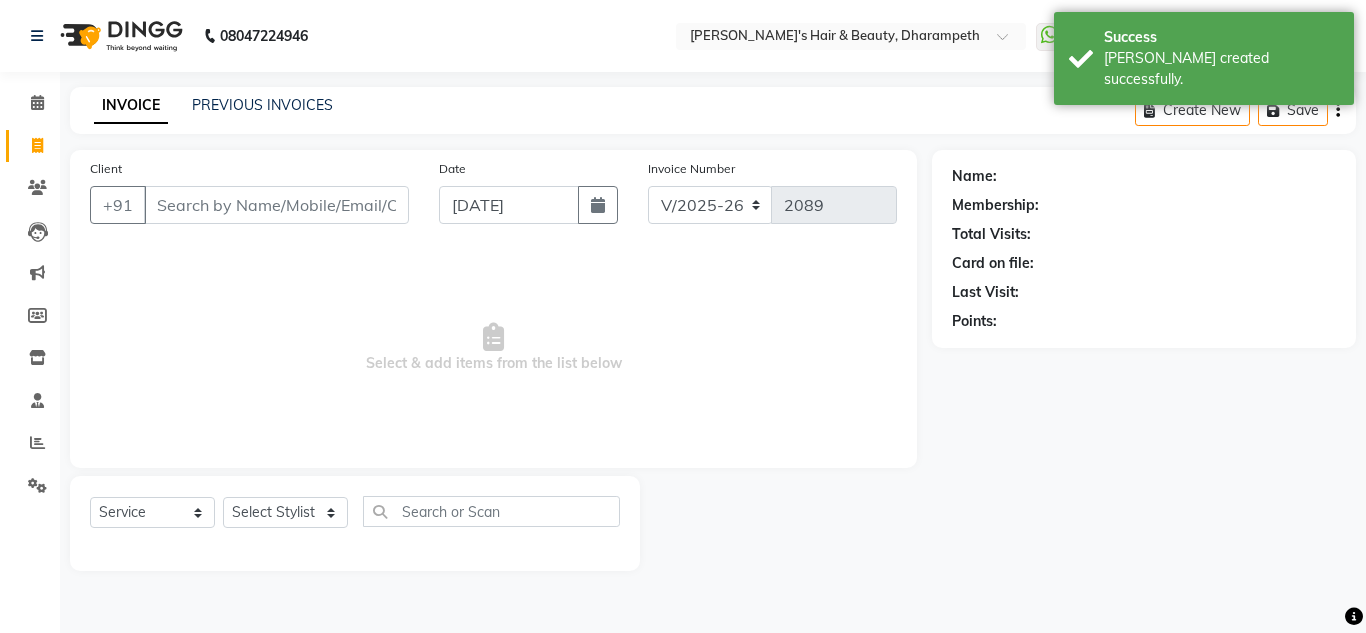 click on "Client" at bounding box center [276, 205] 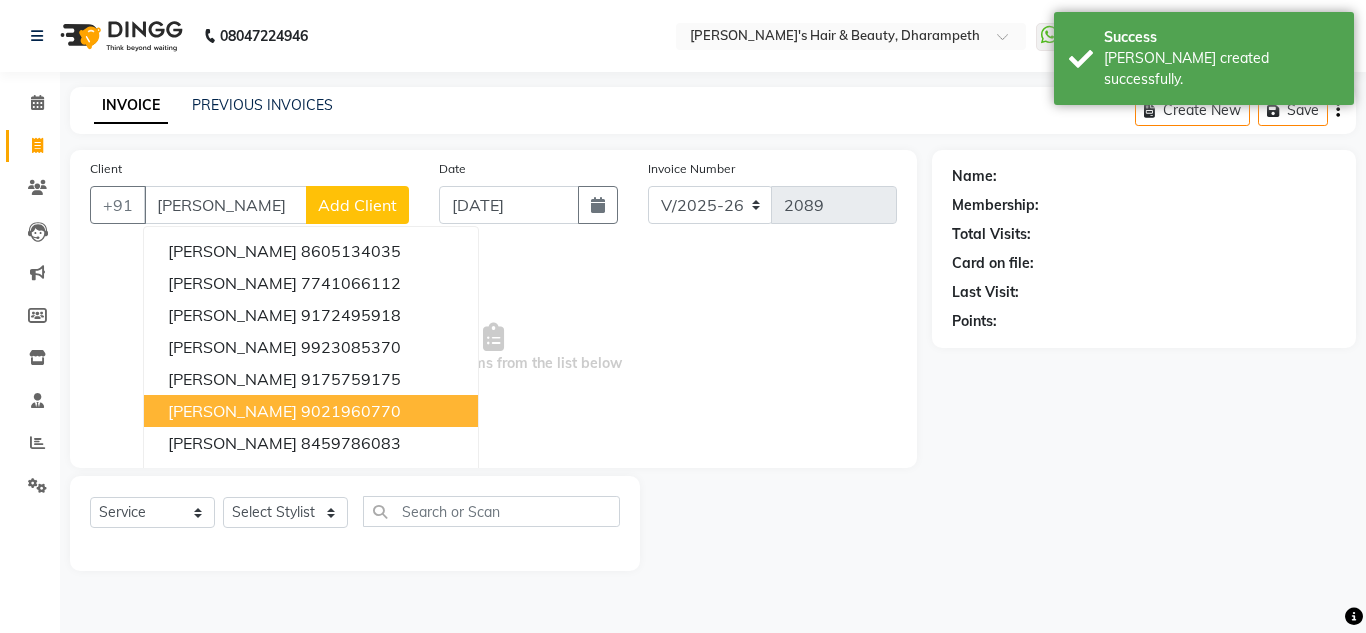 click on "9021960770" at bounding box center (351, 411) 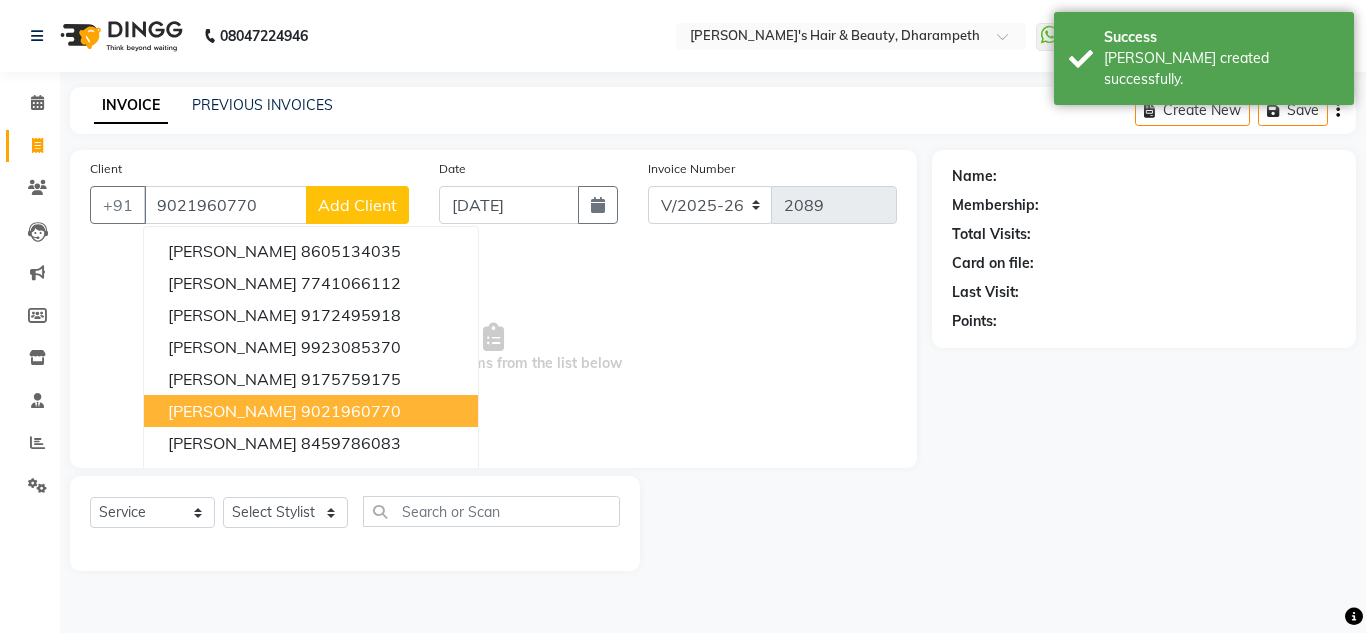 type on "9021960770" 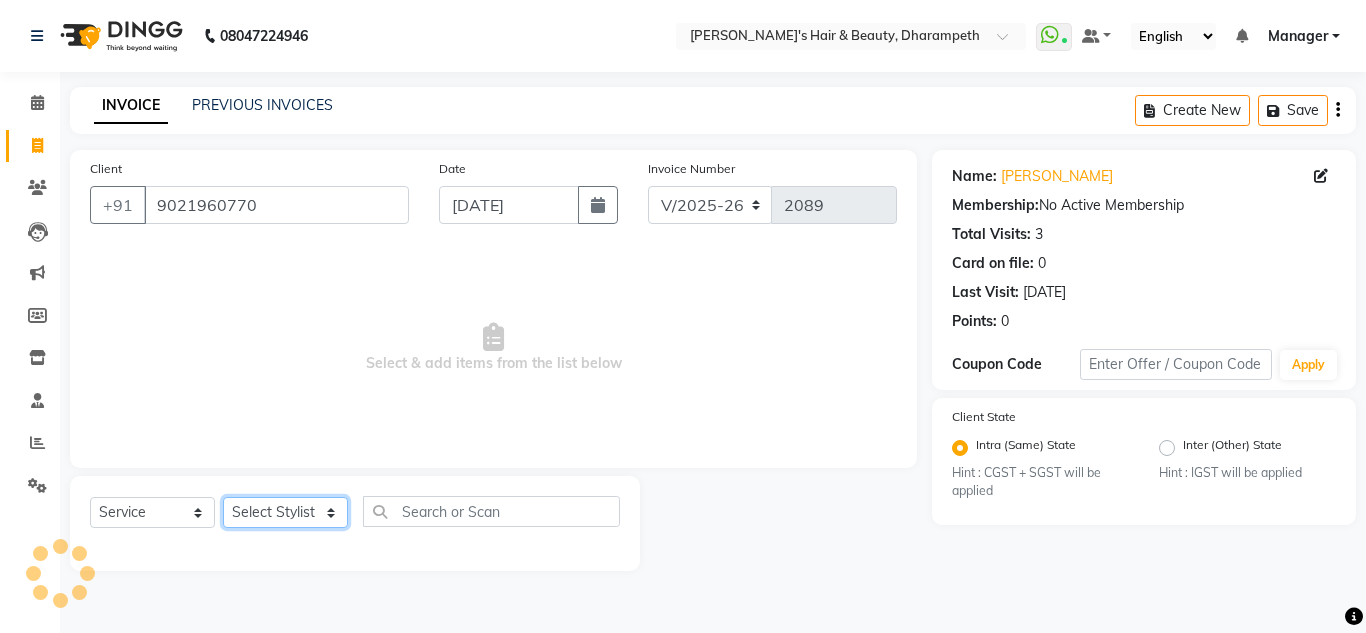 click on "Select Stylist Anuj W [PERSON_NAME] [PERSON_NAME]  Manager [PERSON_NAME] C [PERSON_NAME] S [PERSON_NAME] S Shilpa P Vedant N" 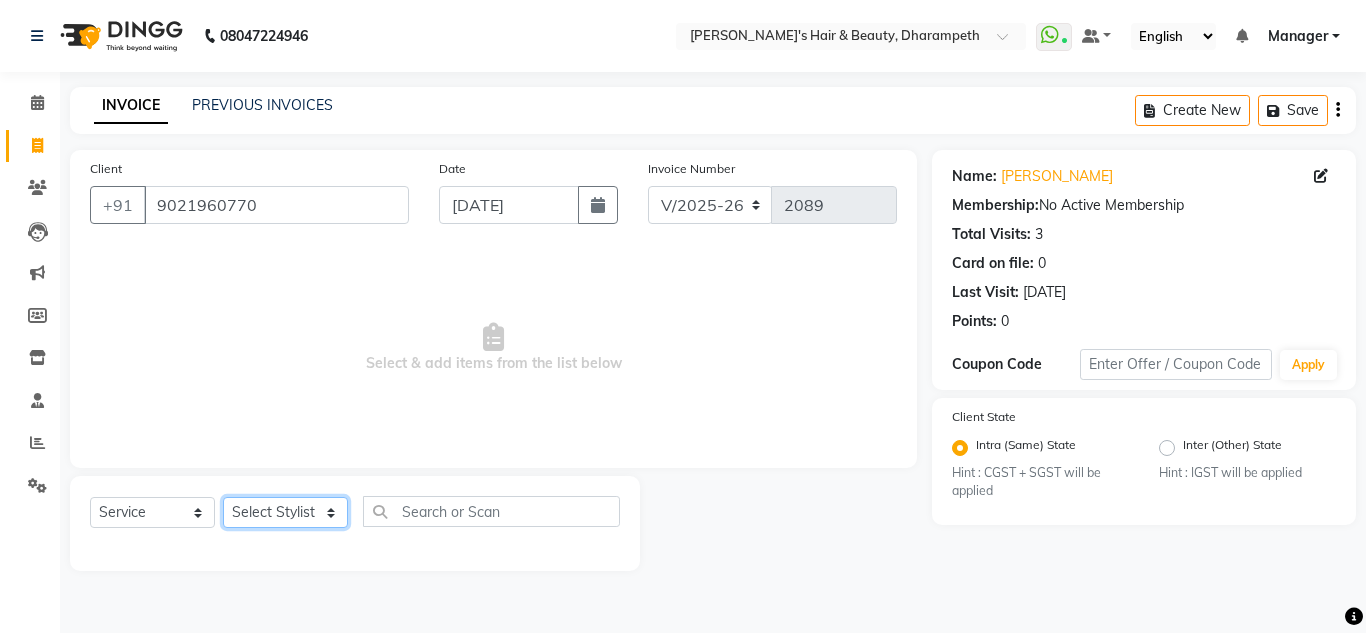 select on "65623" 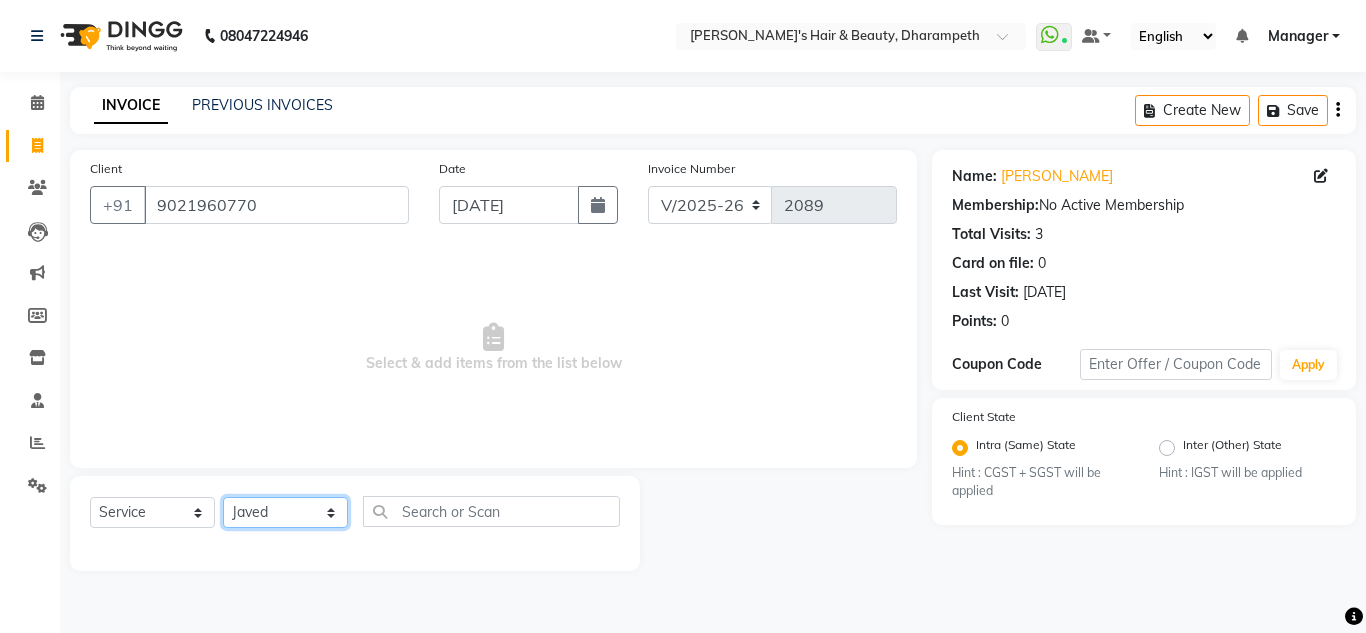 click on "Select Stylist Anuj W [PERSON_NAME] [PERSON_NAME]  Manager [PERSON_NAME] C [PERSON_NAME] S [PERSON_NAME] S Shilpa P Vedant N" 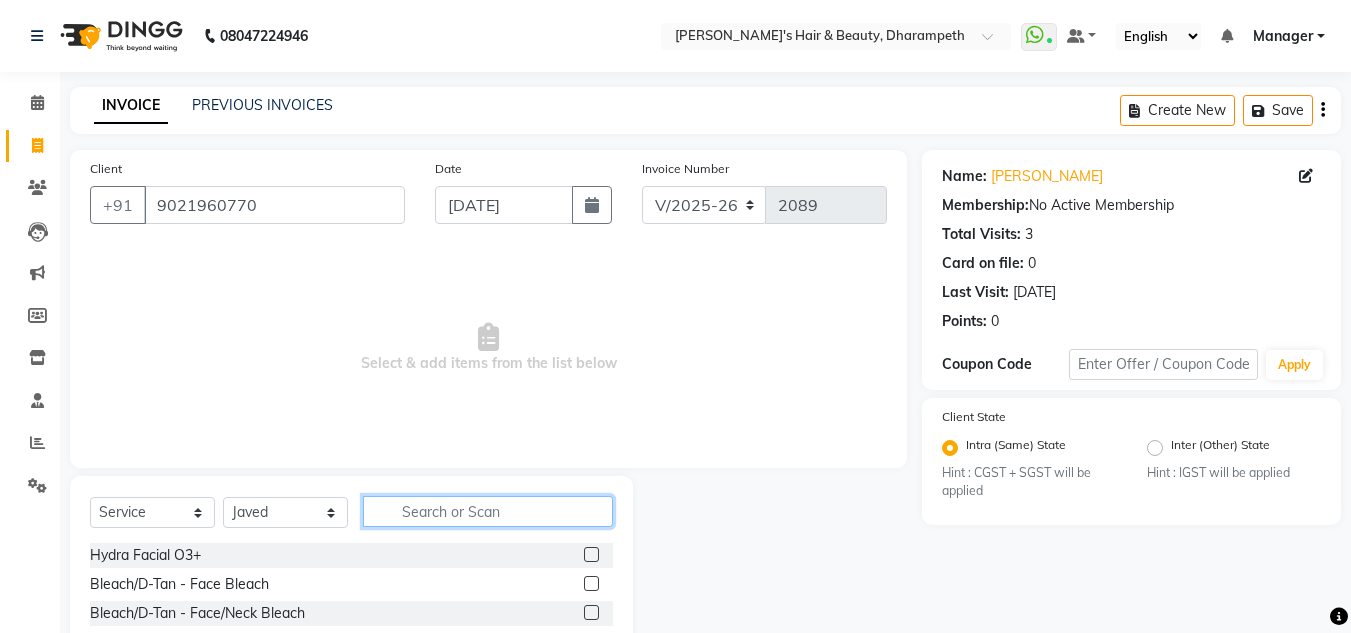 click 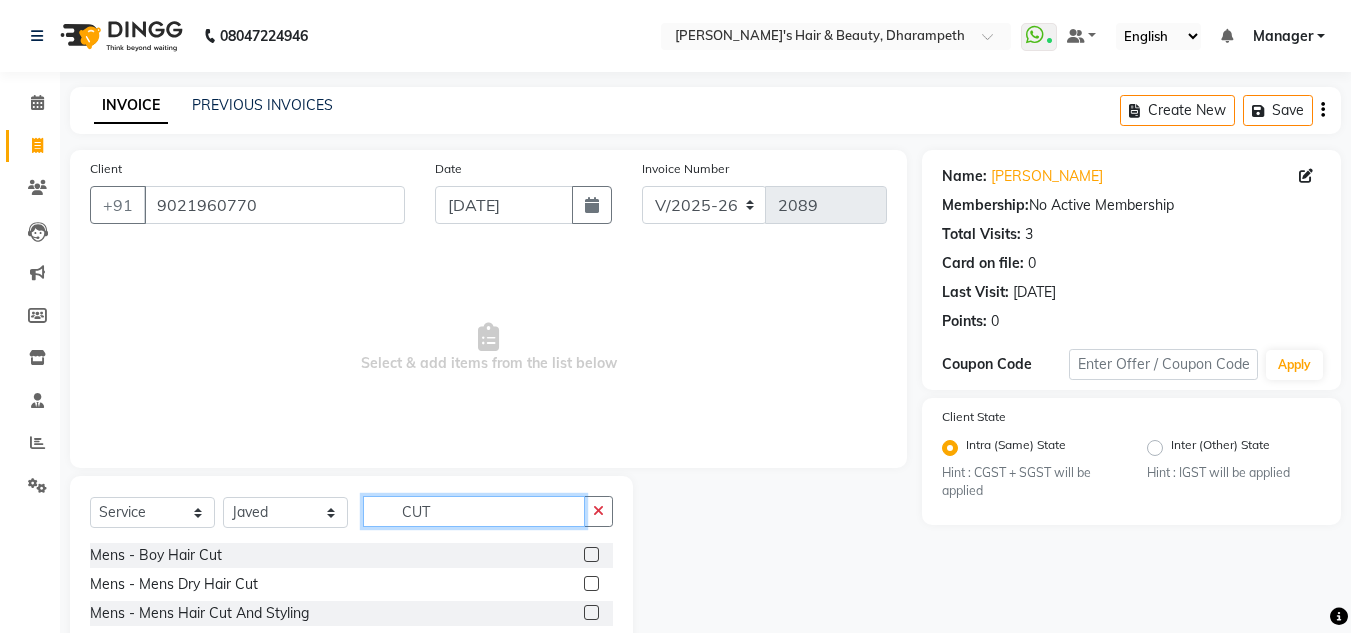 type on "CUT" 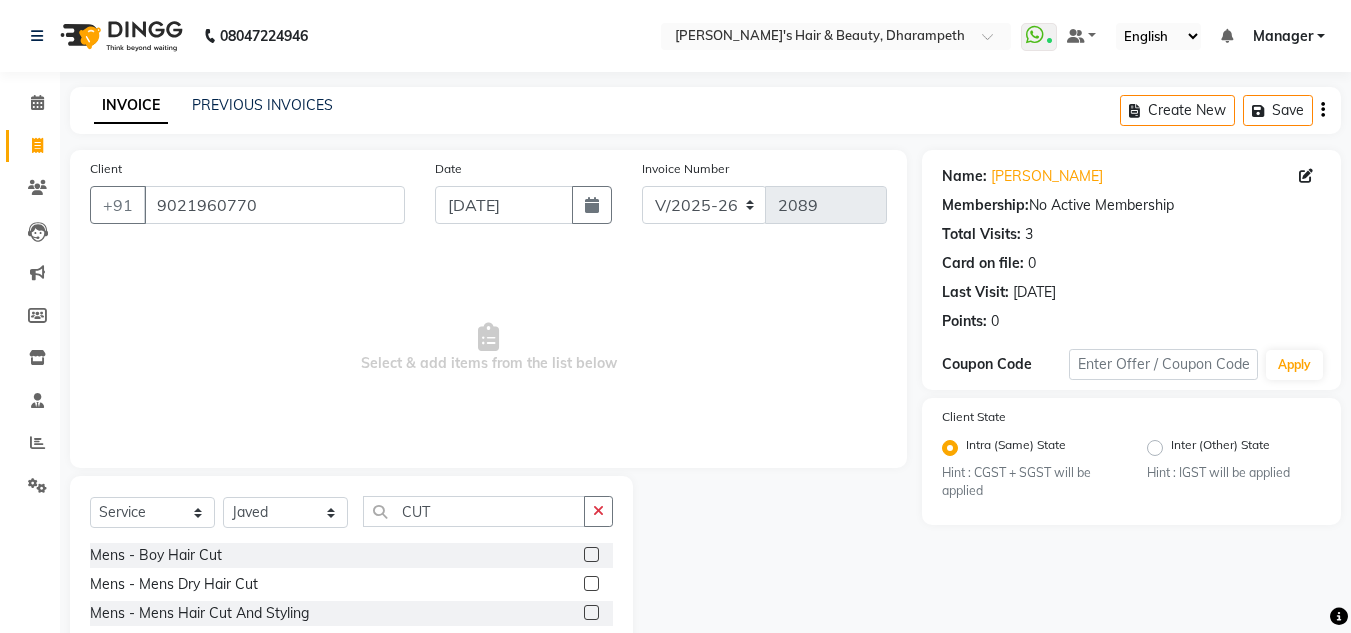 click 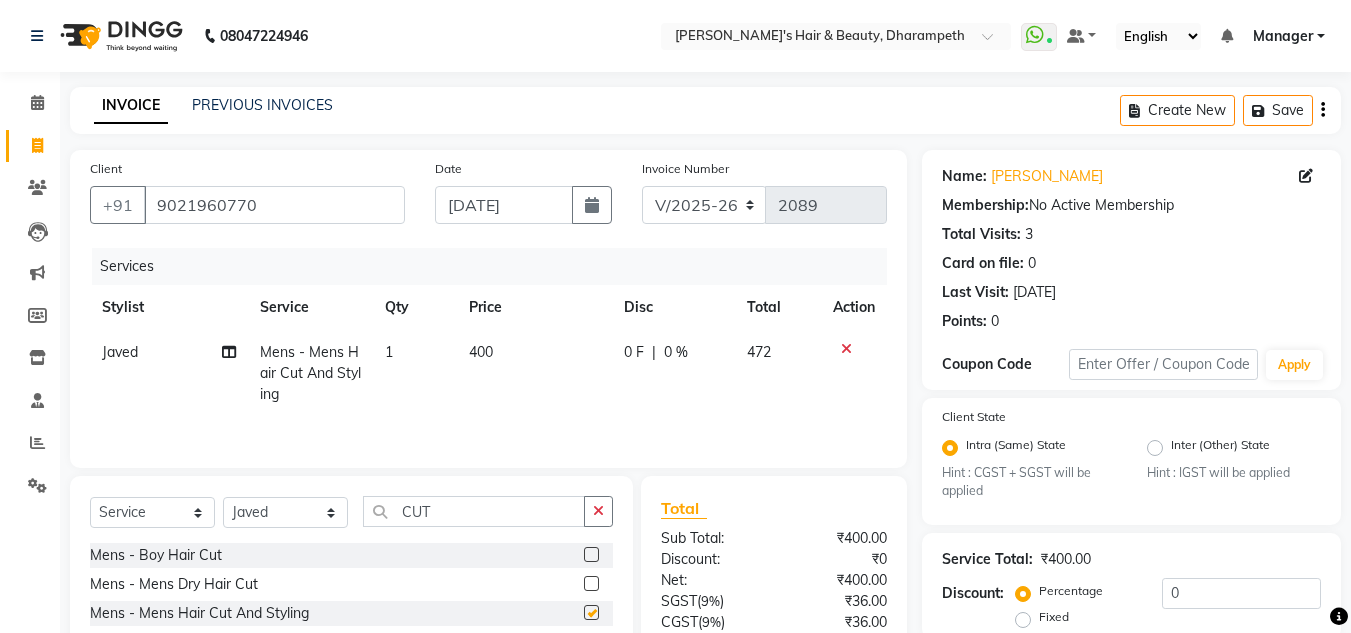 checkbox on "false" 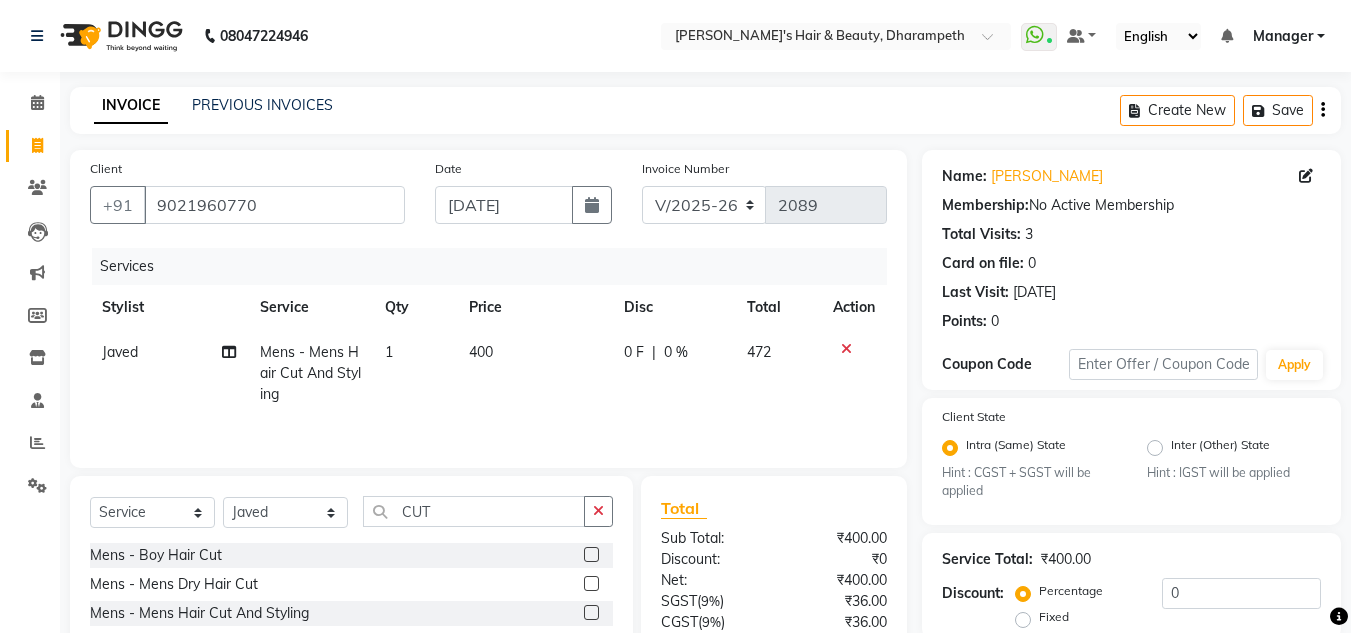 click on "400" 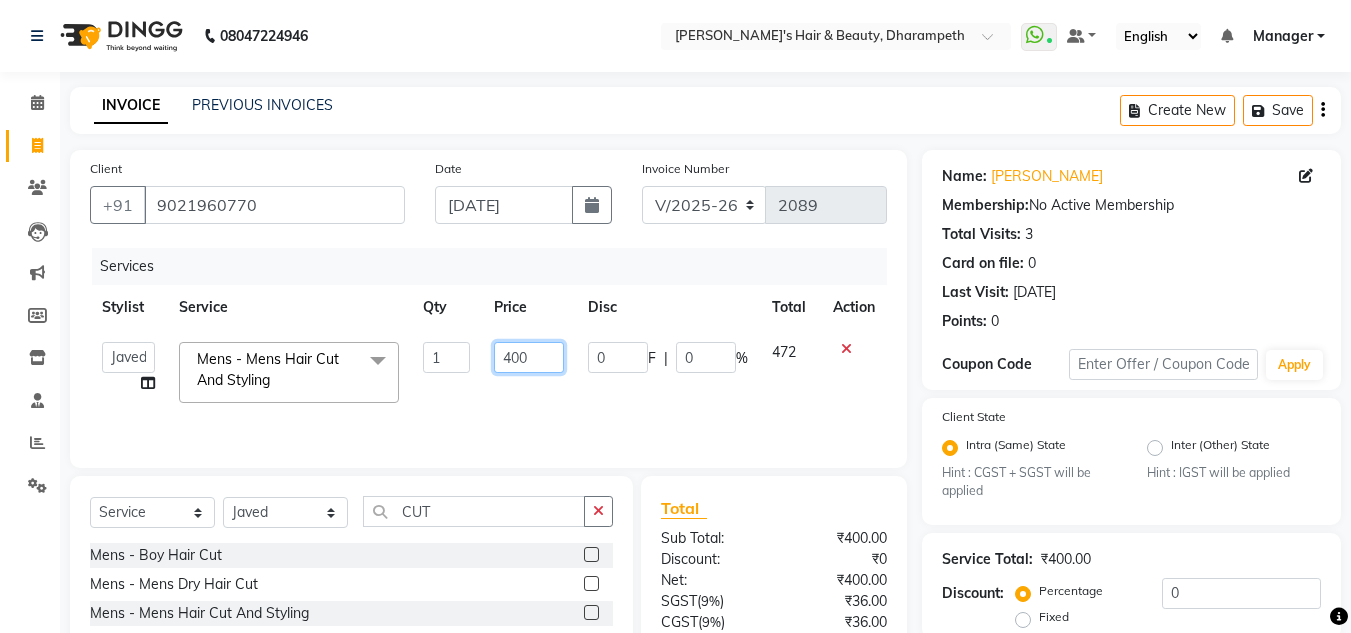 drag, startPoint x: 549, startPoint y: 362, endPoint x: 310, endPoint y: 396, distance: 241.4063 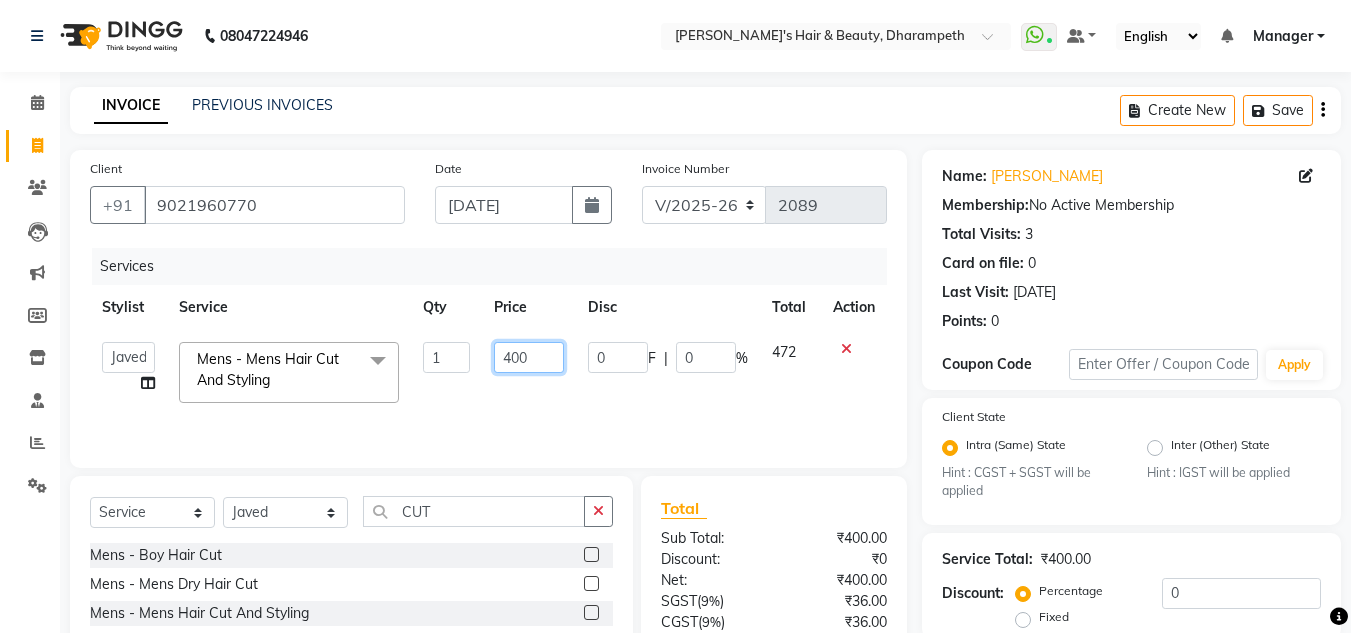click on "Anuj W   [PERSON_NAME]   [PERSON_NAME]    Manager   [PERSON_NAME] C   [PERSON_NAME] S   [PERSON_NAME] S   Shilpa P   Vedant N  Mens - Mens Hair Cut And Styling  x Hydra Facial O3+ Bleach/D-Tan - Face  Bleach Bleach/D-Tan - Face/Neck Bleach Bleach/D-Tan - Full Body Bleach Bleach/D-Tan - Hand Bleach Bleach/D-Tan - Legs Bleach Bleach/D-Tan - O3 D-Tan Bleach/D-Tan - Raga D- Tan NANO PLASTIA SHOULDER LENGTH Mintree Tan- Go Manicure Mintree Tan-Go Pedicure TIP Deep Conditioning  Whitening Facial O3+ Facial Mediceuticals dand treatment BOOKING AMT OF SERVICE Fibre Complex Treatment [DEMOGRAPHIC_DATA] Lower Lips -Threading Knot Free Service Blow Dry - Blow Dry Below Shoulder Length Blow Dry - Blow Dry Shoulder Length Blow Dry - Blow Dry Waist Length Clean Up - Aroma Clean Up Clean Up - Herbal Cleanup Clean Up - Instglow Claenup Clean Up - O3 Pore Clean Up Clean Up - Vlcc Gold Clean Up Clean Up - D Tan Clean UP Face Pack - Black Mask Charcoal Face Pack - Black Mask O3 Face Pack - O3 Peel Off Face Pack - Thermal Sheet Mask [MEDICAL_DATA] - Treatment 1" 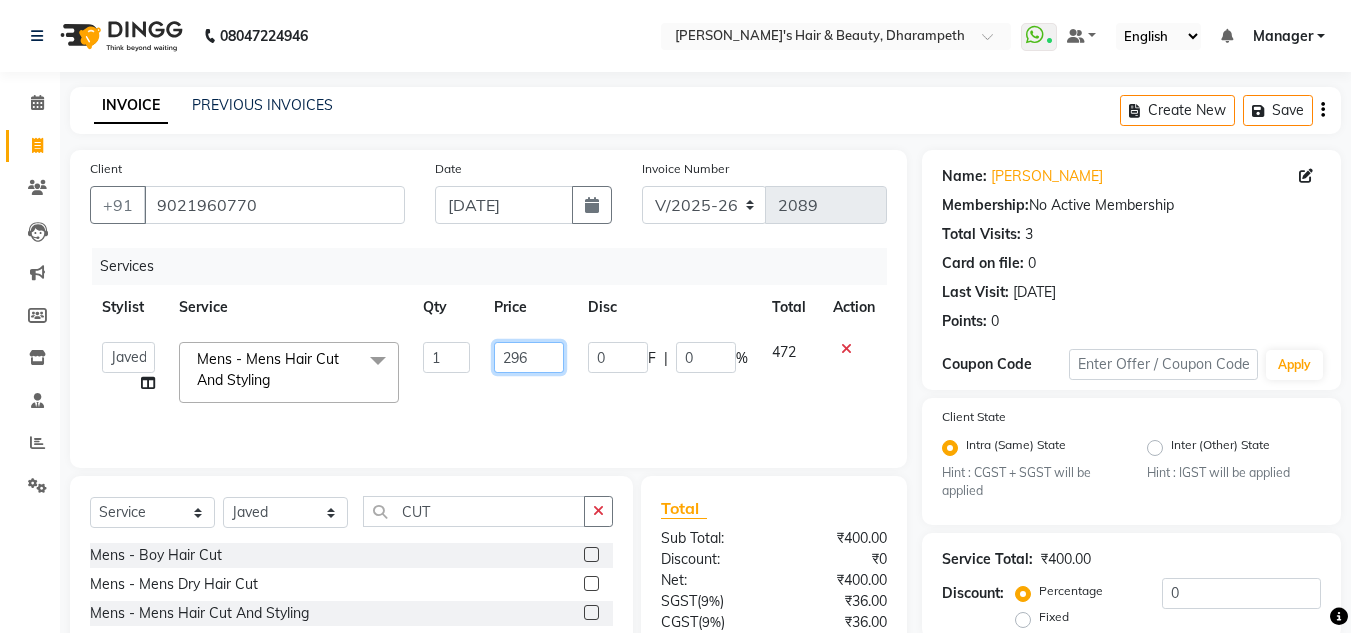 type on "296.5" 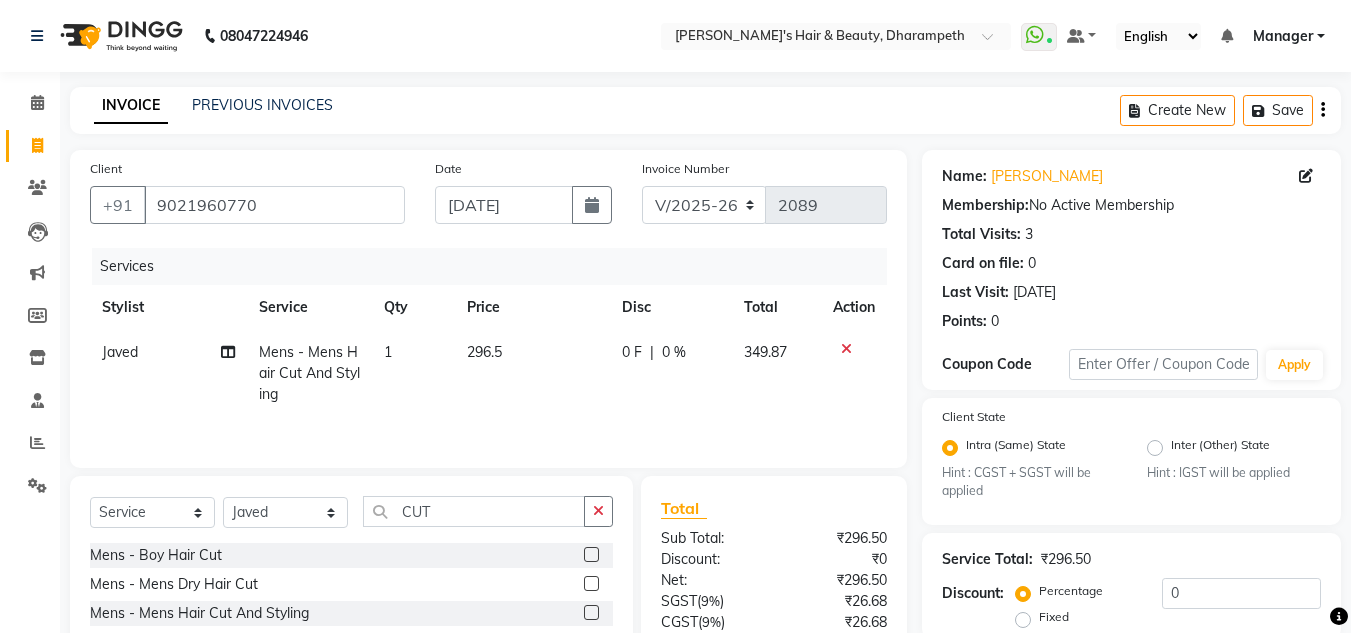 click on "349.87" 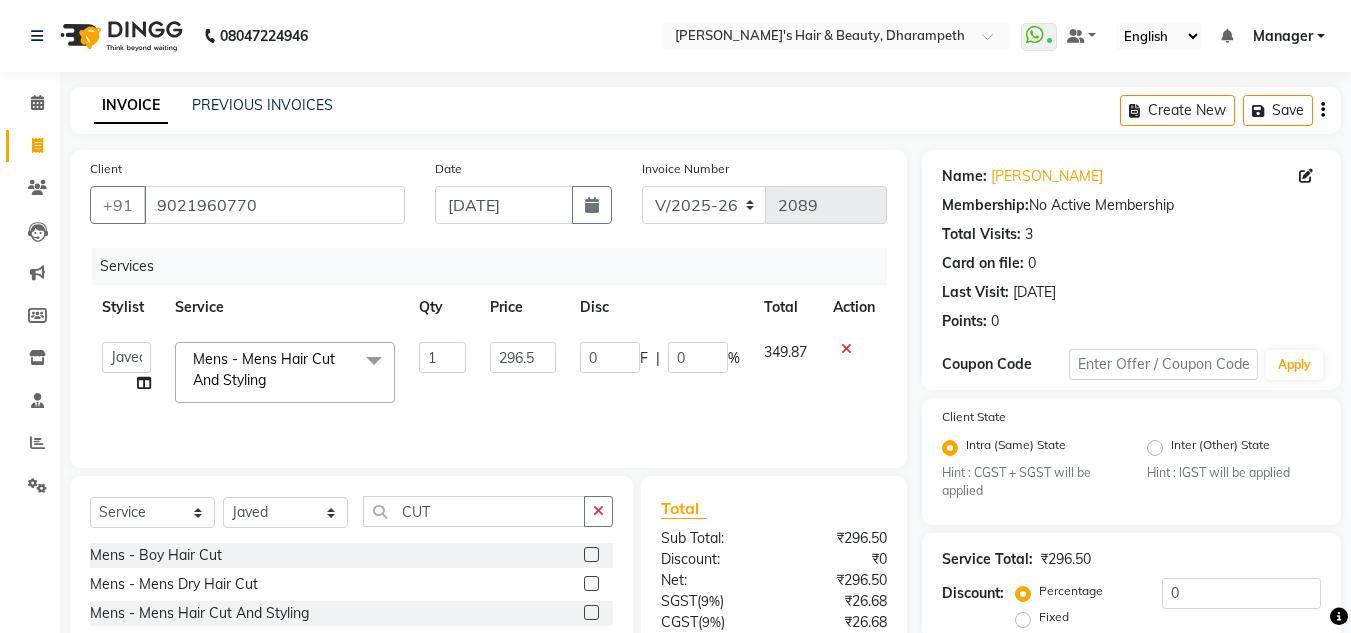 scroll, scrollTop: 188, scrollLeft: 0, axis: vertical 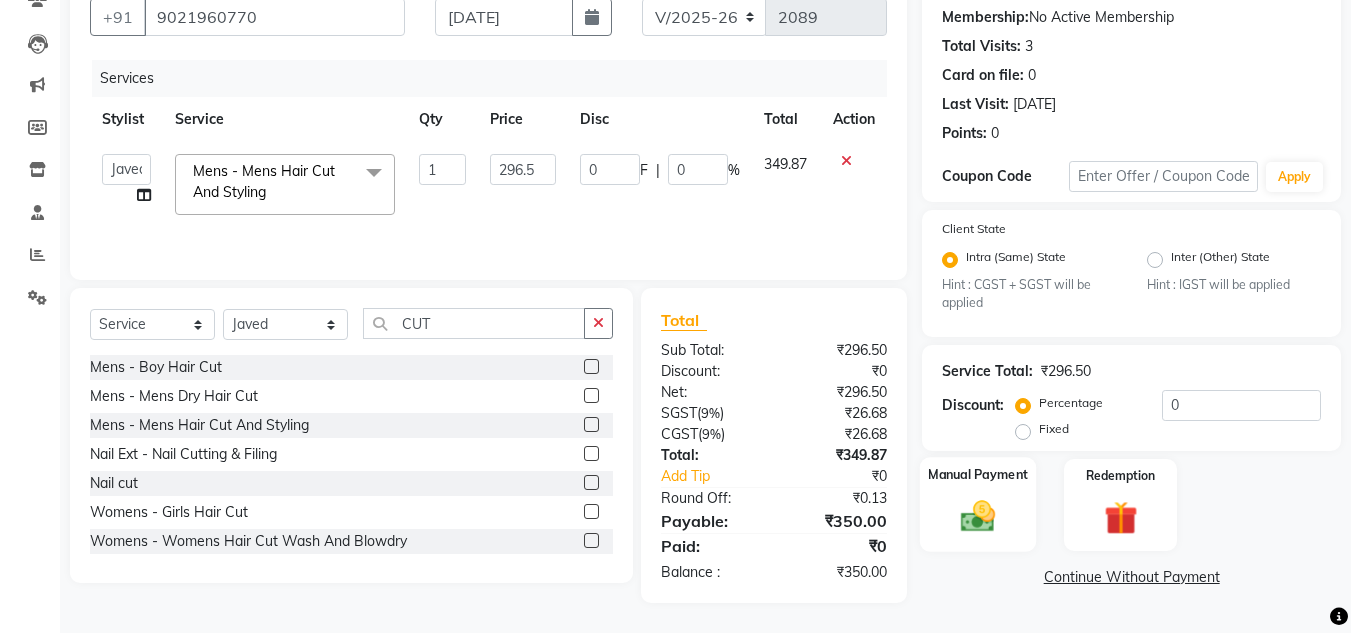 click 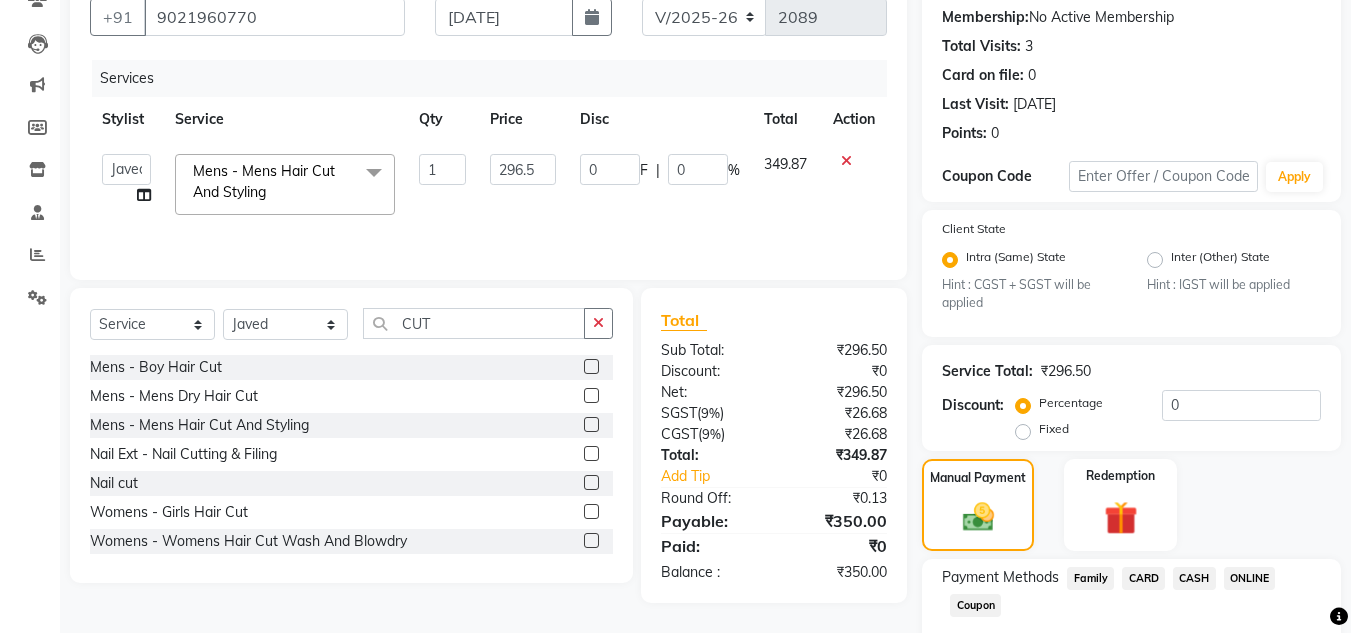 scroll, scrollTop: 305, scrollLeft: 0, axis: vertical 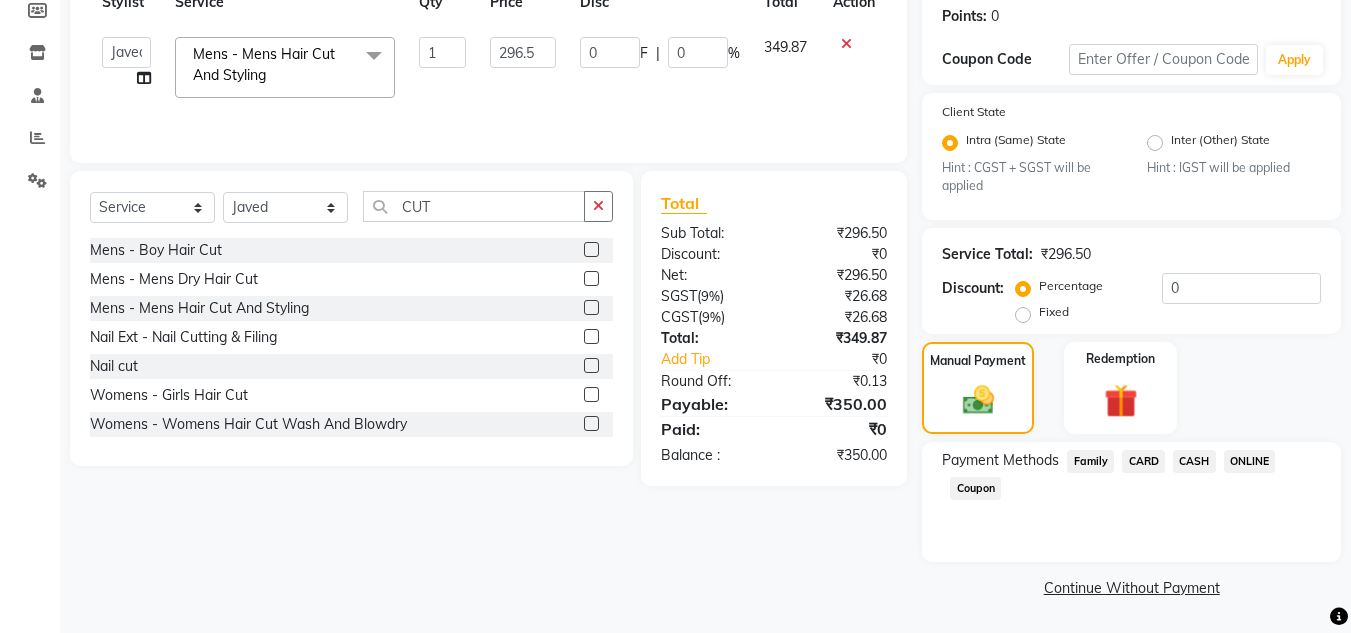 click on "ONLINE" 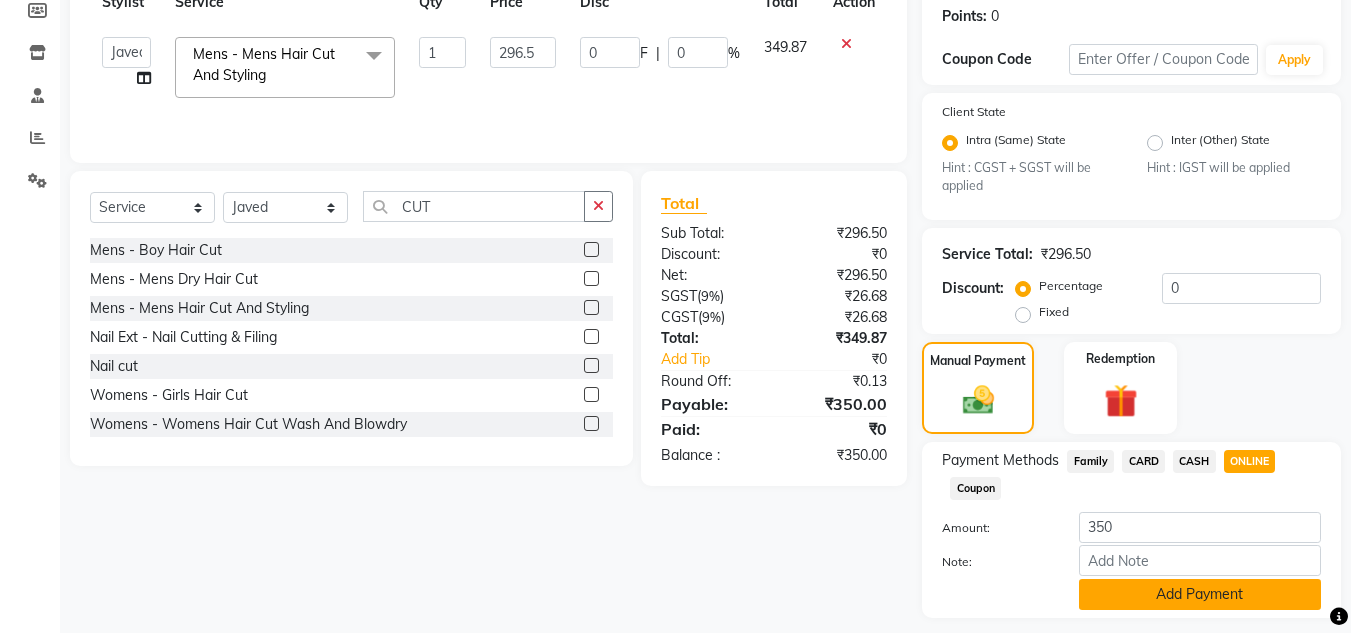 click on "Add Payment" 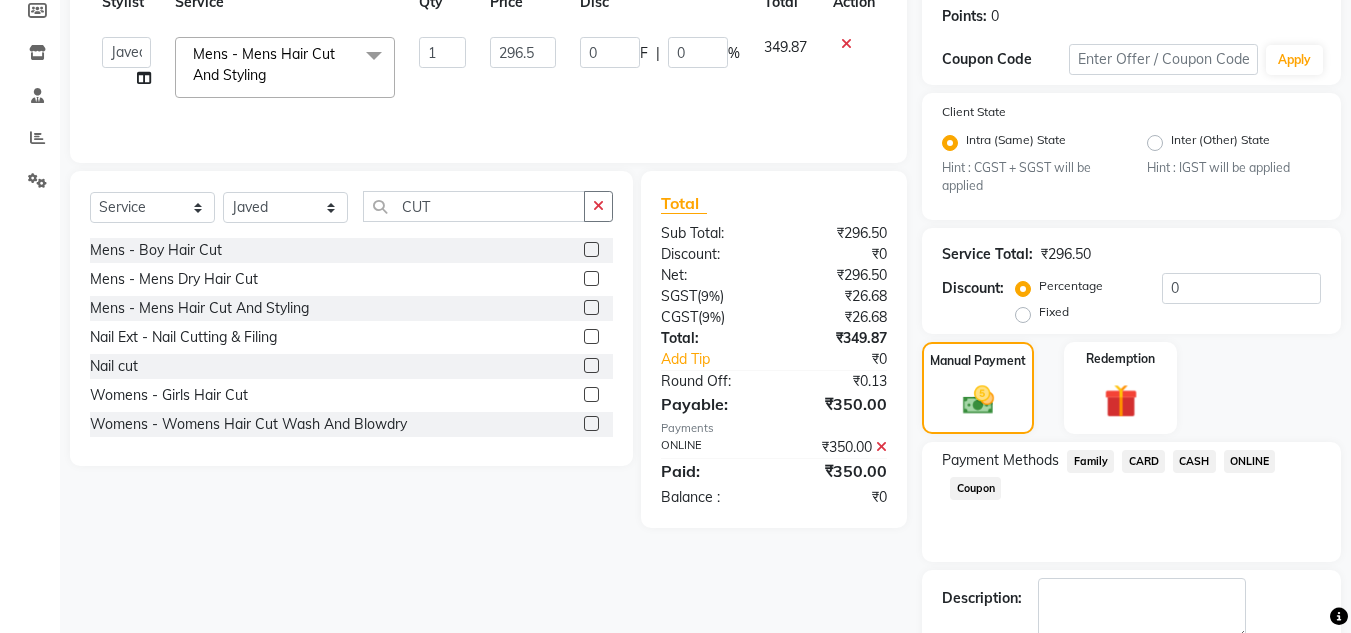 scroll, scrollTop: 418, scrollLeft: 0, axis: vertical 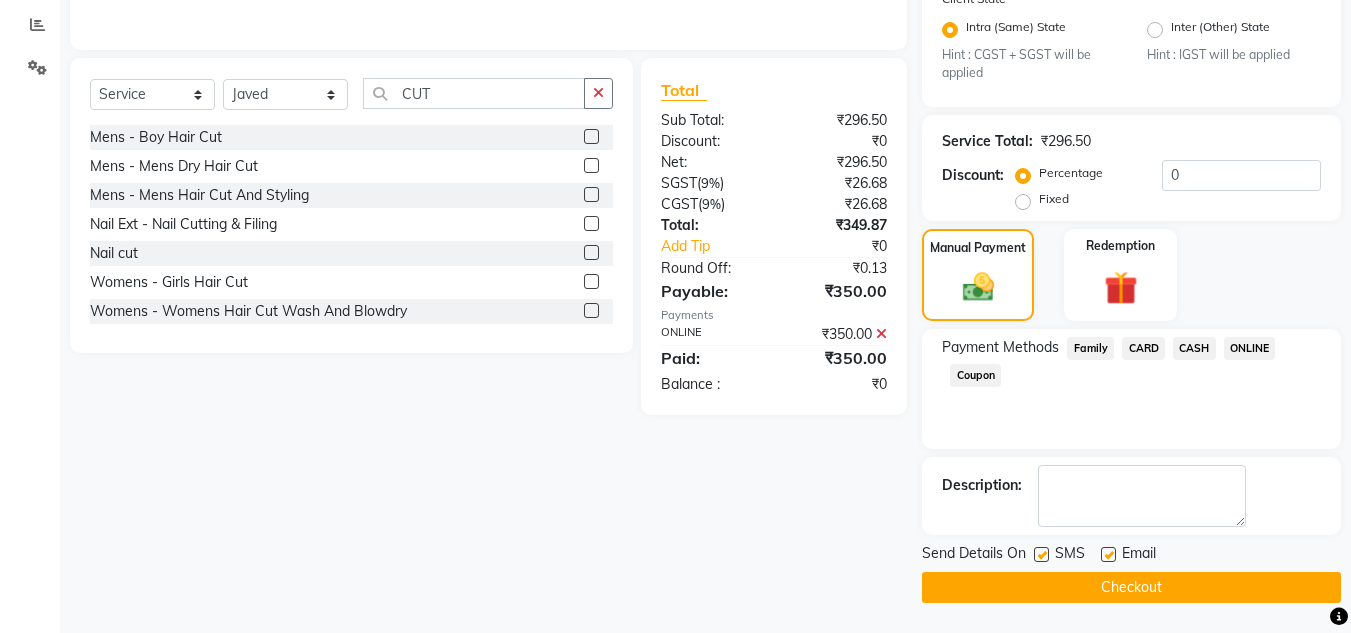 click on "Checkout" 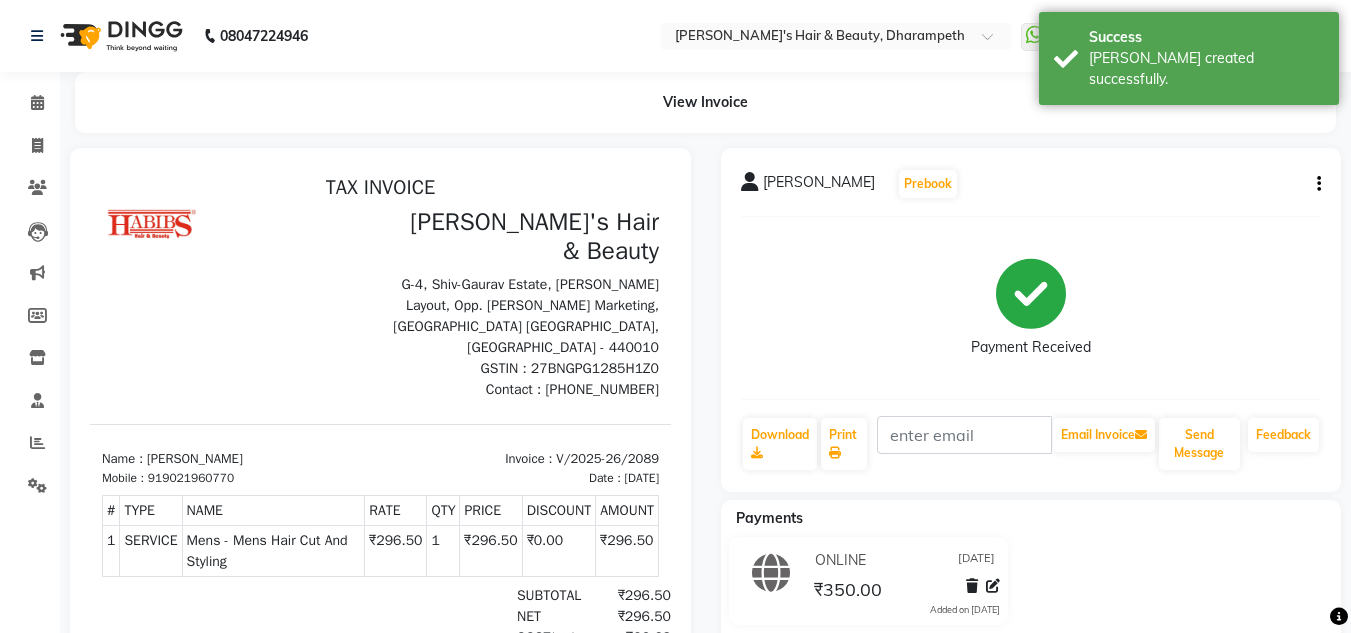 scroll, scrollTop: 0, scrollLeft: 0, axis: both 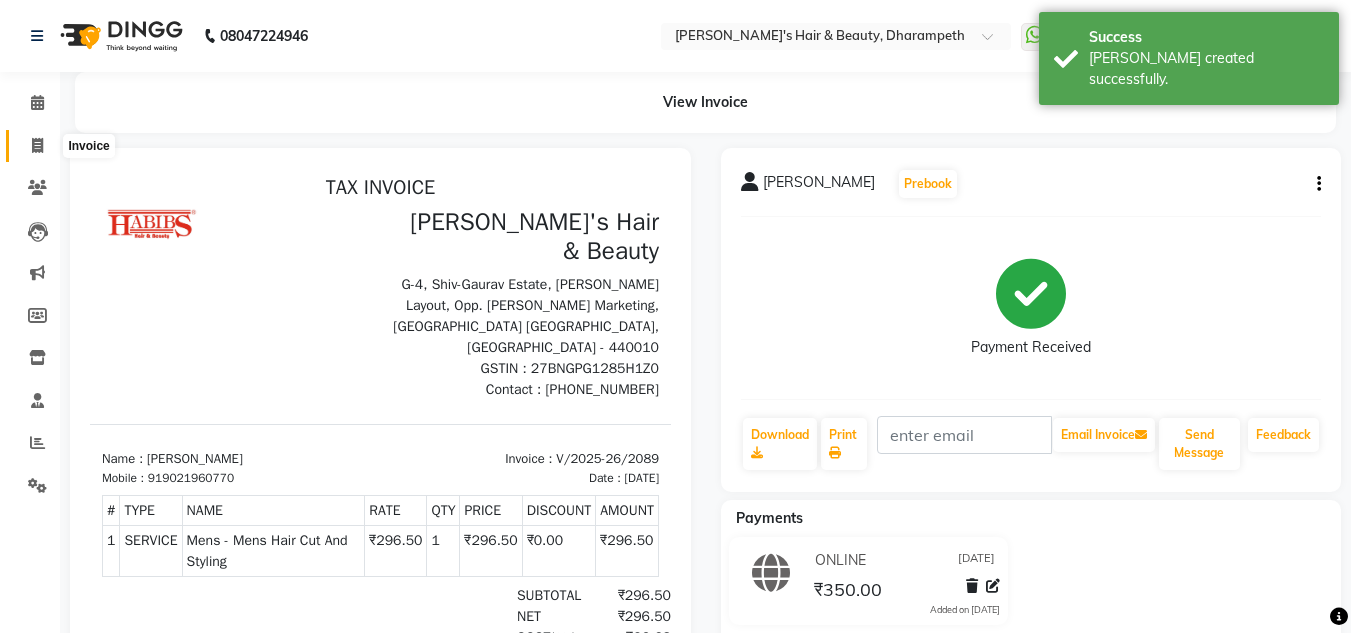 click 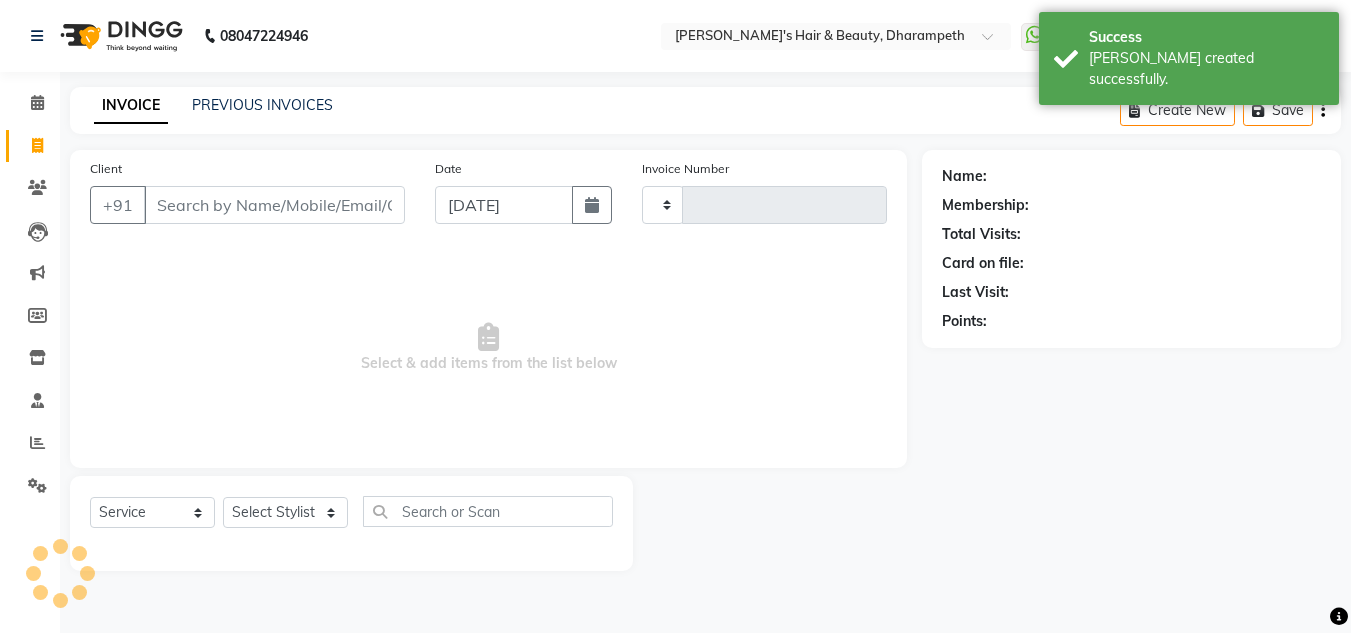 type on "2090" 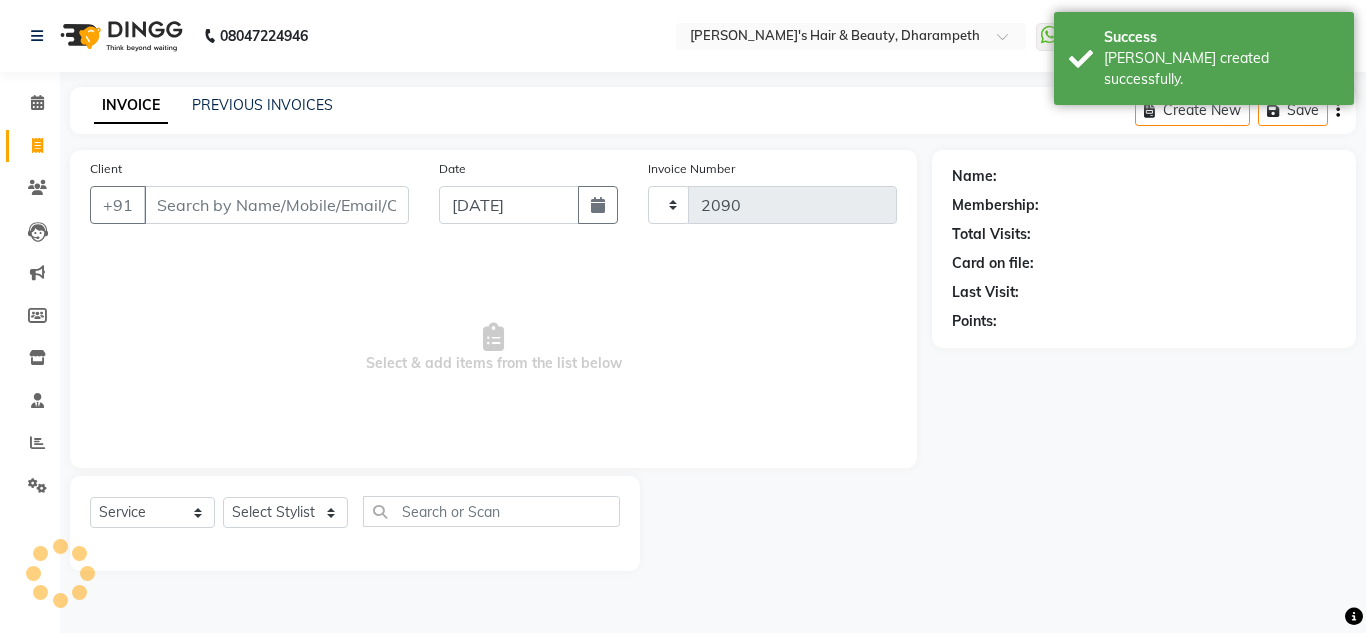 select on "4860" 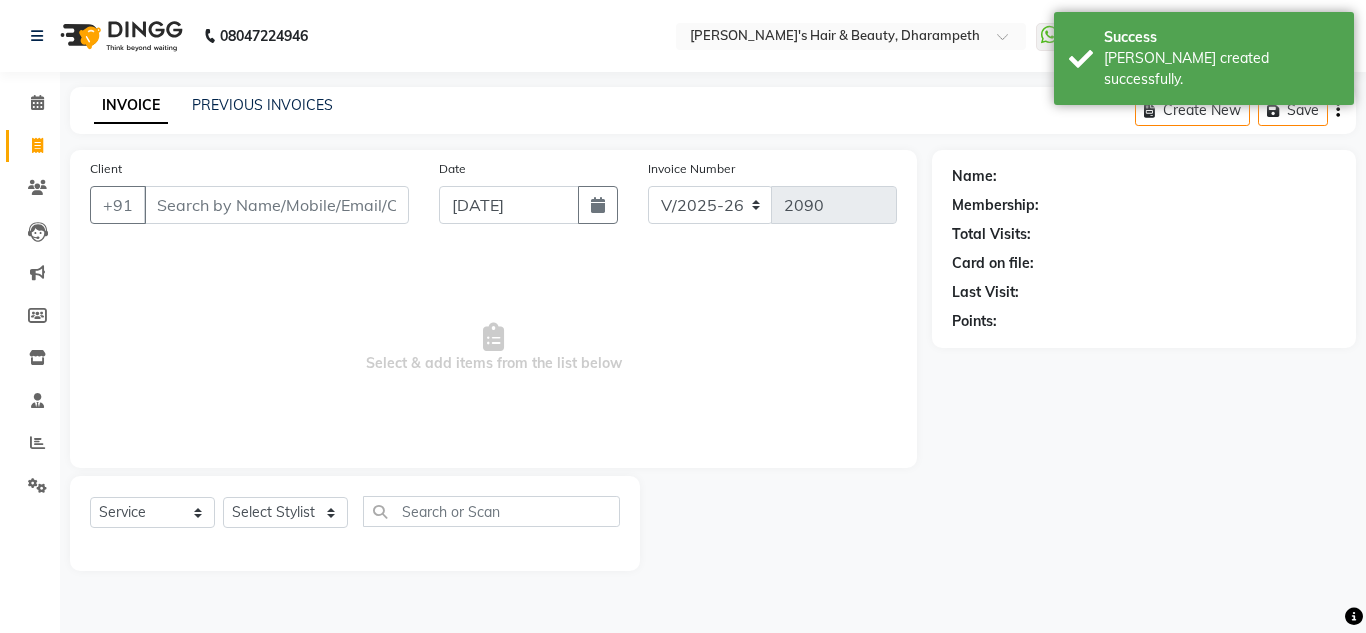 click on "Client" at bounding box center [276, 205] 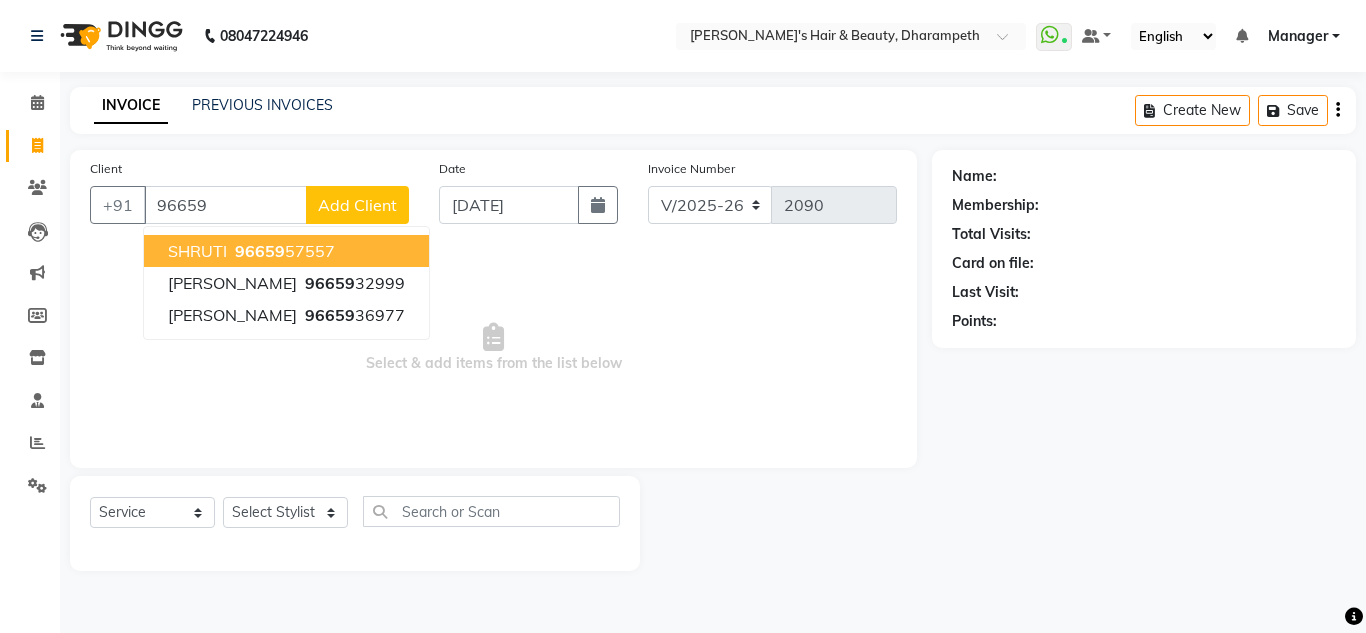 click on "96659 57557" at bounding box center (283, 251) 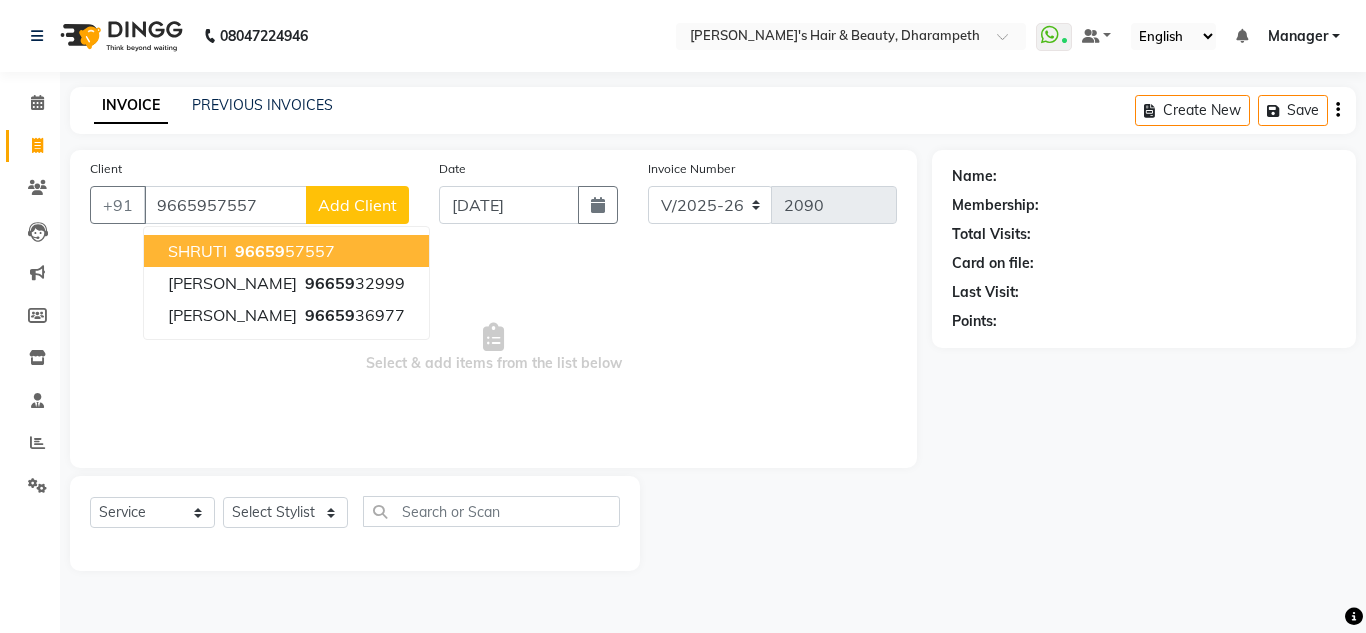 type on "9665957557" 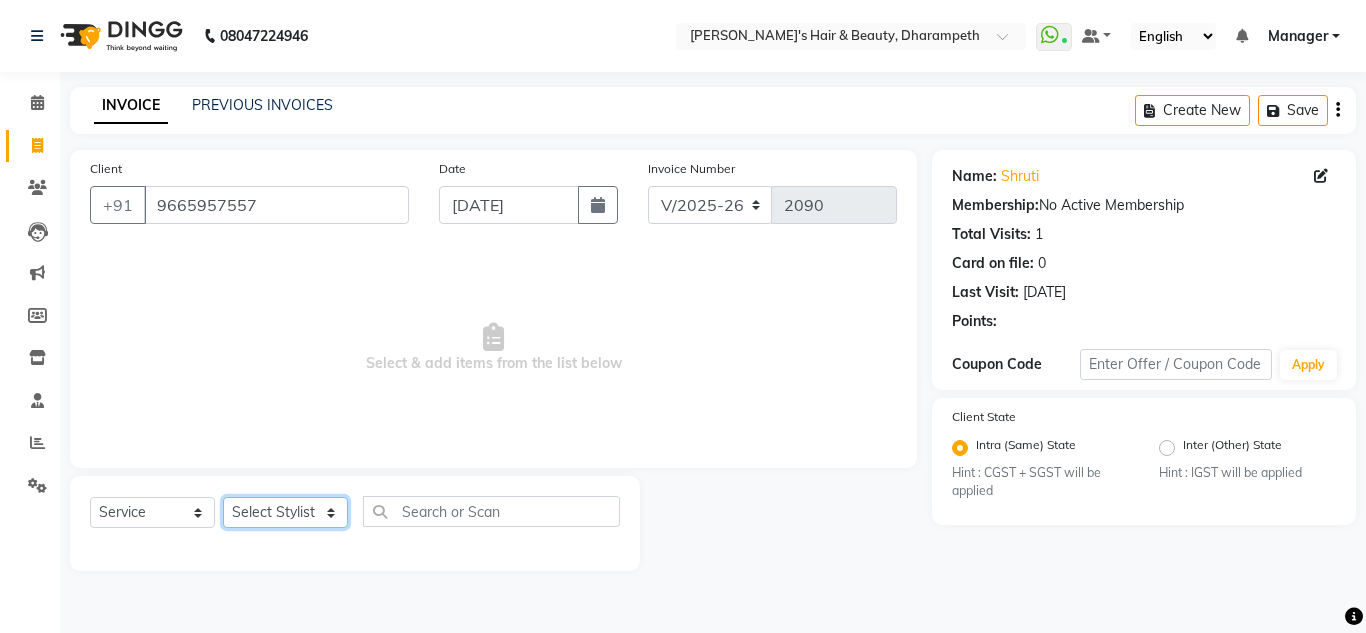 click on "Select Stylist Anuj W [PERSON_NAME] [PERSON_NAME]  Manager [PERSON_NAME] C [PERSON_NAME] S [PERSON_NAME] S Shilpa P Vedant N" 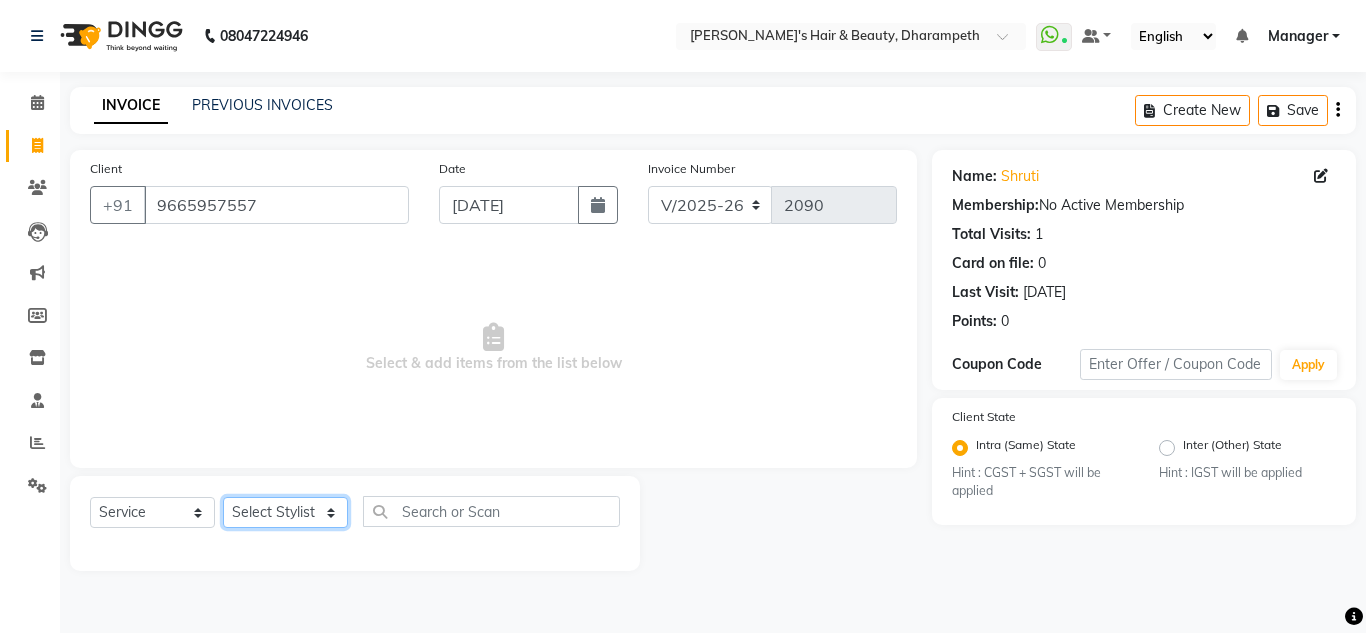 select on "65623" 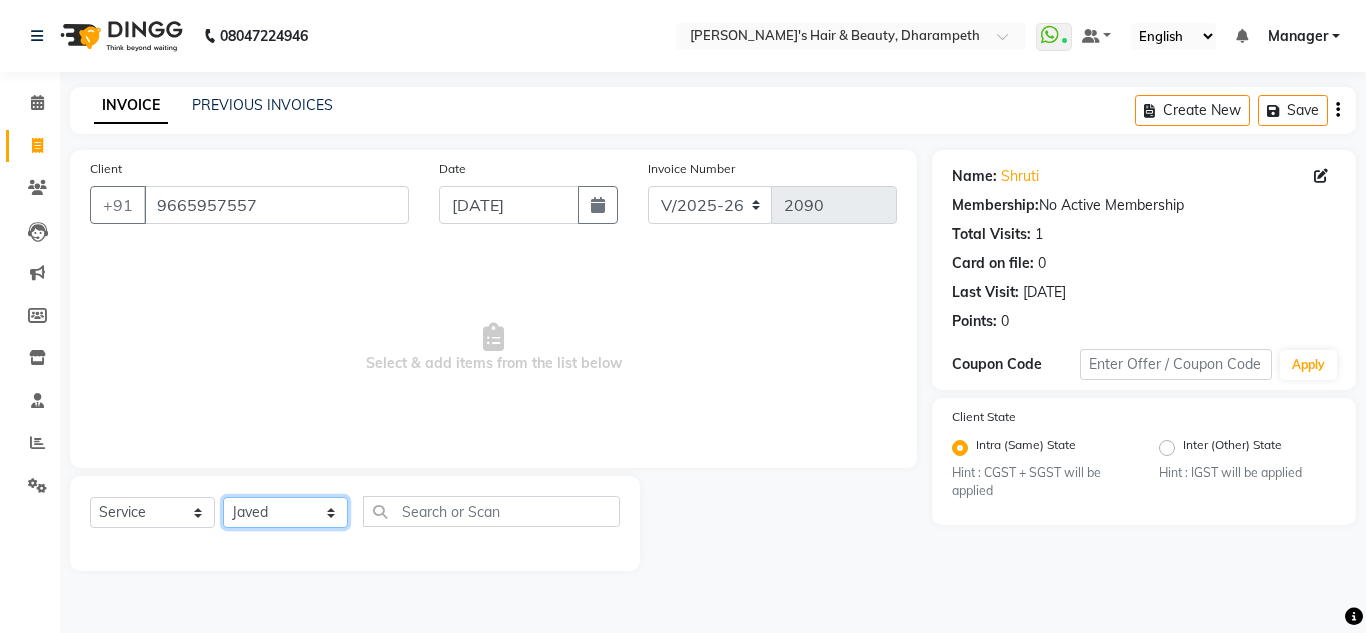 click on "Select Stylist Anuj W [PERSON_NAME] [PERSON_NAME]  Manager [PERSON_NAME] C [PERSON_NAME] S [PERSON_NAME] S Shilpa P Vedant N" 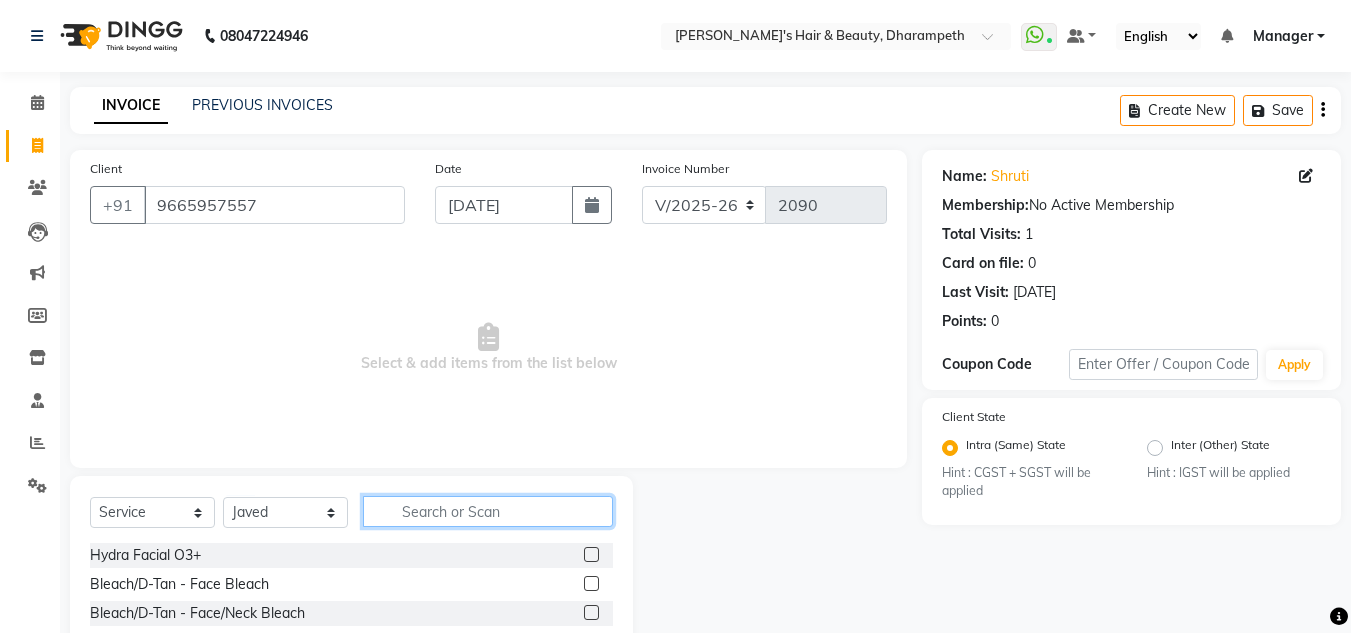 click 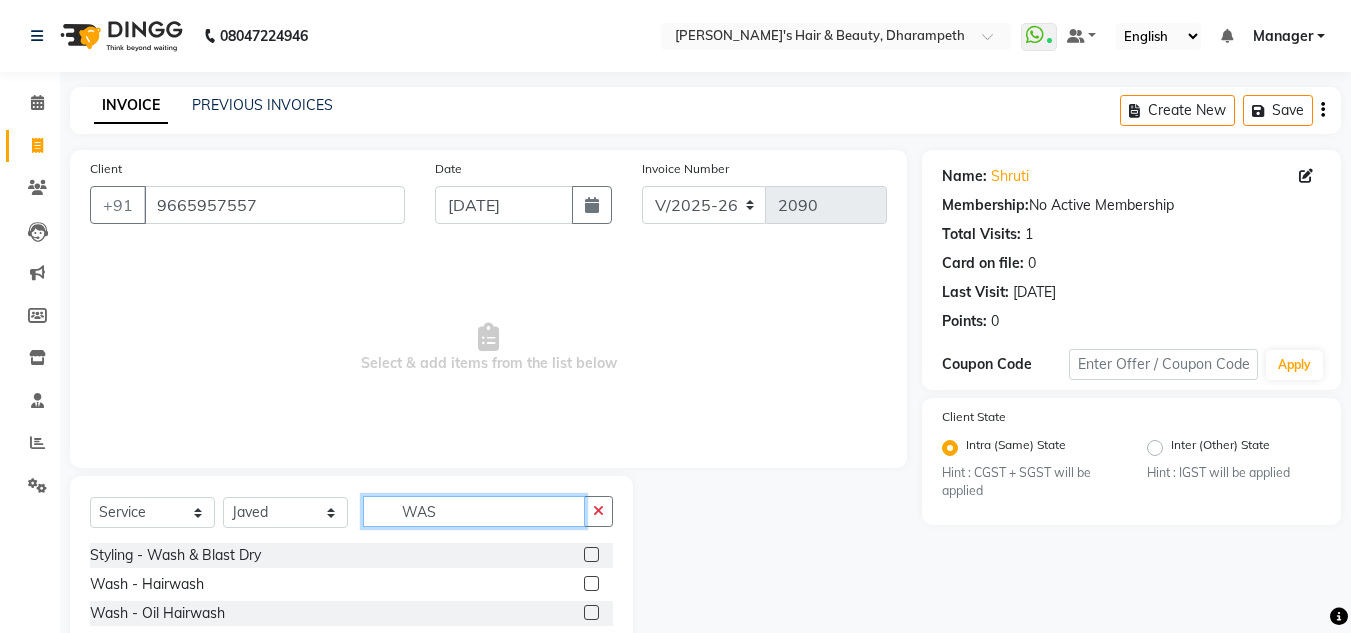 type on "WAS" 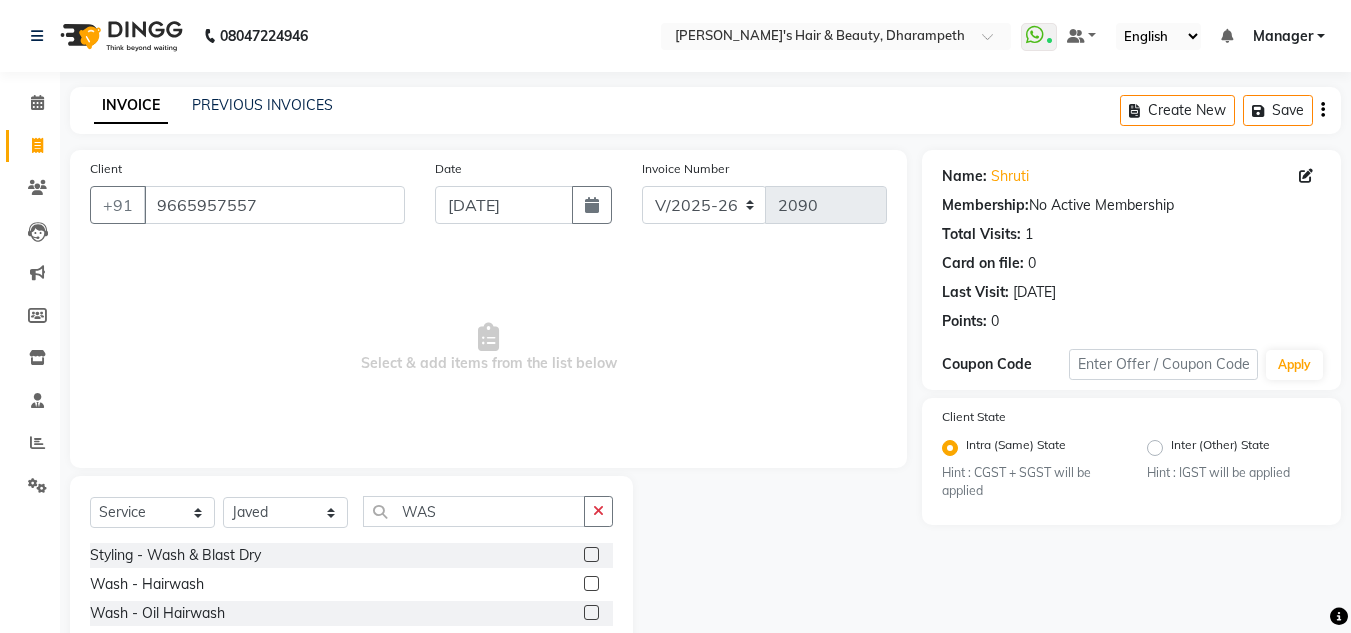 click 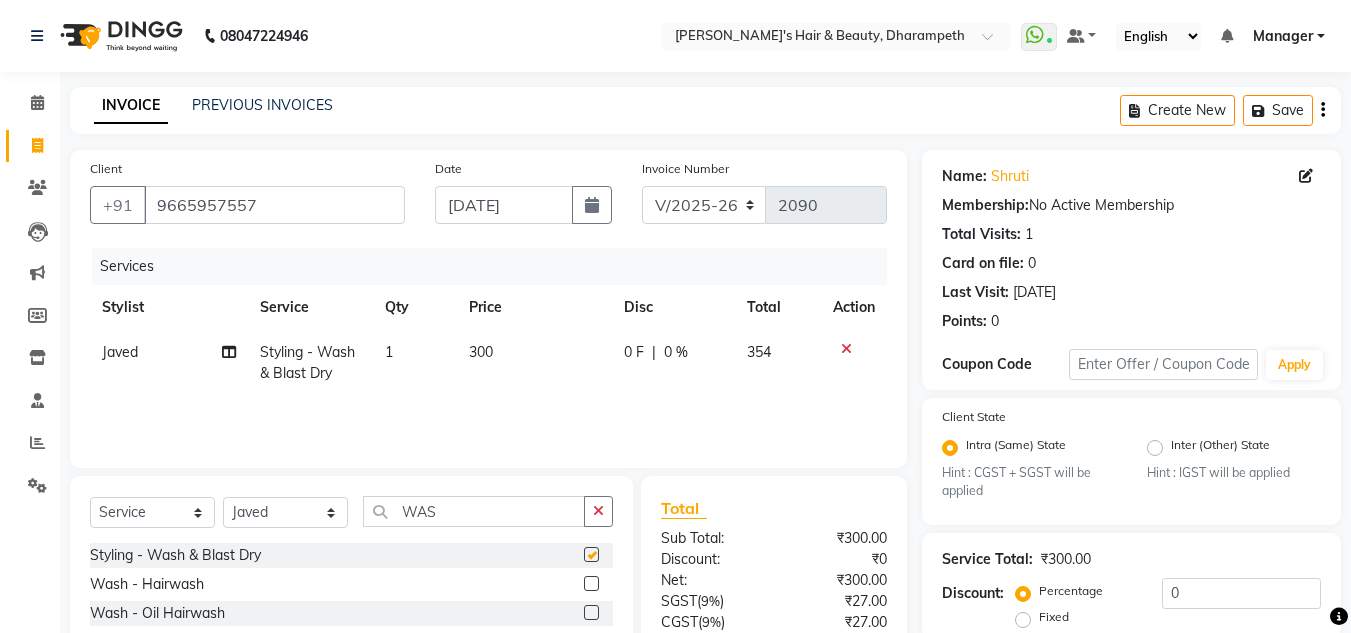 checkbox on "false" 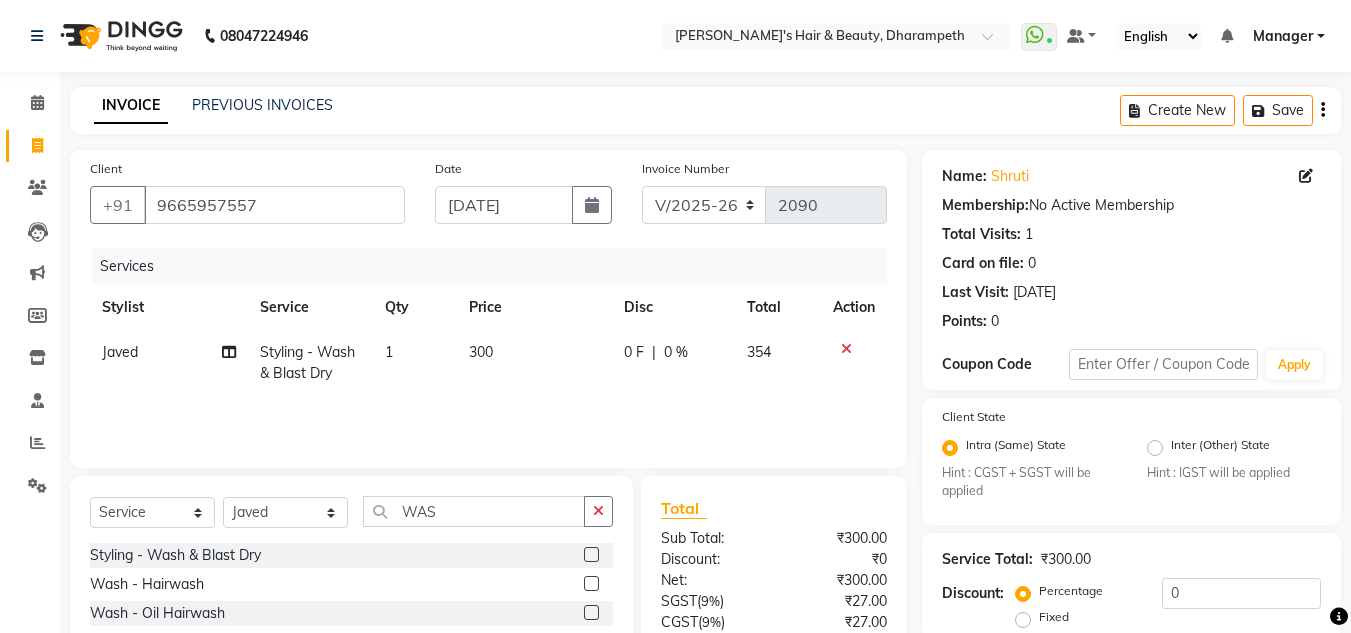 click on "300" 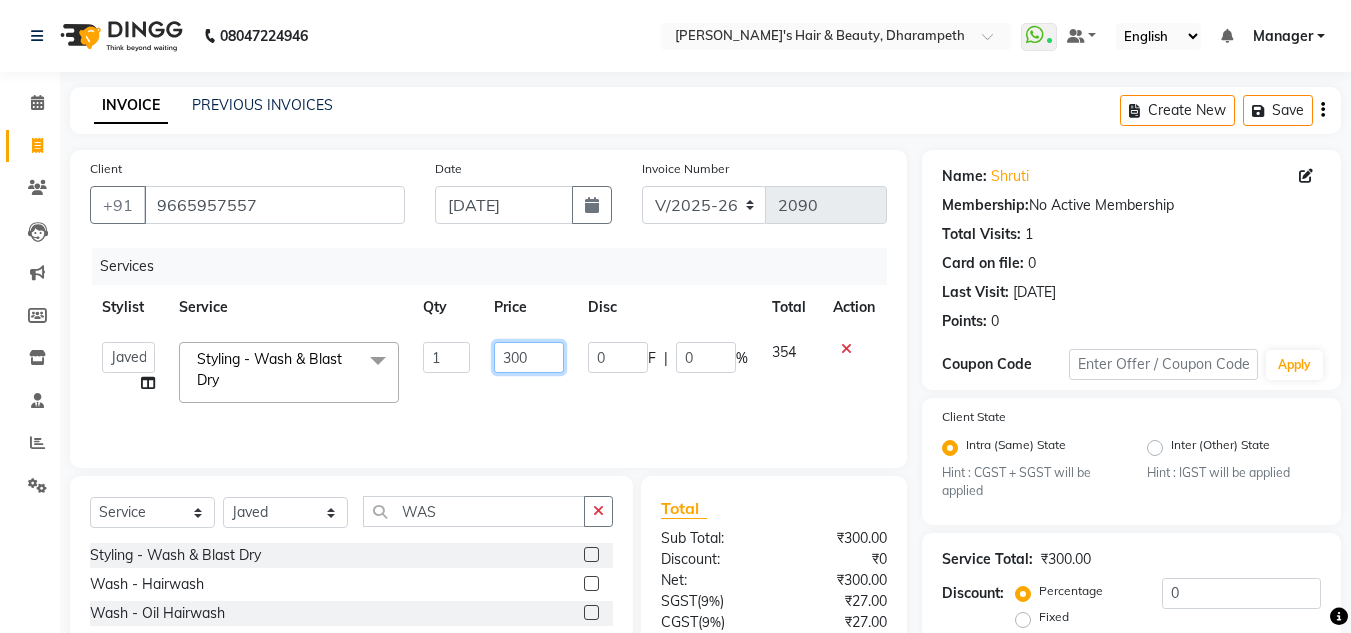 click on "300" 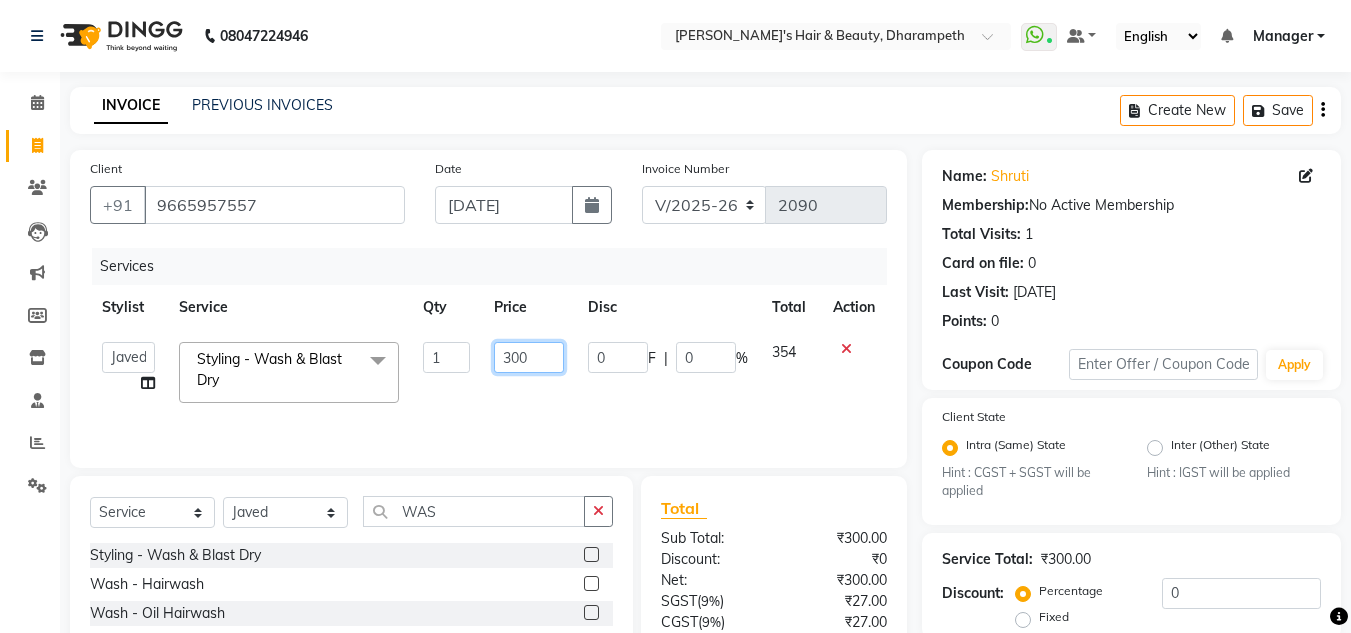 click on "300" 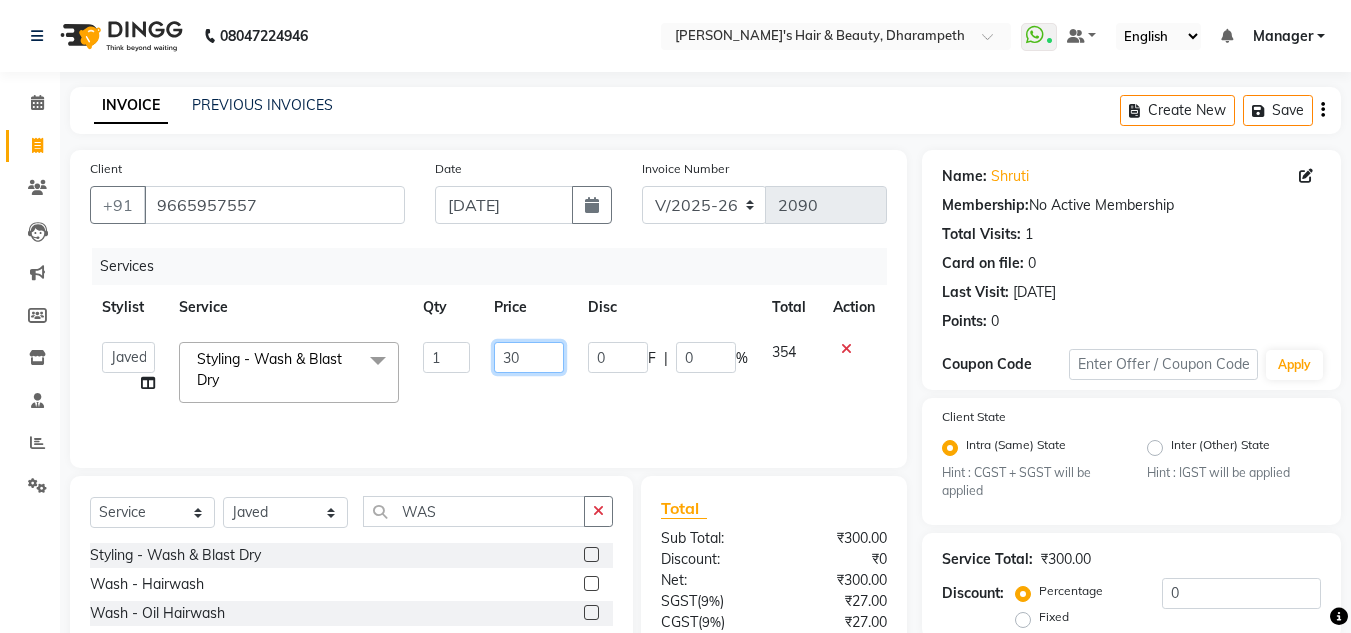 type on "3" 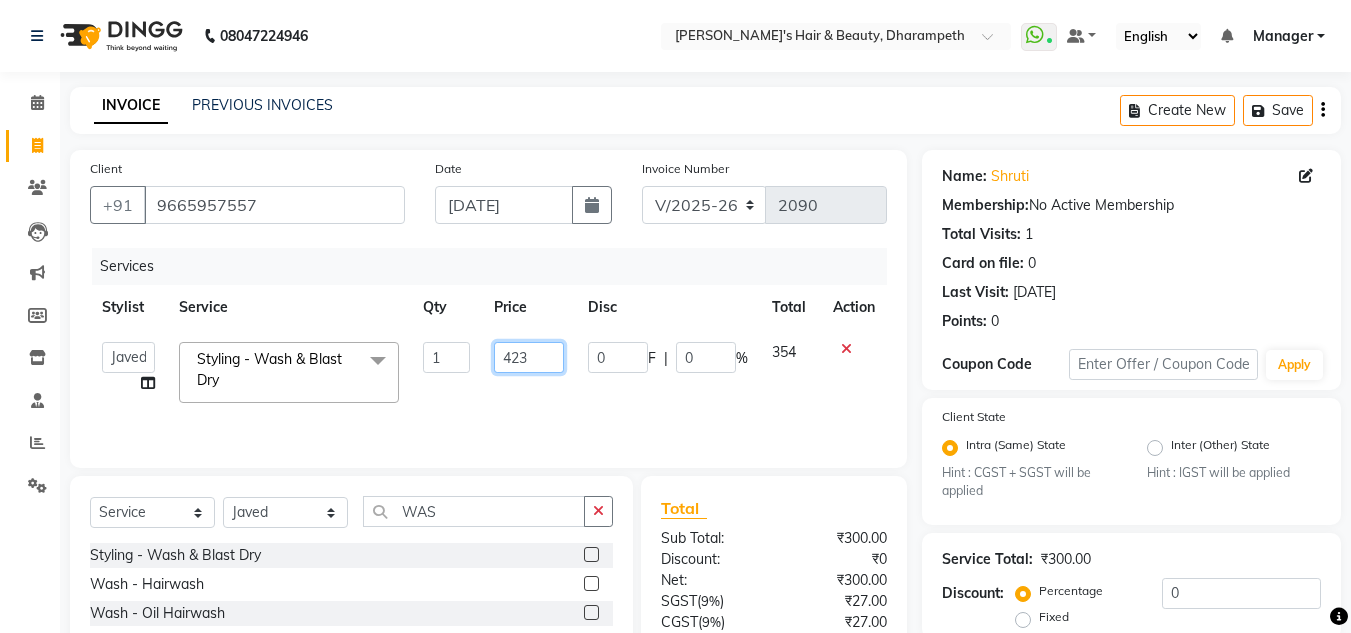 type on "423.5" 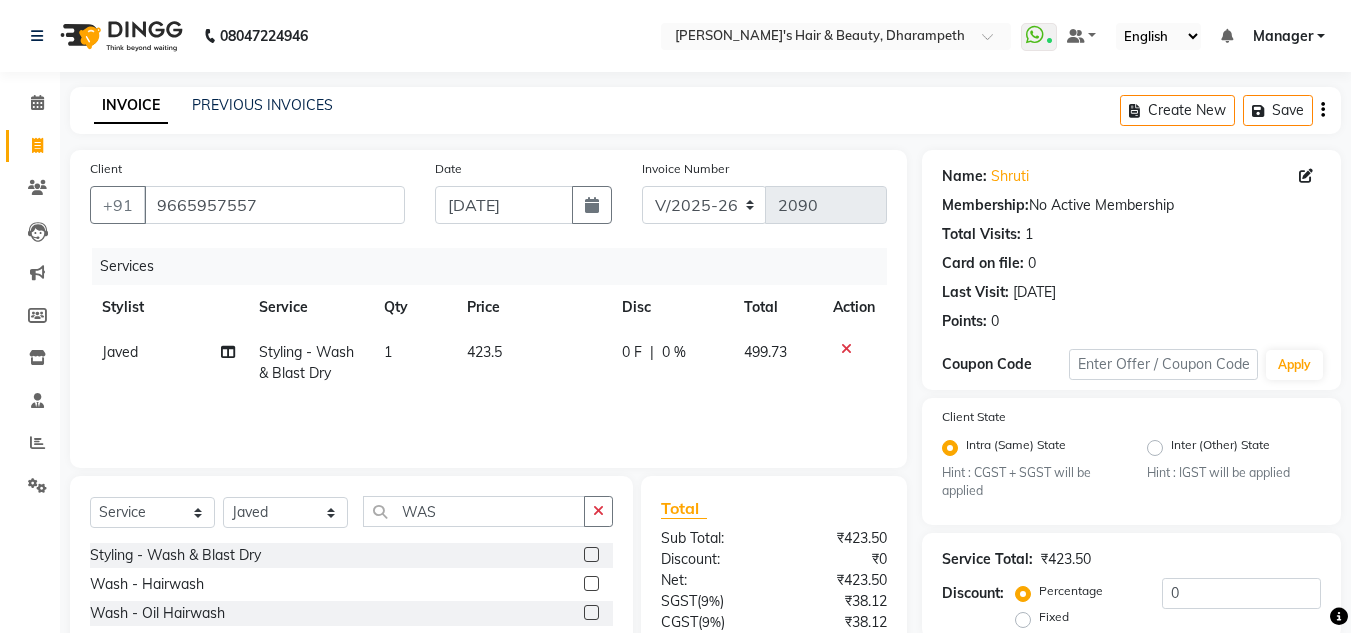 click on "499.73" 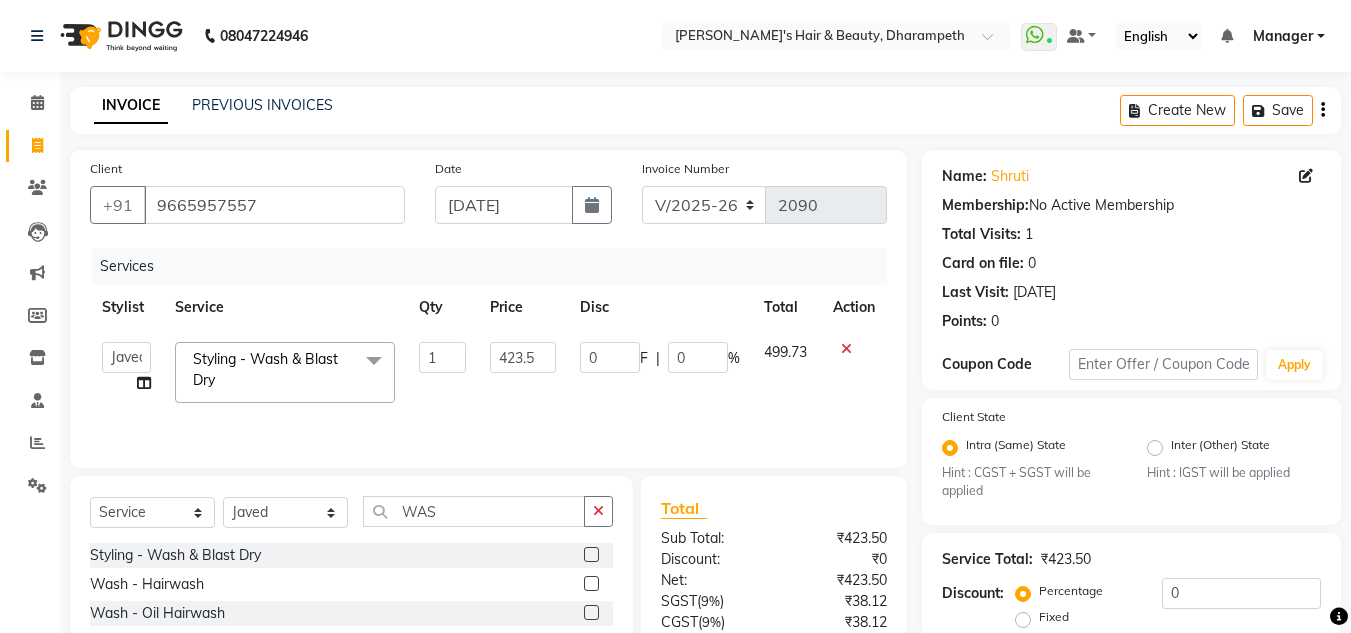 scroll, scrollTop: 188, scrollLeft: 0, axis: vertical 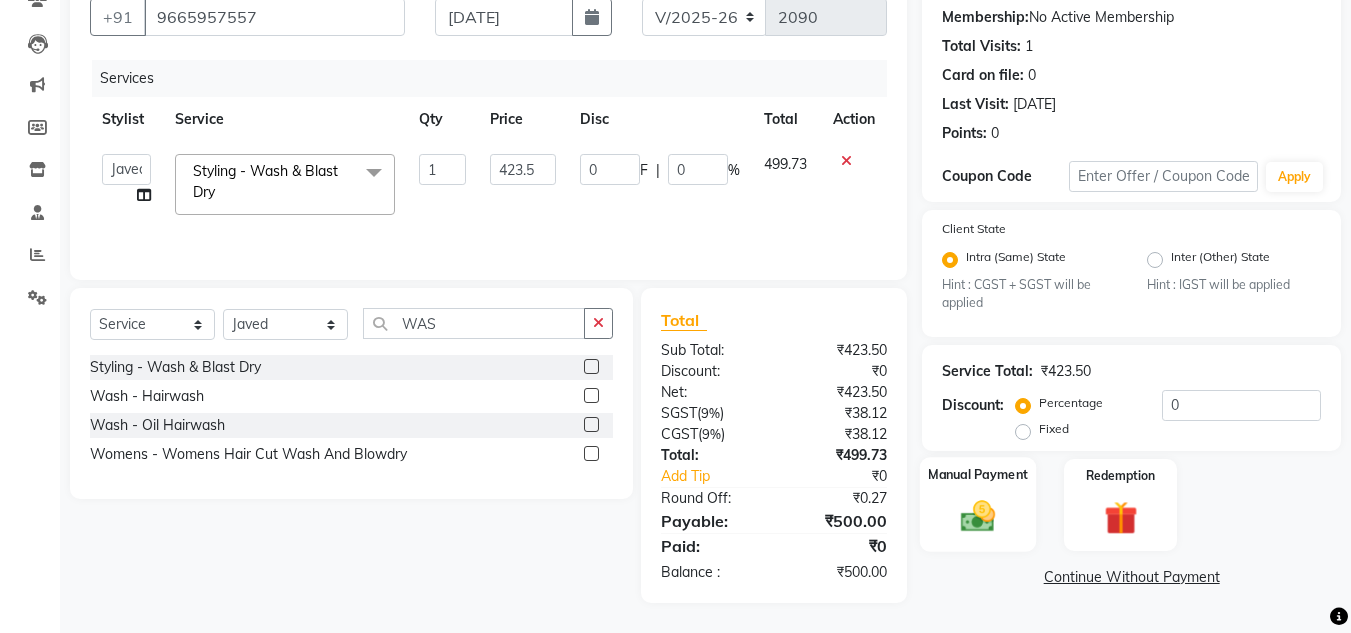 click 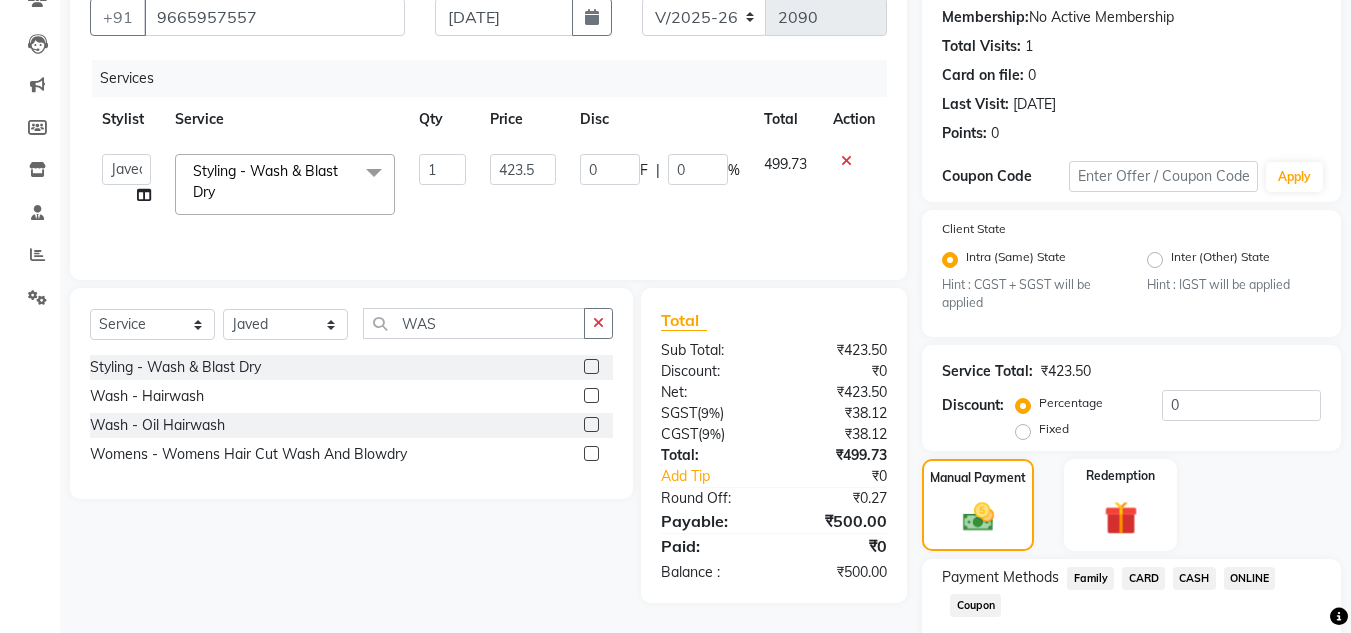 click on "CASH" 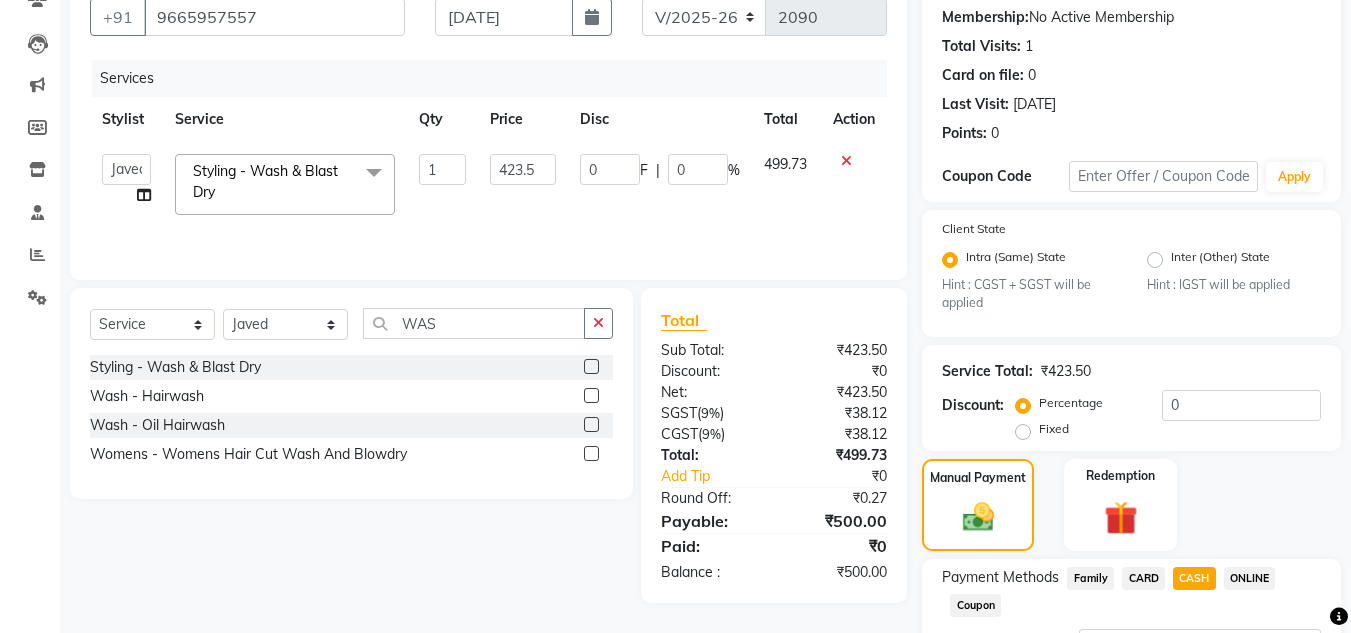 scroll, scrollTop: 361, scrollLeft: 0, axis: vertical 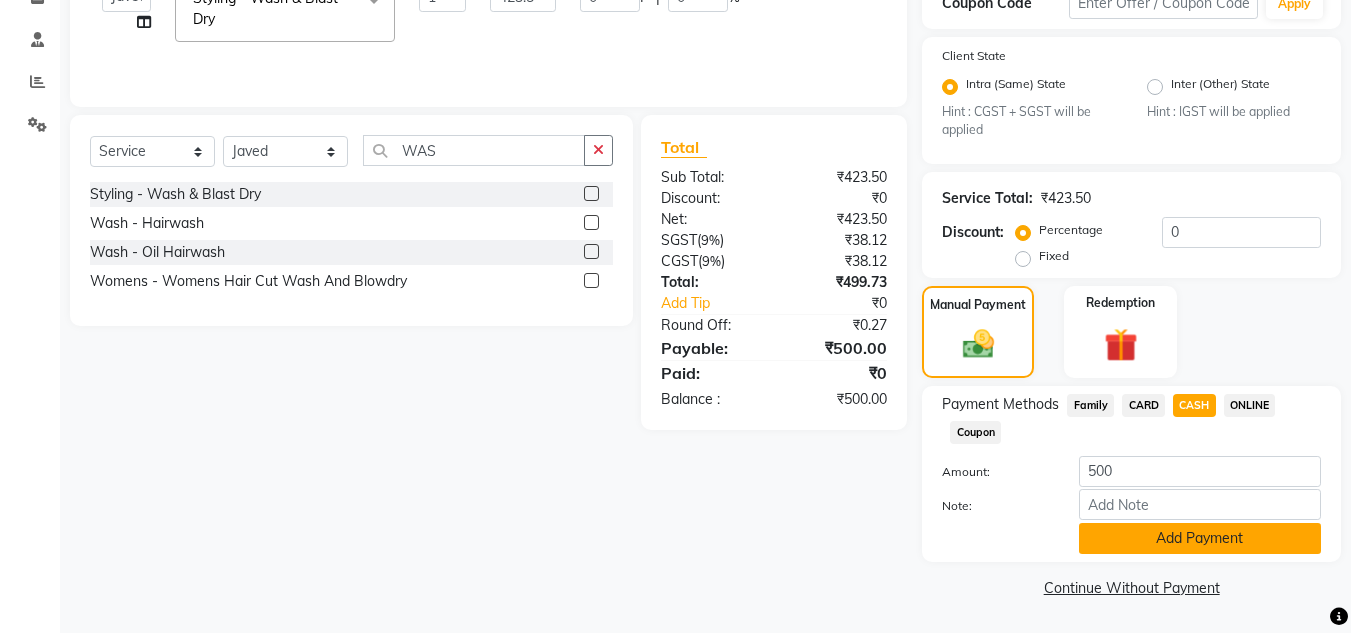 click on "Add Payment" 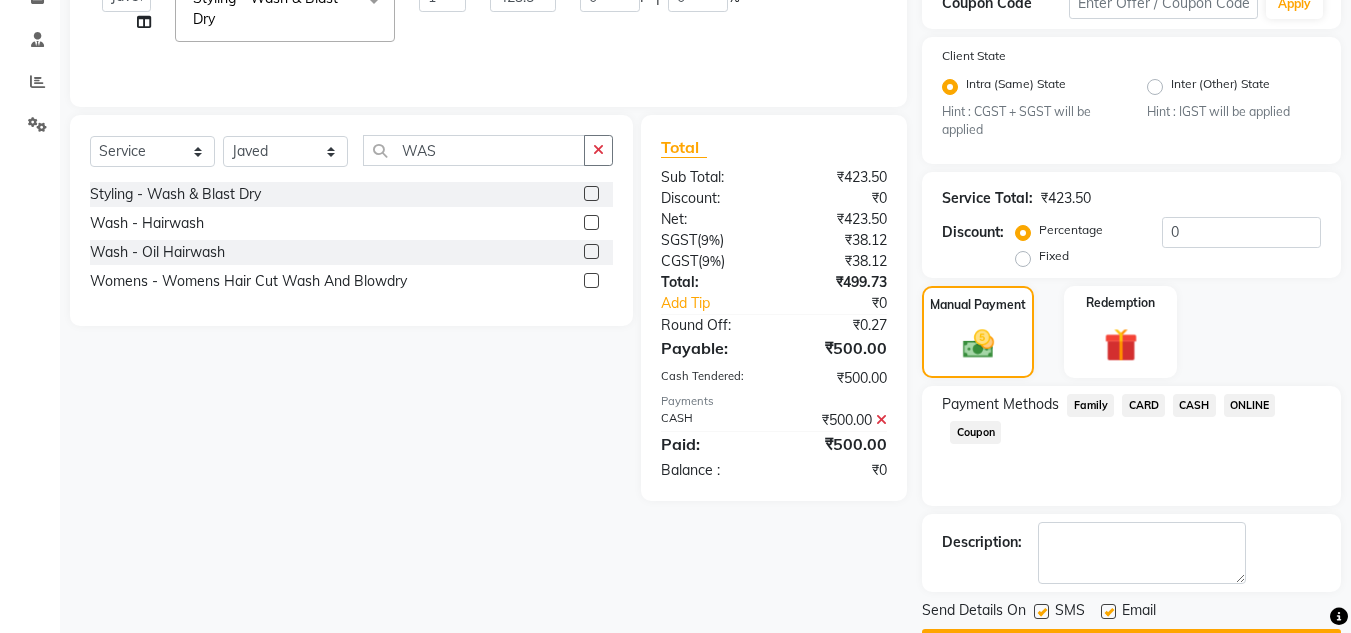 scroll, scrollTop: 418, scrollLeft: 0, axis: vertical 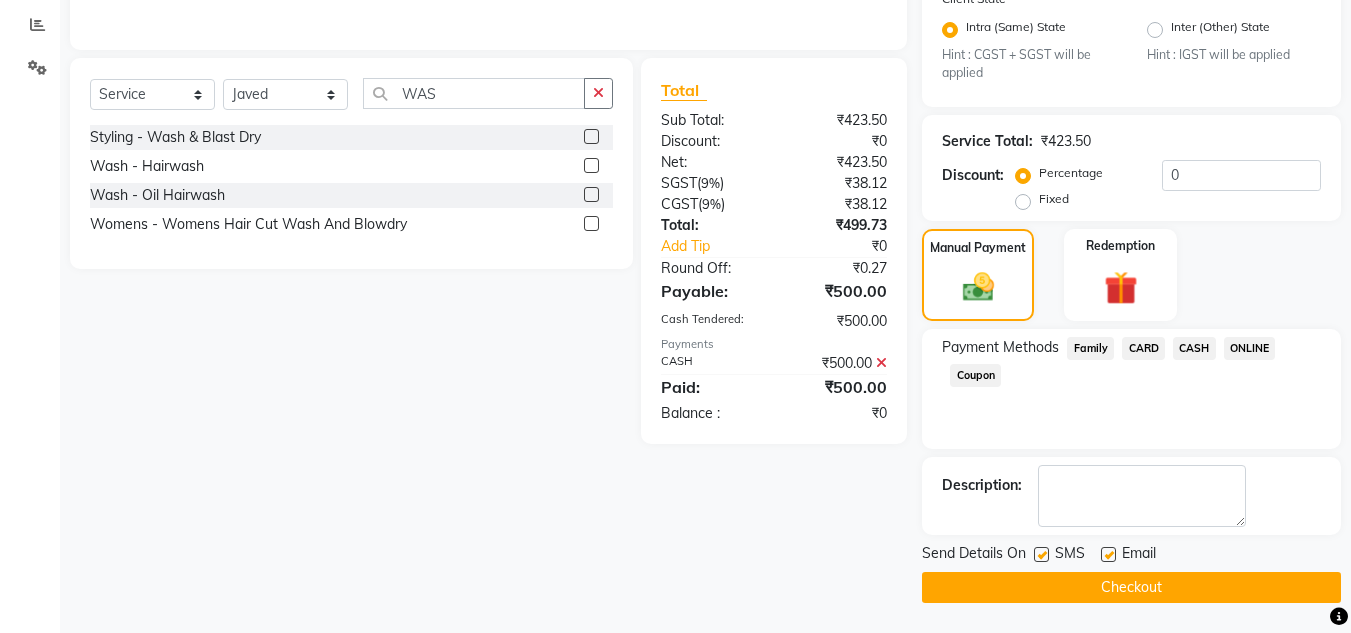click on "Checkout" 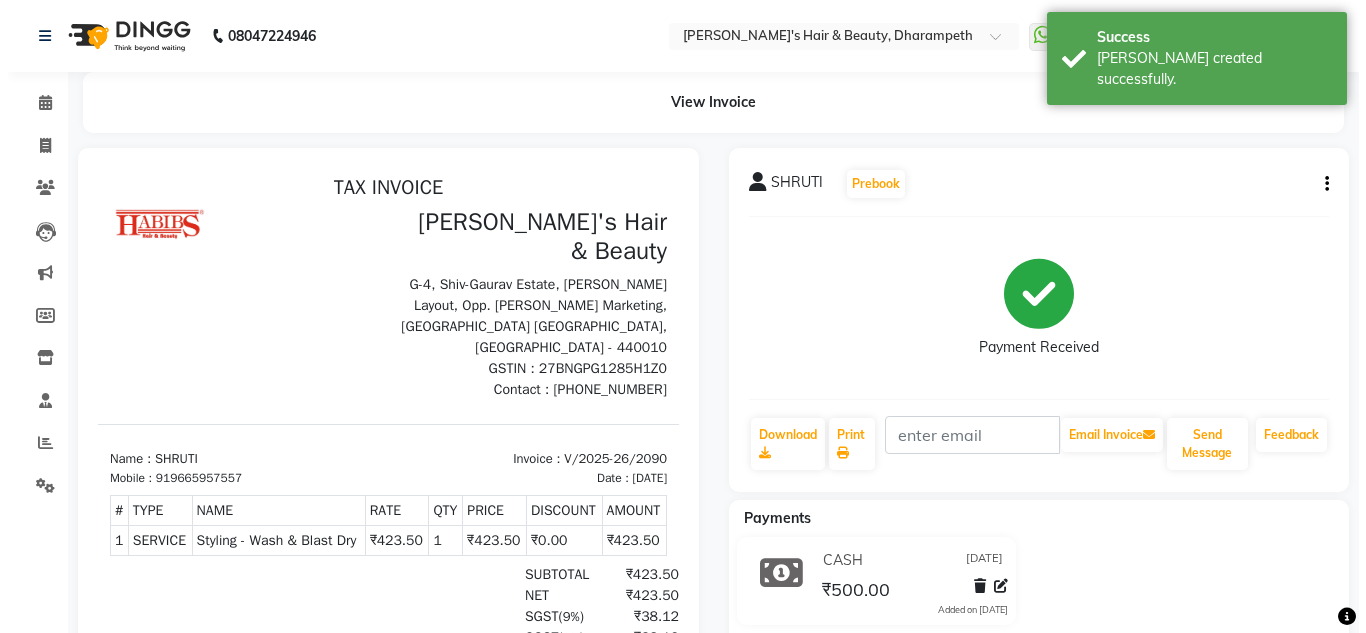 scroll, scrollTop: 0, scrollLeft: 0, axis: both 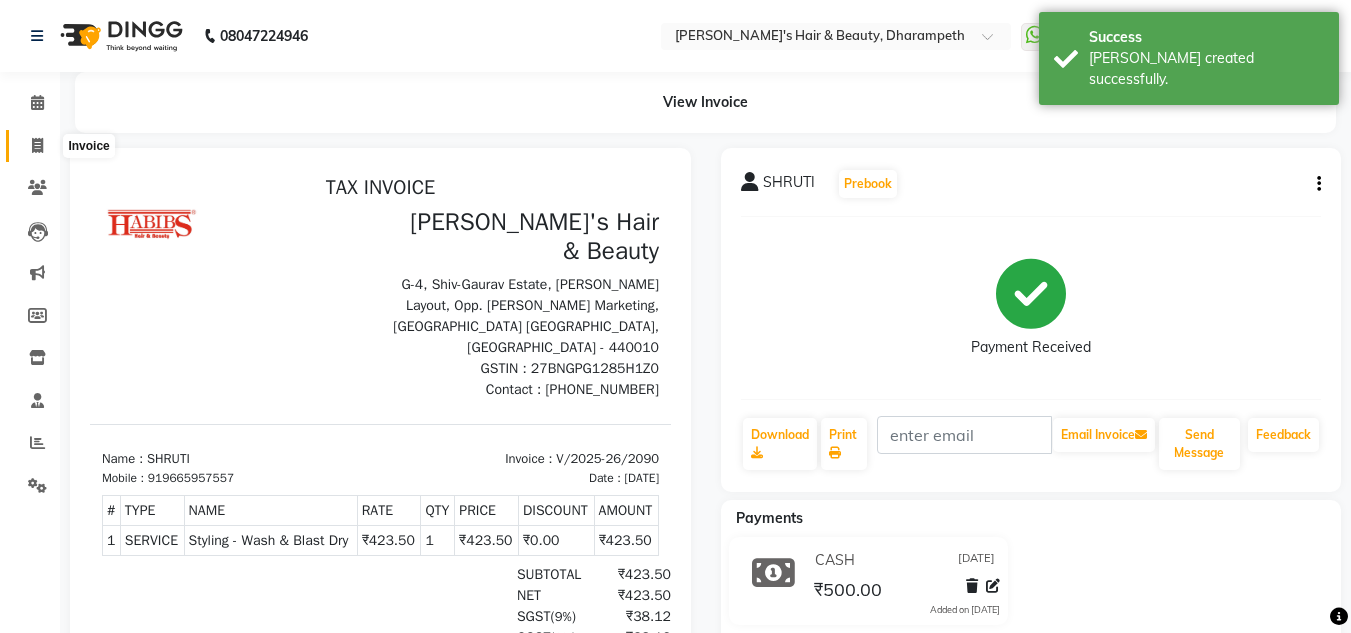 click 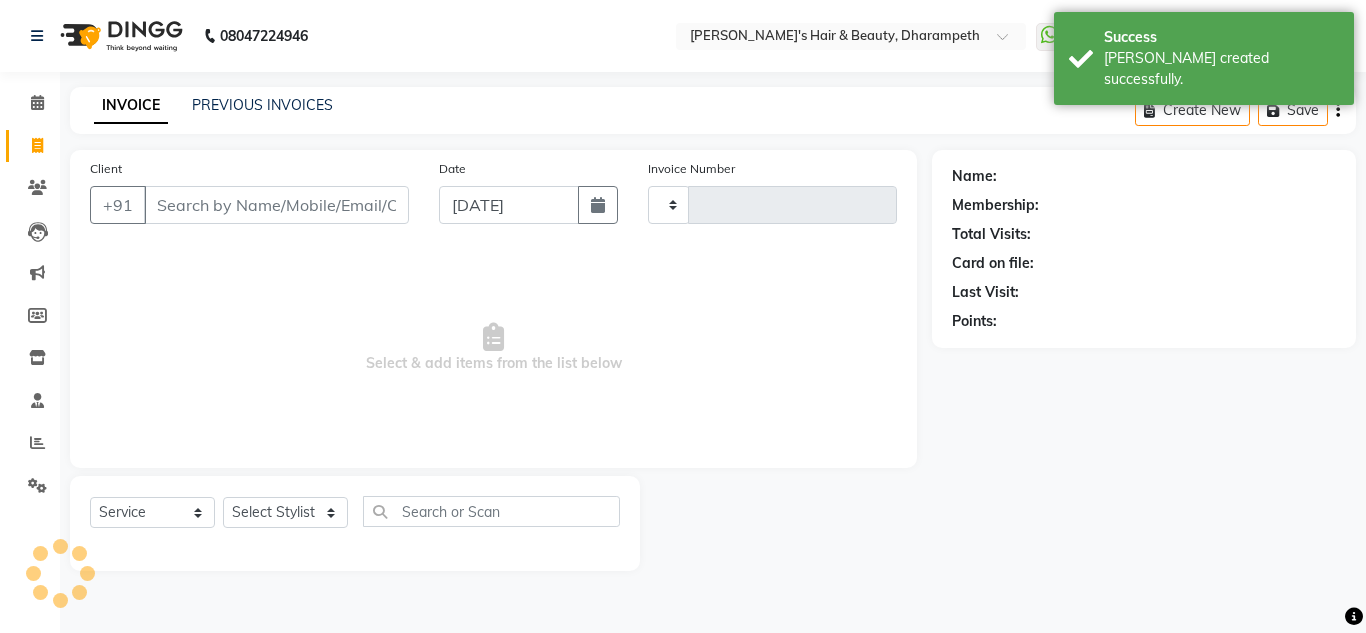 type on "2091" 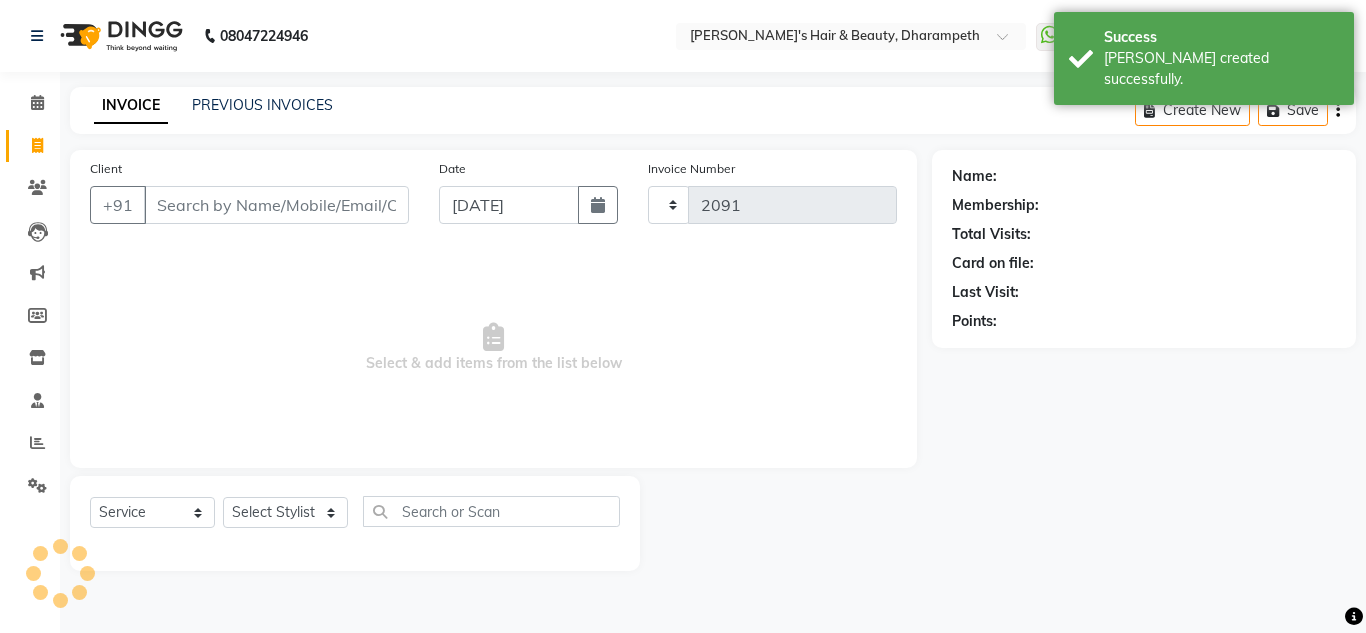 select on "4860" 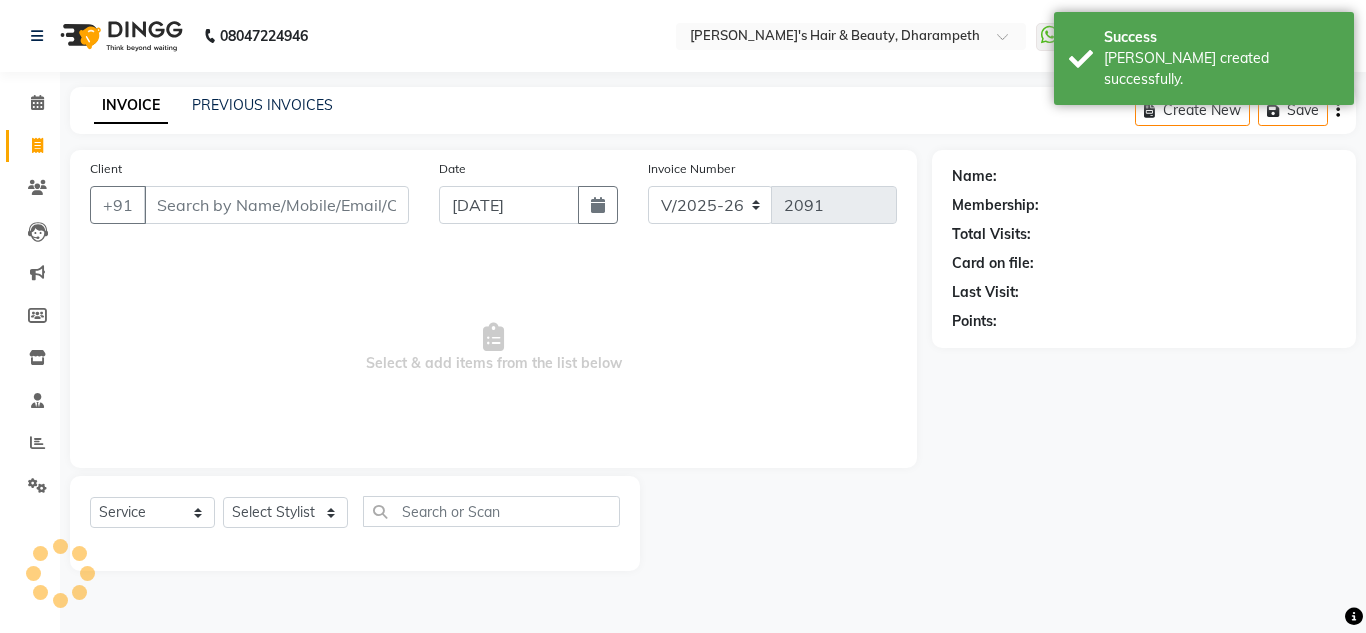 click on "Client" at bounding box center (276, 205) 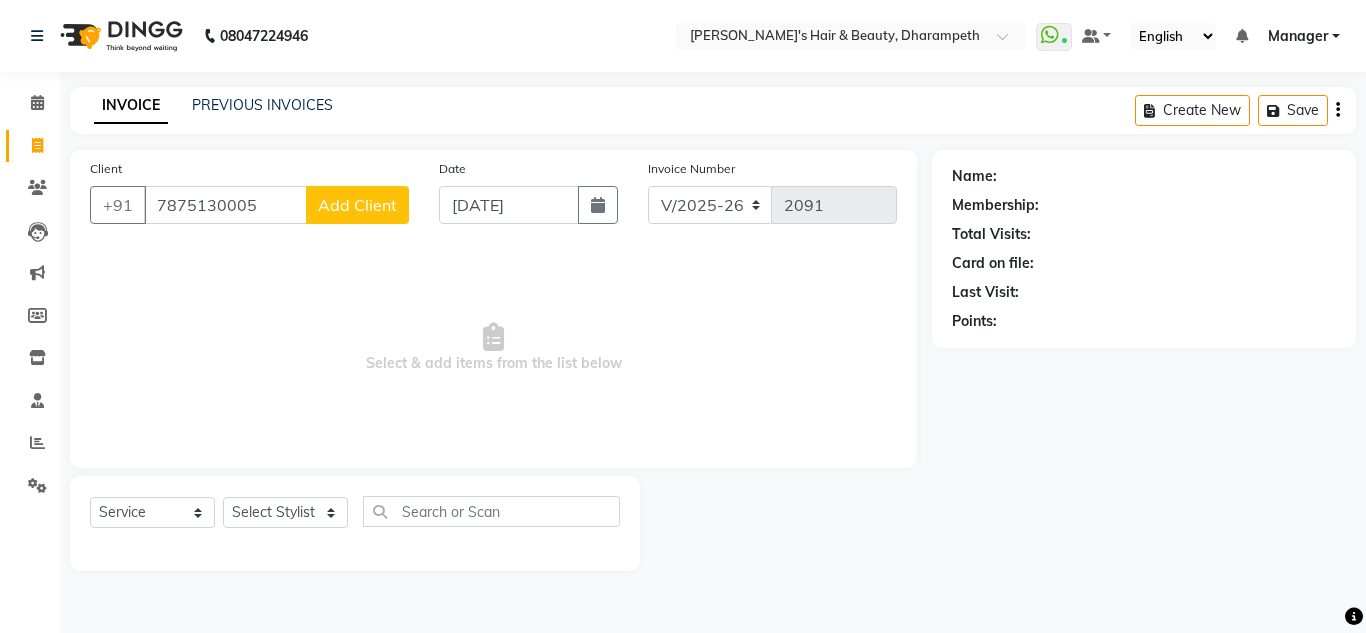 type on "7875130005" 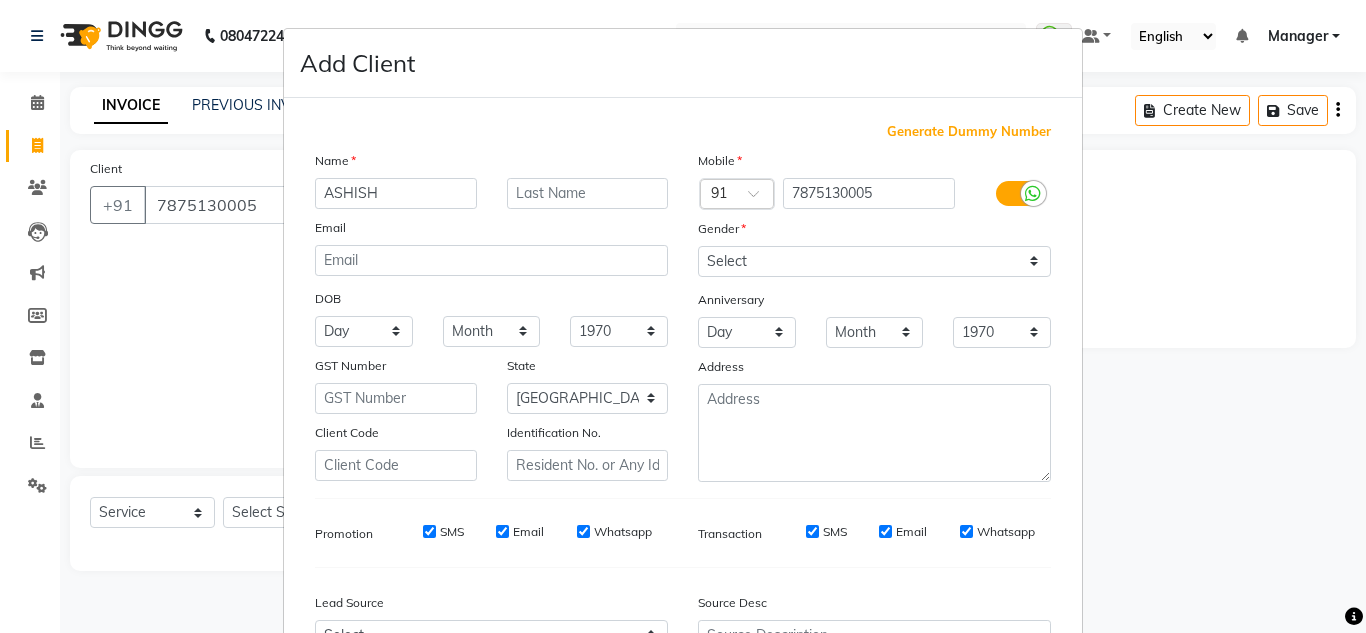 type on "ASHISH" 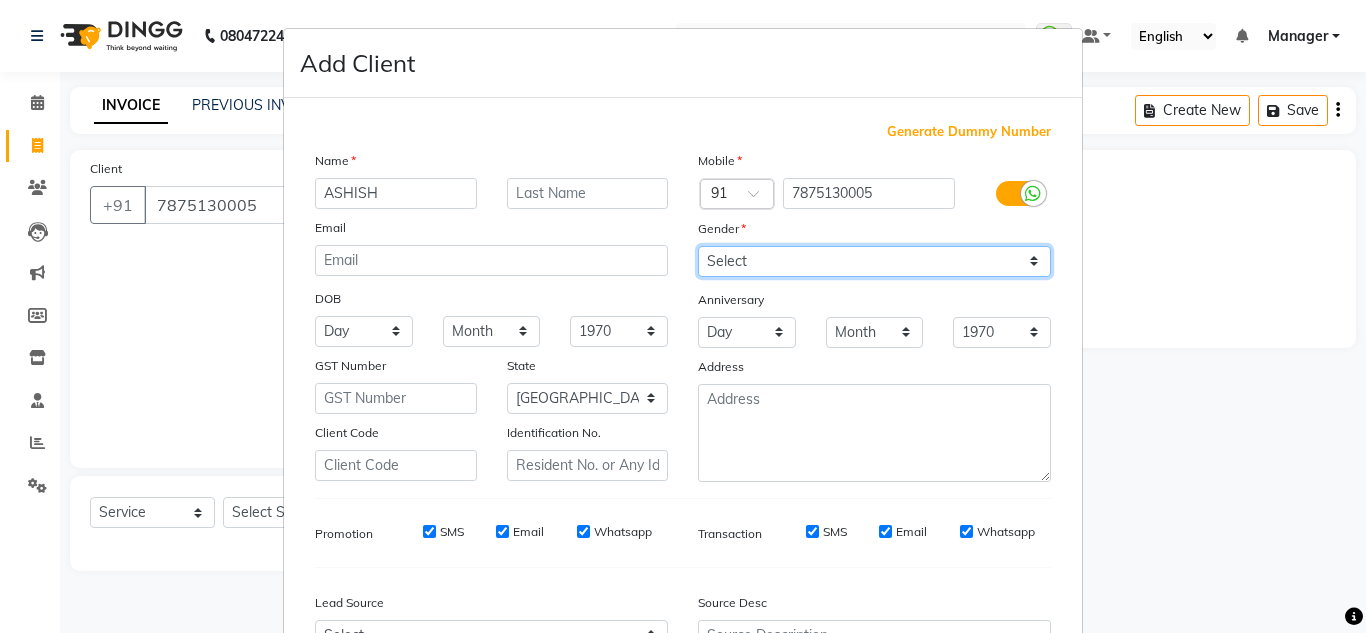 click on "Select [DEMOGRAPHIC_DATA] [DEMOGRAPHIC_DATA] Other Prefer Not To Say" at bounding box center (874, 261) 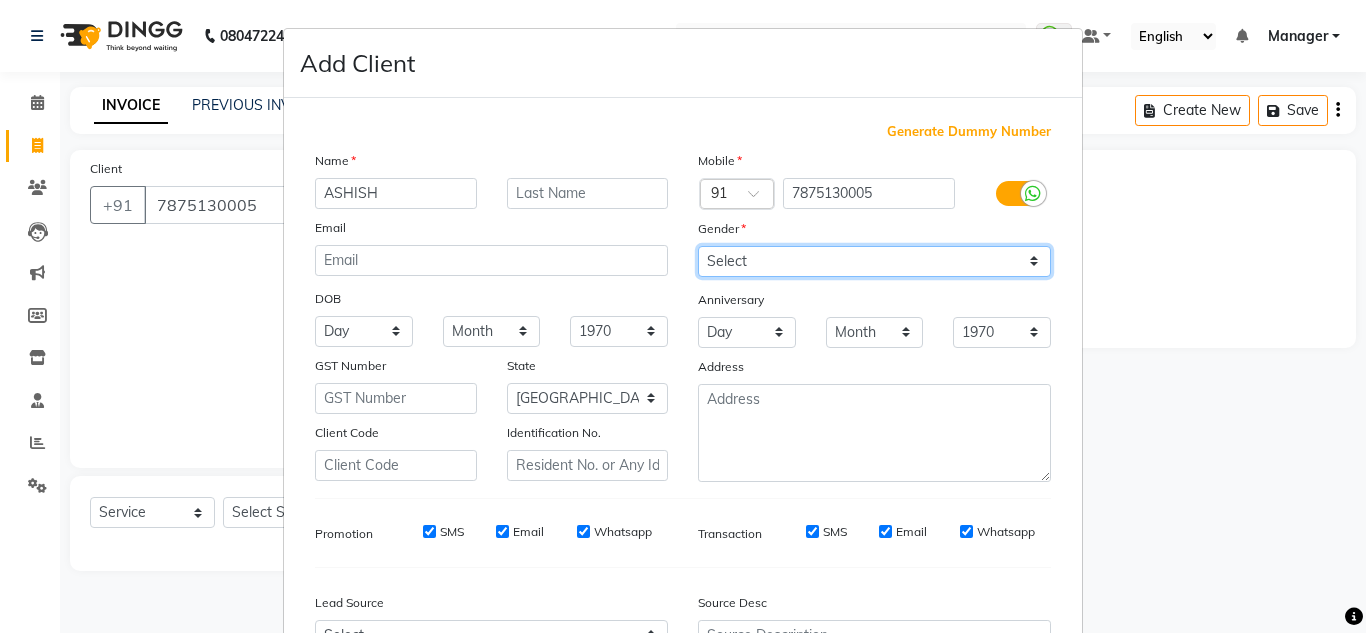 select on "[DEMOGRAPHIC_DATA]" 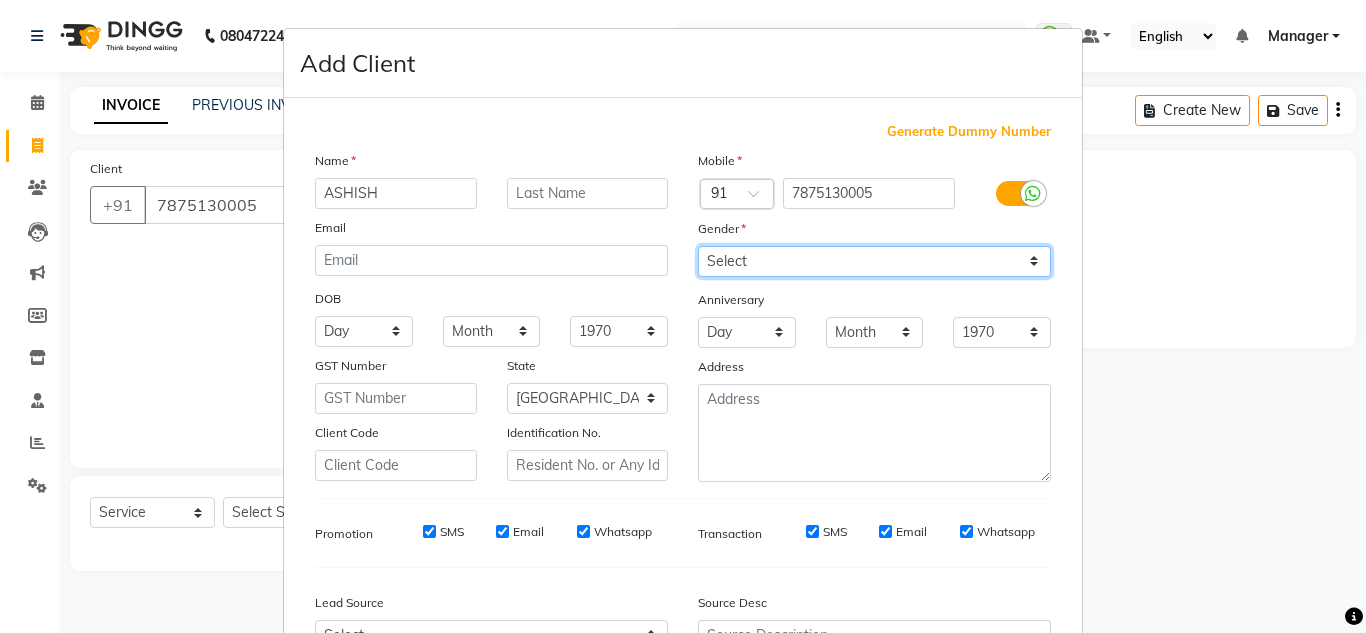 click on "Select [DEMOGRAPHIC_DATA] [DEMOGRAPHIC_DATA] Other Prefer Not To Say" at bounding box center (874, 261) 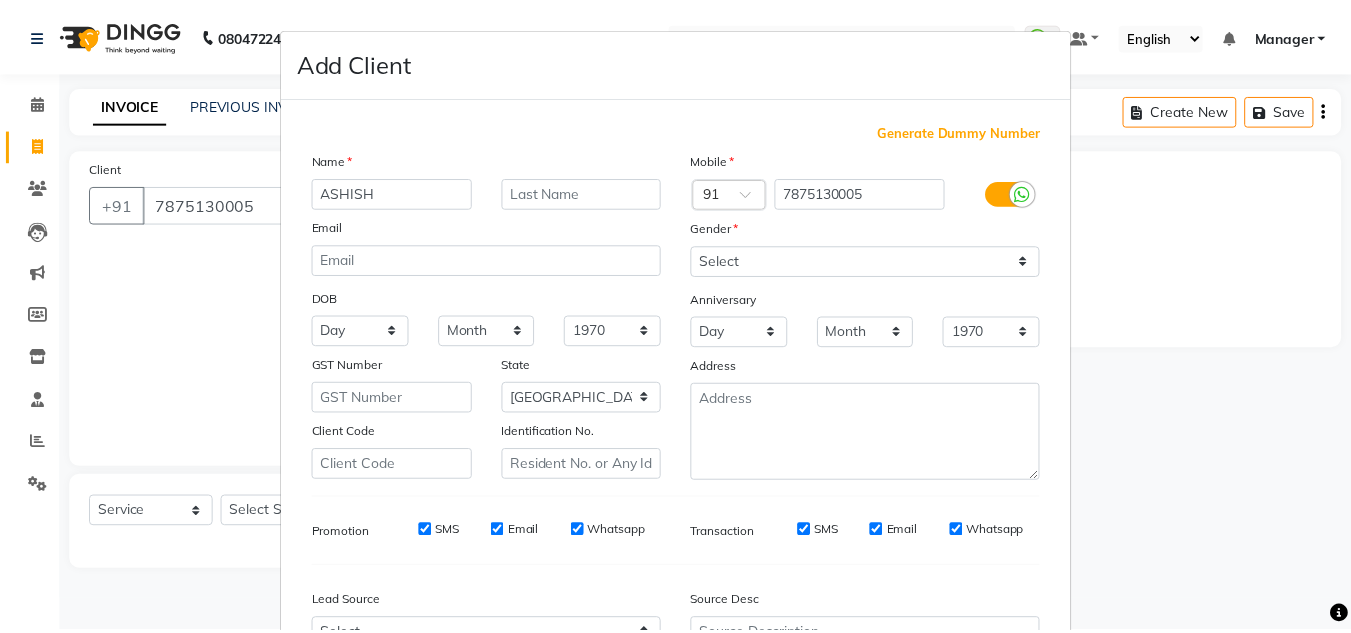 scroll, scrollTop: 216, scrollLeft: 0, axis: vertical 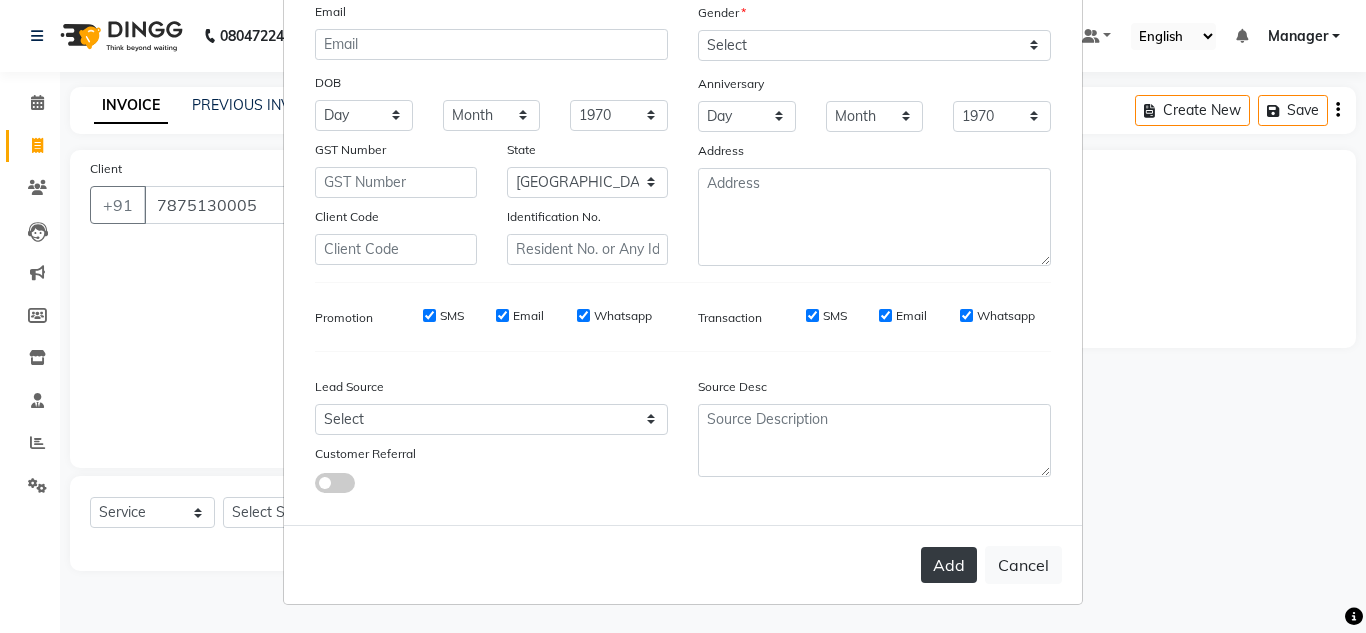 click on "Add" at bounding box center [949, 565] 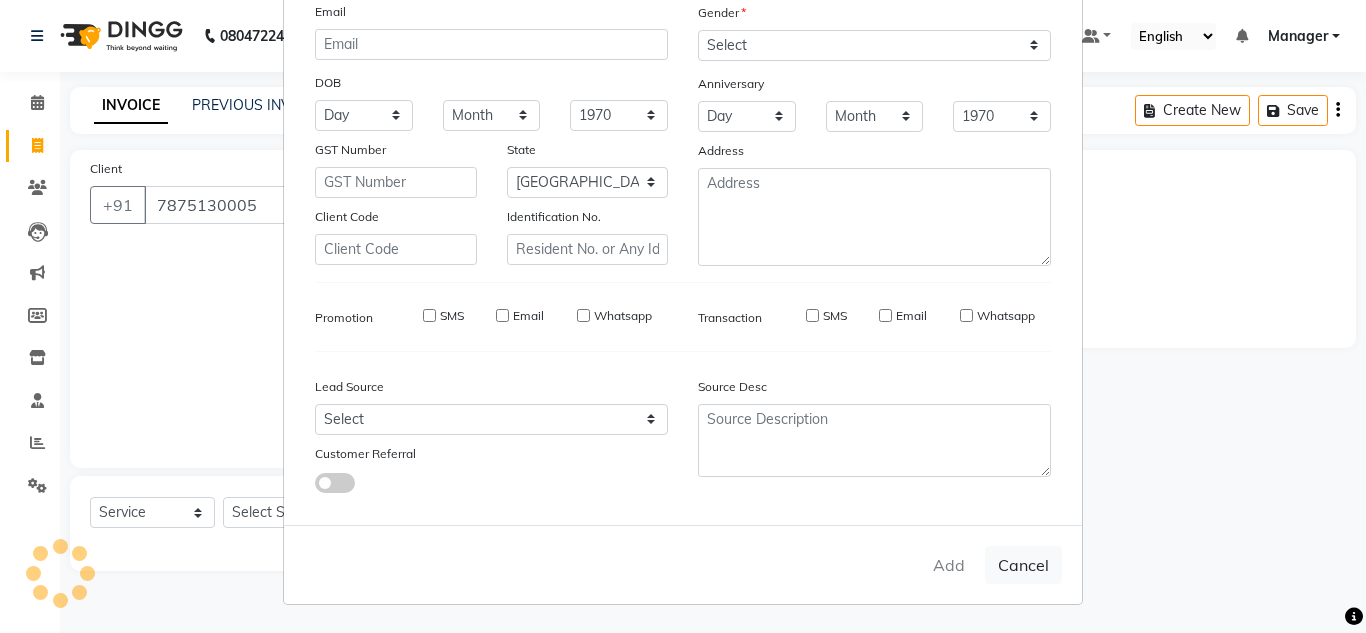 type 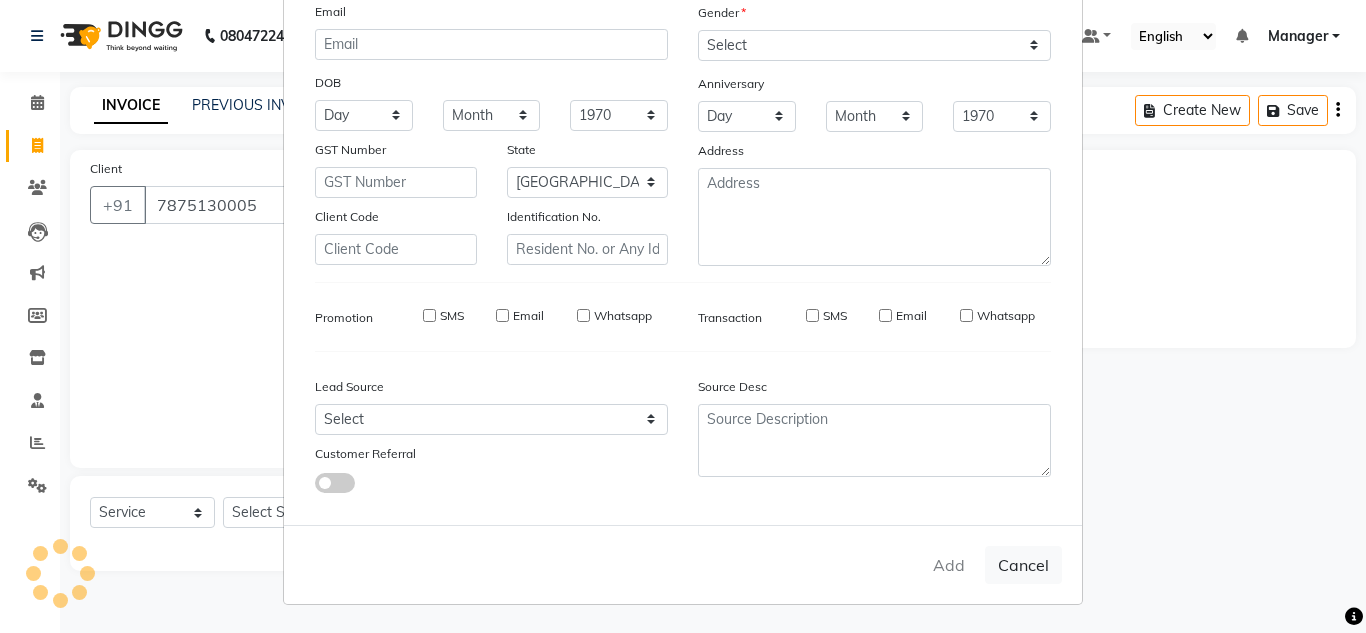 select 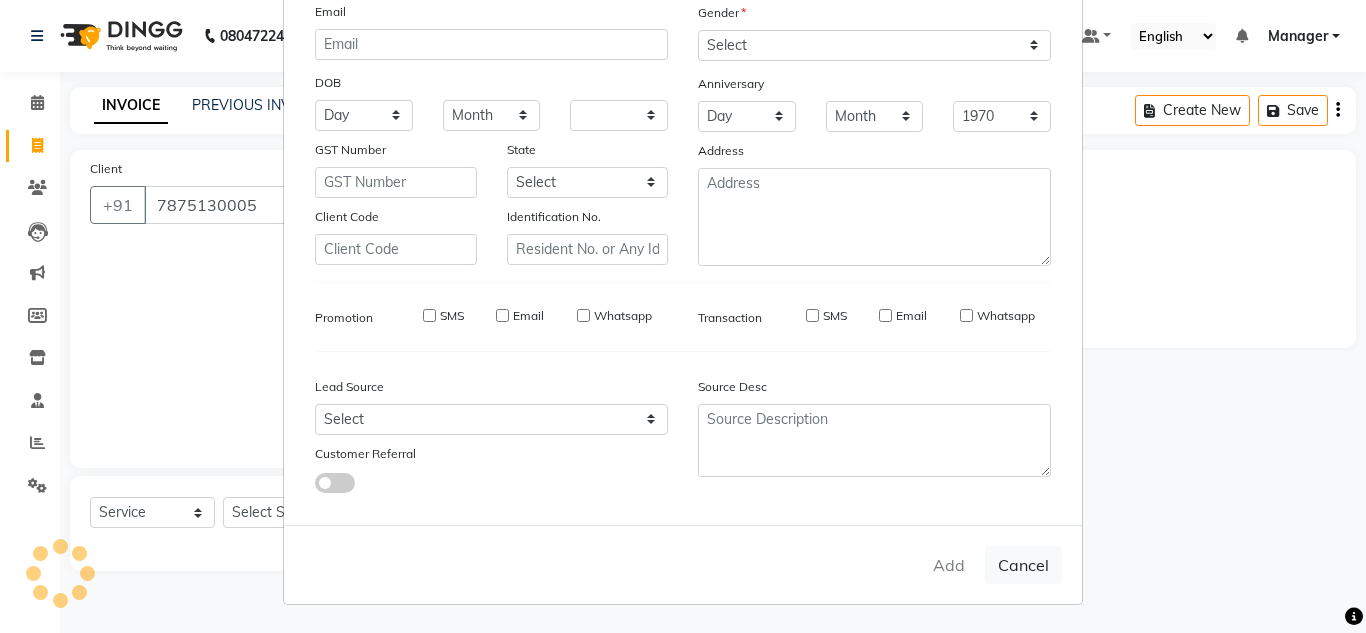 select 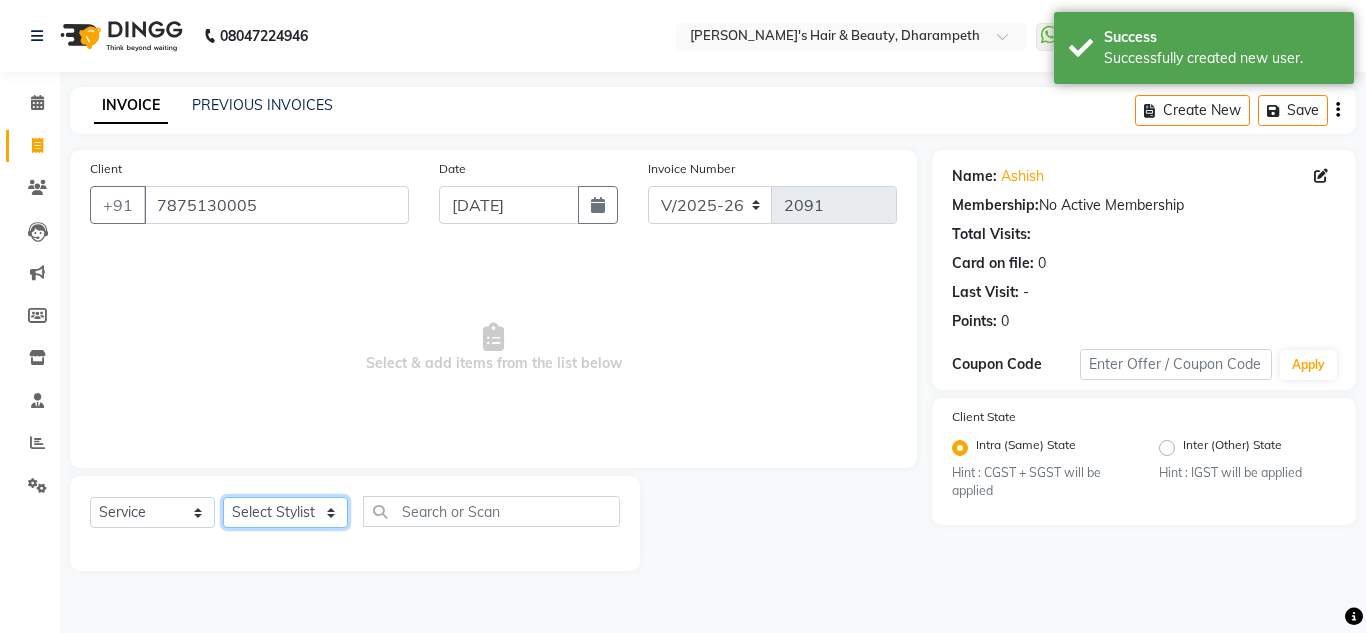 click on "Select Stylist Anuj W [PERSON_NAME] [PERSON_NAME]  Manager [PERSON_NAME] C [PERSON_NAME] S [PERSON_NAME] S Shilpa P Vedant N" 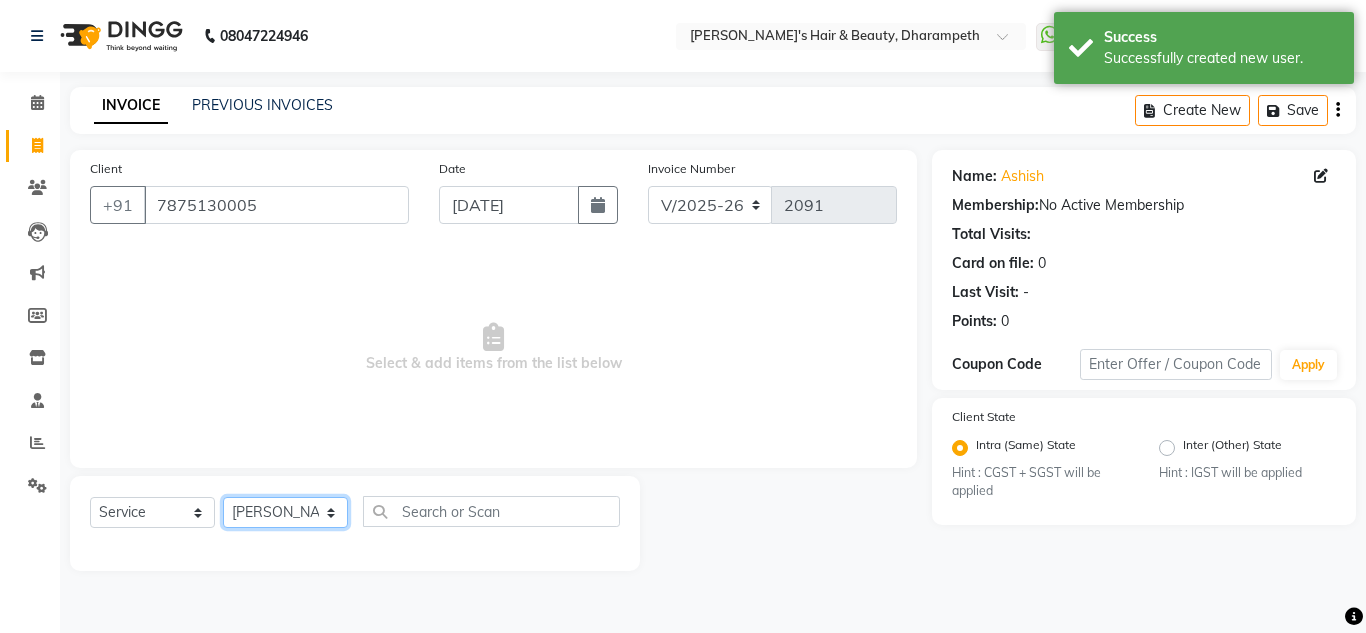 click on "Select Stylist Anuj W [PERSON_NAME] [PERSON_NAME]  Manager [PERSON_NAME] C [PERSON_NAME] S [PERSON_NAME] S Shilpa P Vedant N" 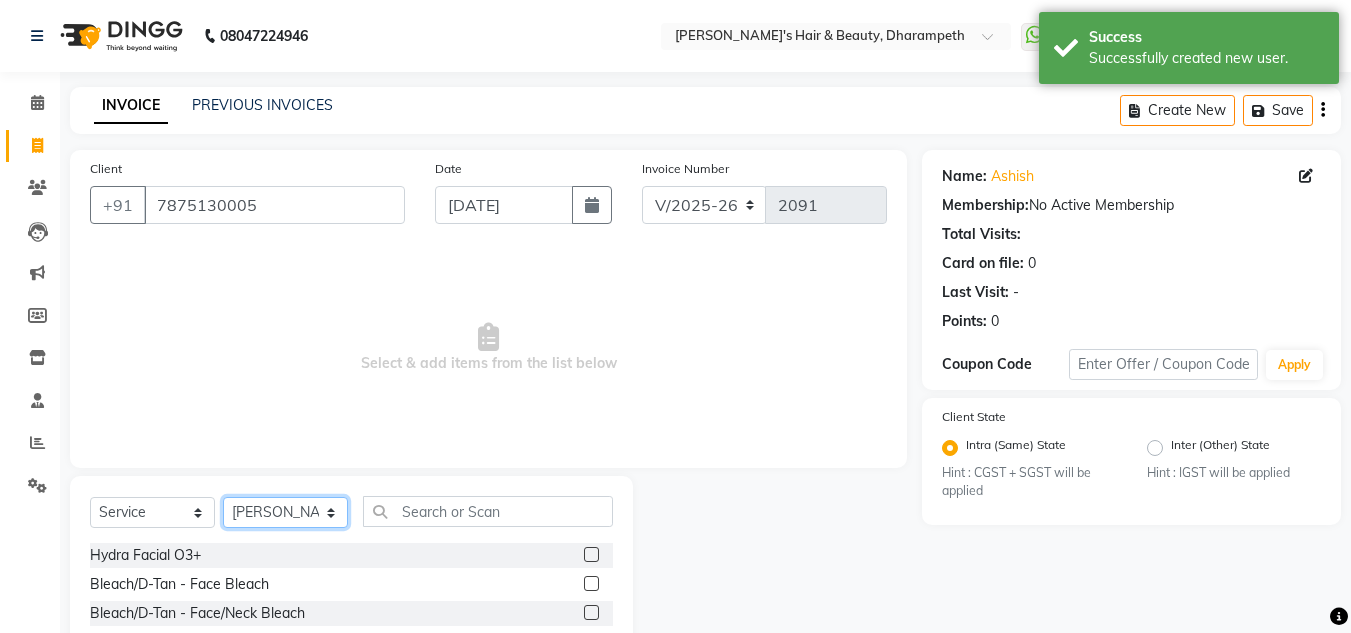 drag, startPoint x: 261, startPoint y: 510, endPoint x: 253, endPoint y: 251, distance: 259.12354 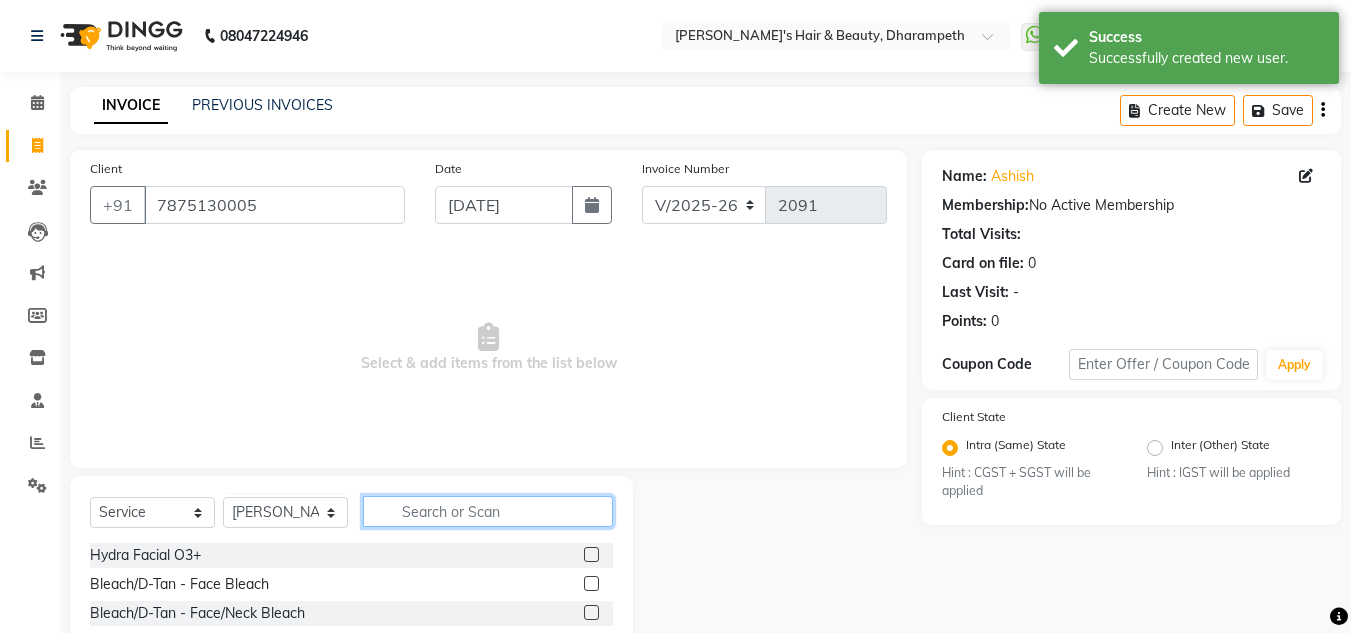 click 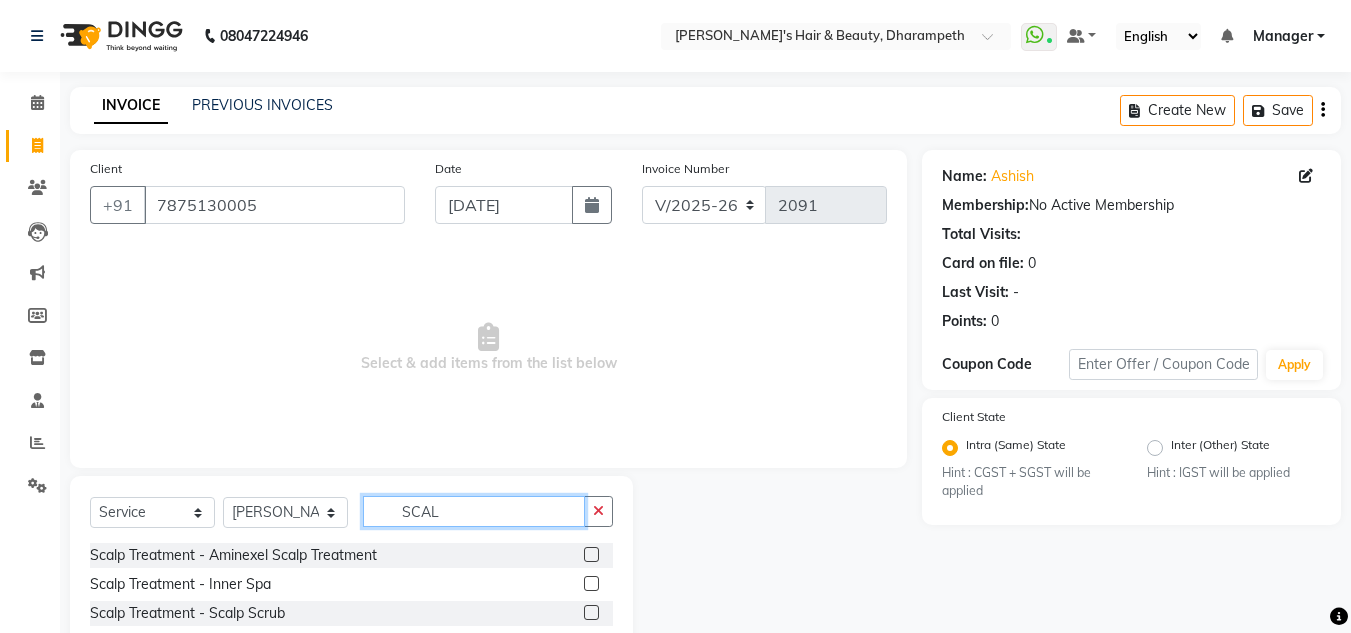 type on "SCAL" 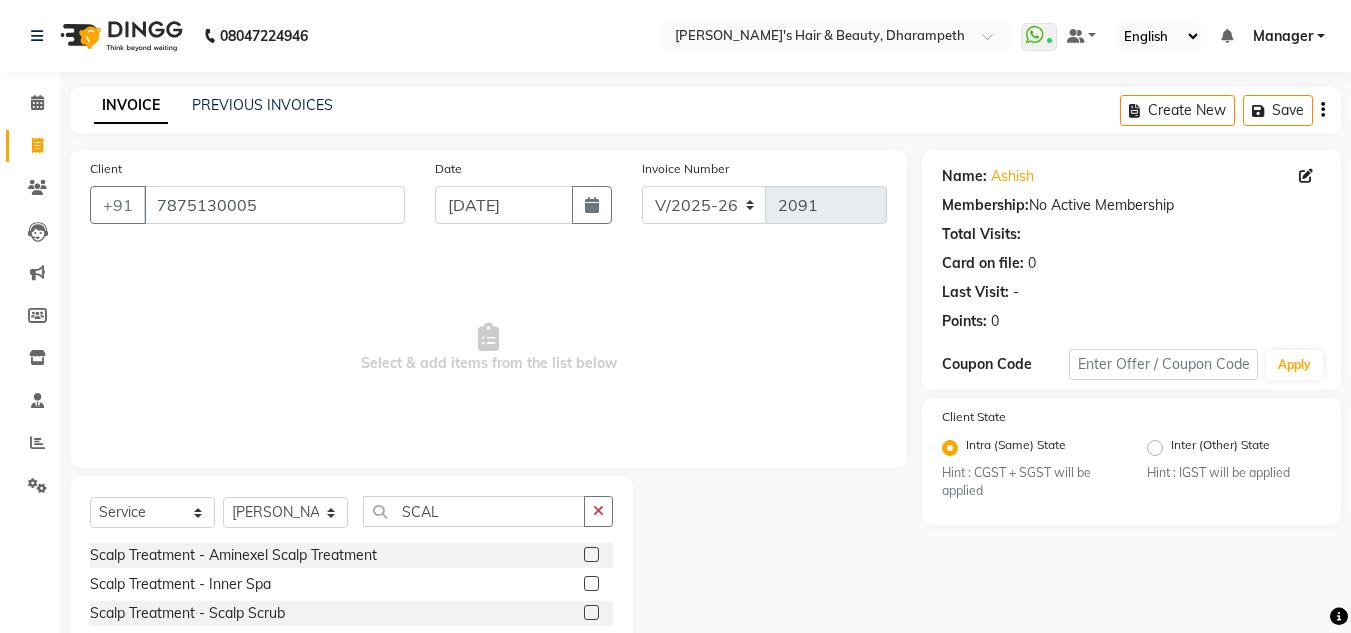 click 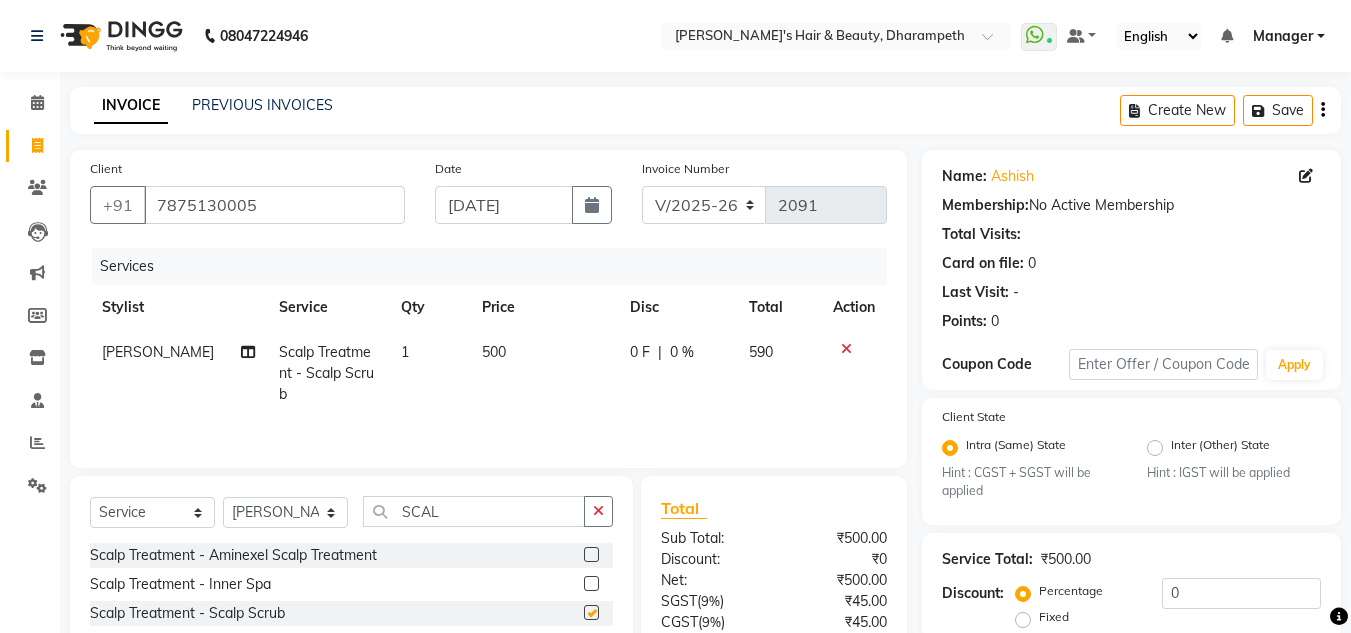 checkbox on "false" 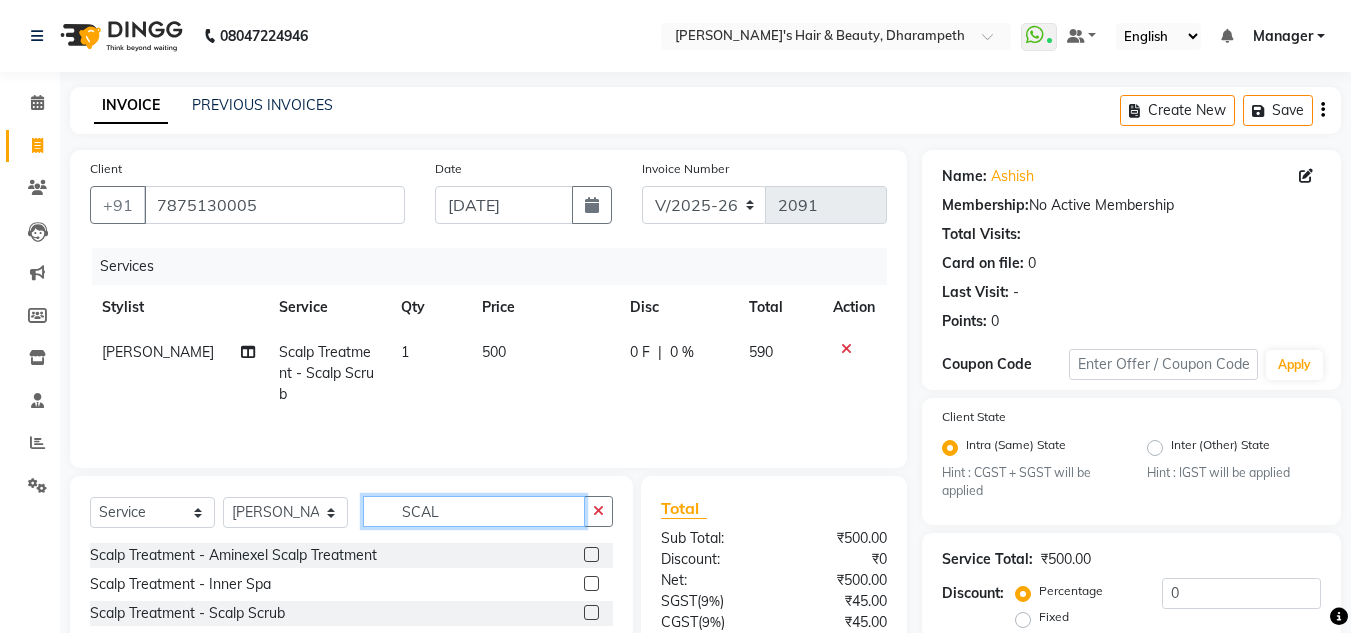 click on "SCAL" 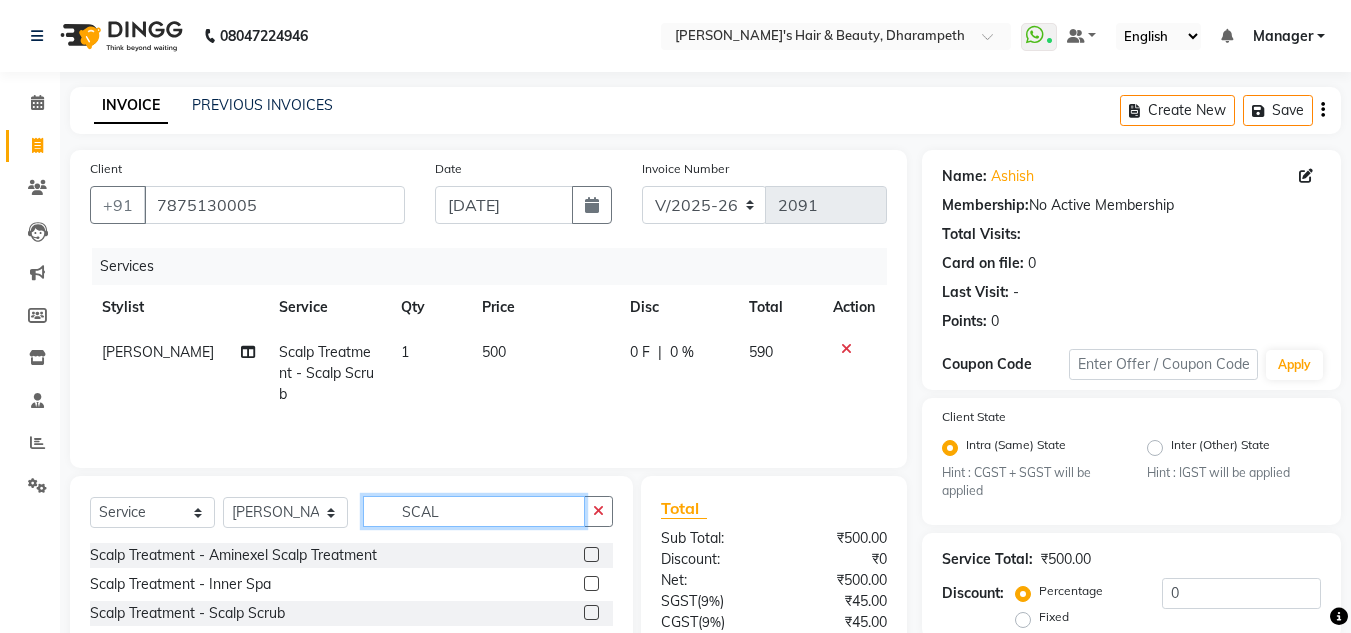 click on "SCAL" 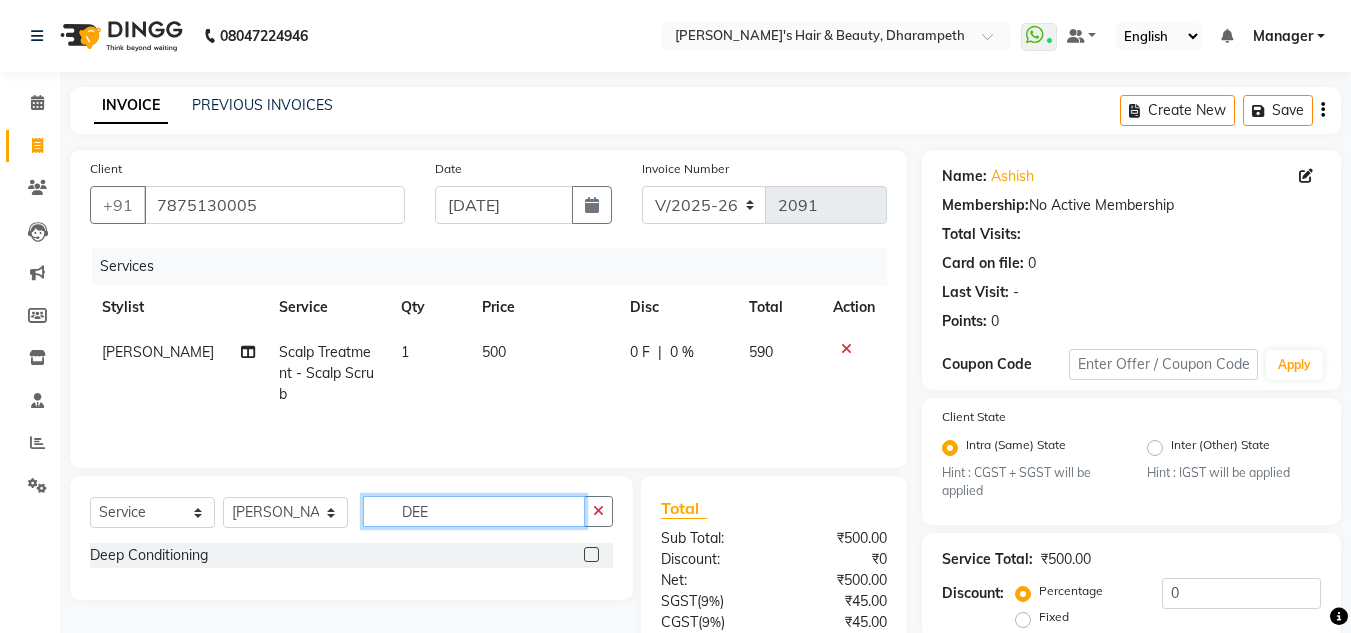 type on "DEE" 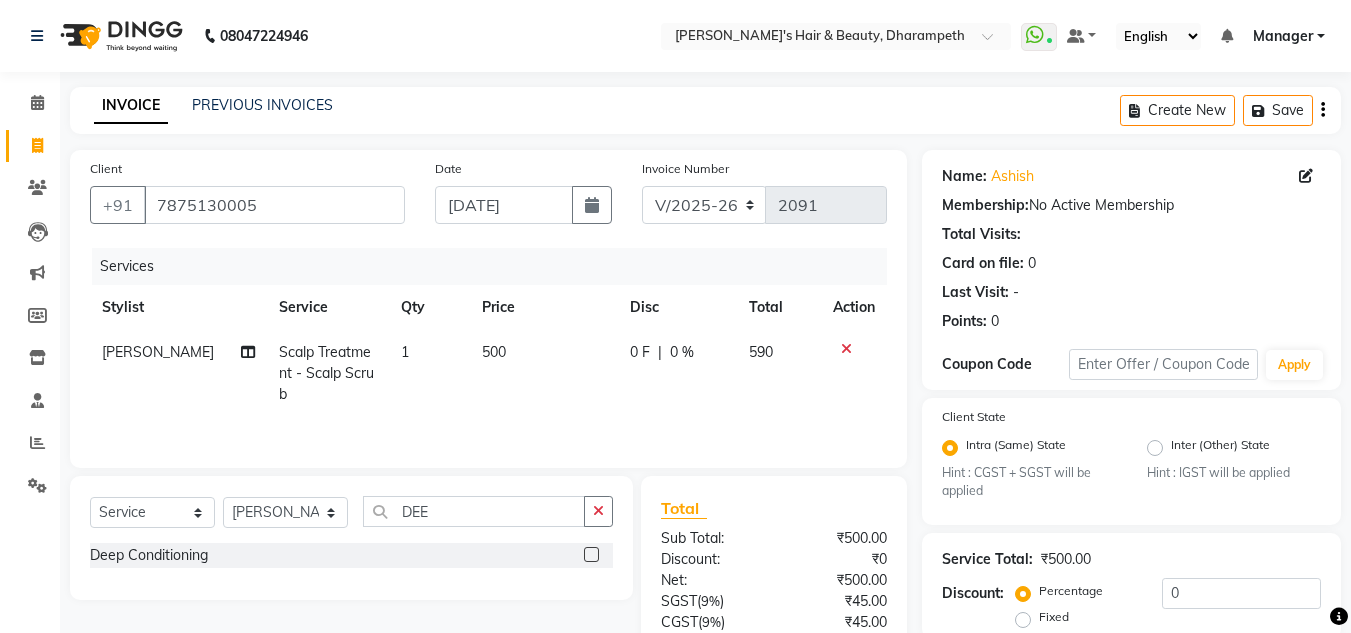 click 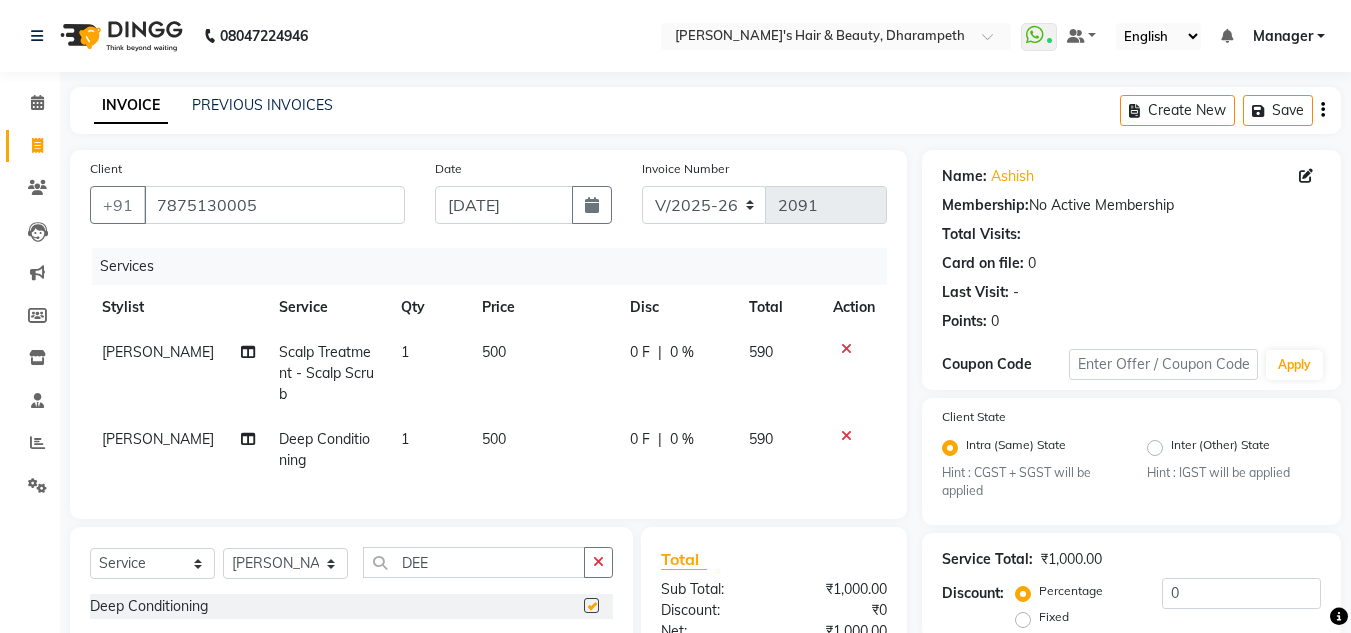 checkbox on "false" 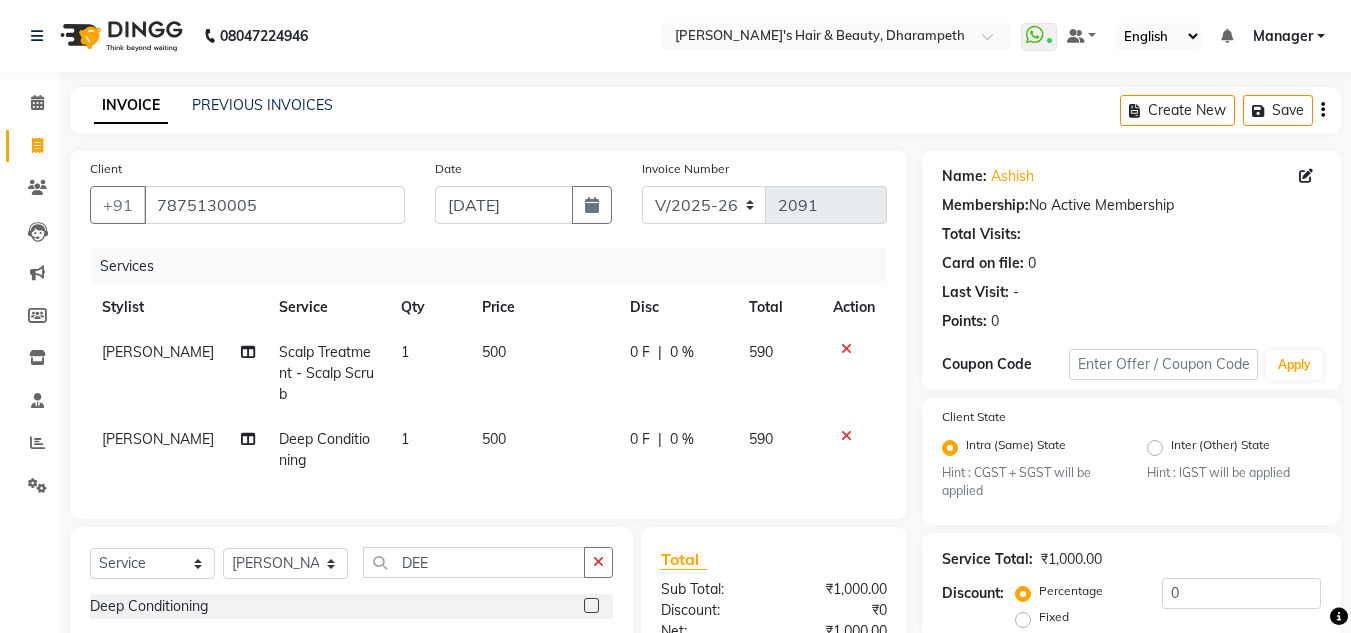 click on "500" 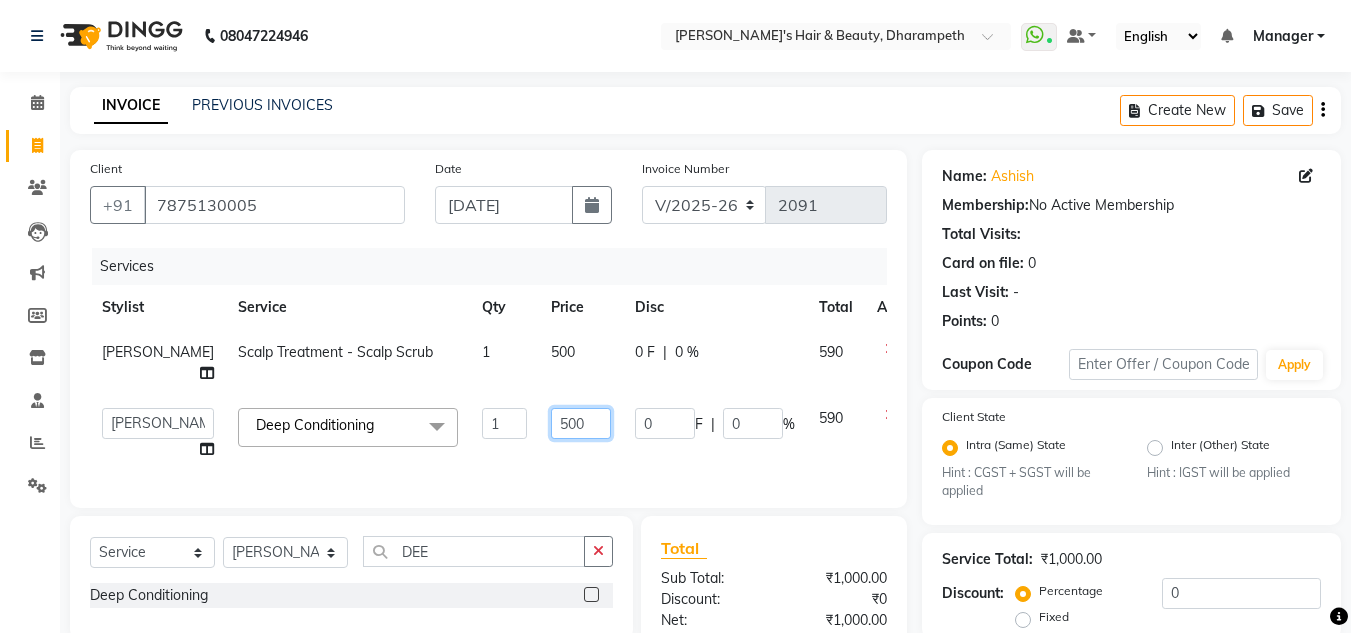drag, startPoint x: 557, startPoint y: 416, endPoint x: 416, endPoint y: 415, distance: 141.00354 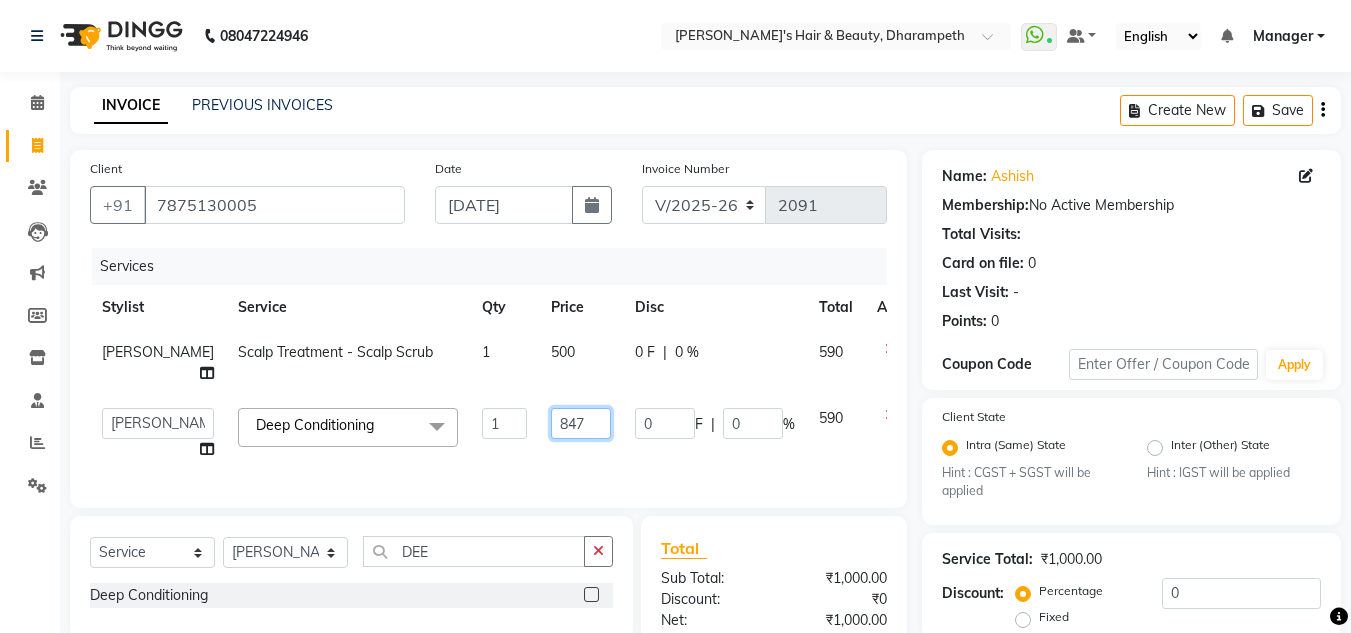 type on "847.5" 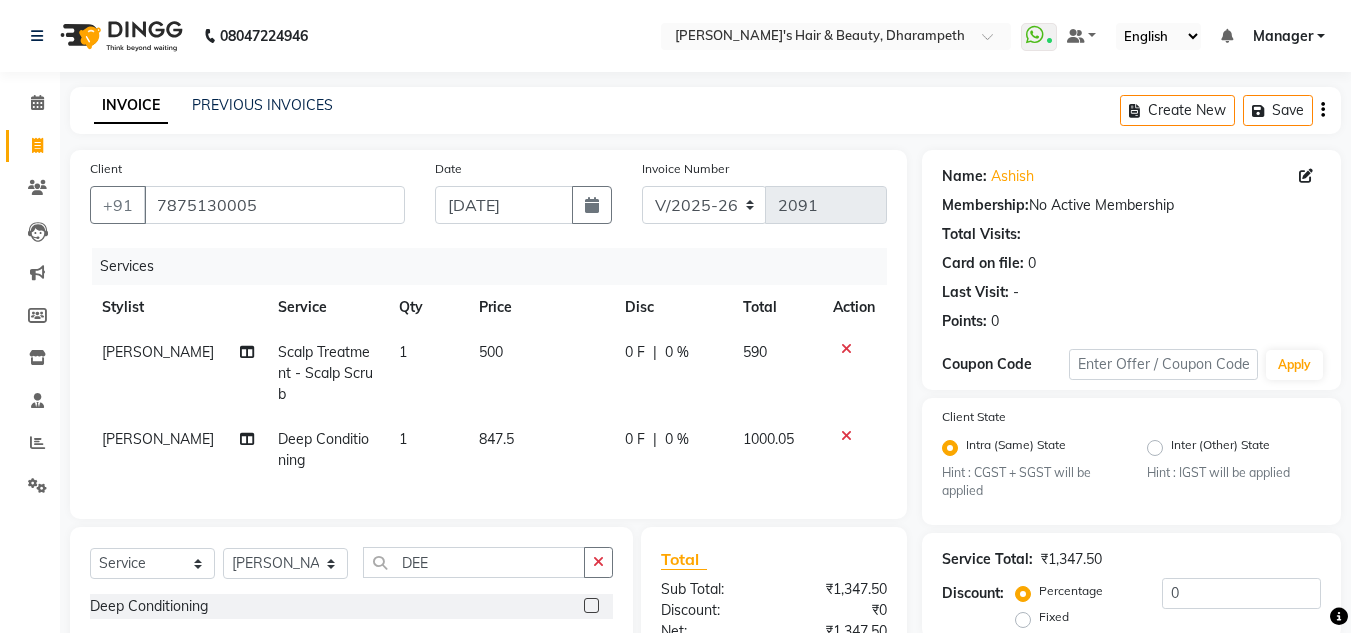 click on "[PERSON_NAME] Scalp Treatment - Scalp Scrub 1 500 0 F | 0 % 590 [PERSON_NAME] Deep Conditioning  1 847.5 0 F | 0 % 1000.05" 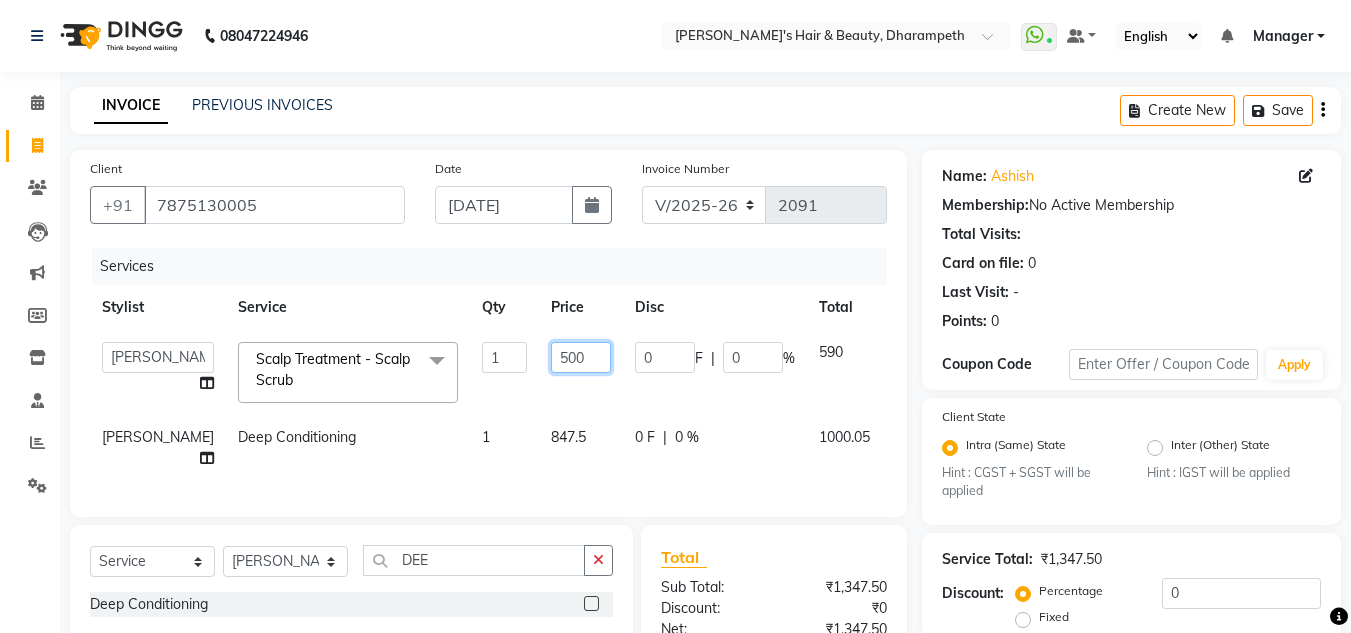 click on "500" 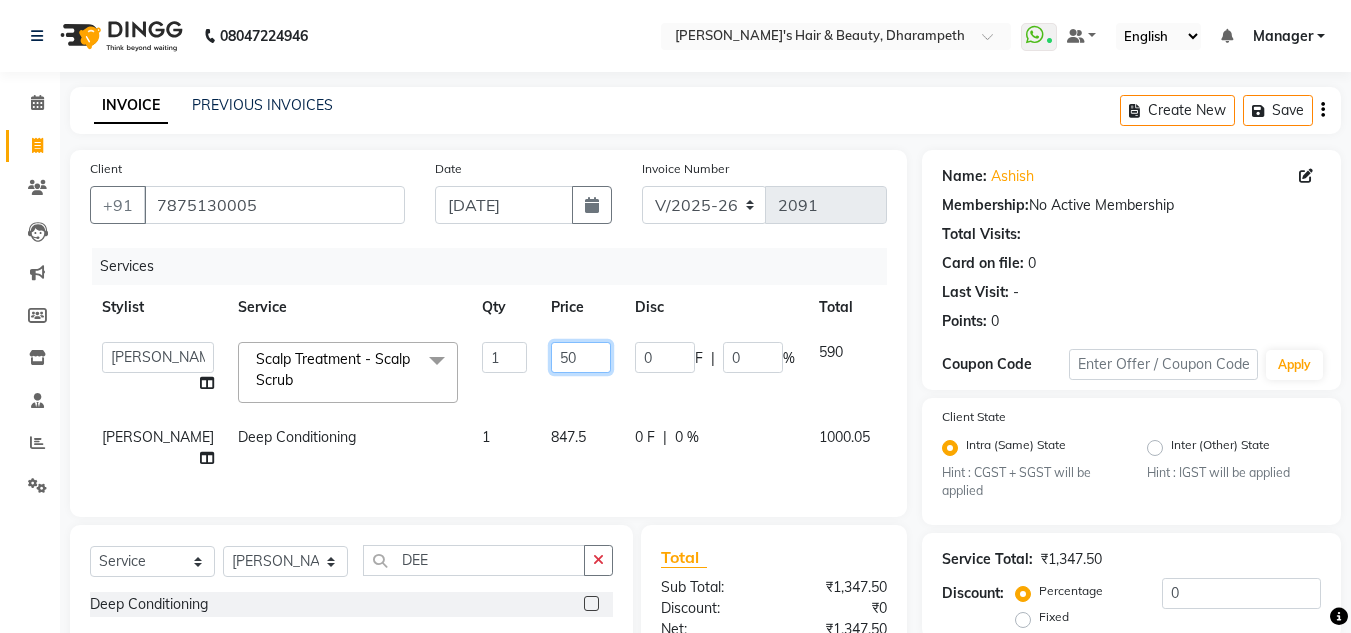 type on "5" 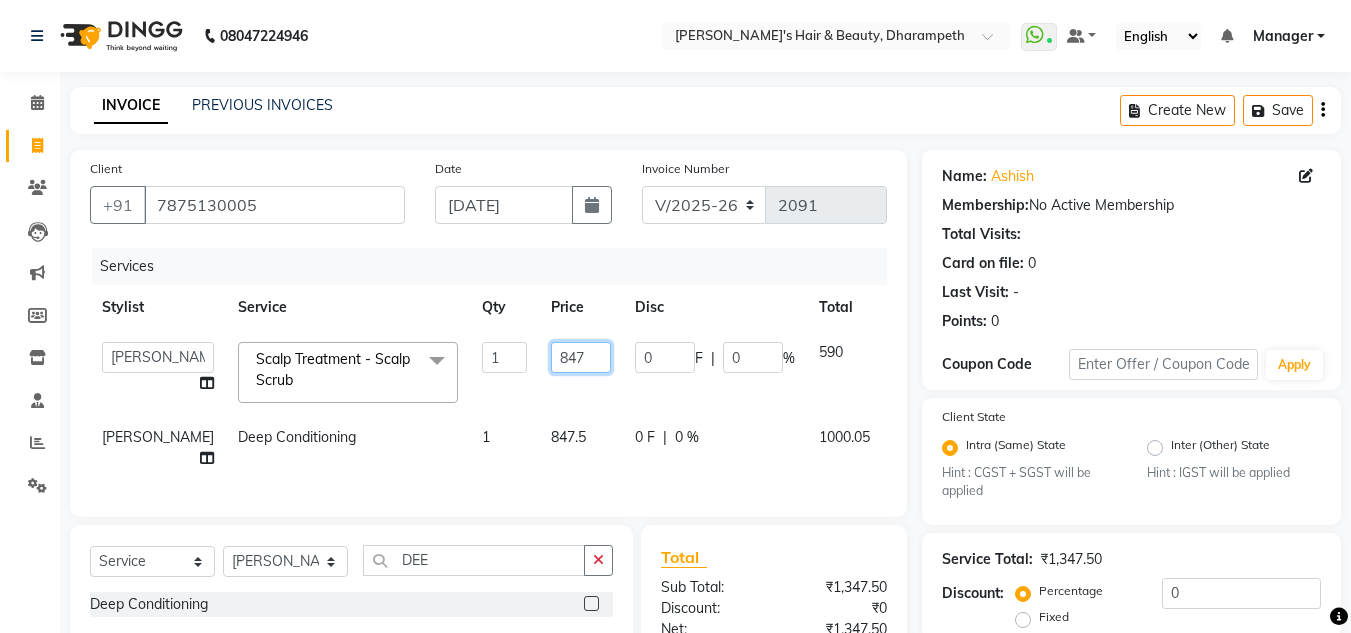 type on "847.5" 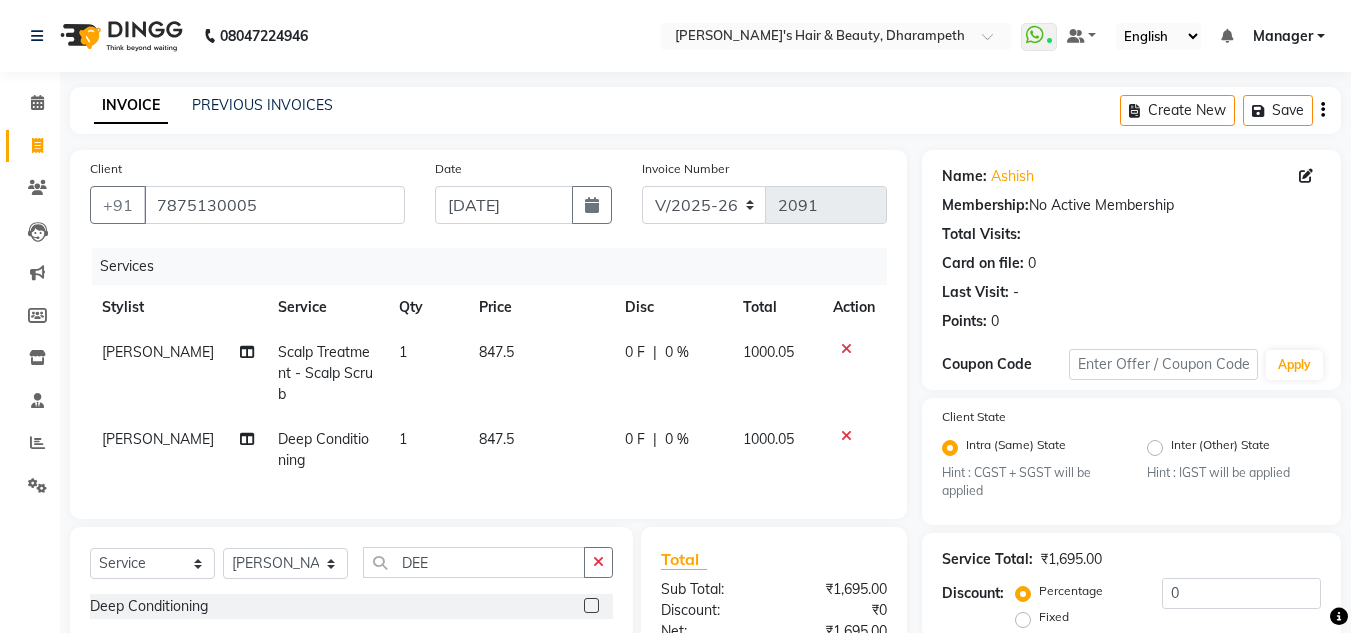 click on "1000.05" 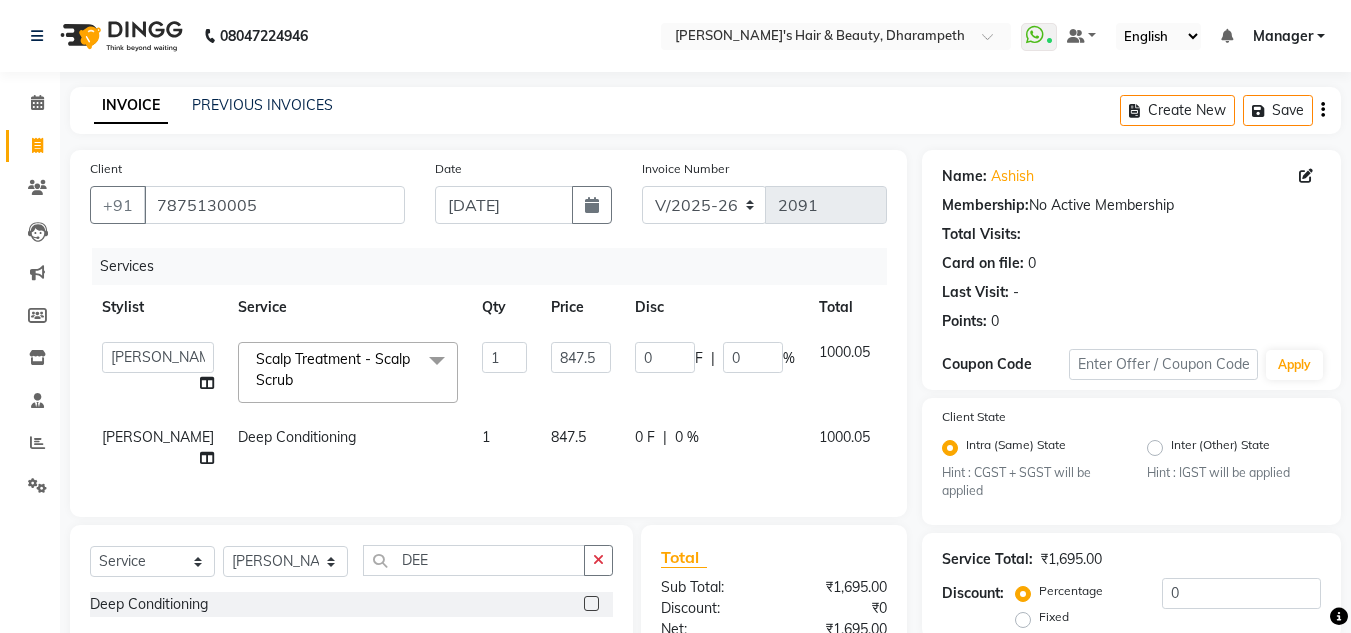 scroll, scrollTop: 252, scrollLeft: 0, axis: vertical 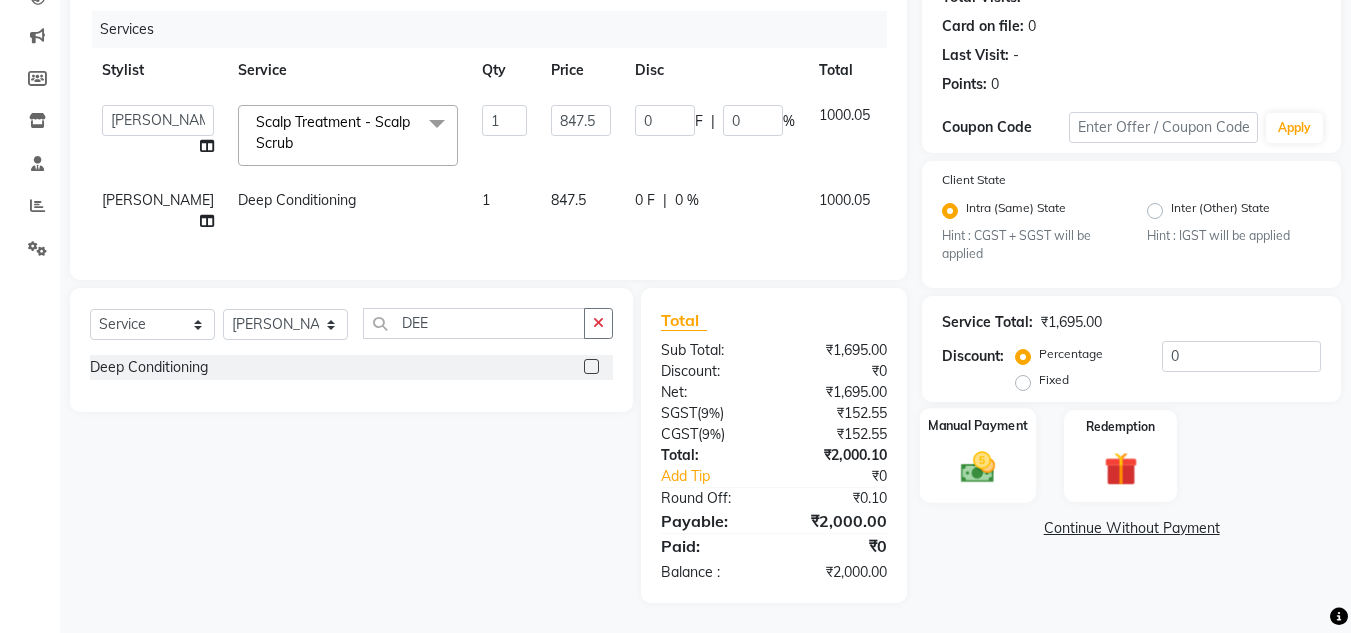 click 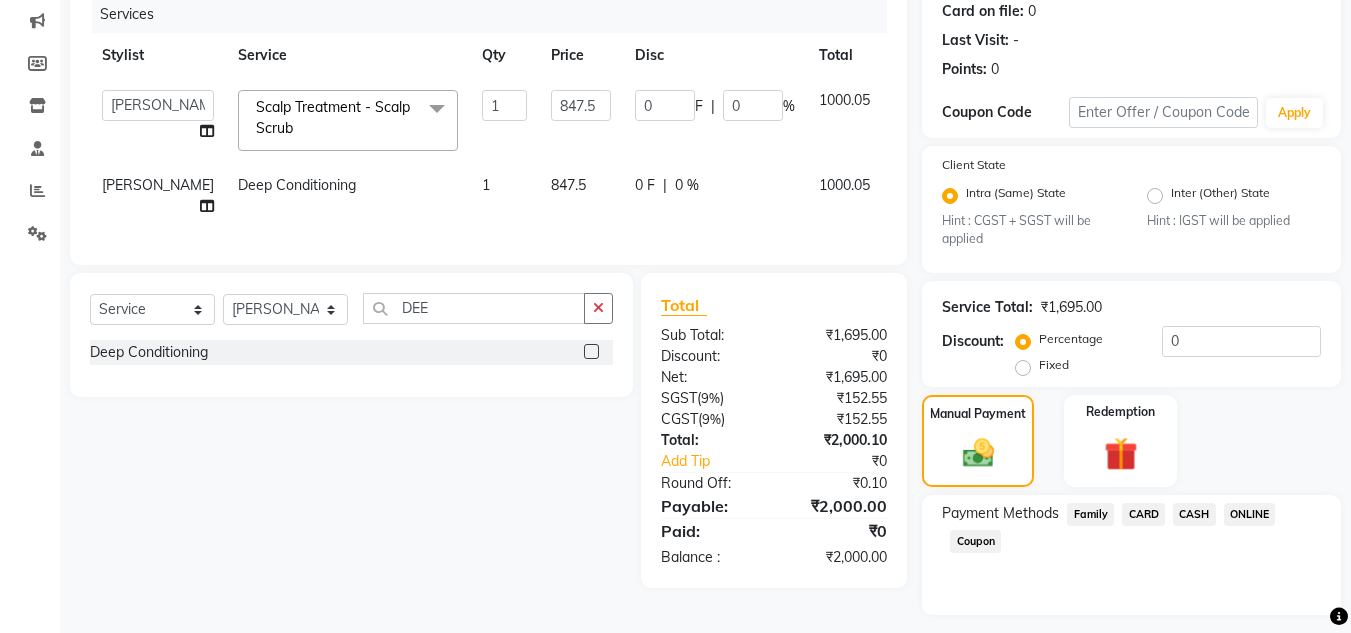click on "ONLINE" 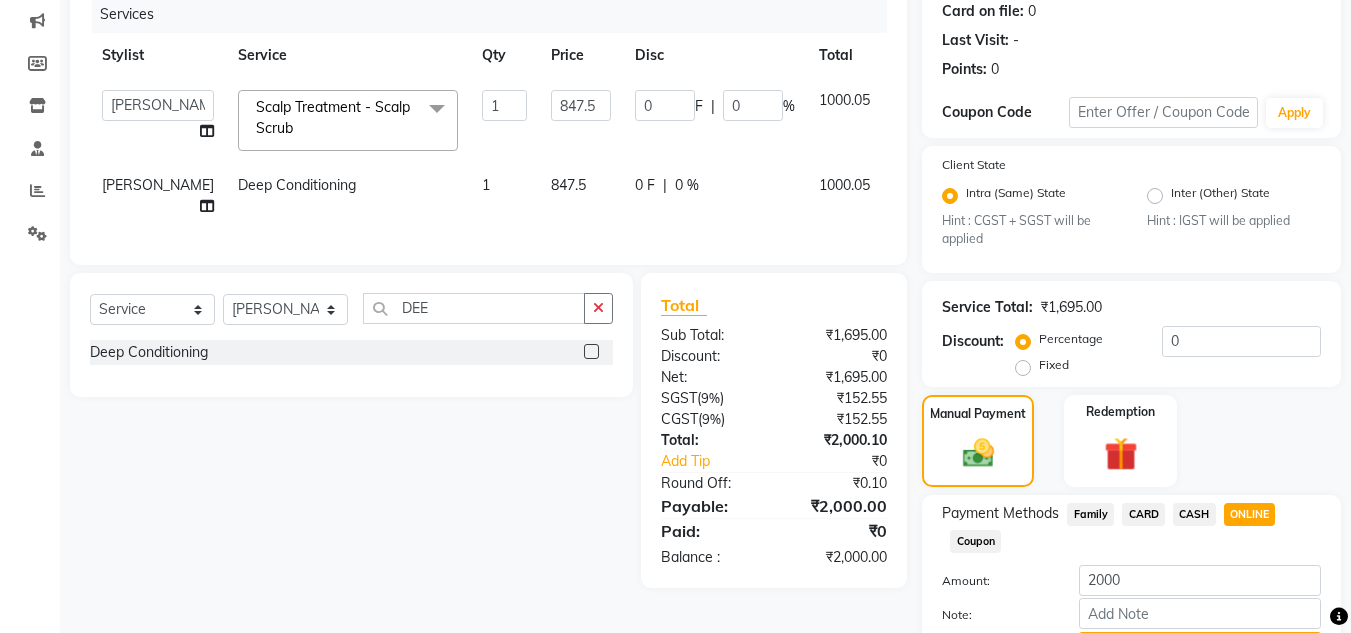 scroll, scrollTop: 361, scrollLeft: 0, axis: vertical 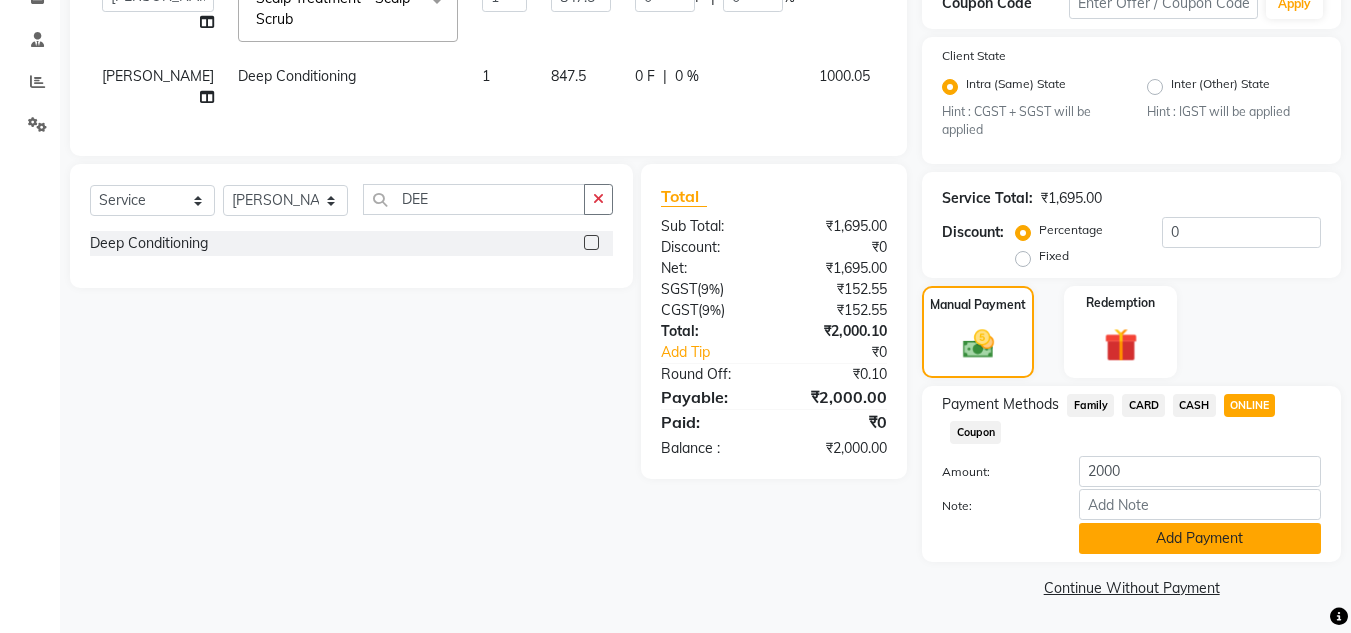 click on "Add Payment" 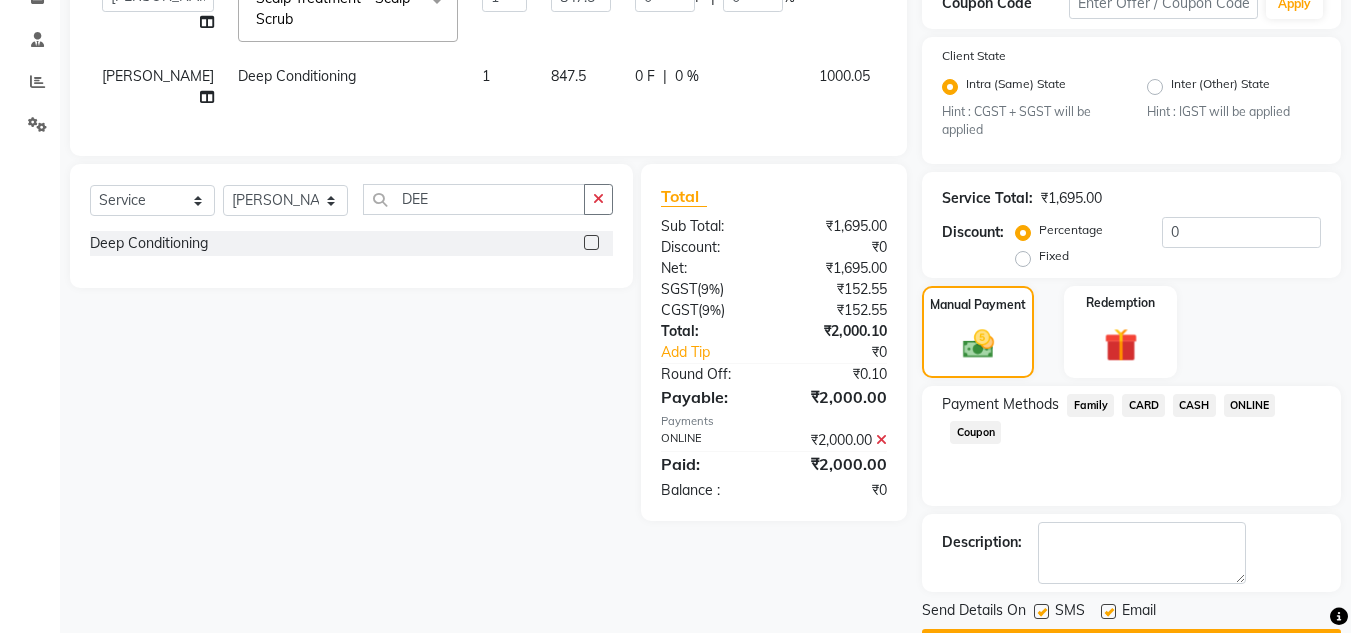 scroll, scrollTop: 418, scrollLeft: 0, axis: vertical 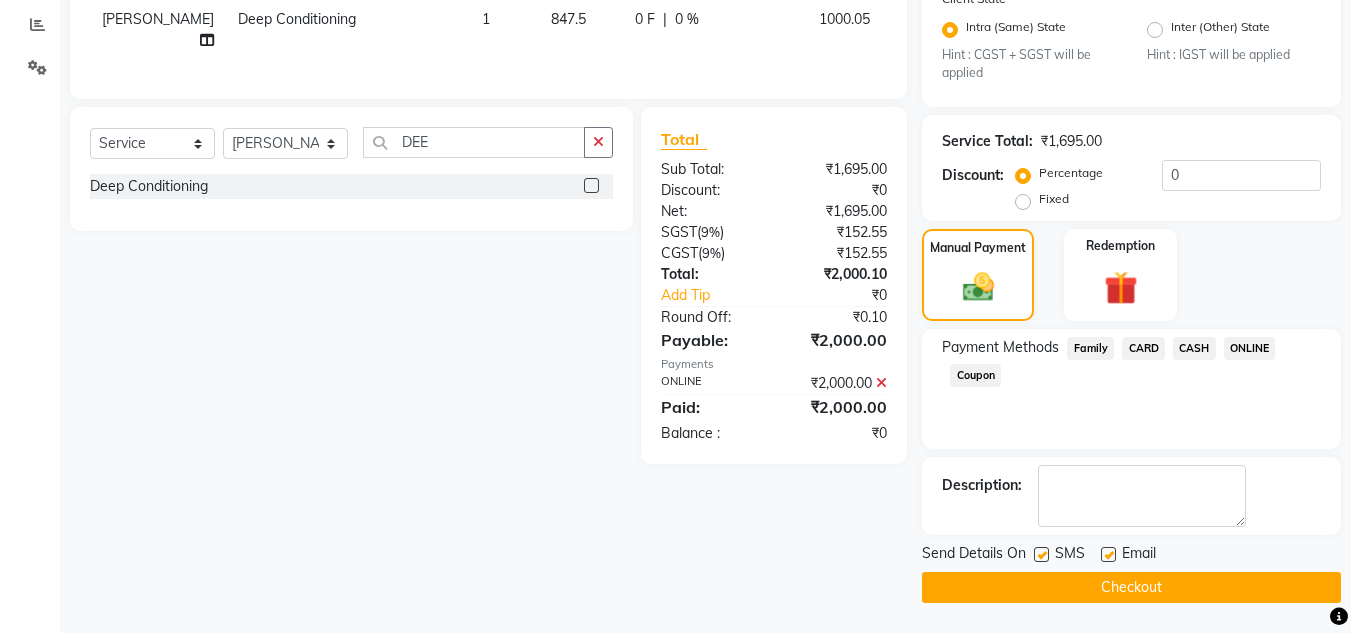 click on "Checkout" 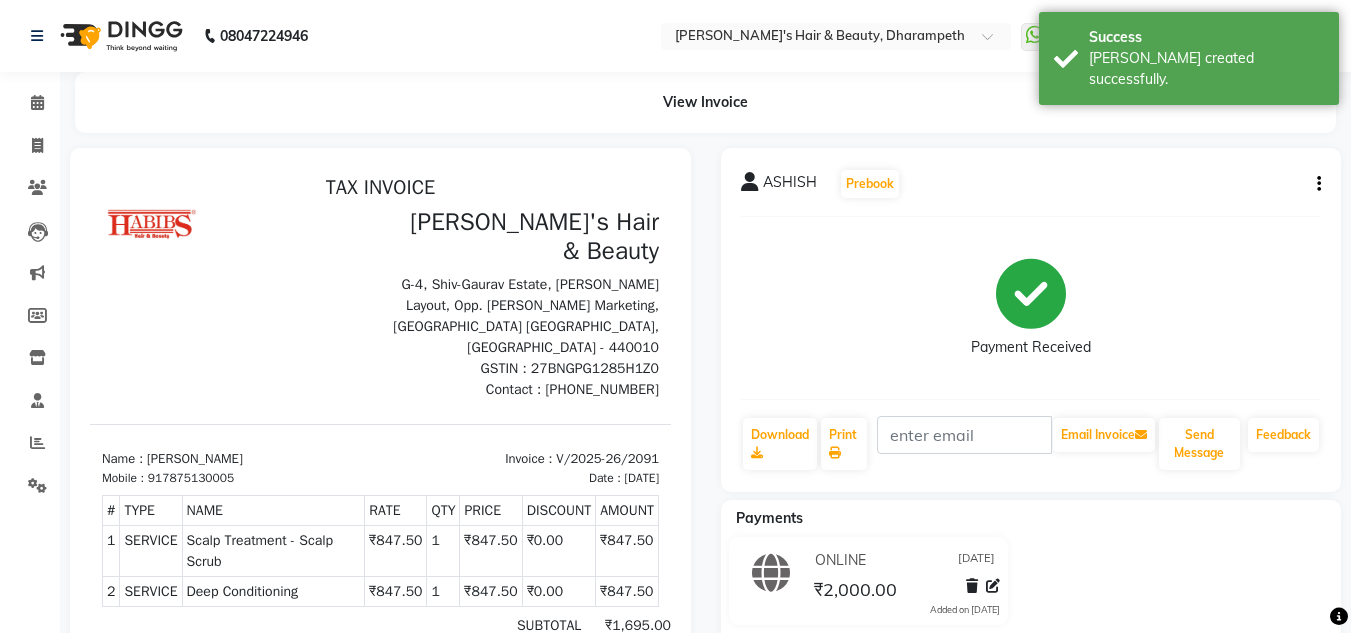 scroll, scrollTop: 0, scrollLeft: 0, axis: both 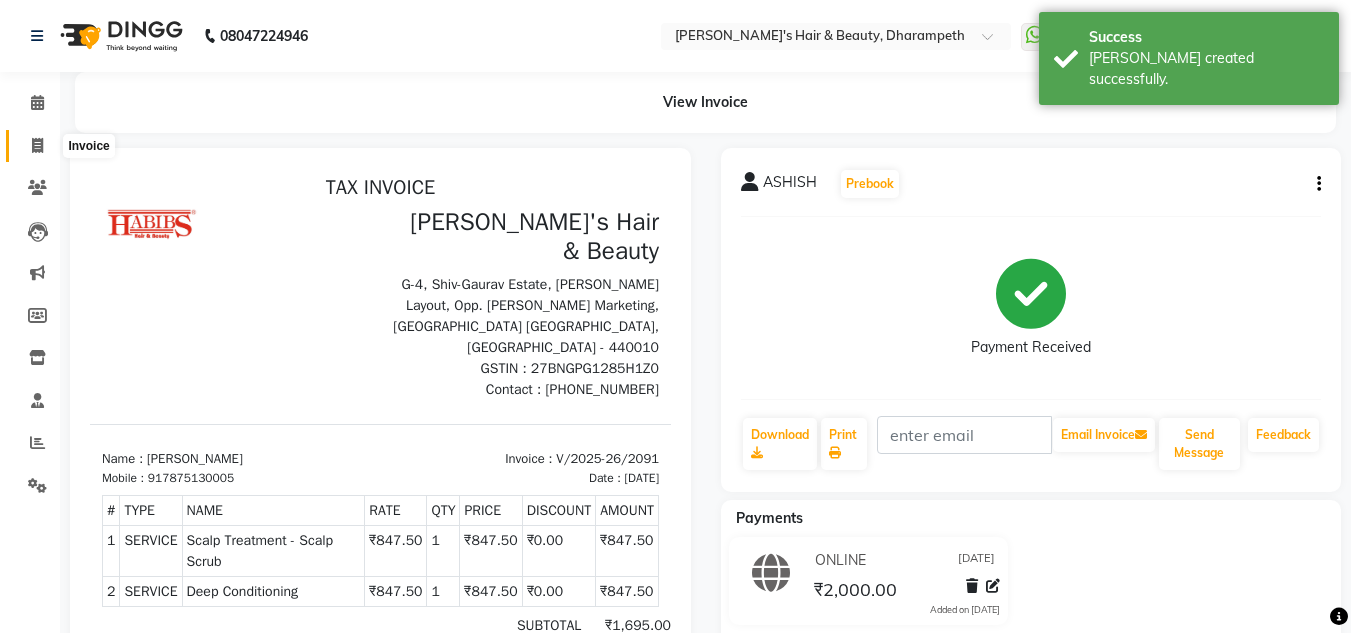 click 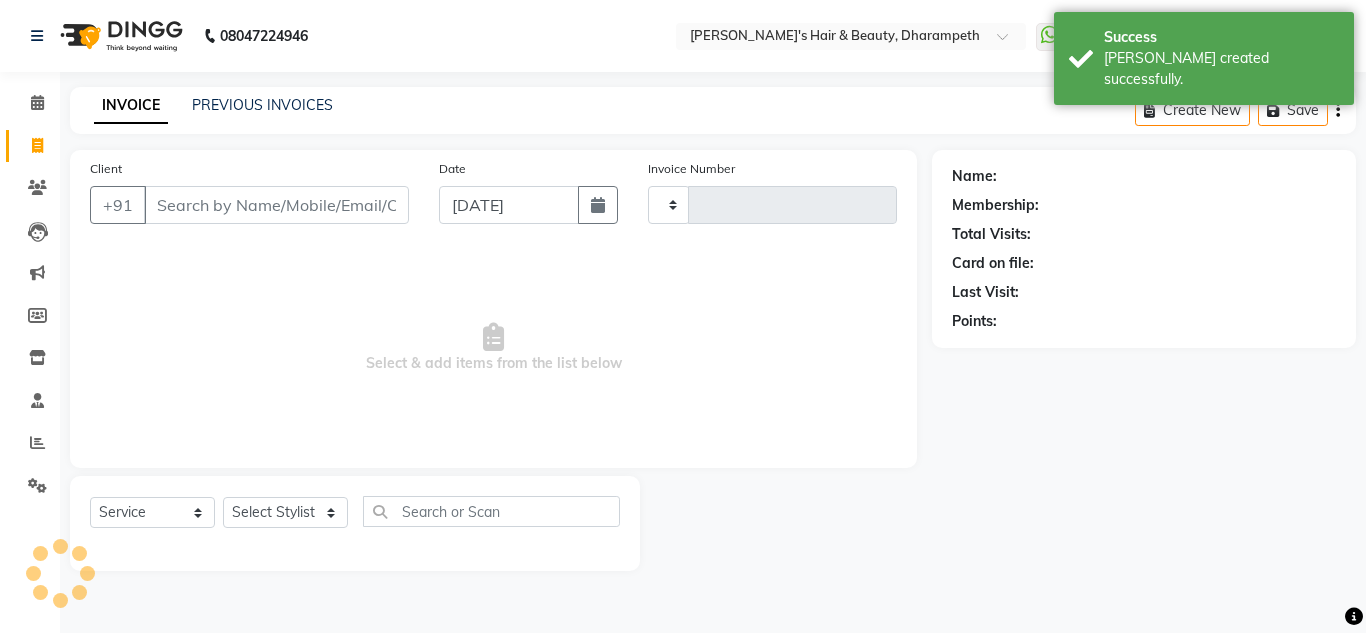 click on "Client" at bounding box center (276, 205) 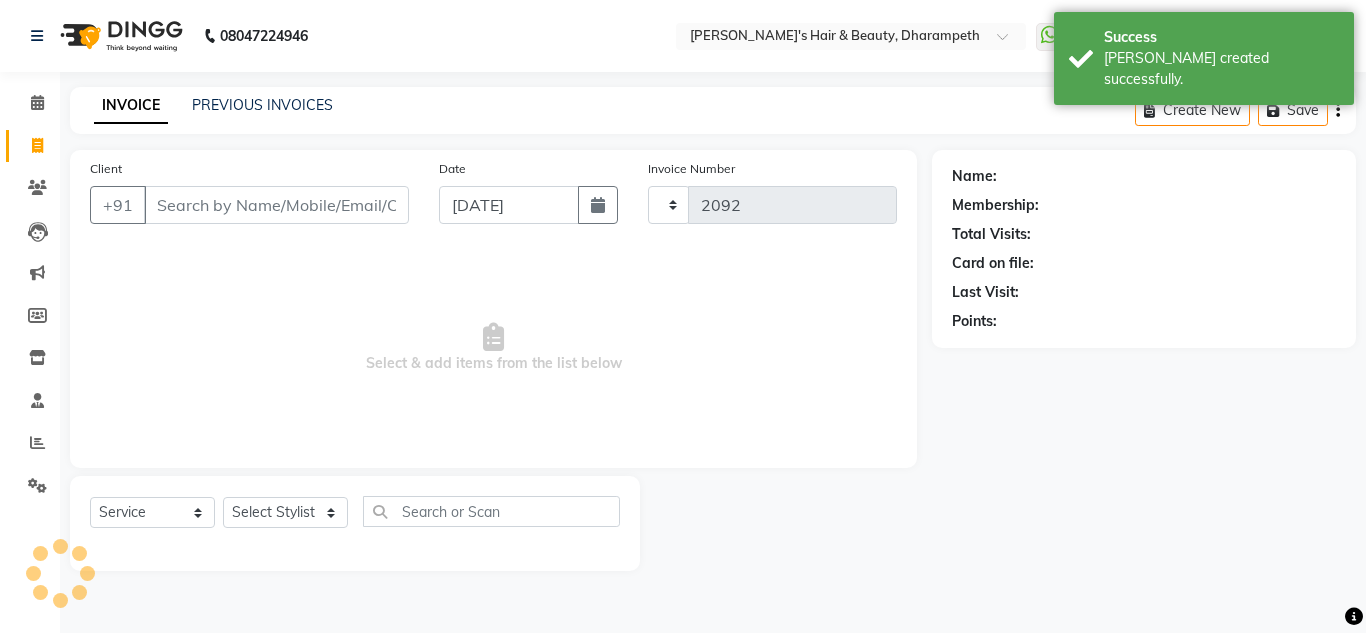 select on "4860" 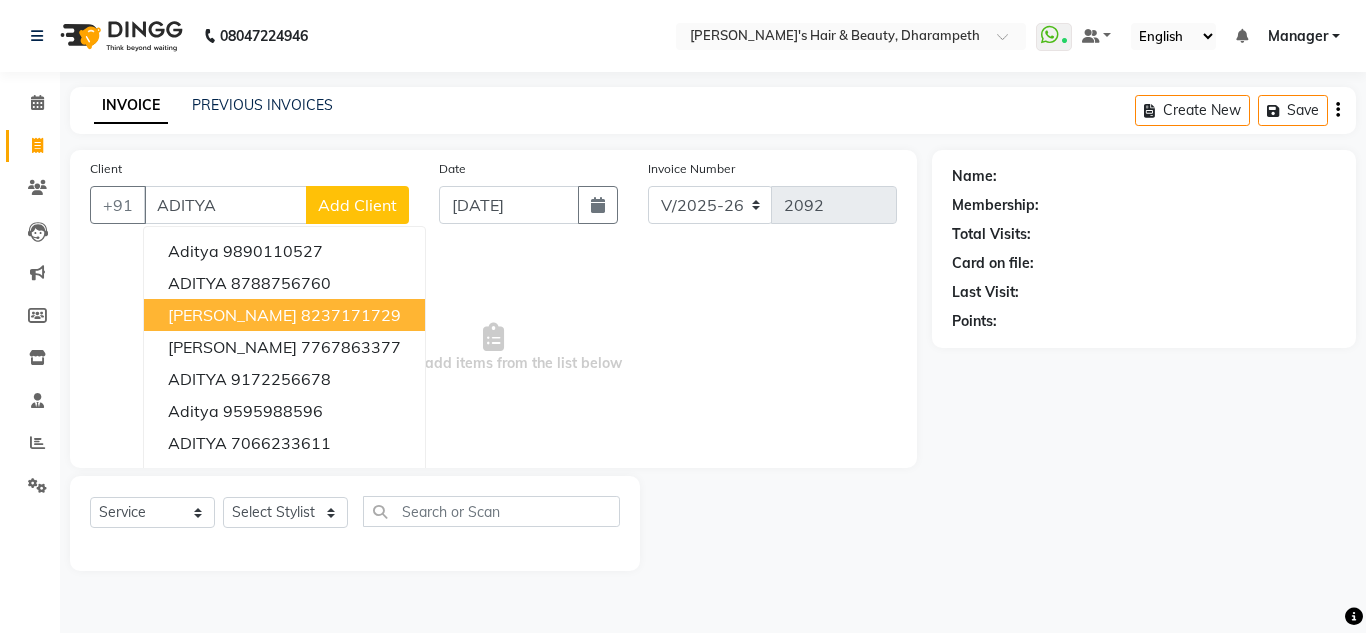 click on "8237171729" at bounding box center [351, 315] 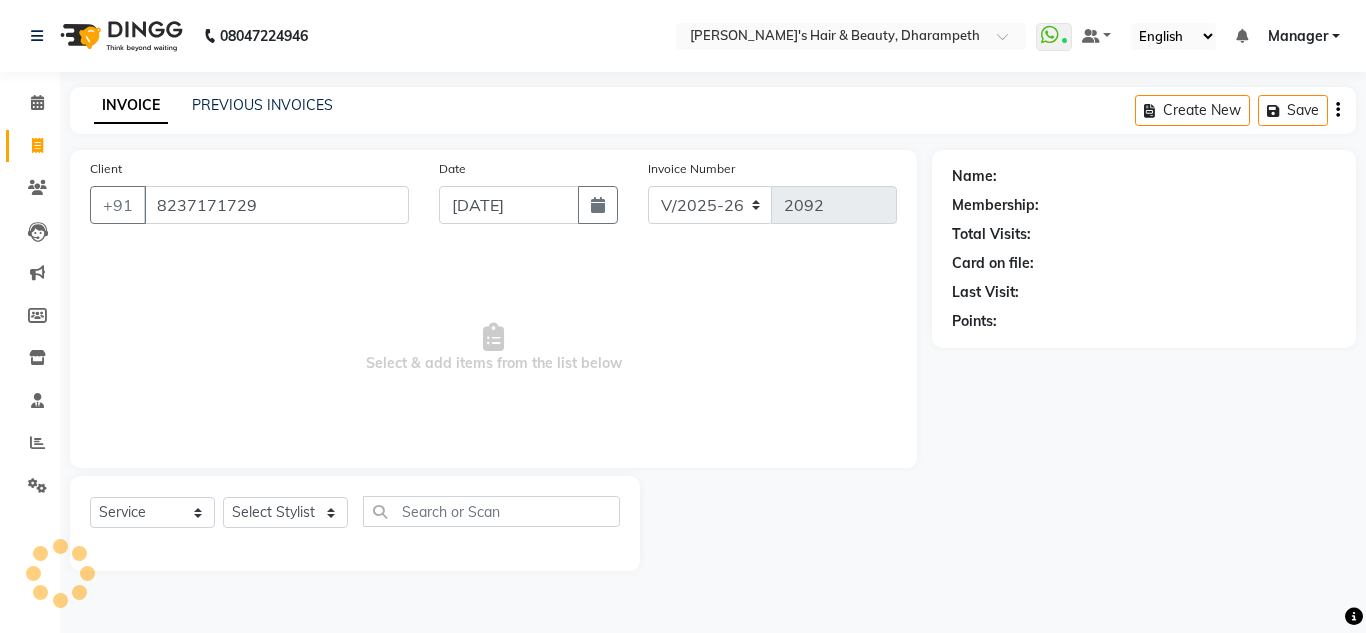 type on "8237171729" 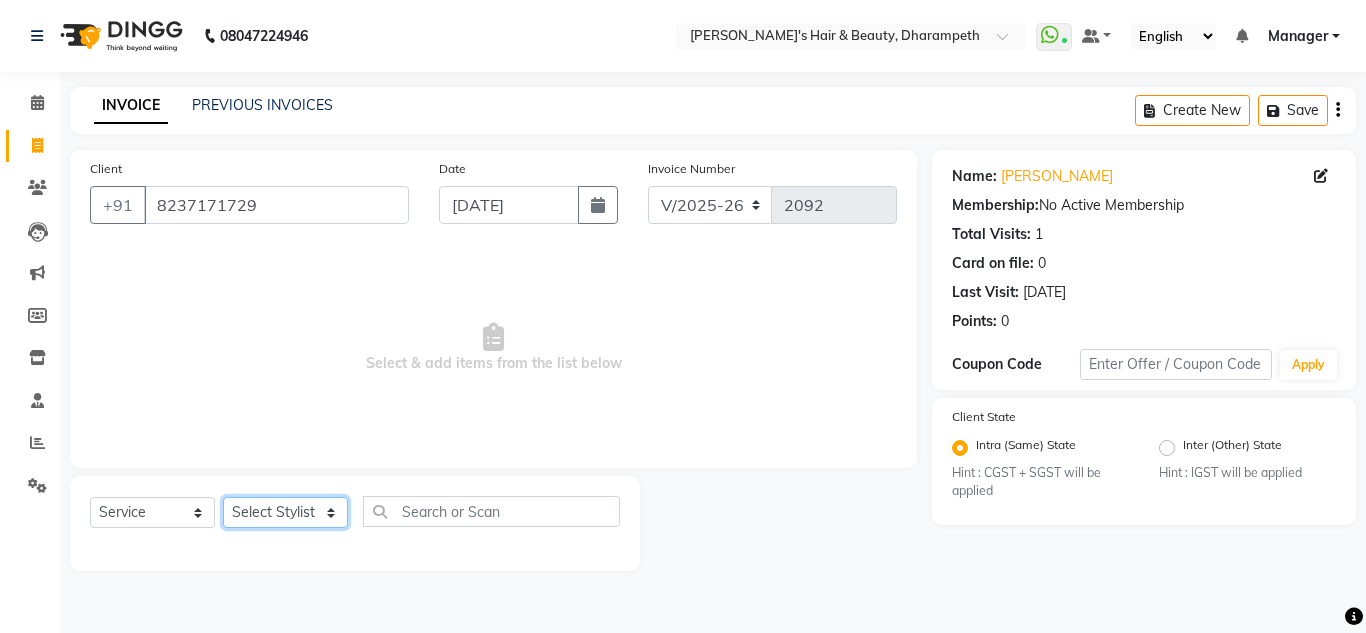 click on "Select Stylist Anuj W [PERSON_NAME] [PERSON_NAME]  Manager [PERSON_NAME] C [PERSON_NAME] S [PERSON_NAME] S Shilpa P Vedant N" 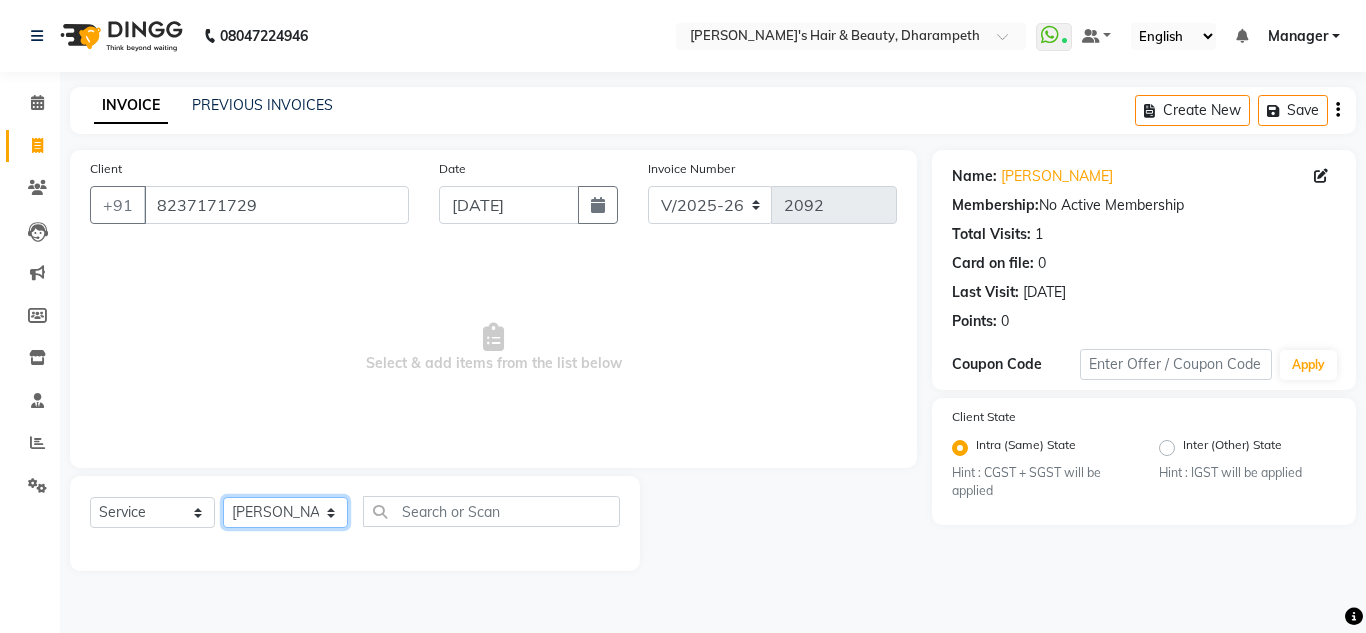 click on "Select Stylist Anuj W [PERSON_NAME] [PERSON_NAME]  Manager [PERSON_NAME] C [PERSON_NAME] S [PERSON_NAME] S Shilpa P Vedant N" 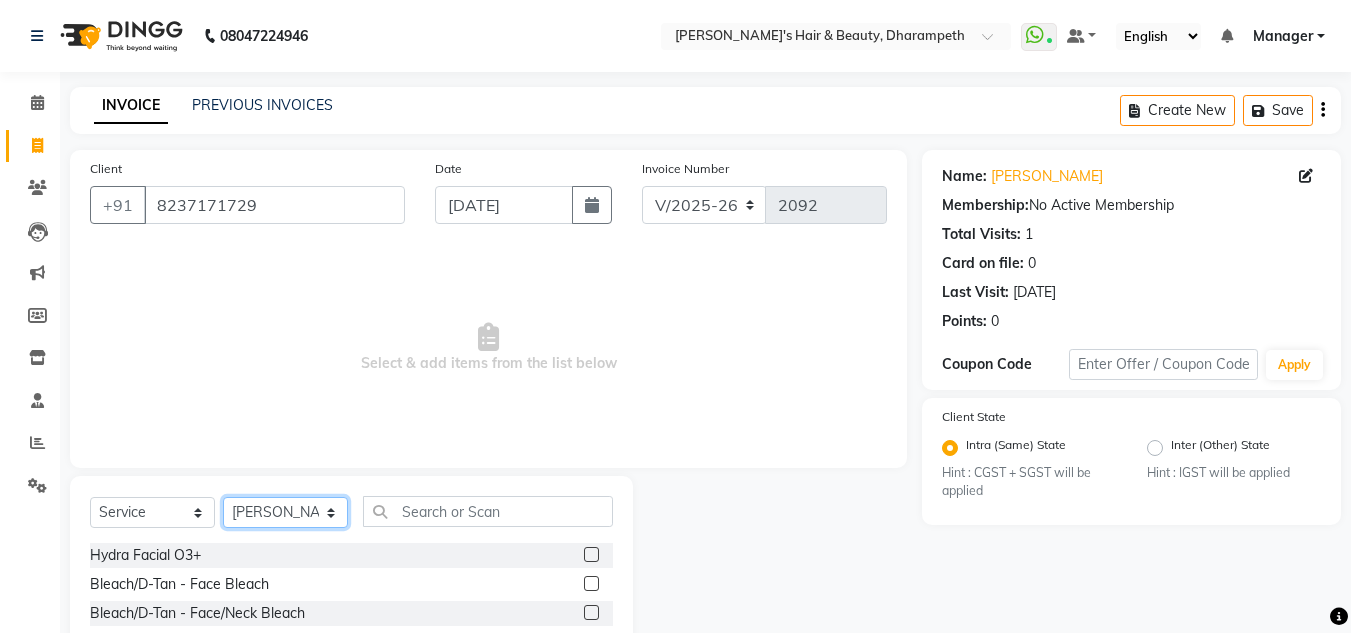 drag, startPoint x: 277, startPoint y: 513, endPoint x: 276, endPoint y: 480, distance: 33.01515 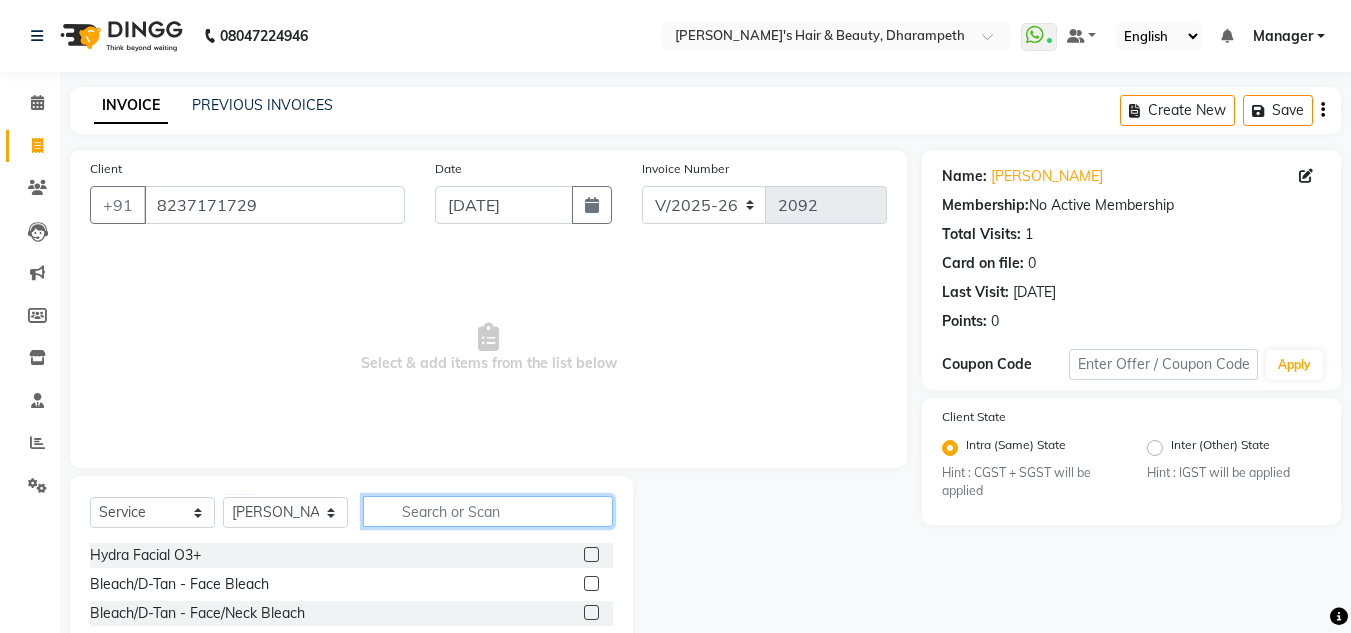 click 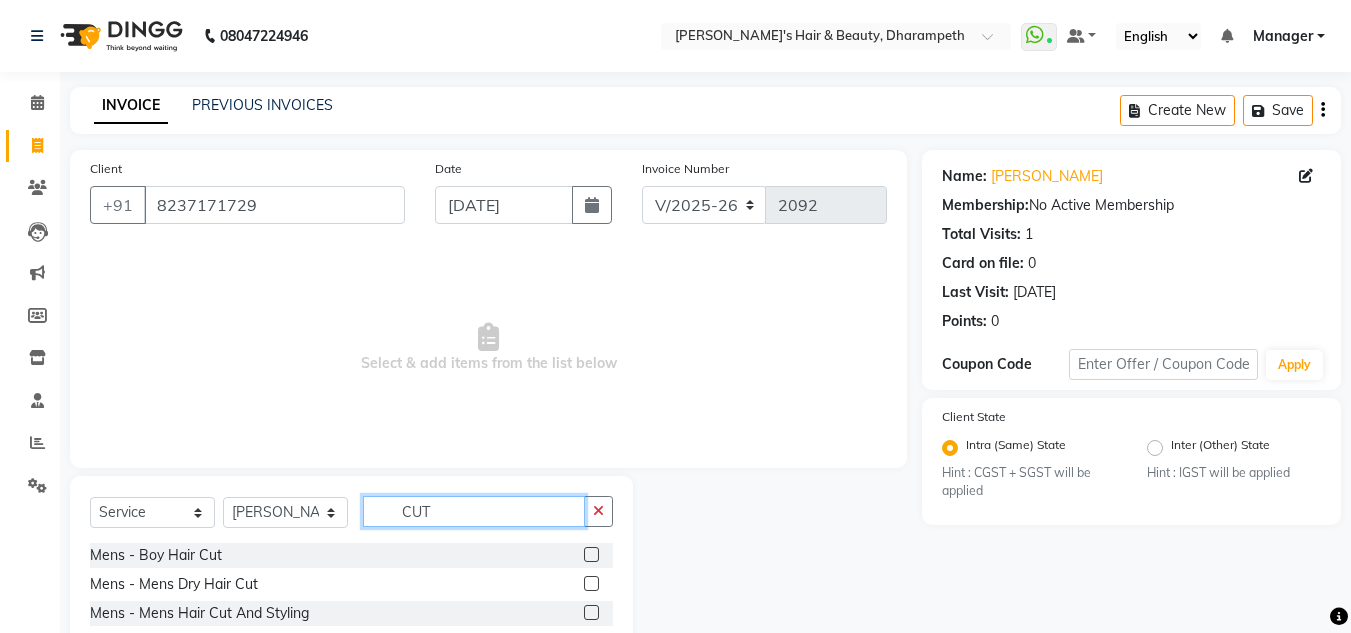 type on "CUT" 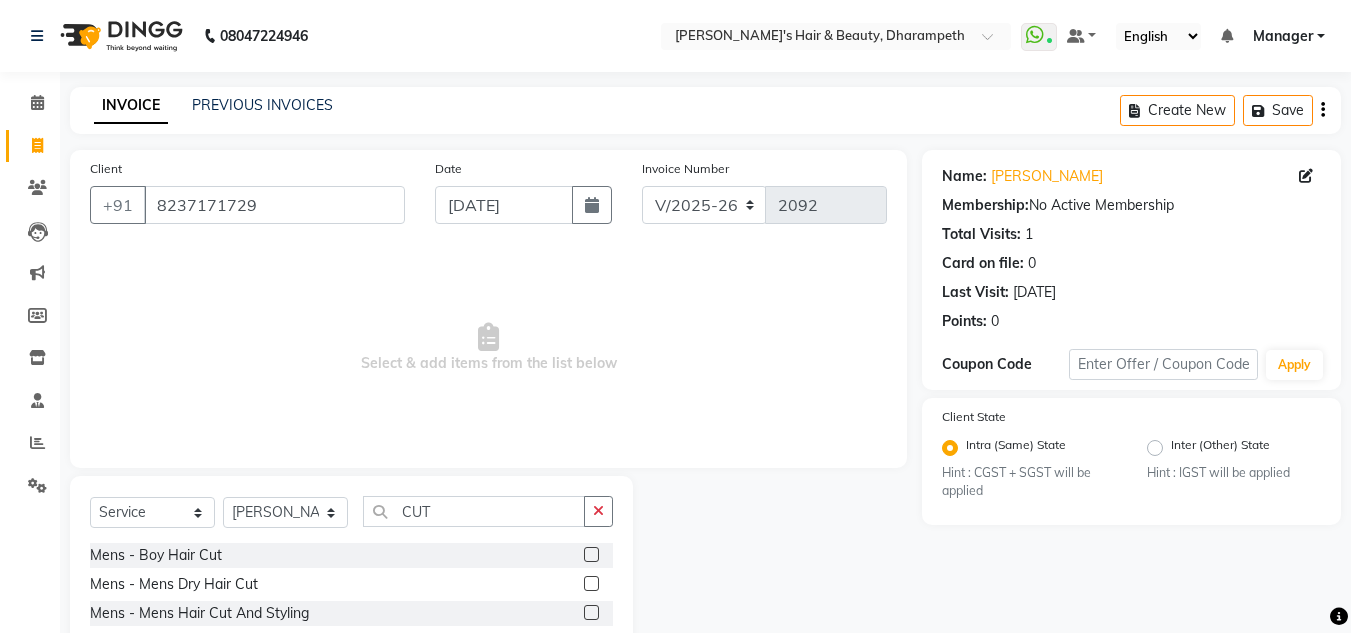 click 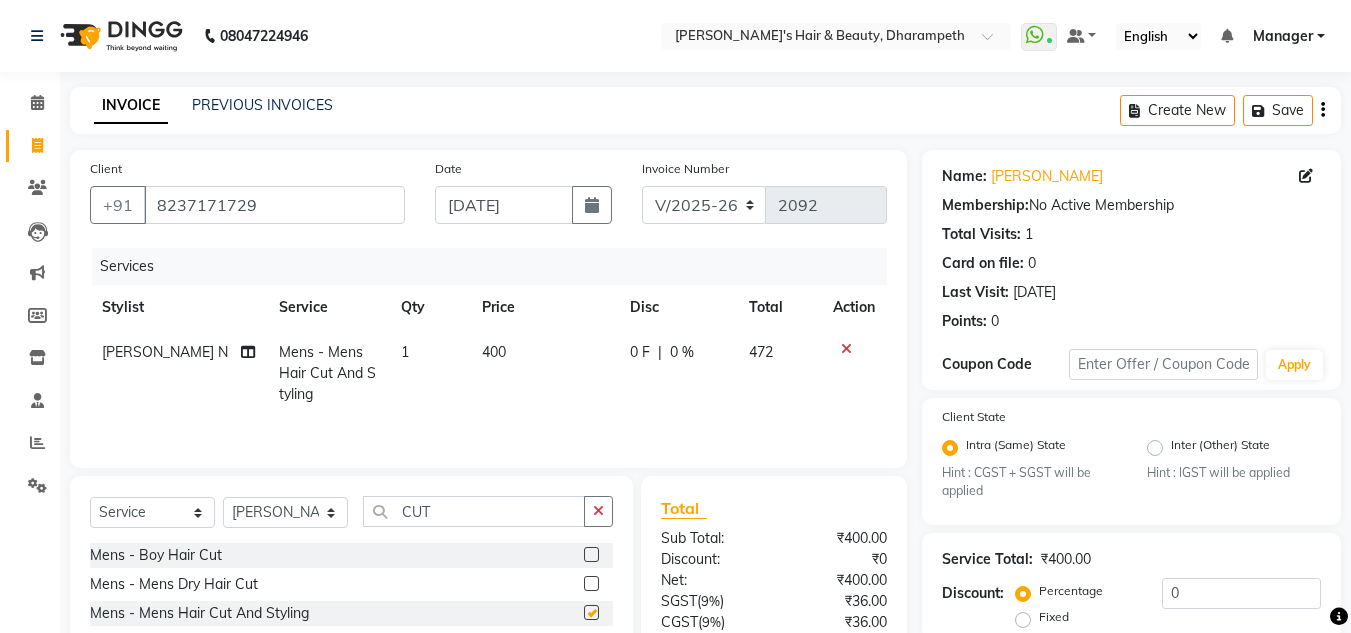 checkbox on "false" 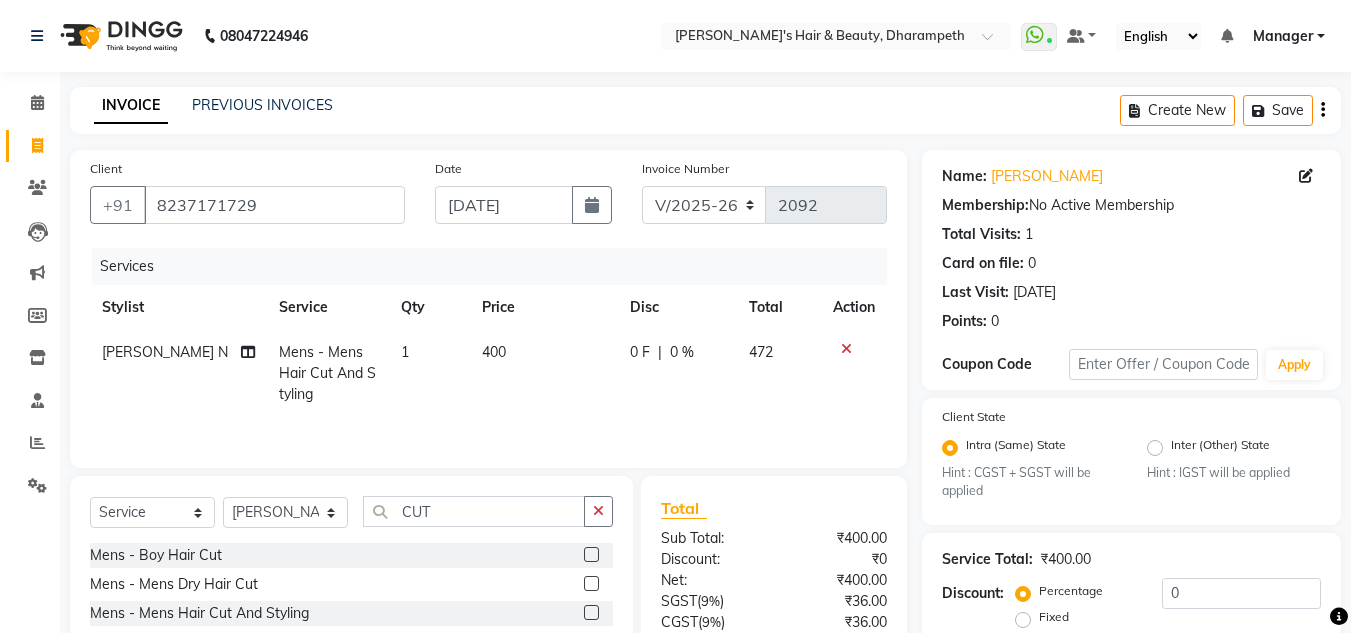 click on "400" 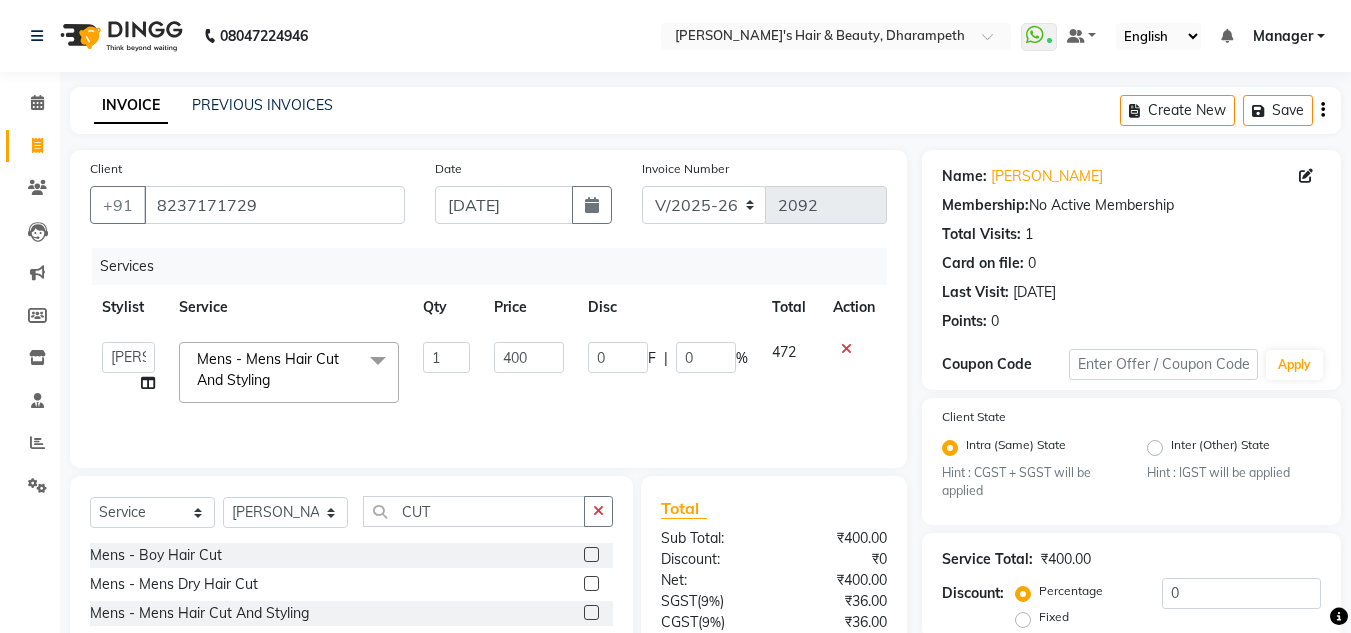 click on "400" 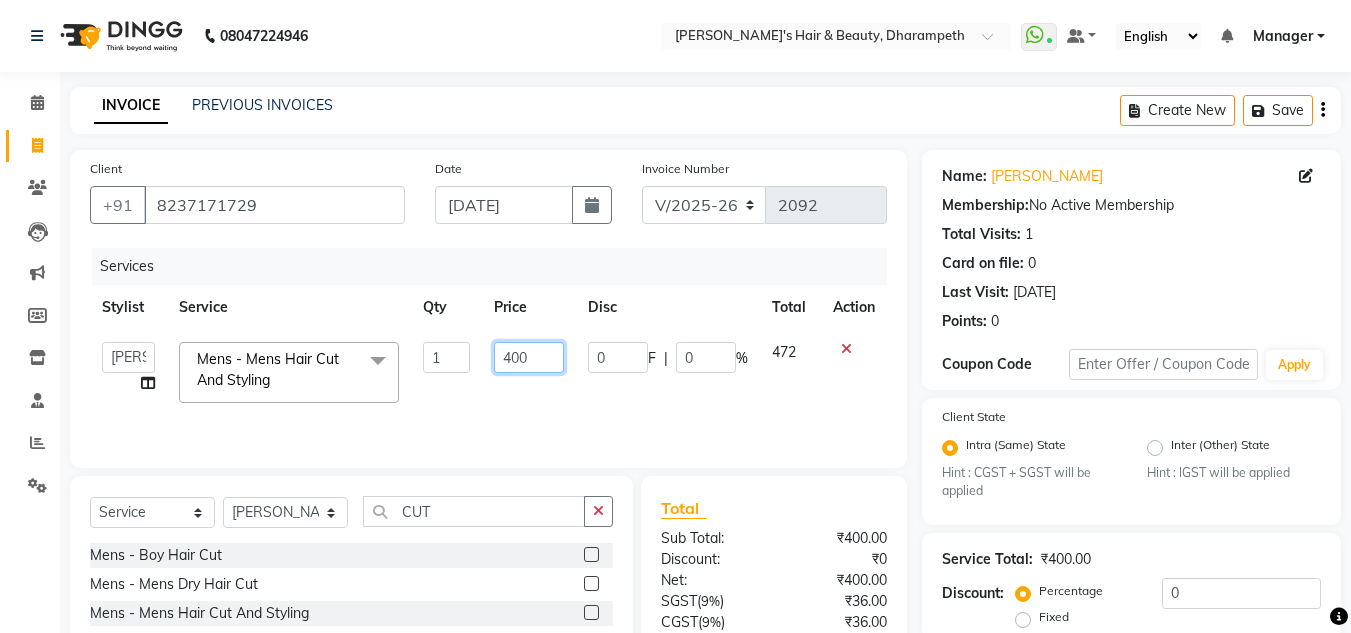 click on "400" 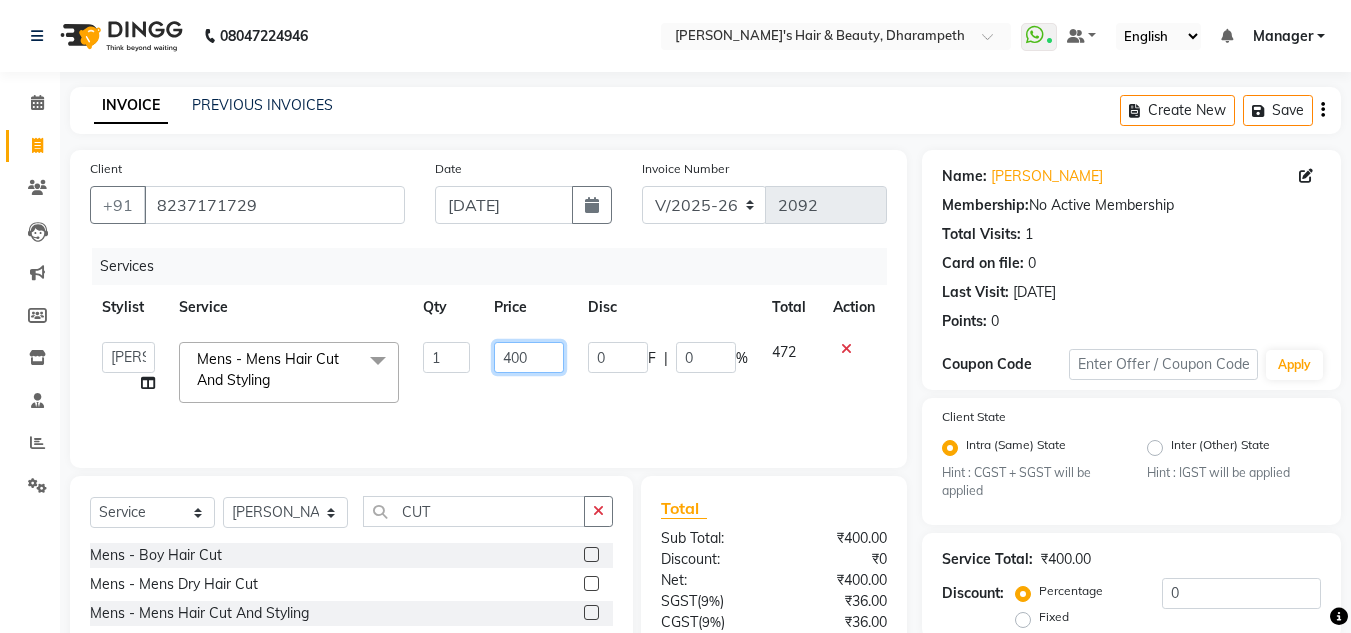 click on "400" 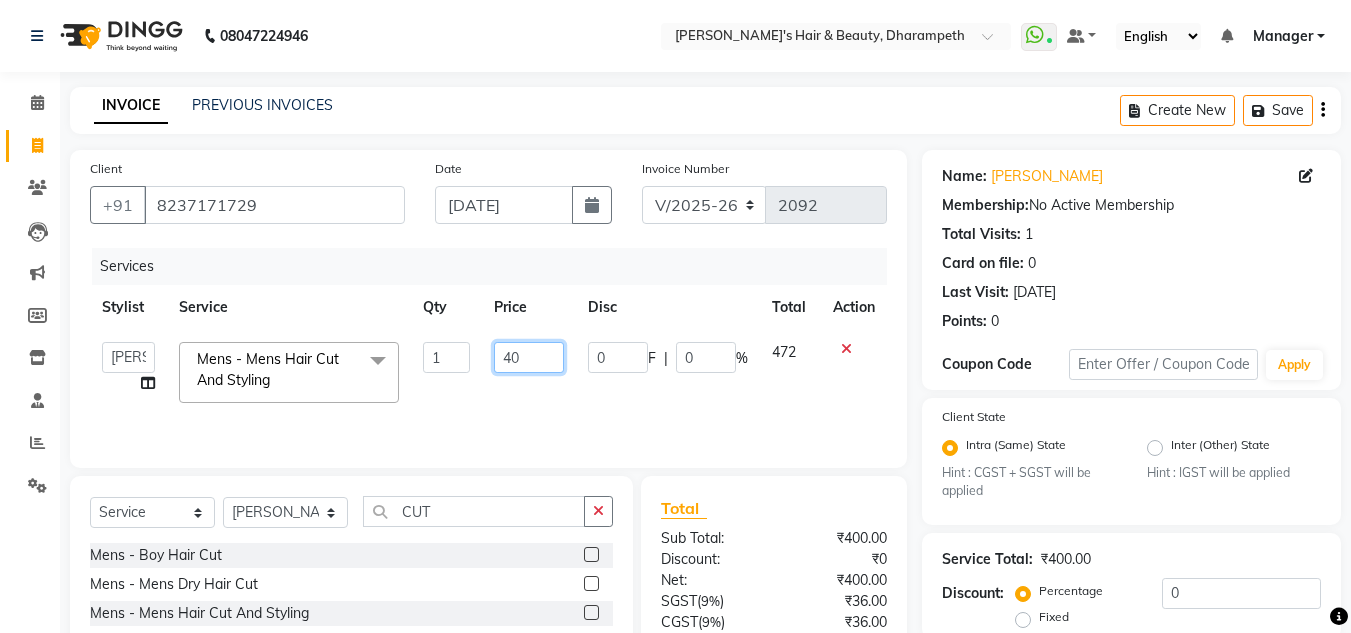 type on "4" 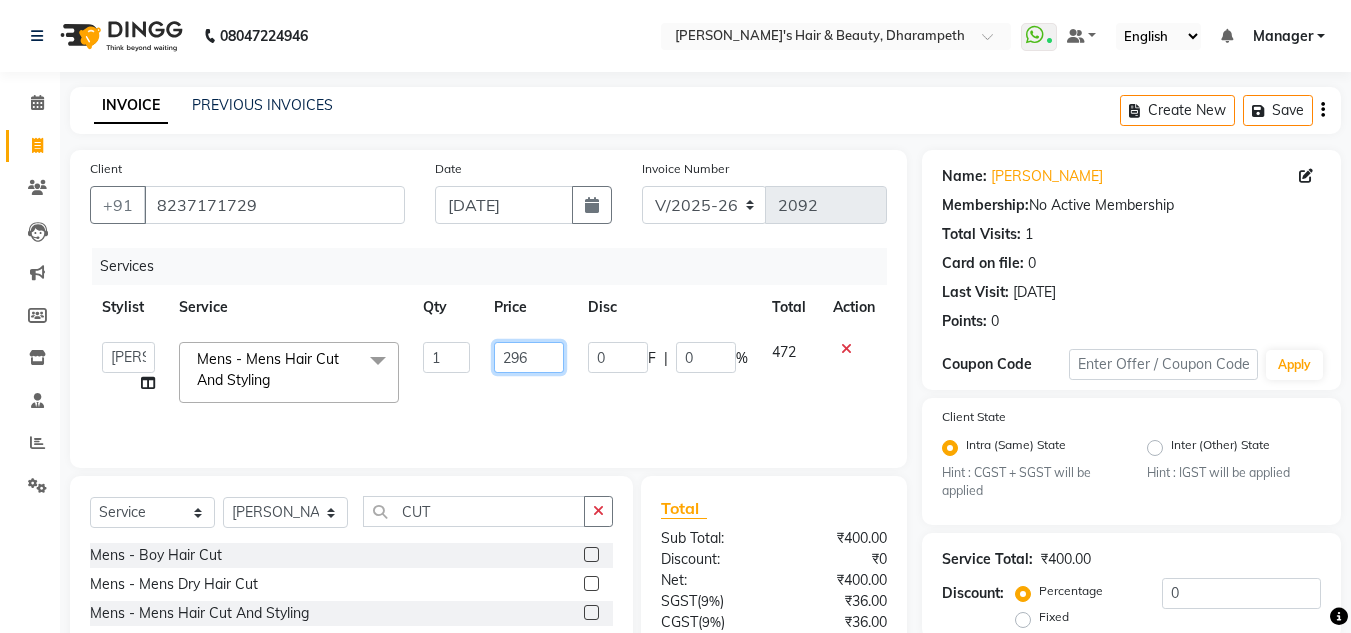 type on "296.5" 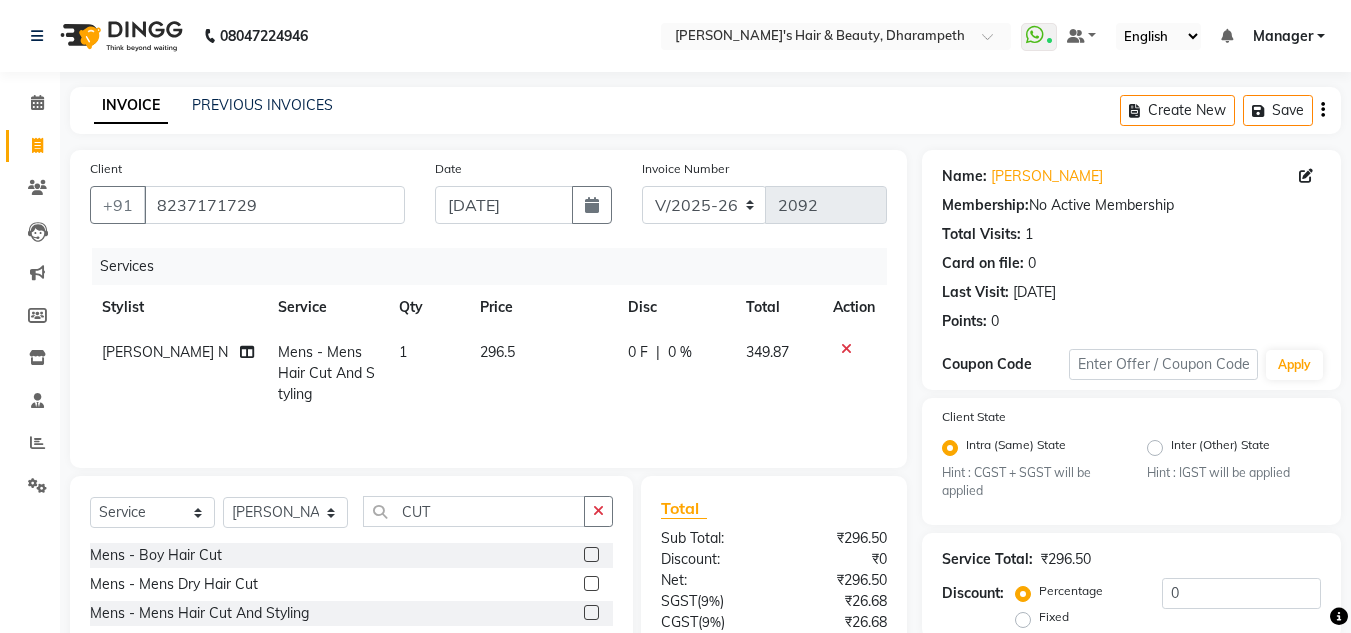 click on "349.87" 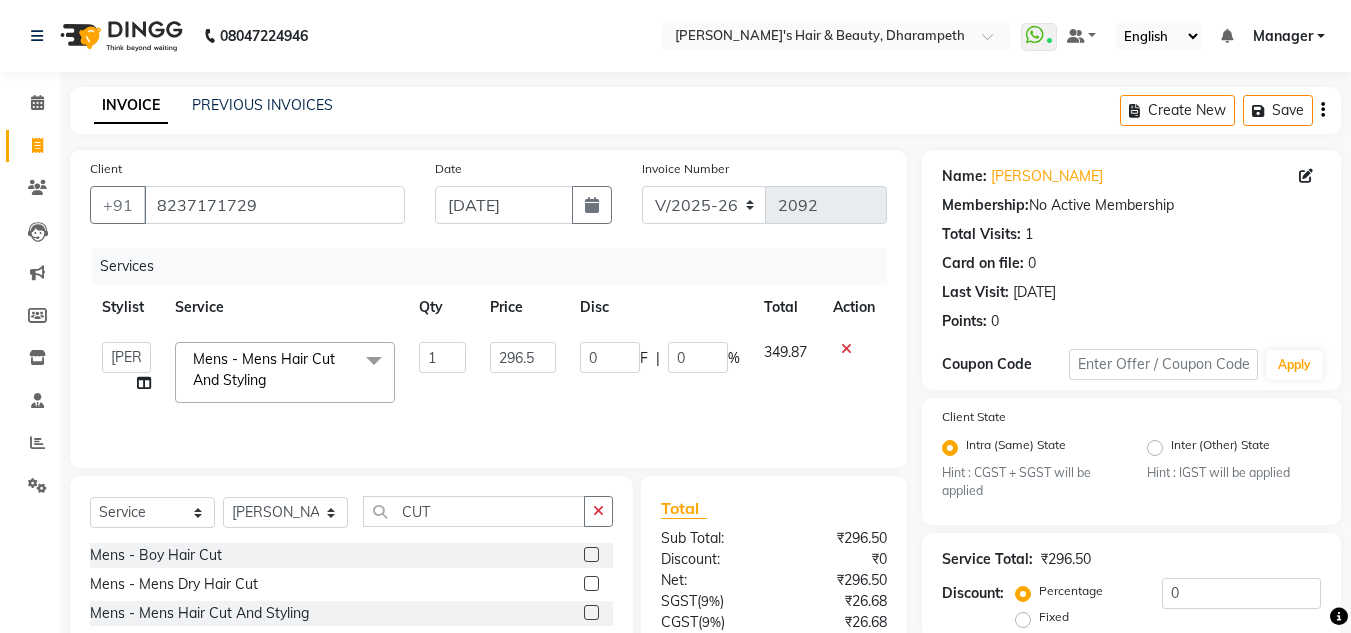 scroll, scrollTop: 188, scrollLeft: 0, axis: vertical 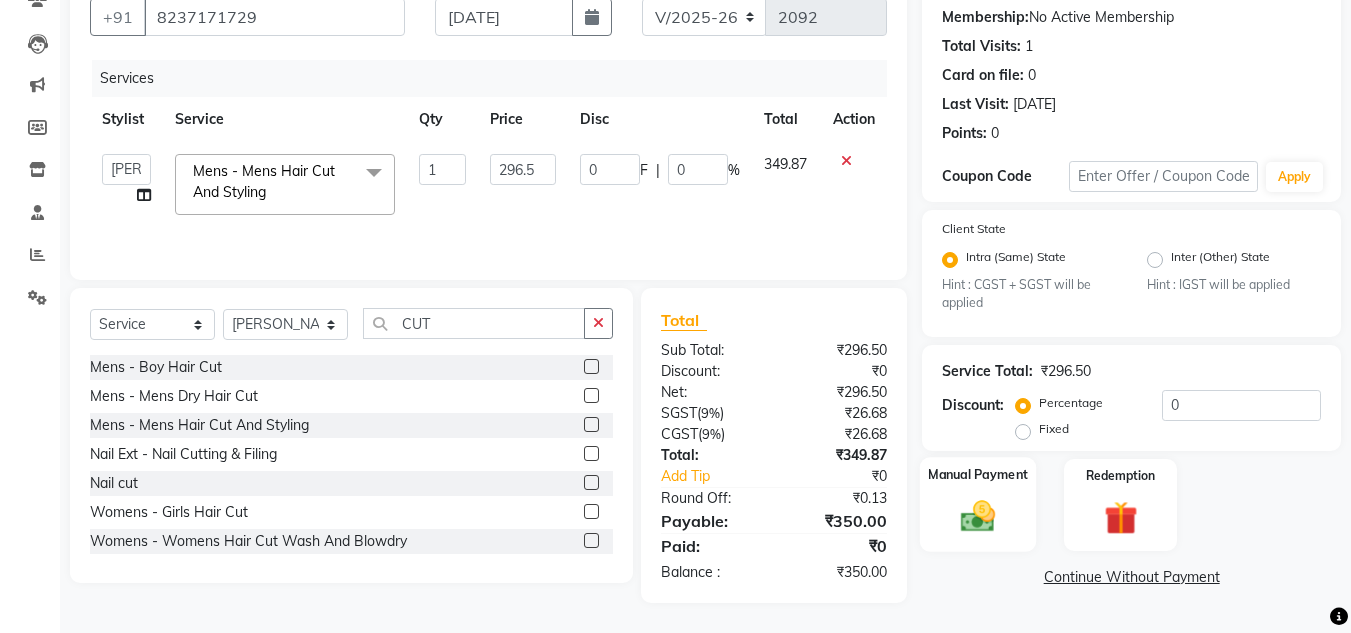 click 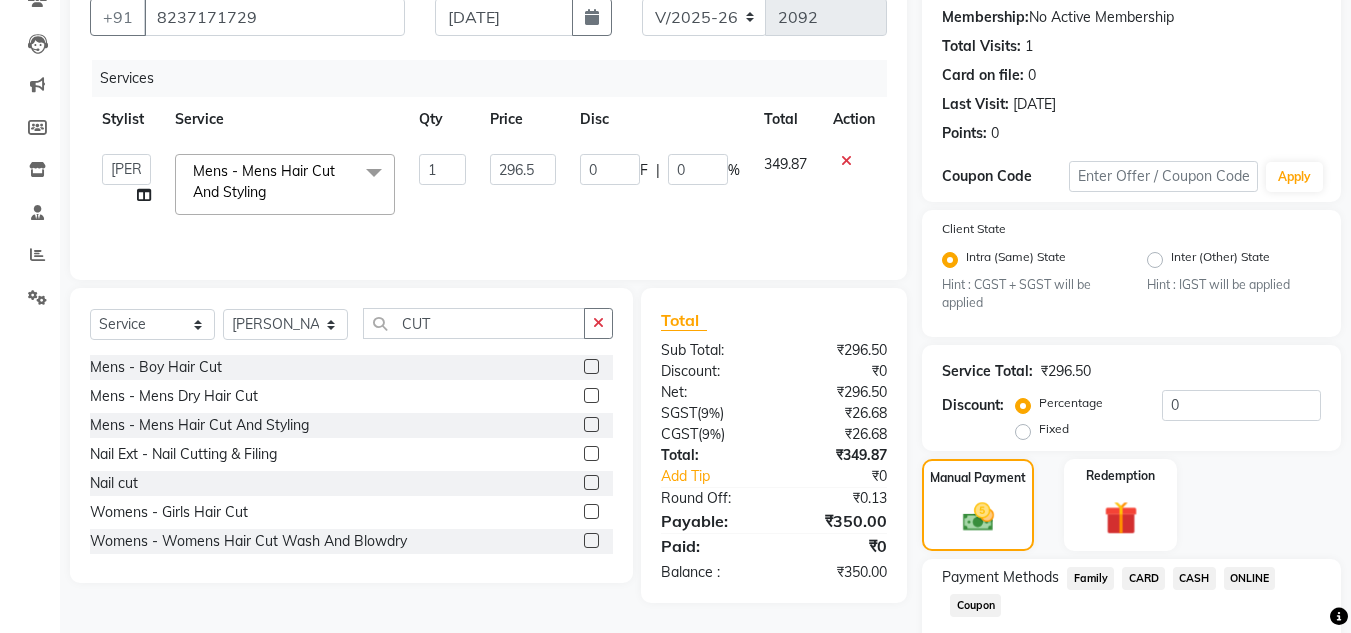 click on "ONLINE" 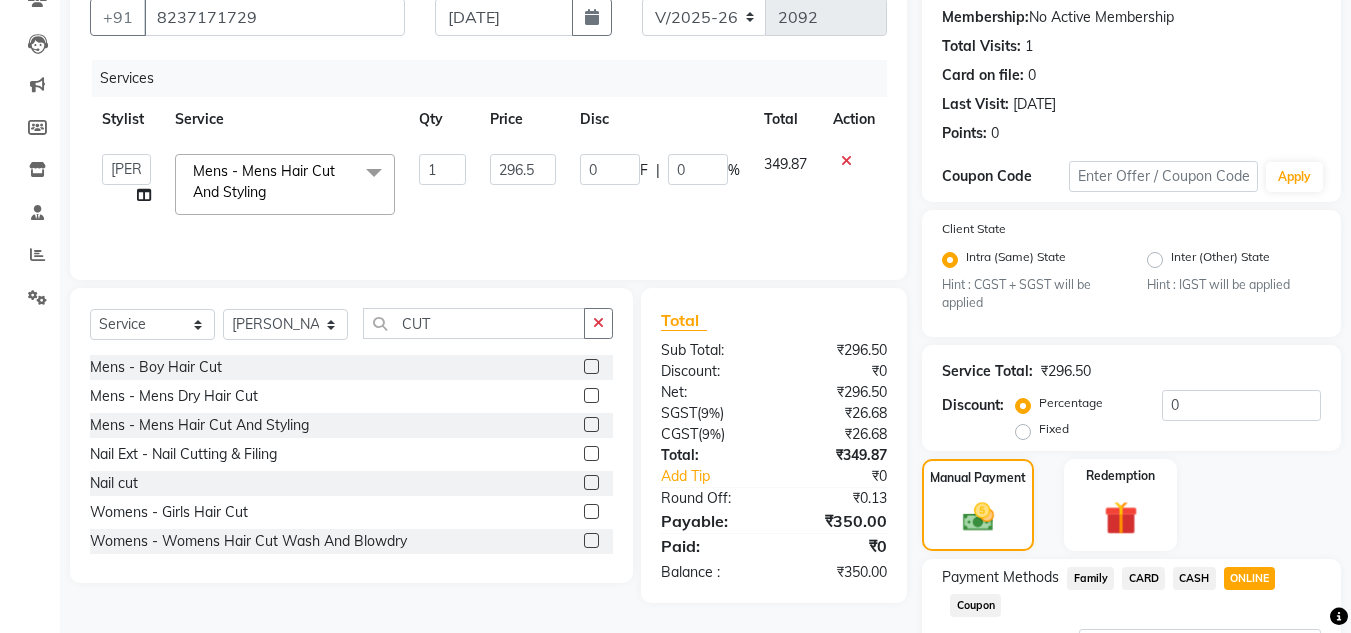 scroll, scrollTop: 361, scrollLeft: 0, axis: vertical 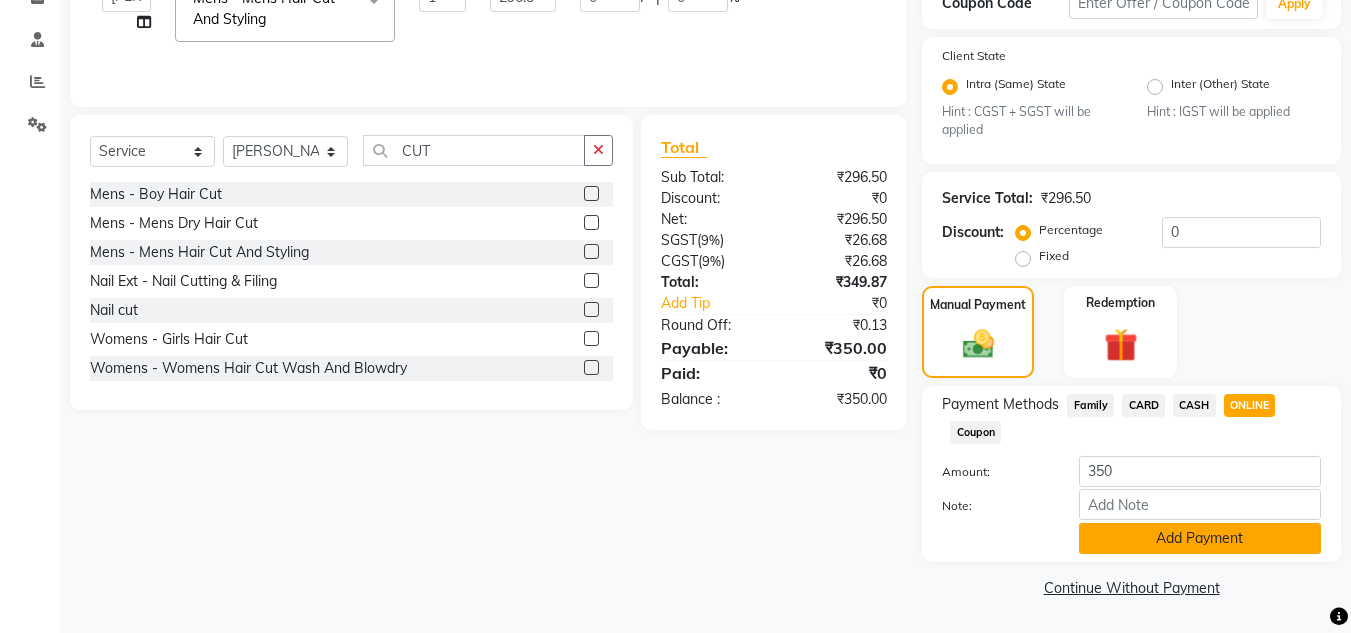 click on "Add Payment" 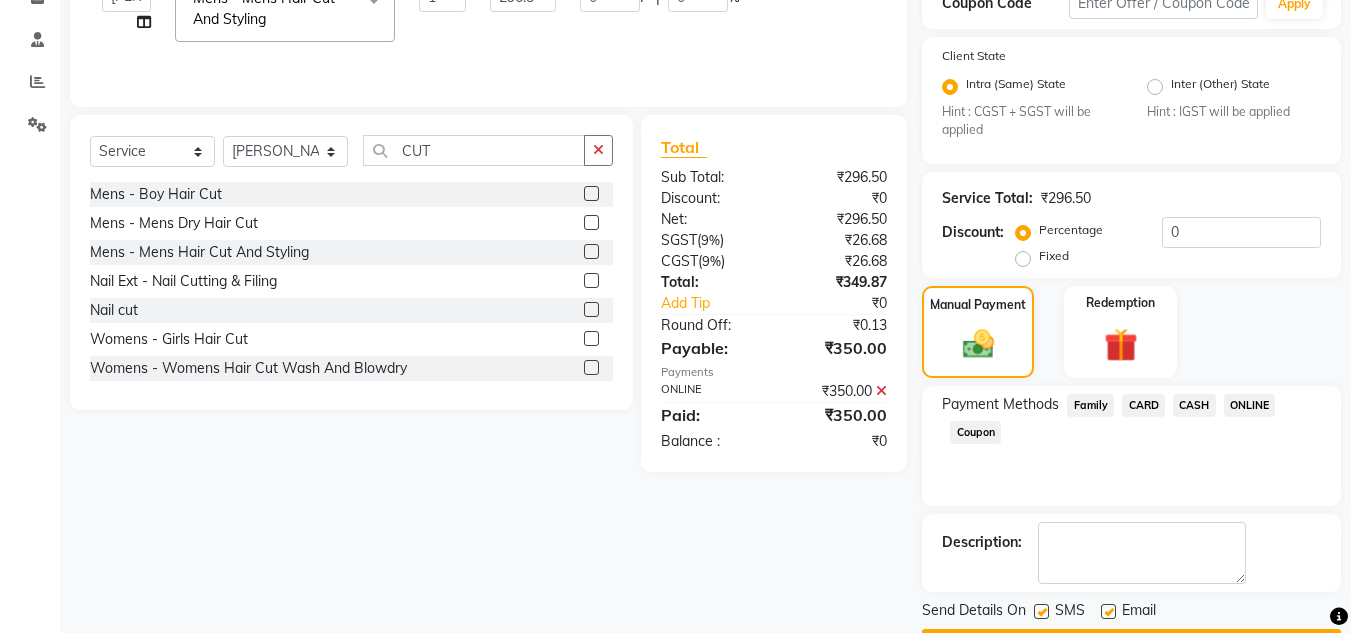scroll, scrollTop: 418, scrollLeft: 0, axis: vertical 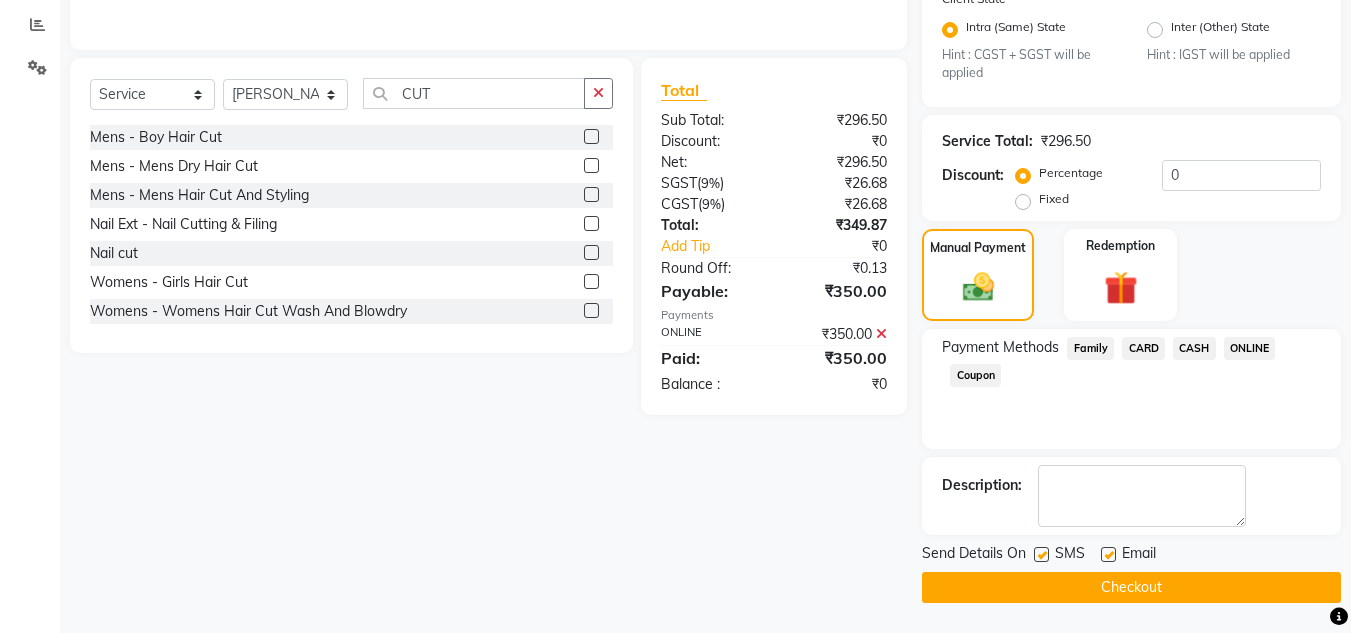 click on "Checkout" 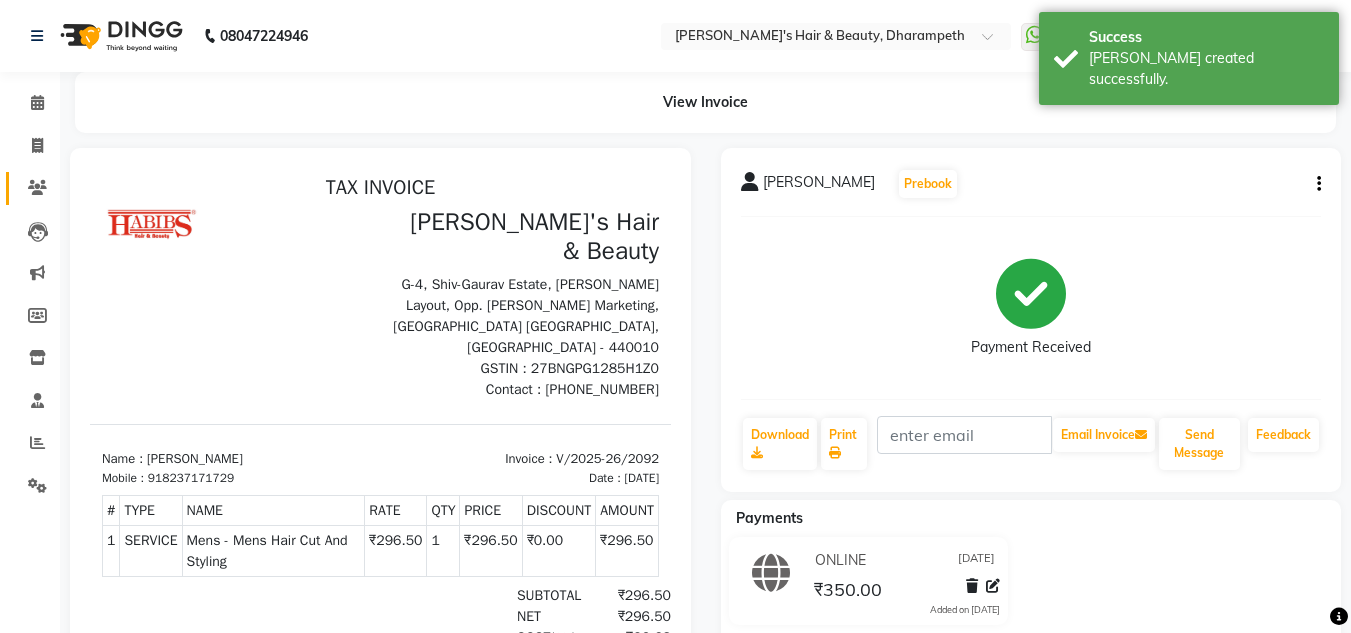 scroll, scrollTop: 0, scrollLeft: 0, axis: both 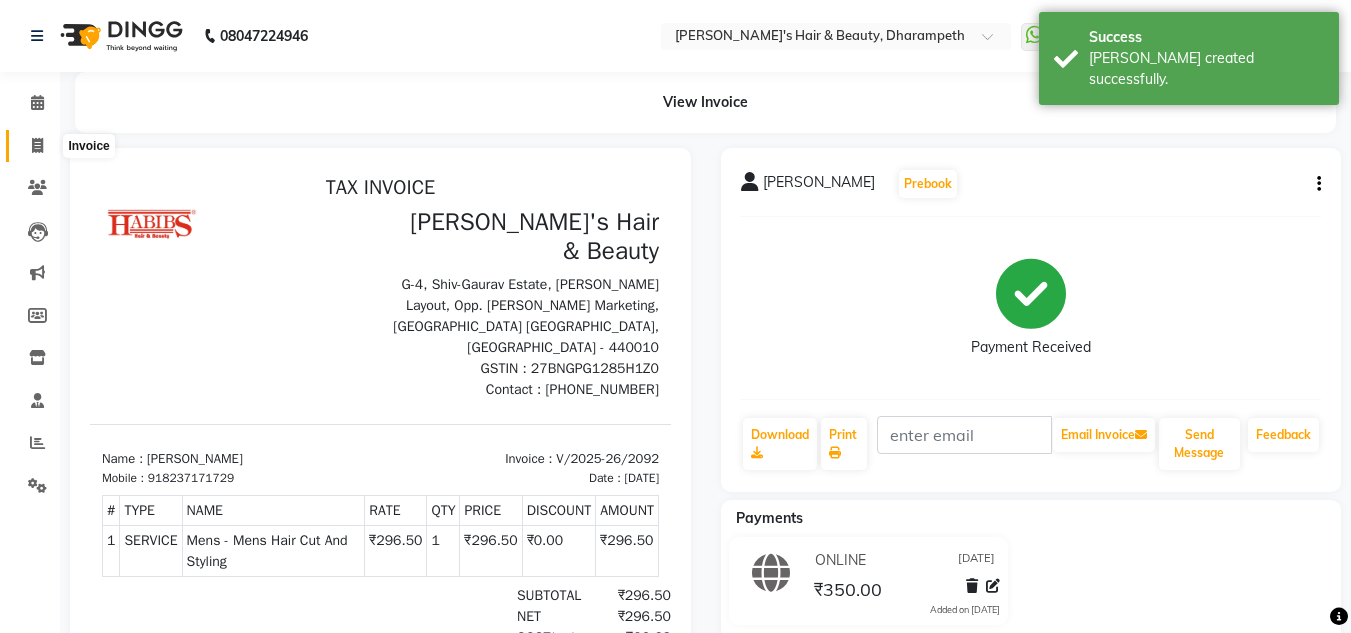 click 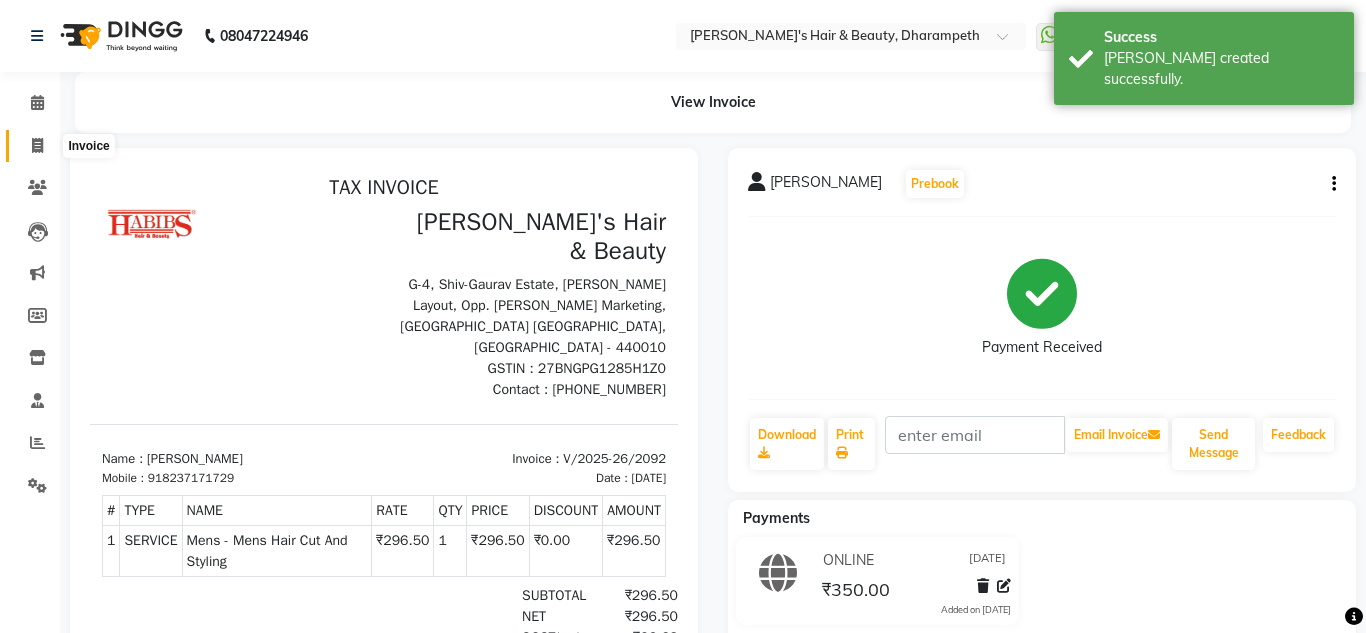 select on "4860" 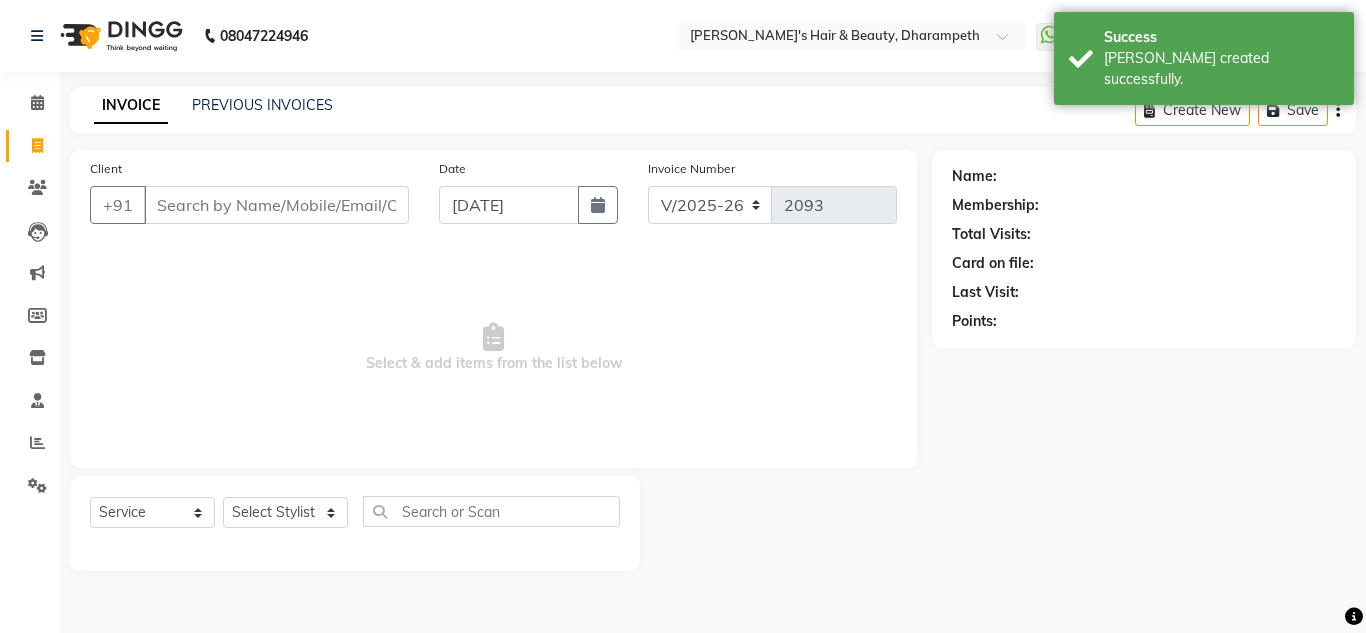 click on "Client" at bounding box center [276, 205] 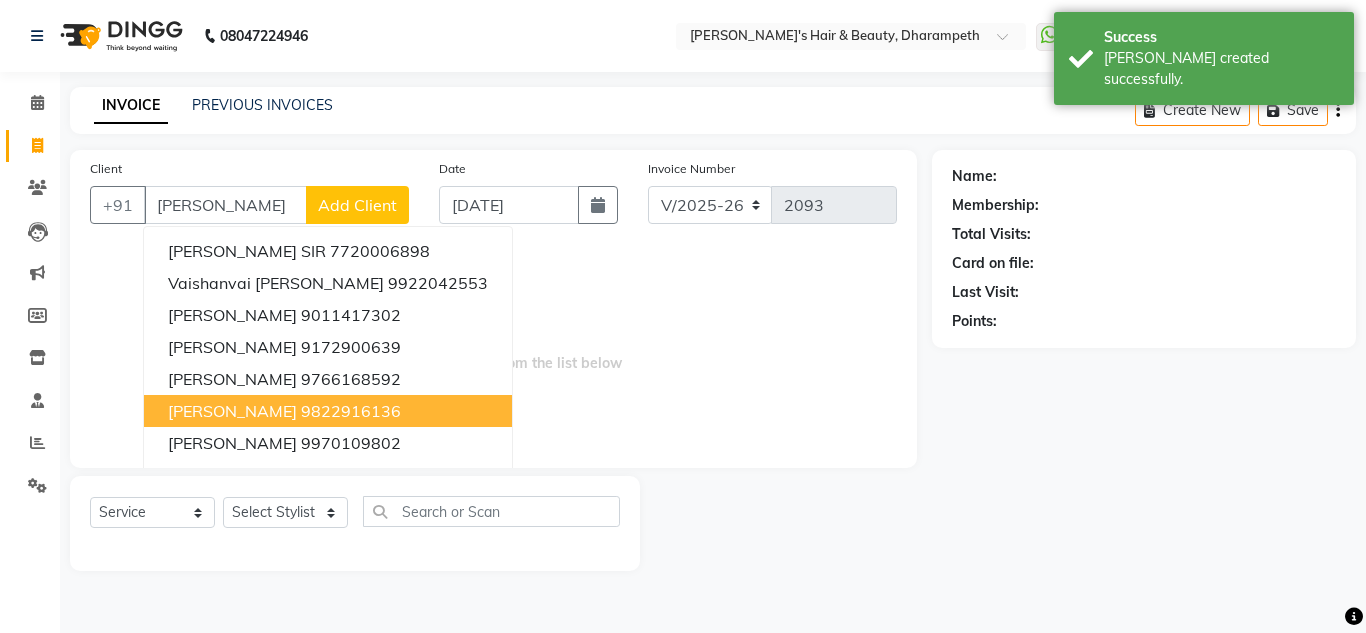 click on "9822916136" at bounding box center [351, 411] 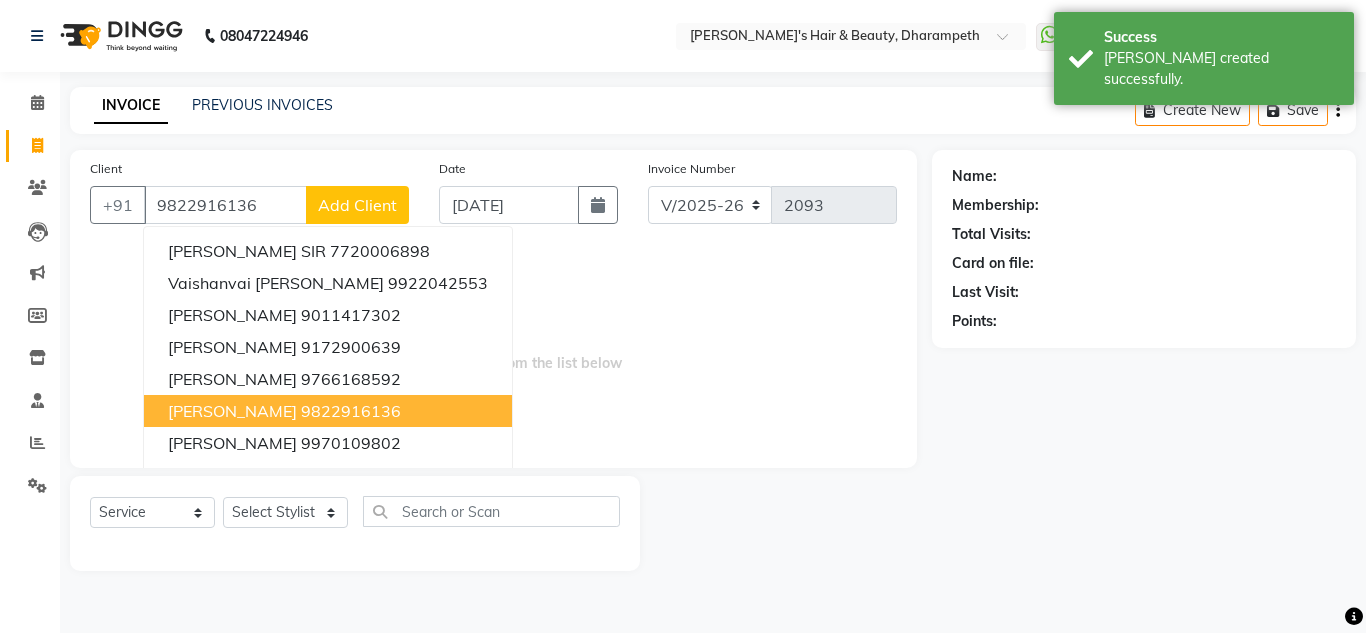 type on "9822916136" 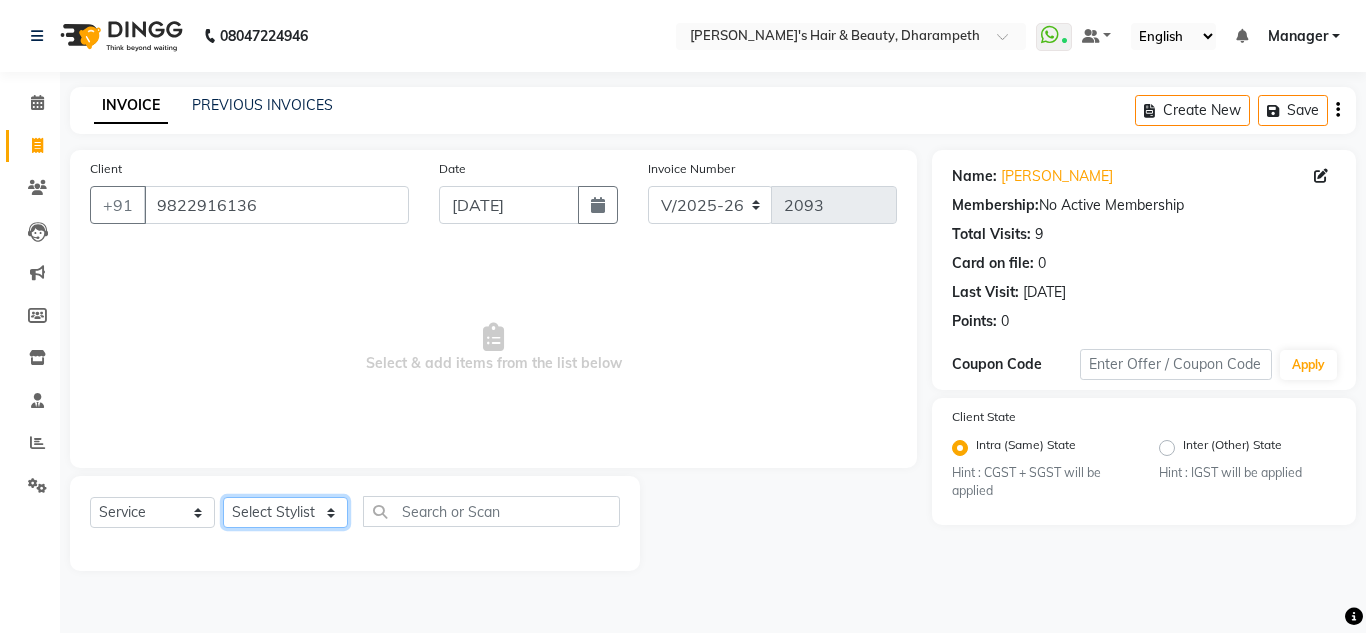 click on "Select Stylist Anuj W [PERSON_NAME] [PERSON_NAME]  Manager [PERSON_NAME] C [PERSON_NAME] S [PERSON_NAME] S Shilpa P Vedant N" 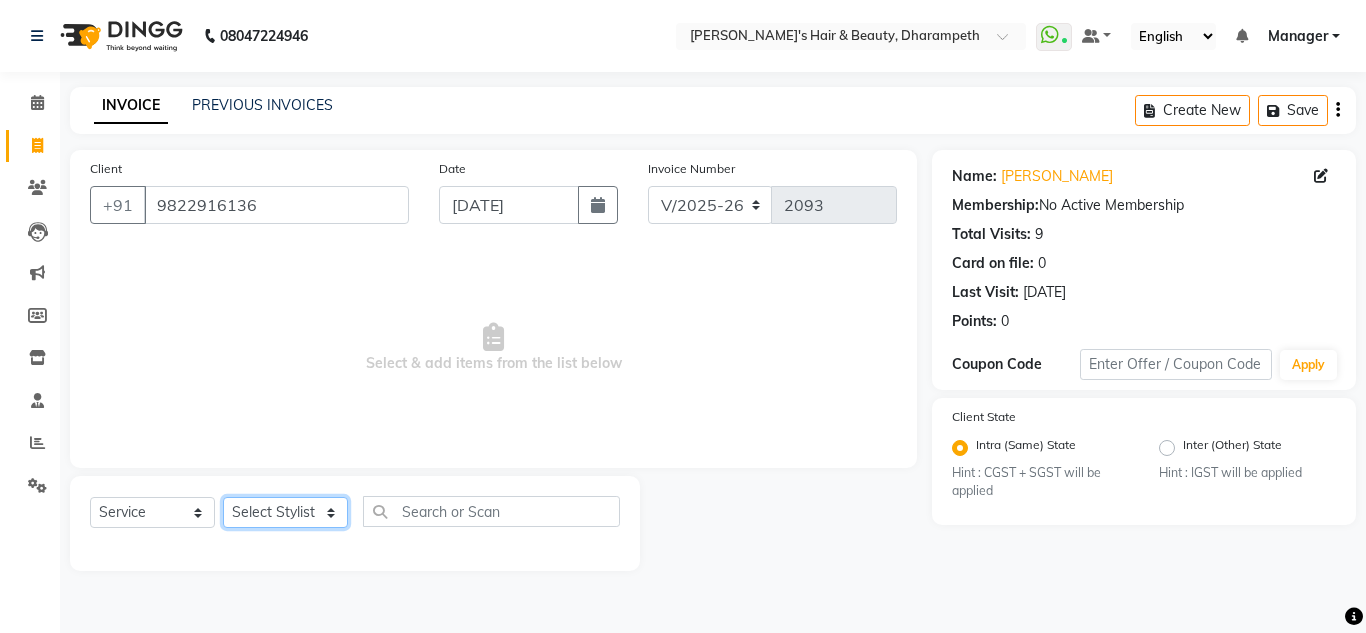 select on "47812" 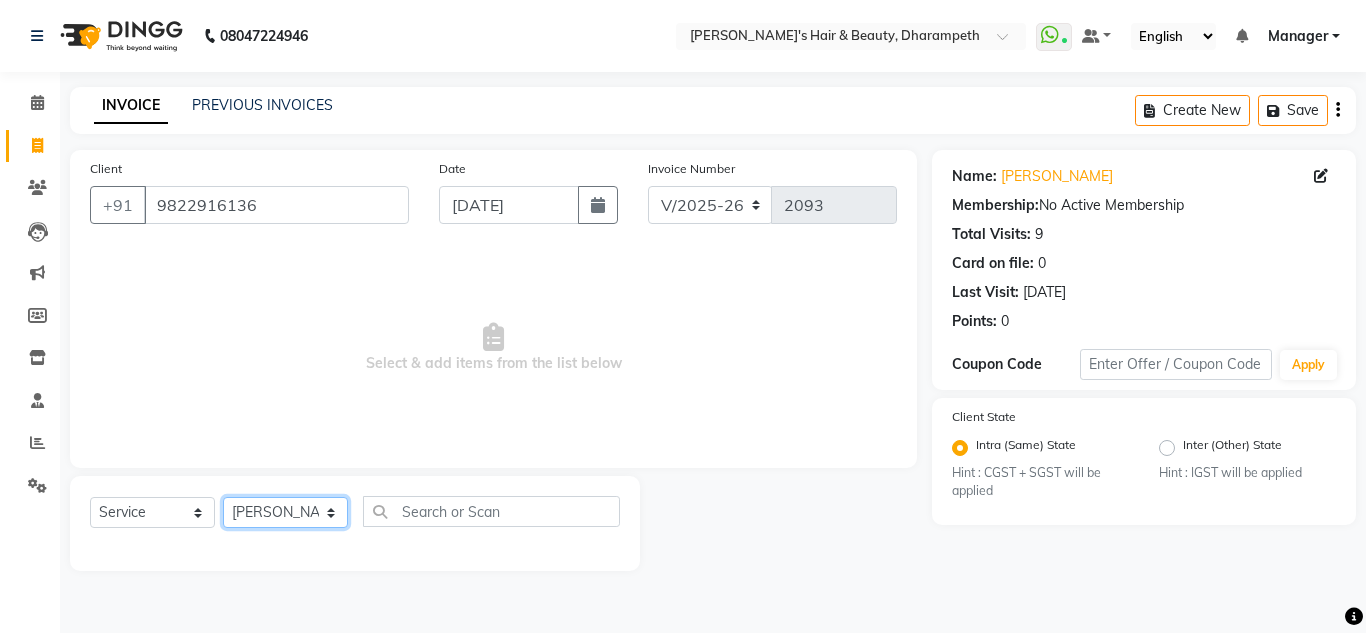 click on "Select Stylist Anuj W [PERSON_NAME] [PERSON_NAME]  Manager [PERSON_NAME] C [PERSON_NAME] S [PERSON_NAME] S Shilpa P Vedant N" 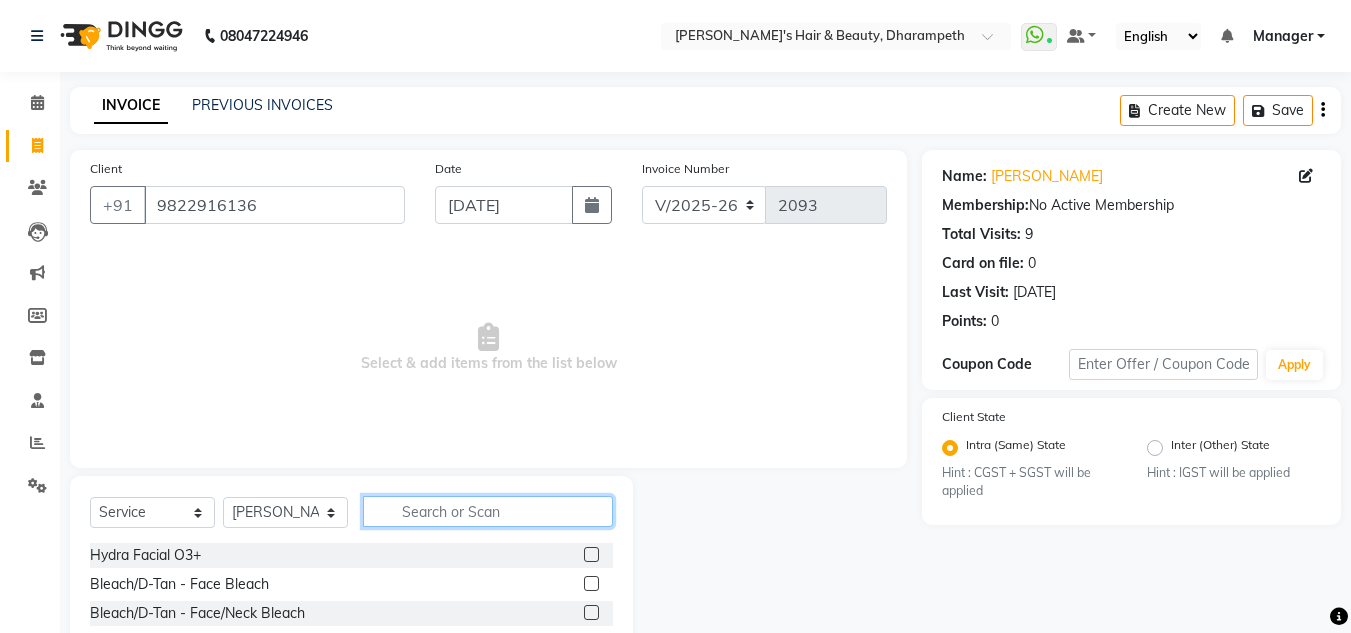 click 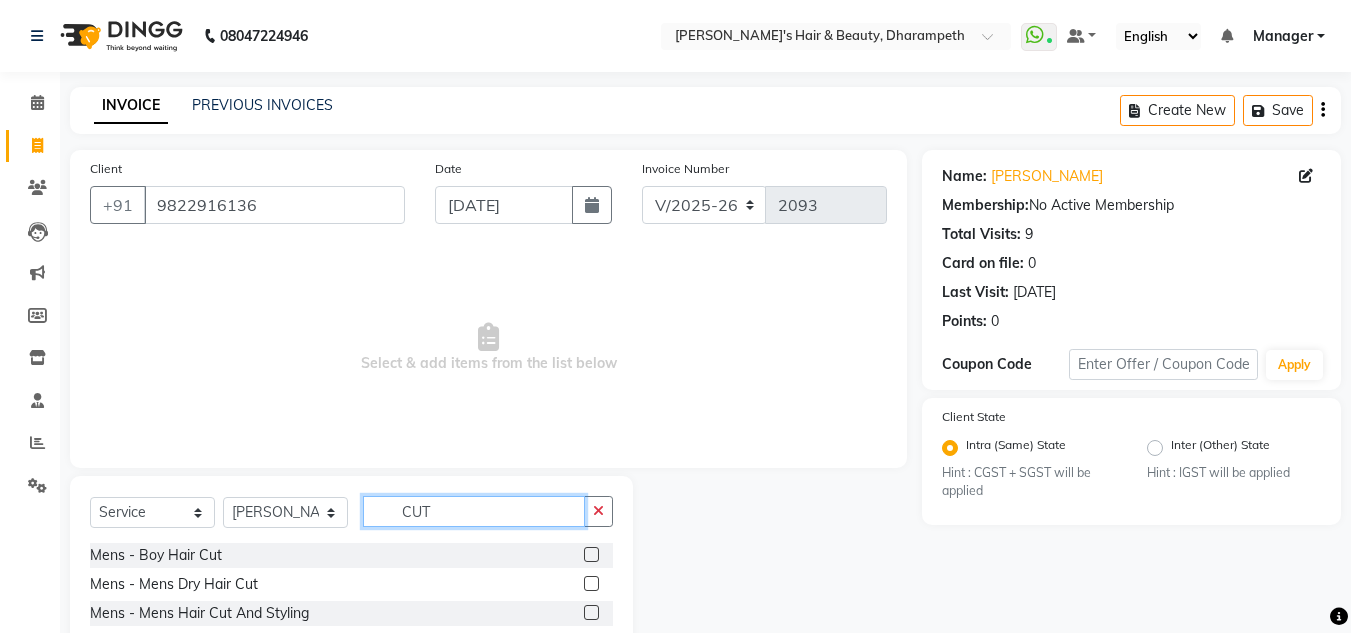 type on "CUT" 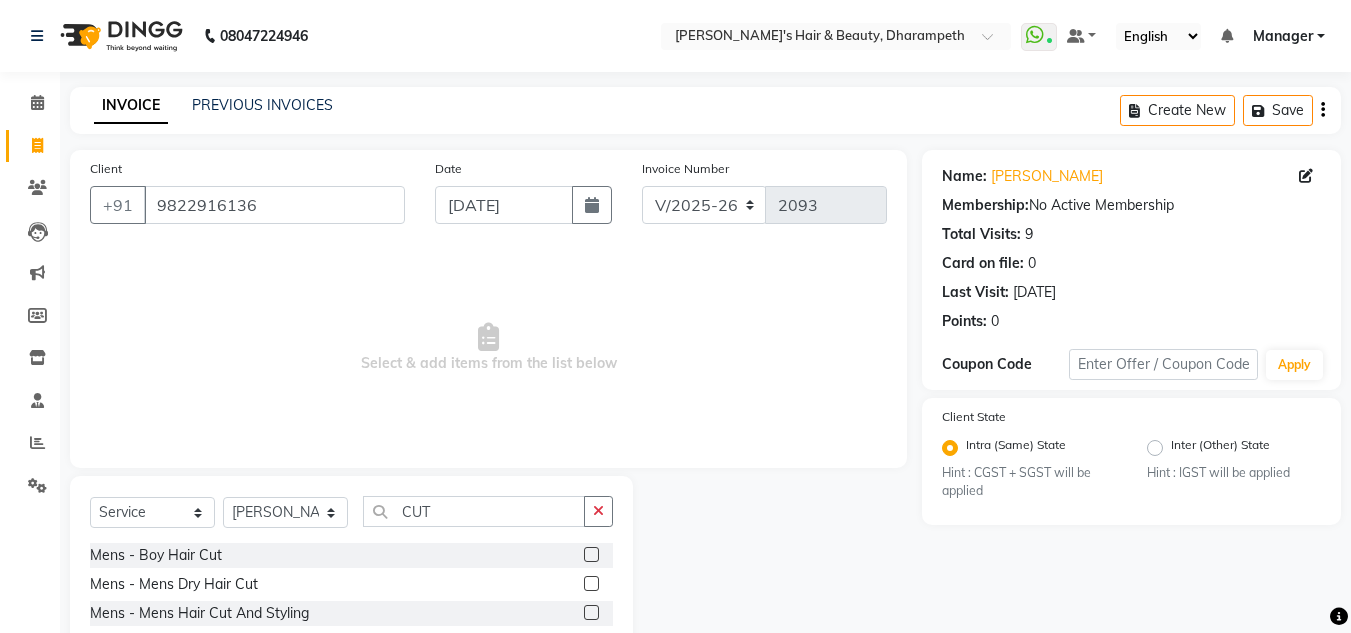 click 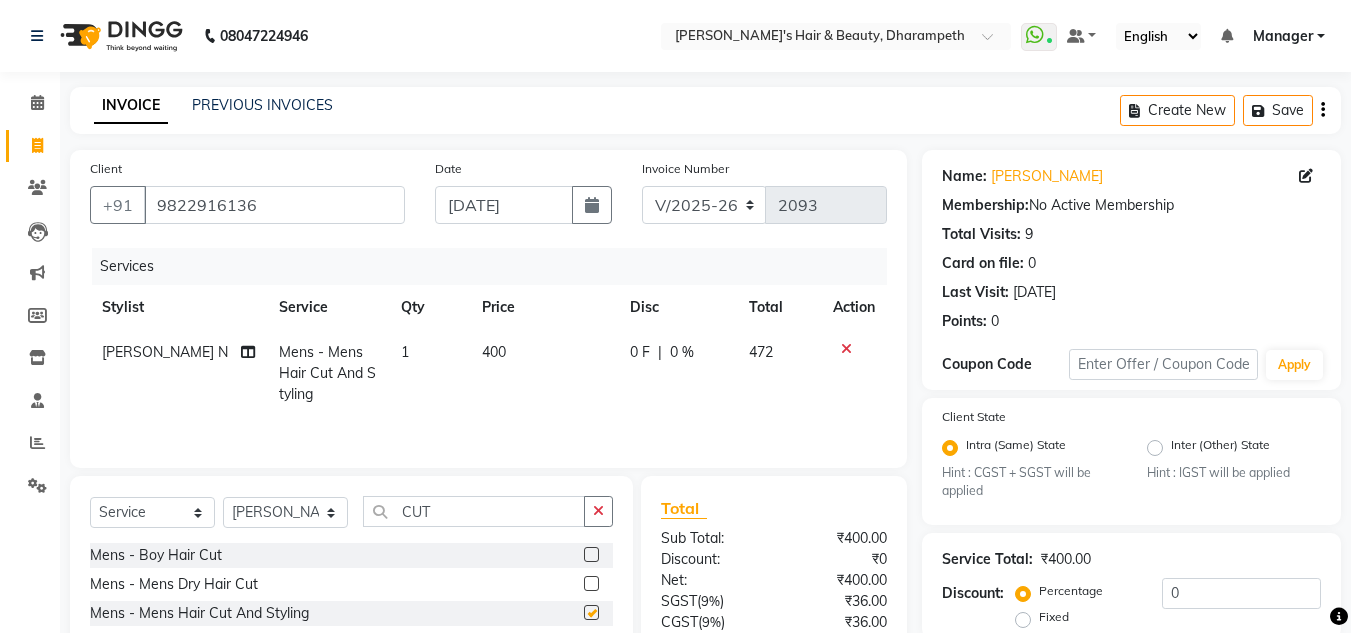 checkbox on "false" 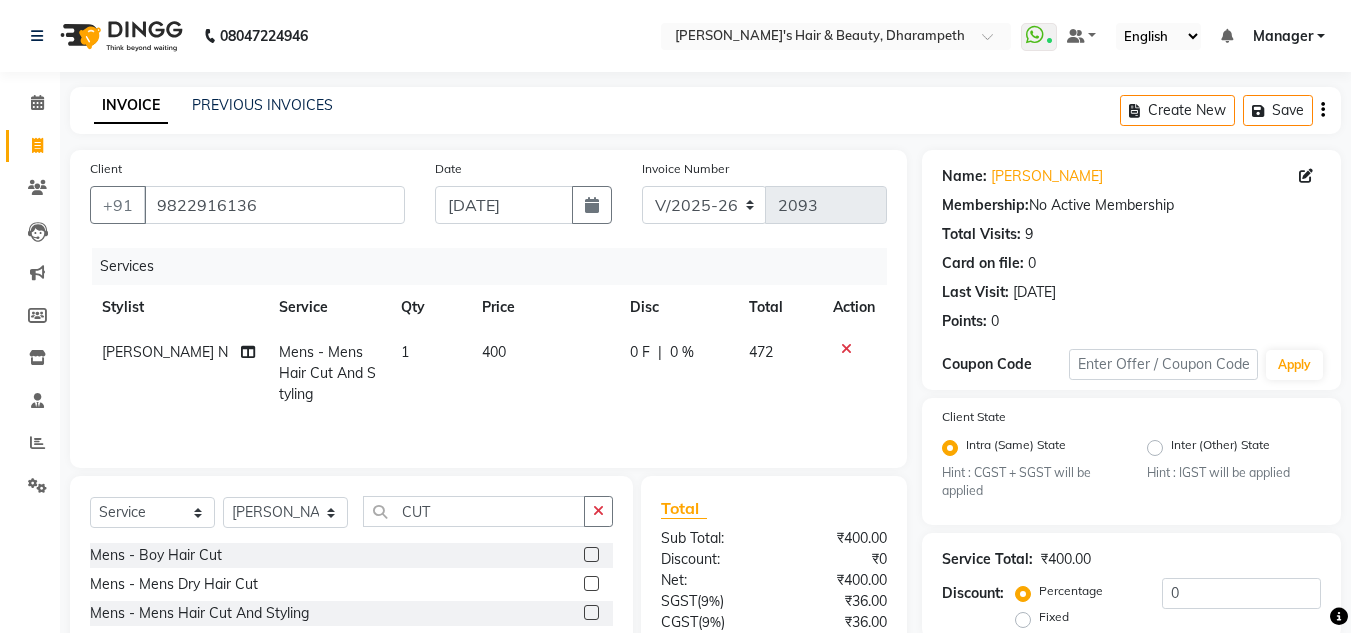 click on "400" 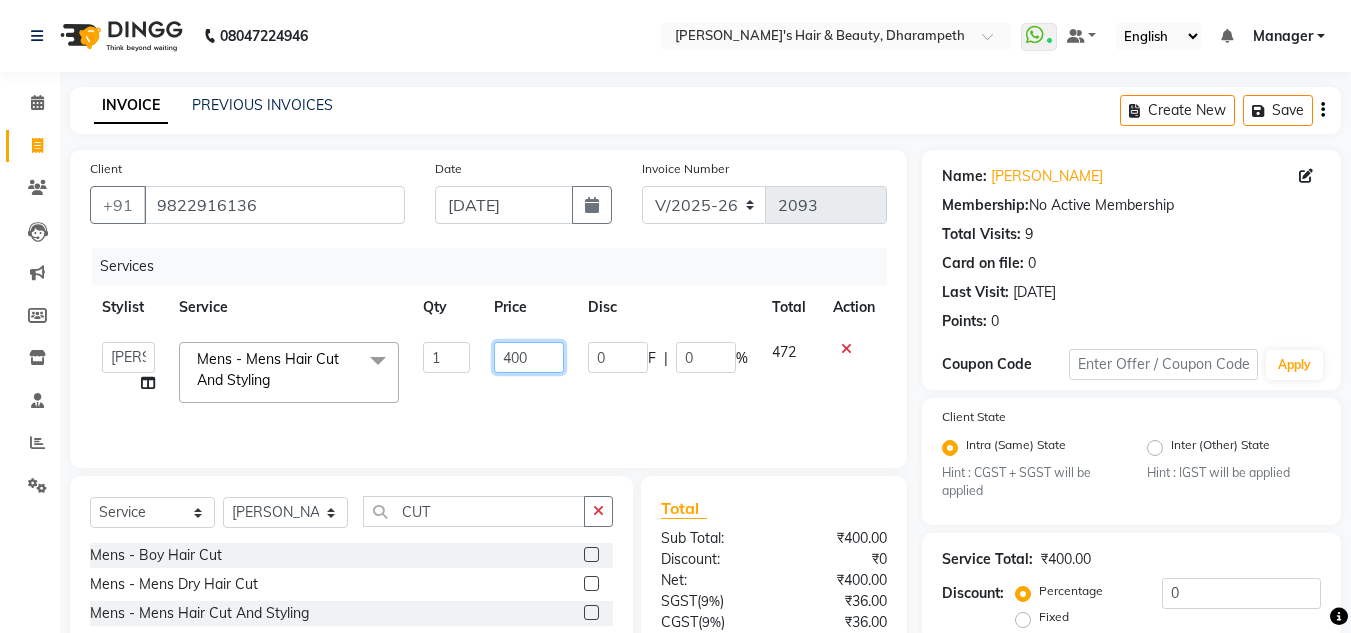 click on "400" 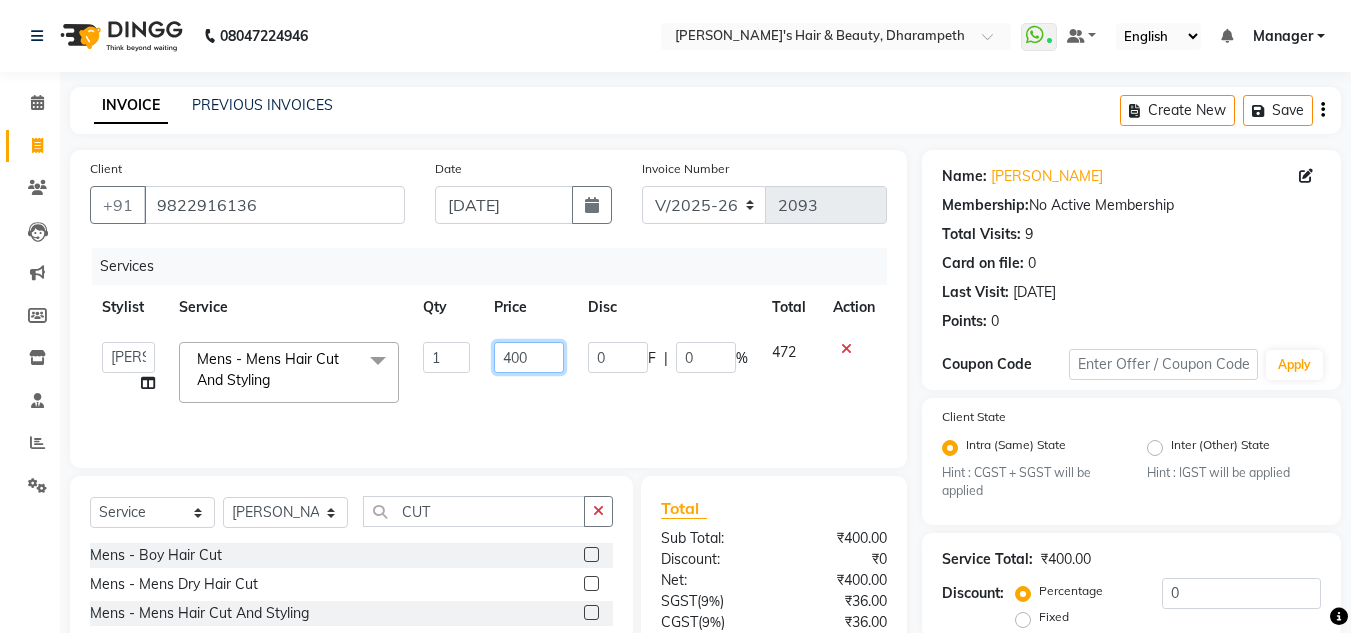 click on "400" 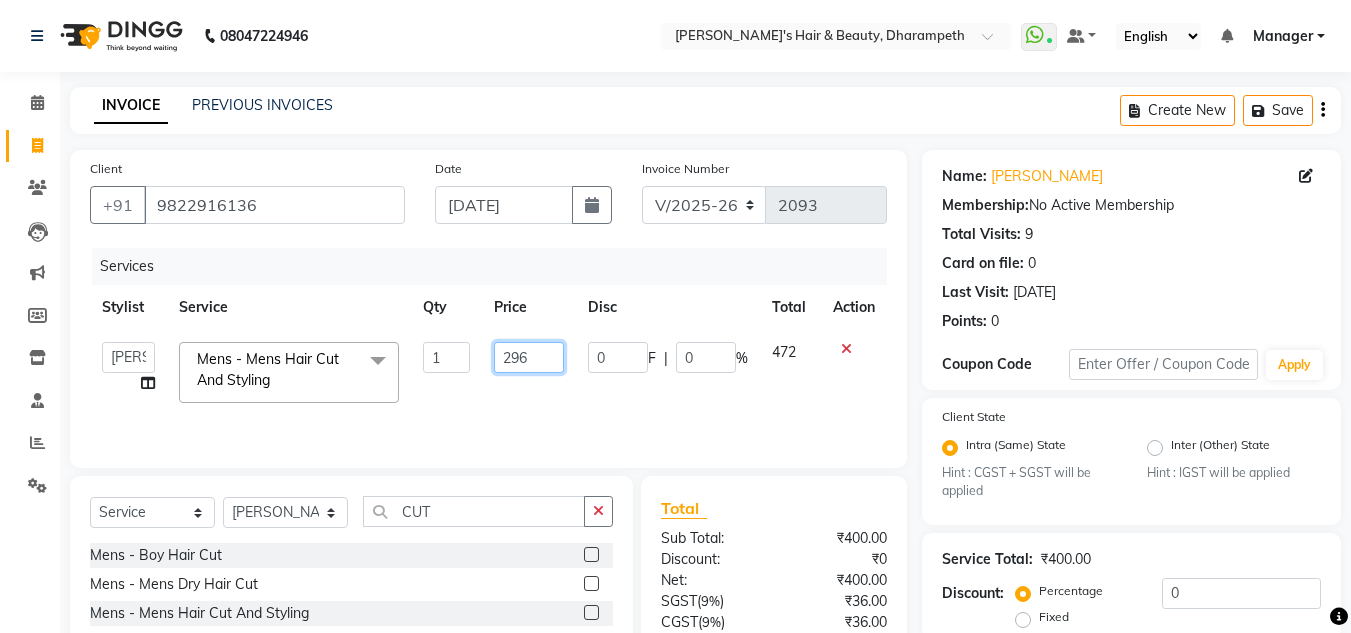 type on "296.5" 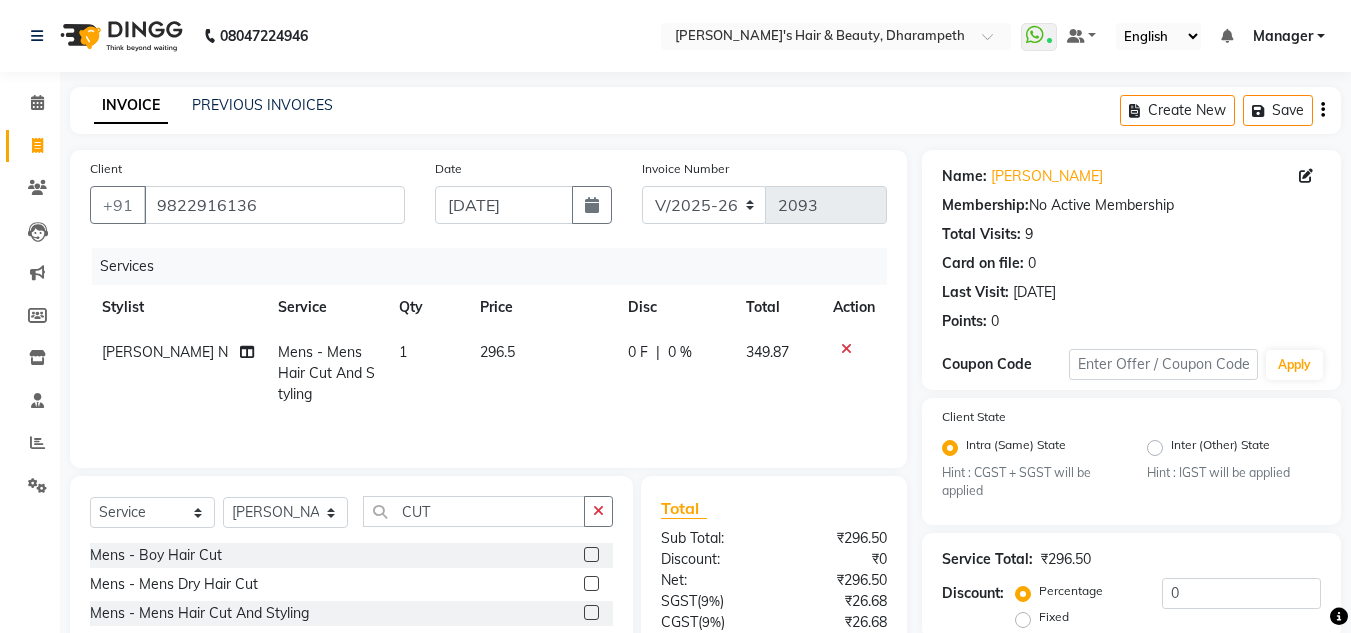 click on "349.87" 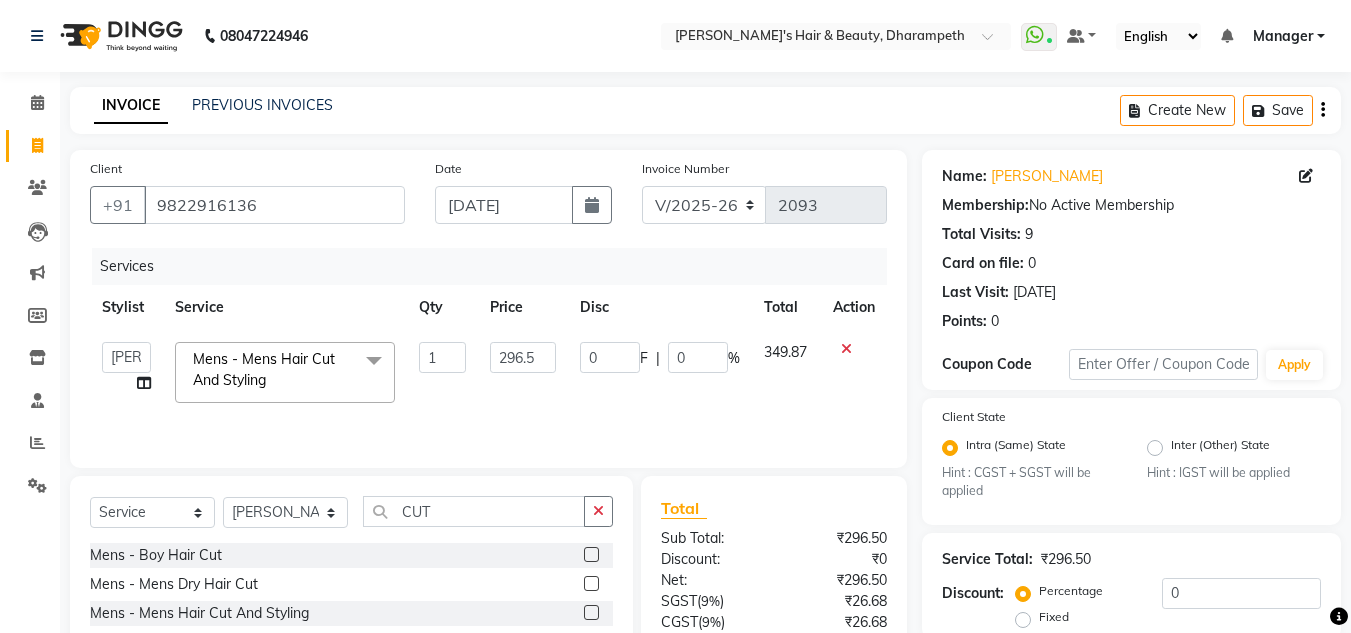 scroll, scrollTop: 188, scrollLeft: 0, axis: vertical 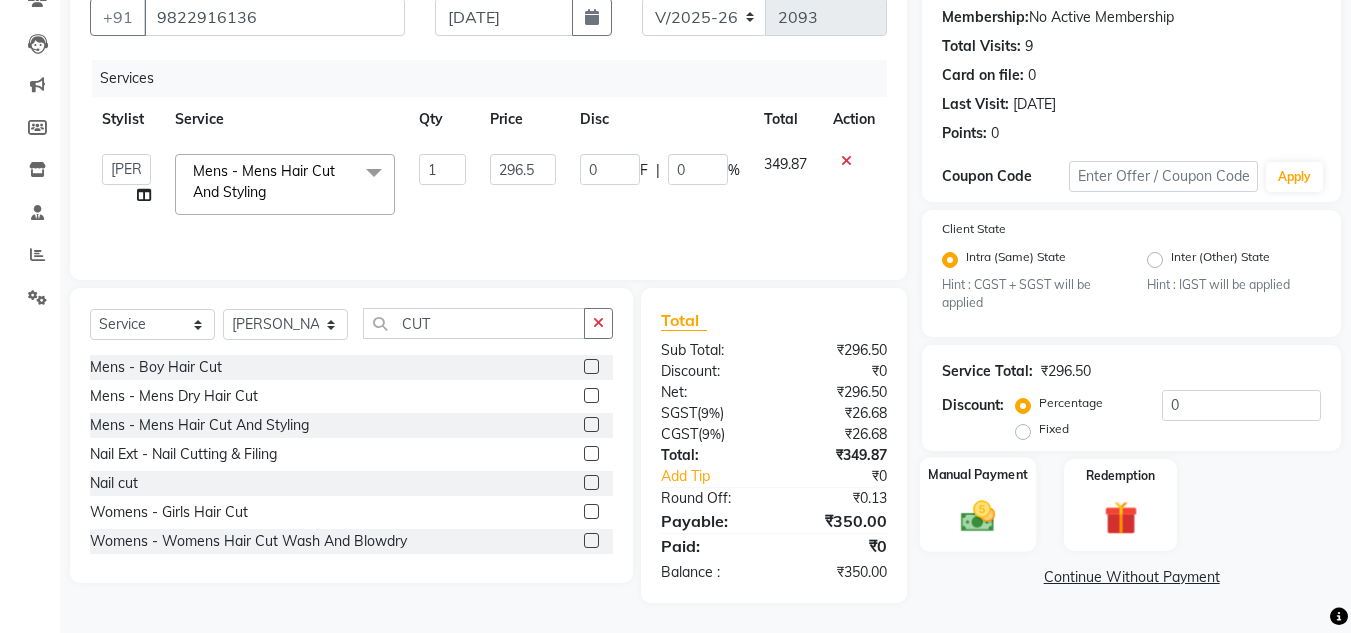 click 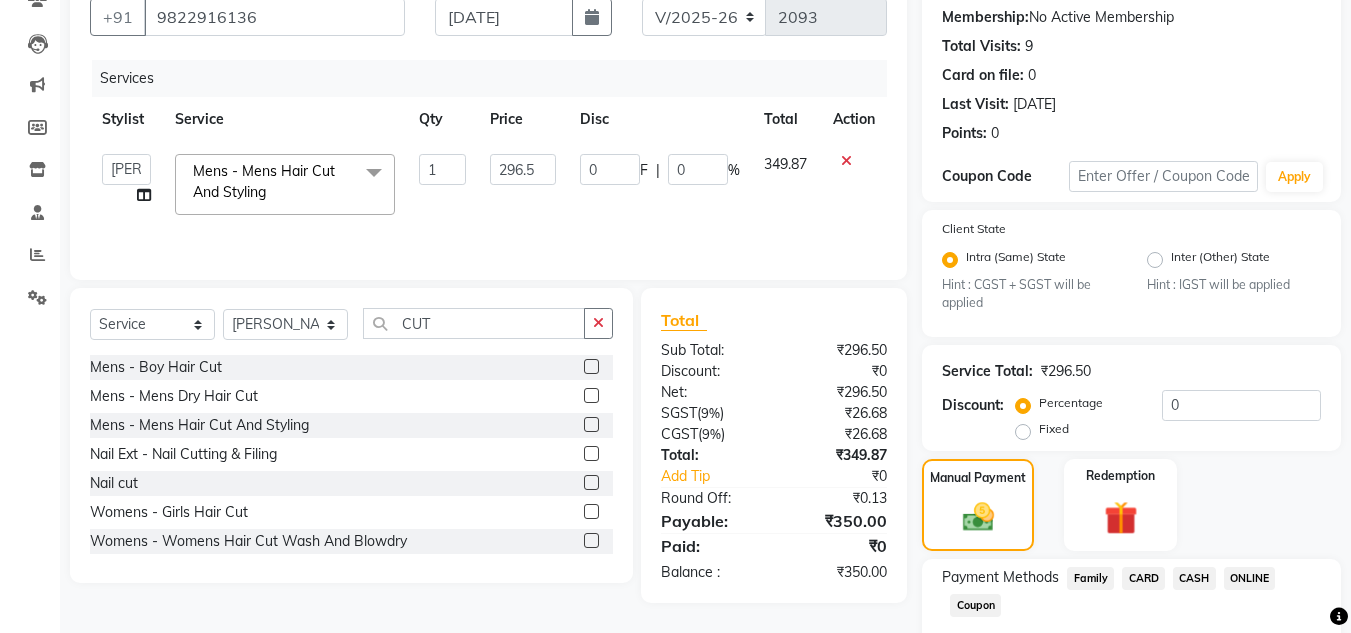 click on "CASH" 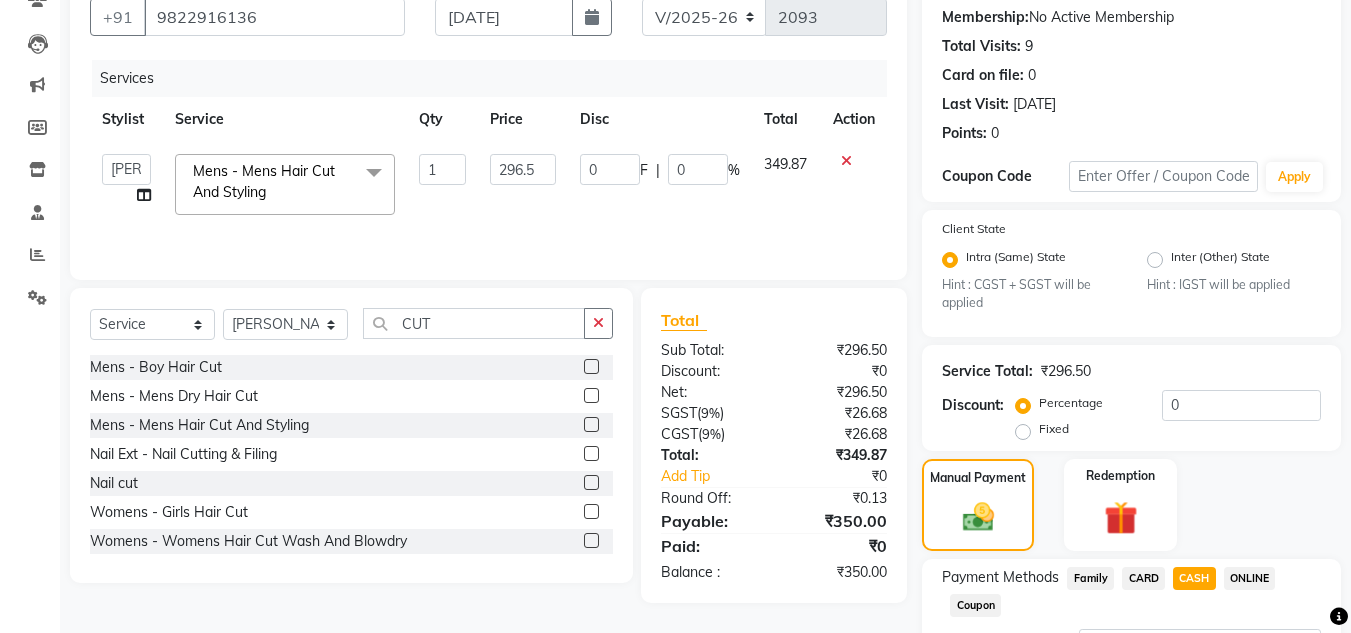 scroll, scrollTop: 361, scrollLeft: 0, axis: vertical 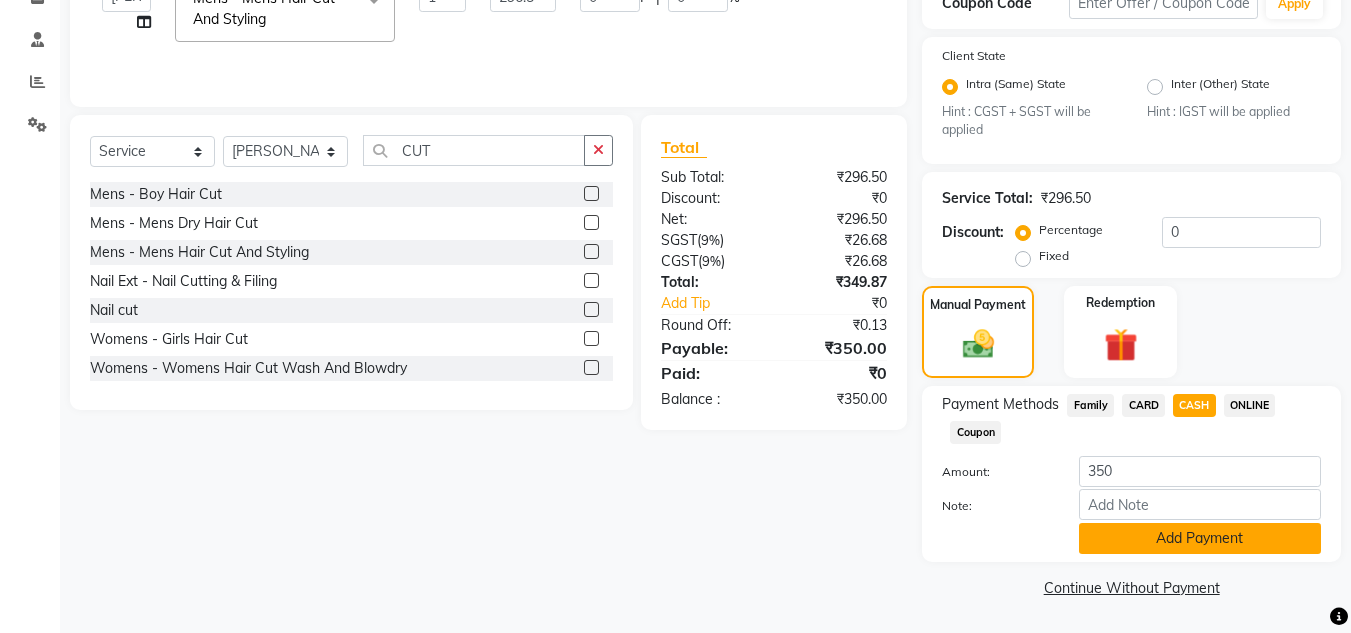 click on "Add Payment" 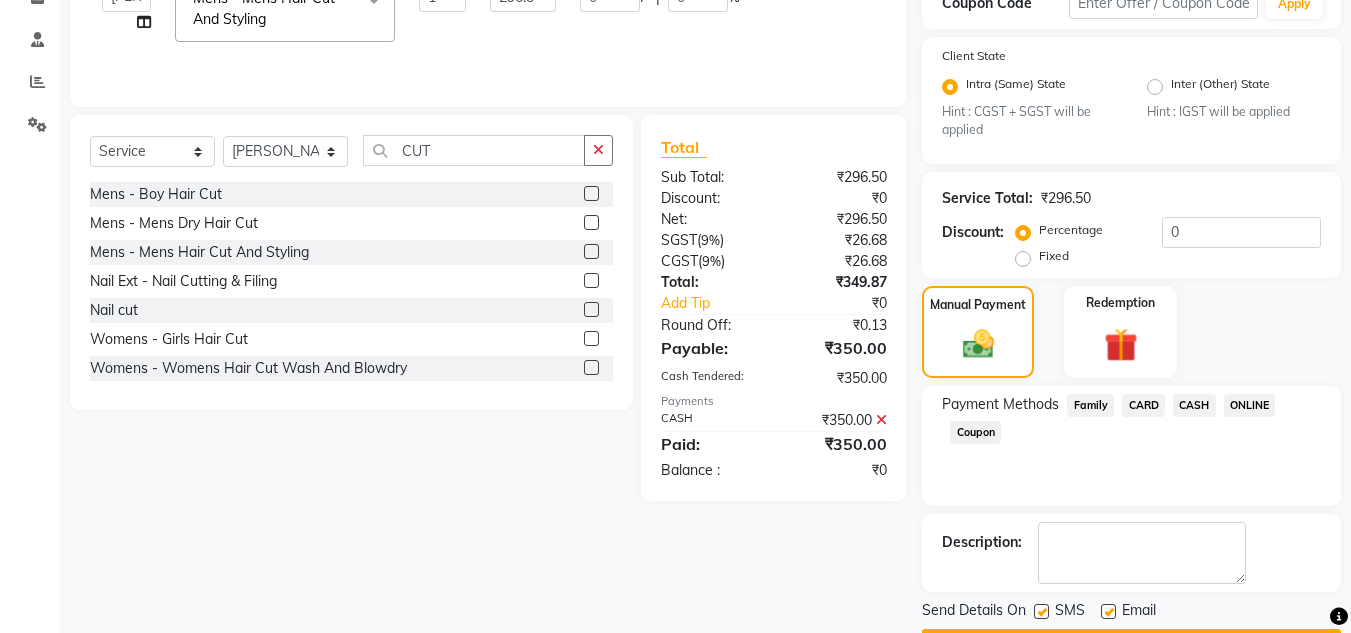 scroll, scrollTop: 418, scrollLeft: 0, axis: vertical 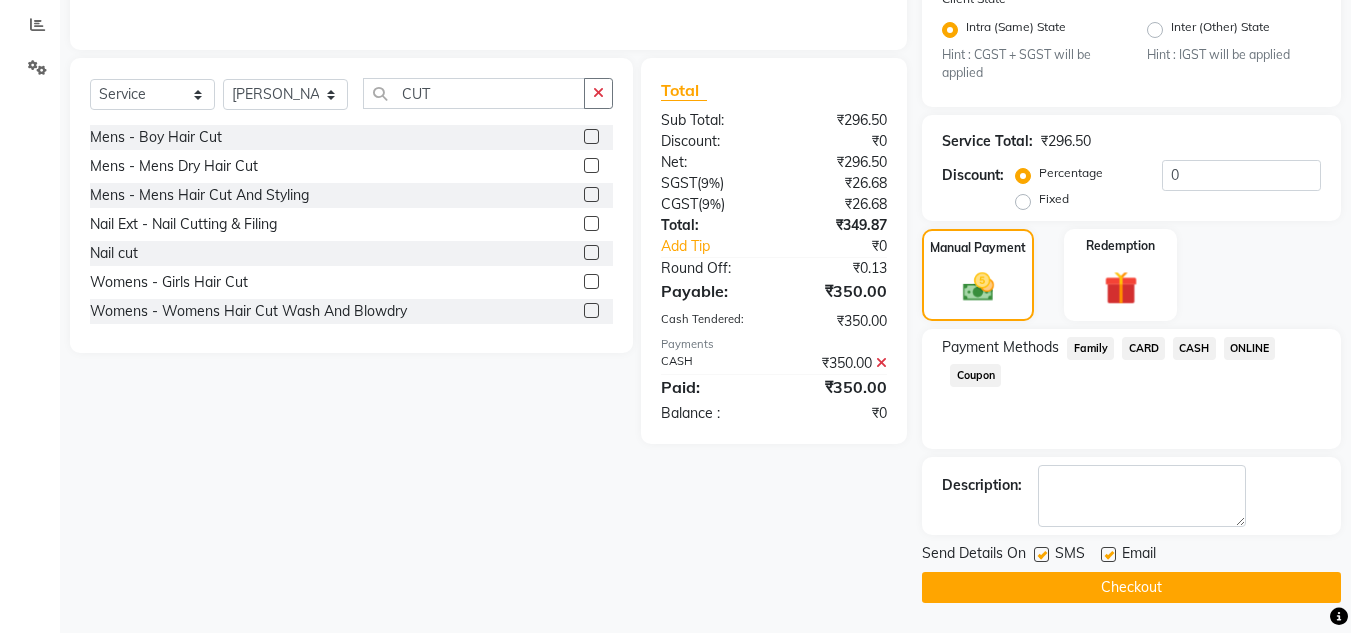 click on "Checkout" 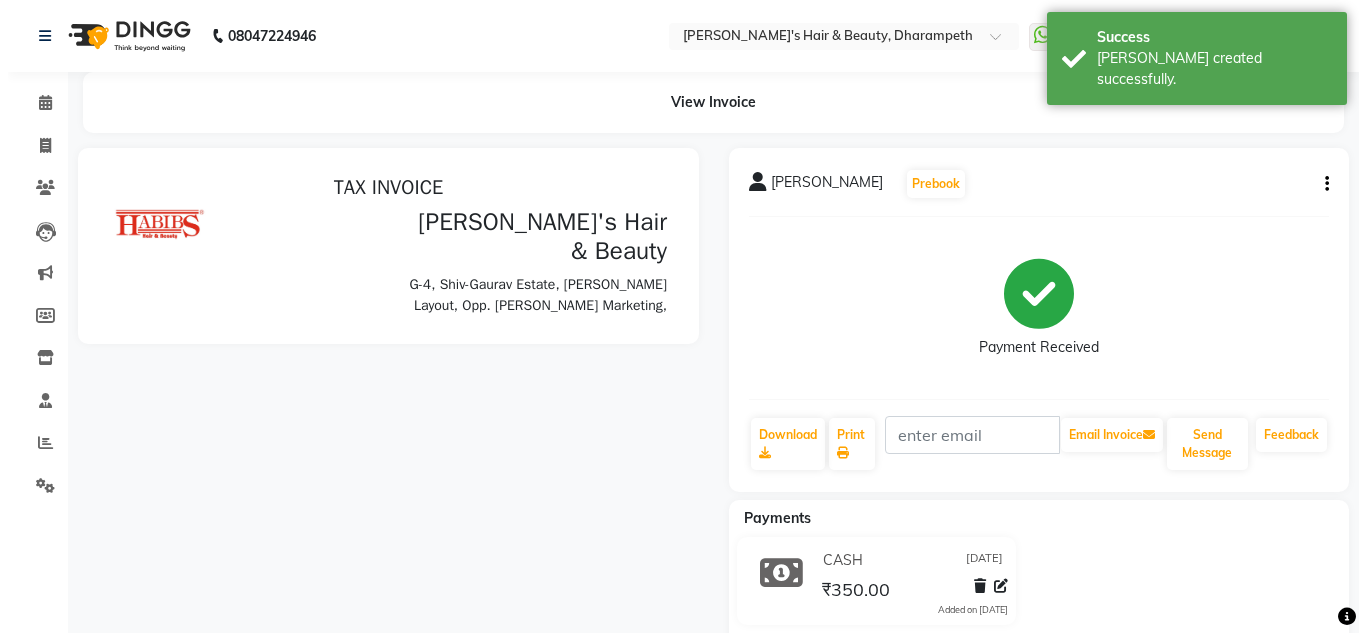 scroll, scrollTop: 0, scrollLeft: 0, axis: both 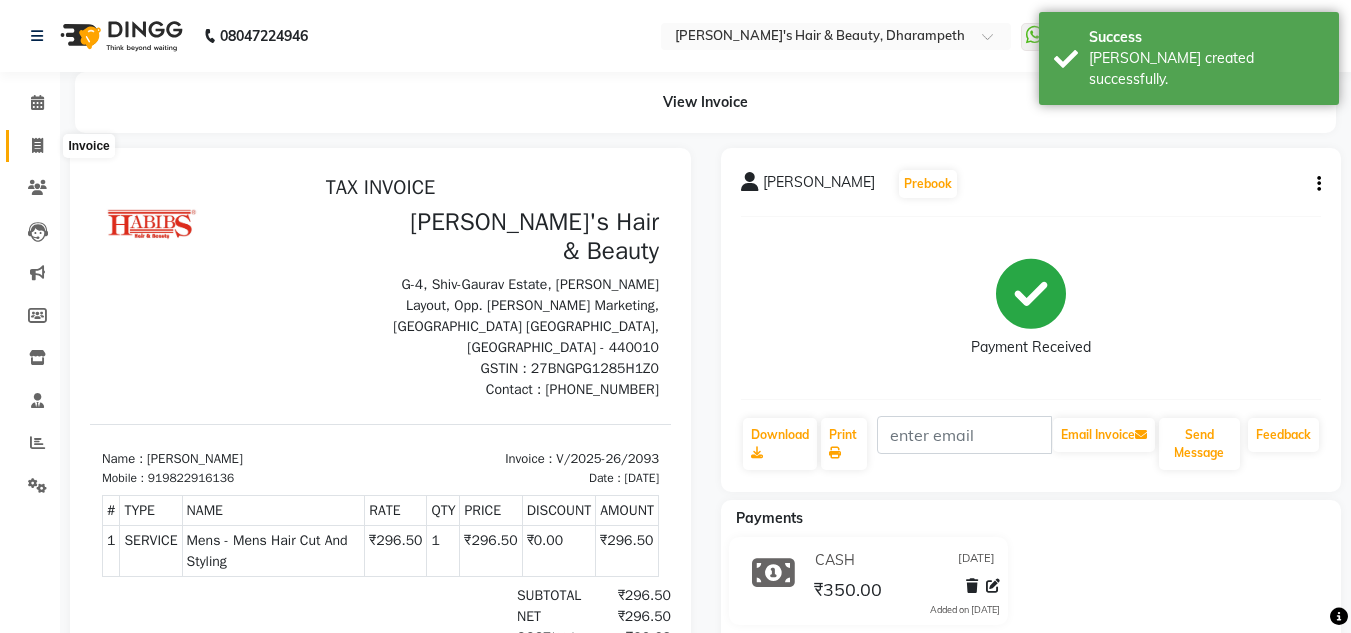 click 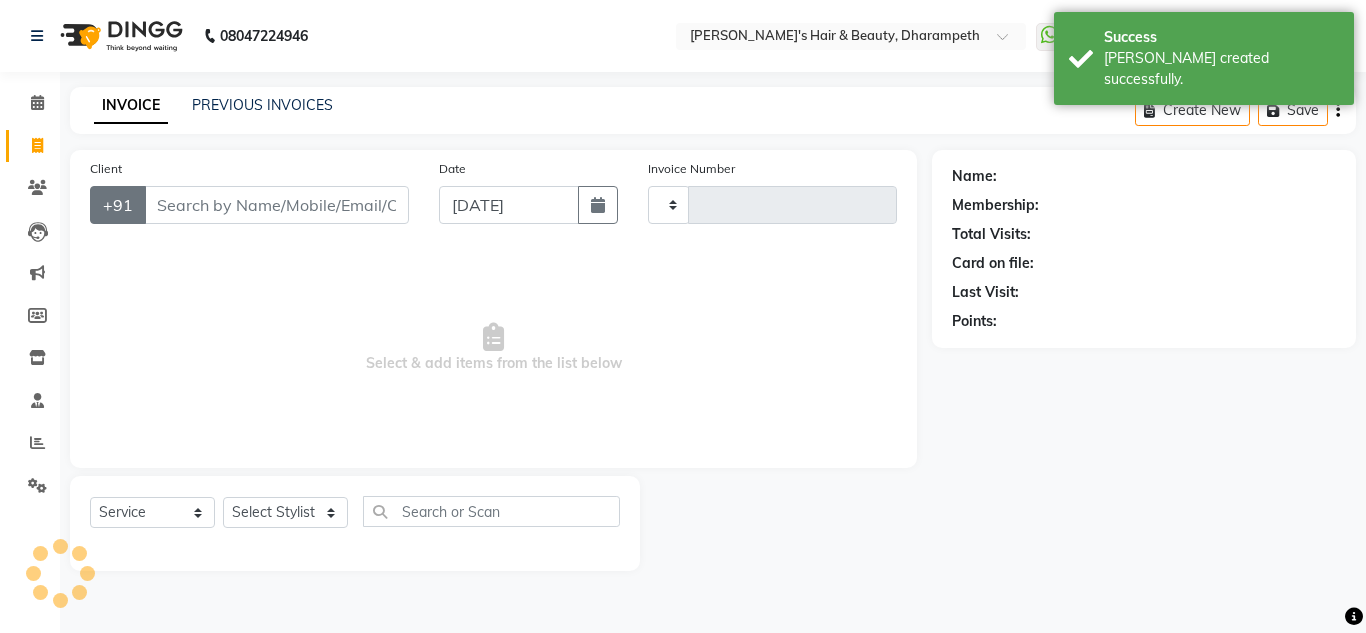 type on "2094" 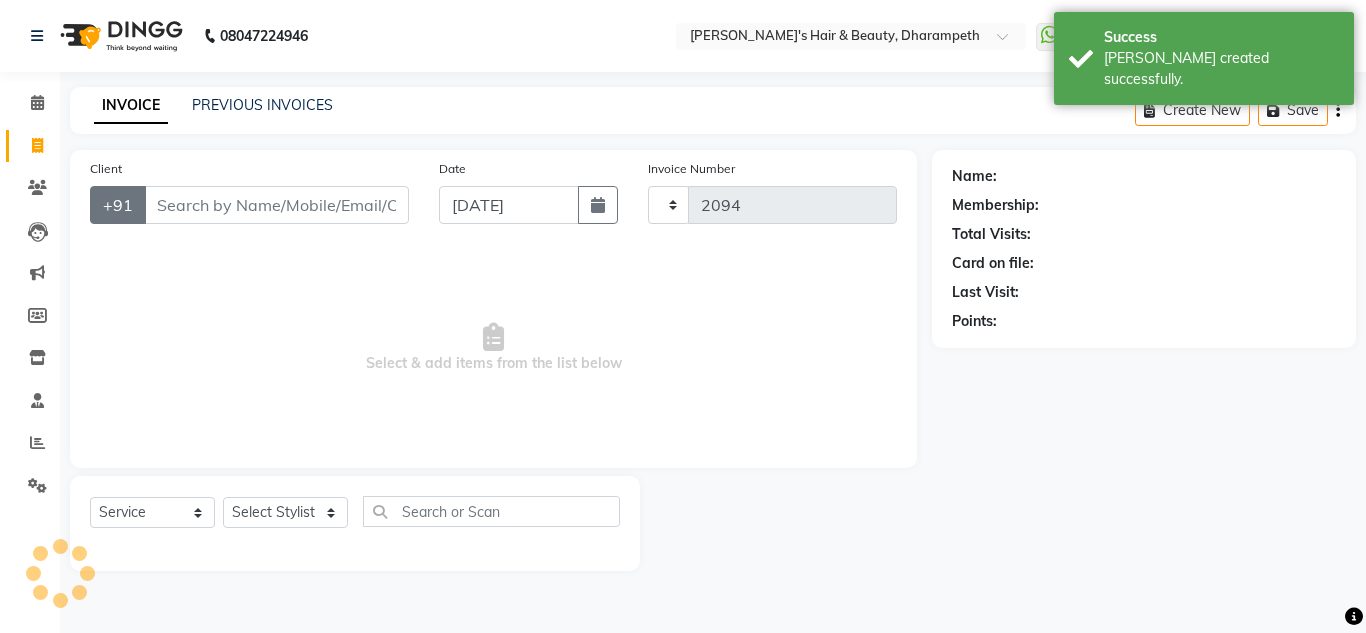 select on "4860" 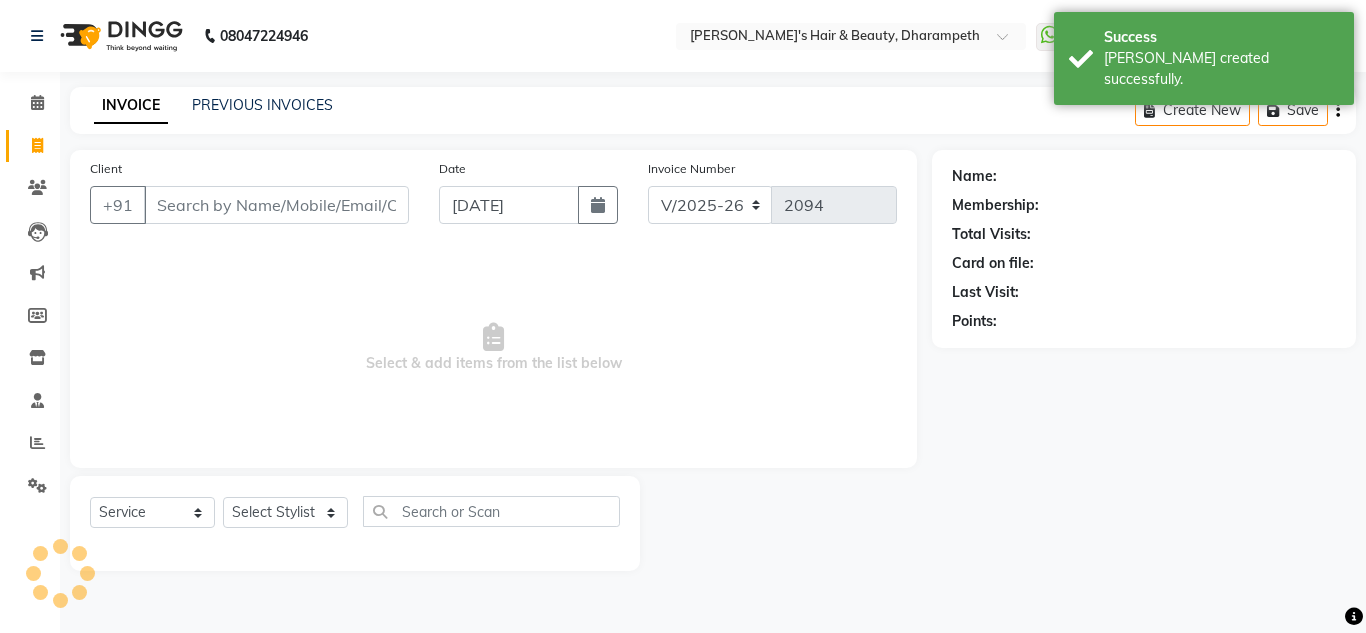 click on "Client" at bounding box center (276, 205) 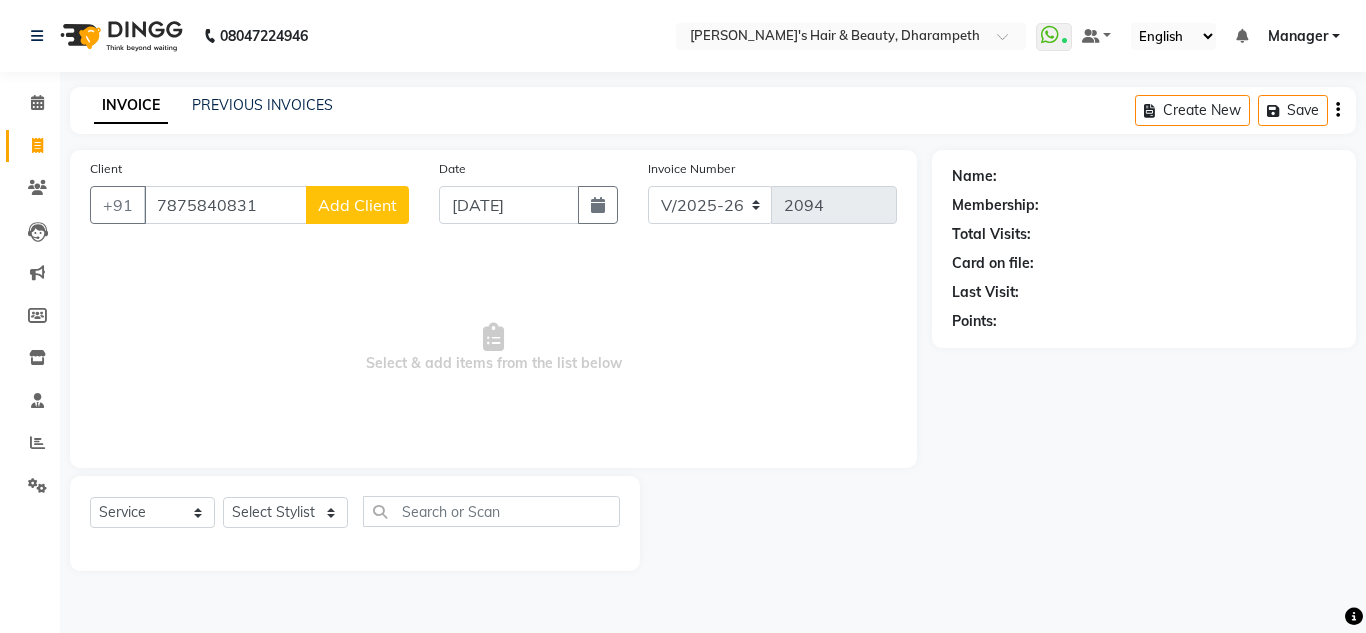 type on "7875840831" 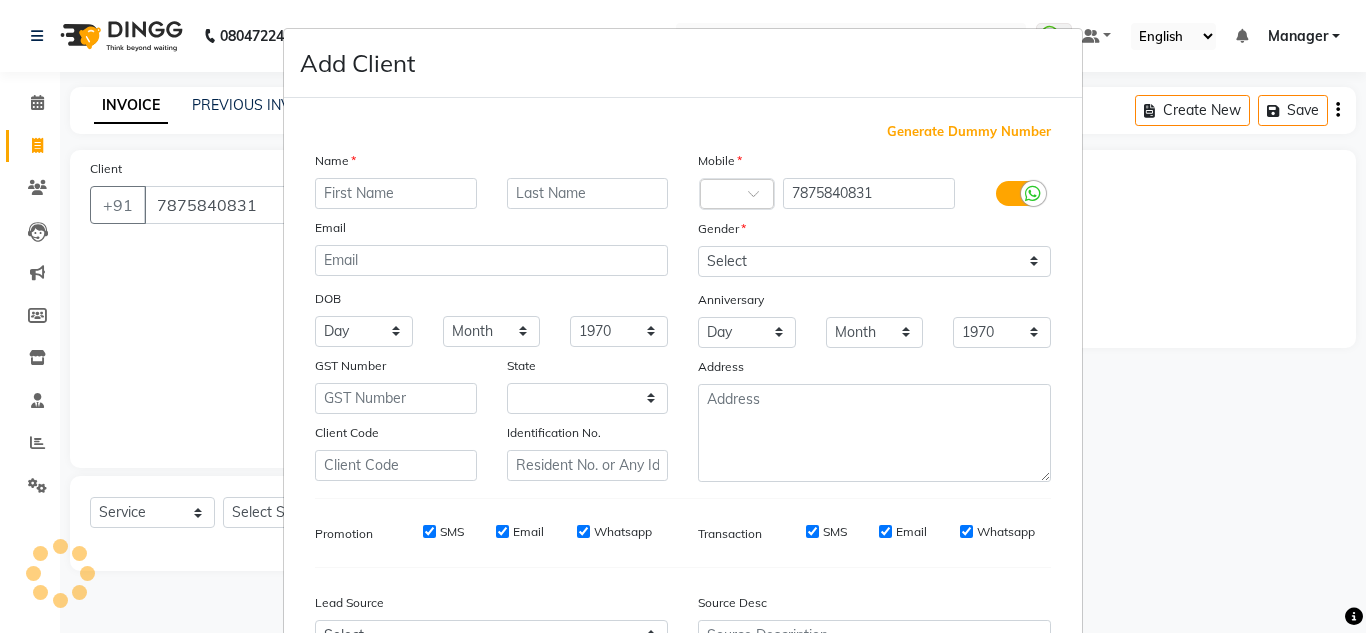 select on "22" 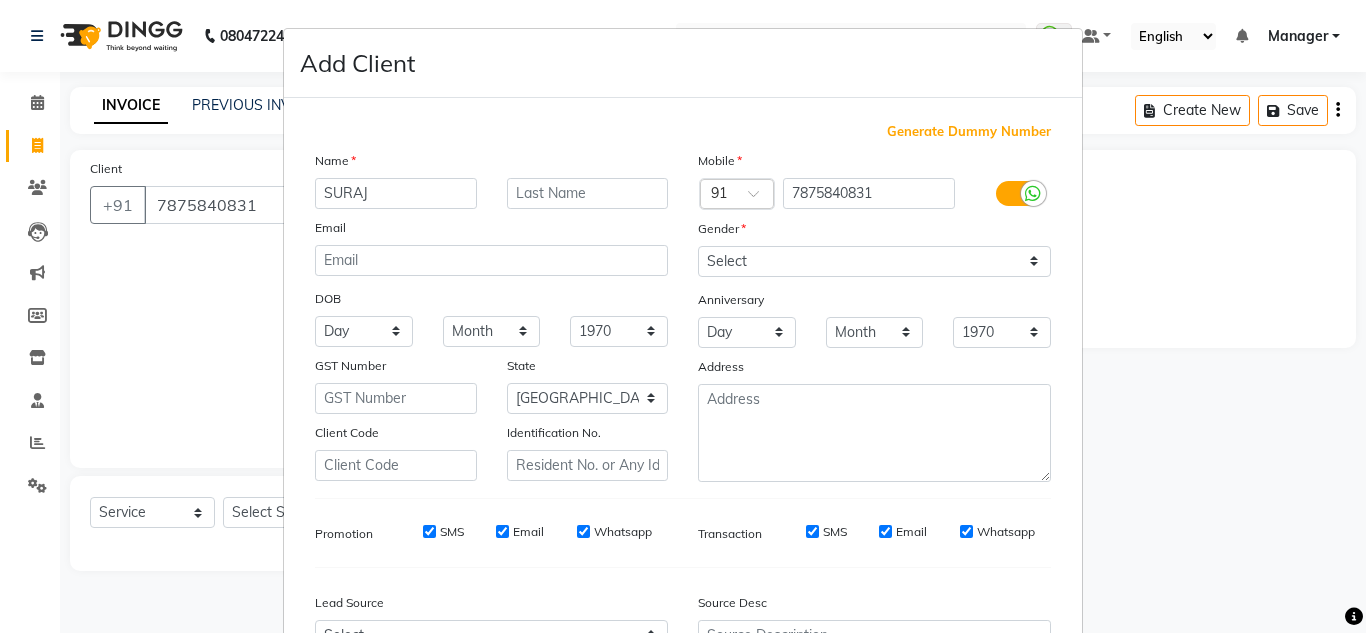 type on "SURAJ" 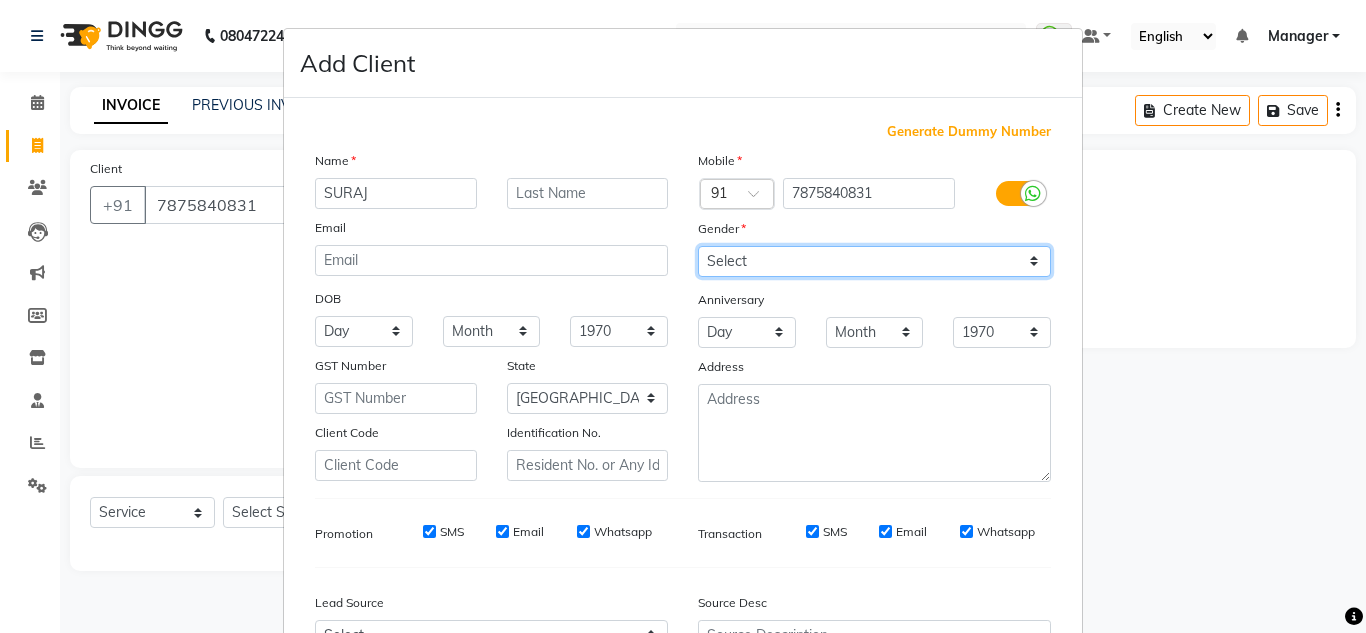click on "Select [DEMOGRAPHIC_DATA] [DEMOGRAPHIC_DATA] Other Prefer Not To Say" at bounding box center (874, 261) 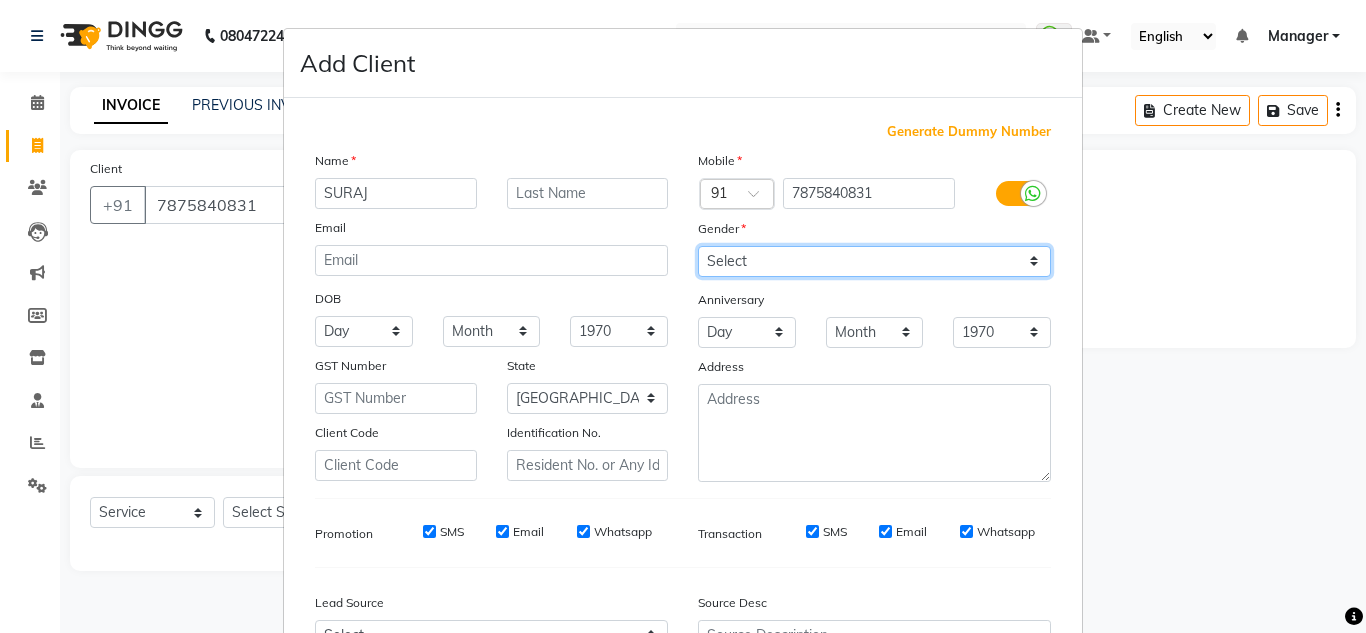 select on "[DEMOGRAPHIC_DATA]" 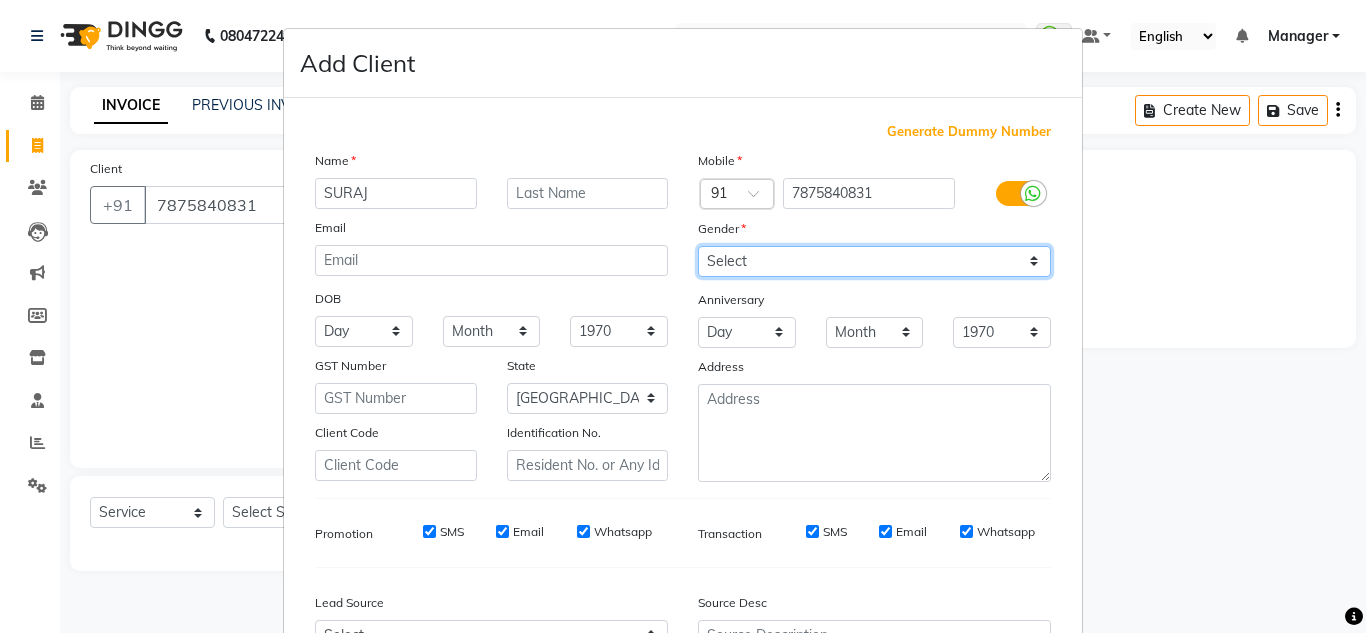 click on "Select [DEMOGRAPHIC_DATA] [DEMOGRAPHIC_DATA] Other Prefer Not To Say" at bounding box center (874, 261) 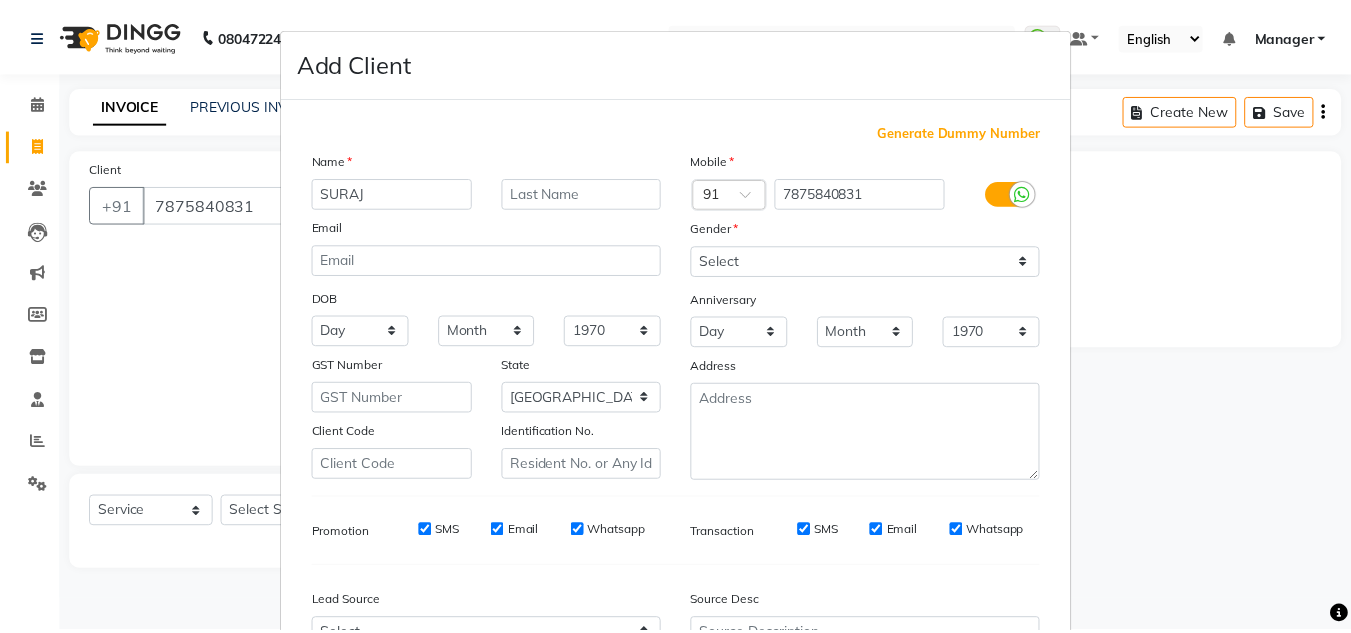 scroll, scrollTop: 216, scrollLeft: 0, axis: vertical 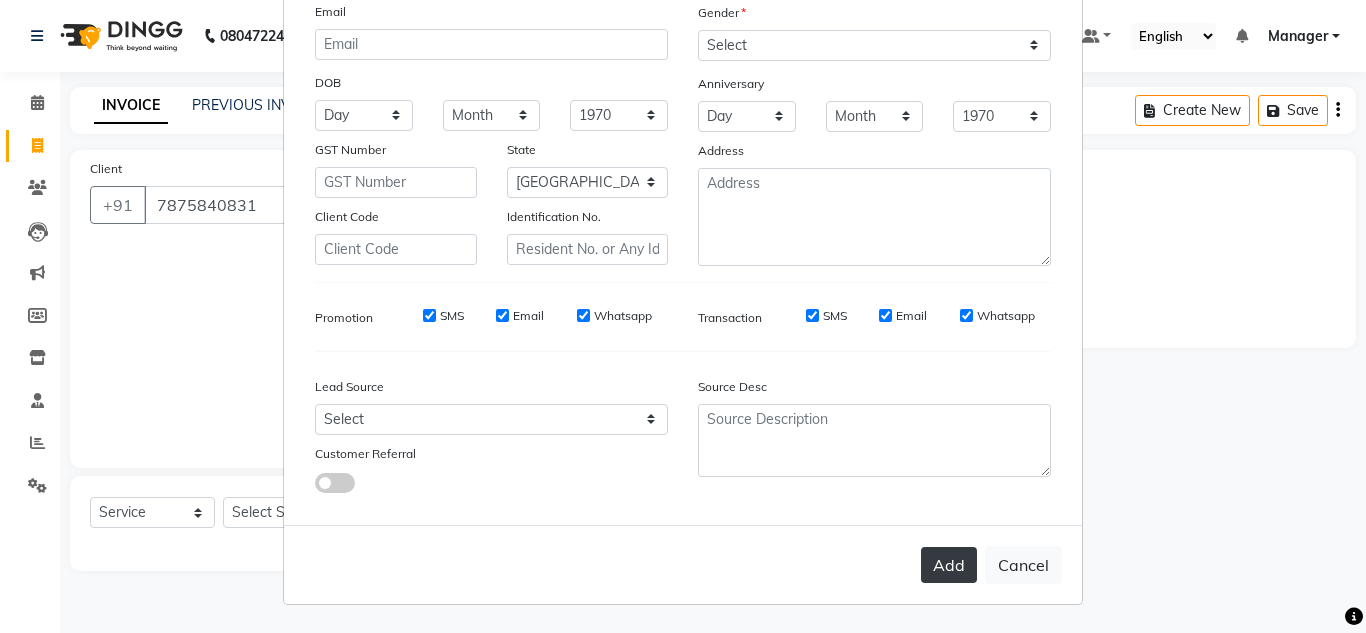 click on "Add" at bounding box center (949, 565) 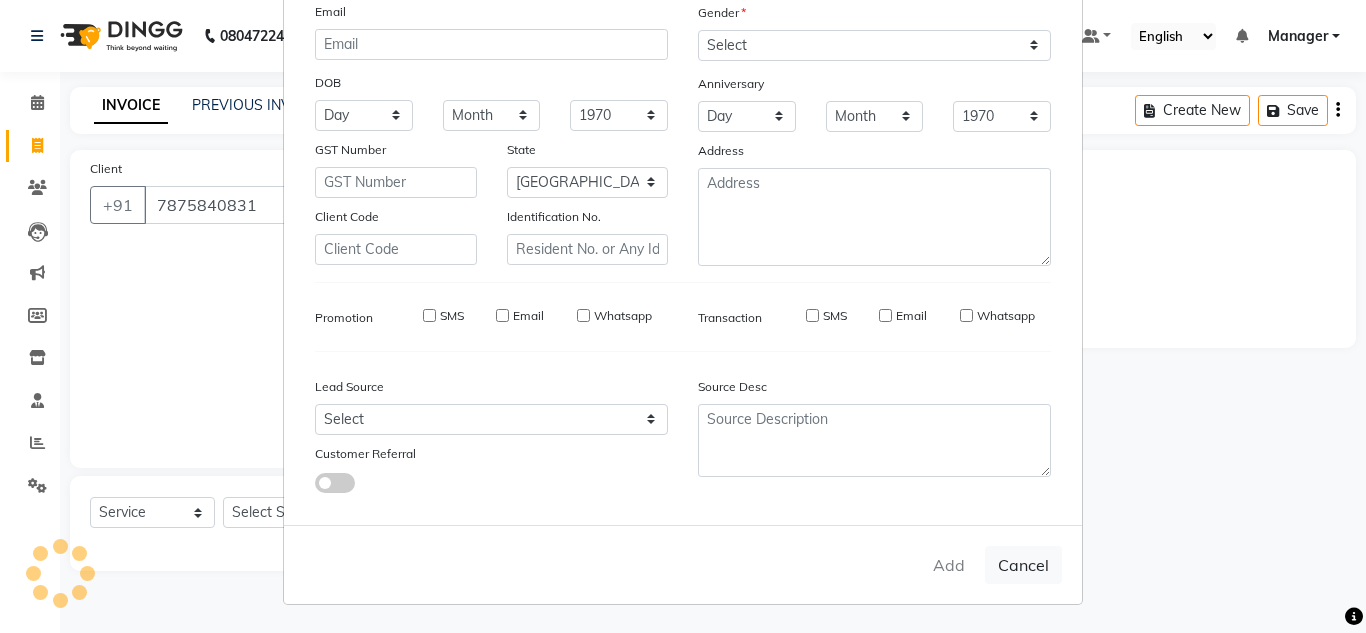 type 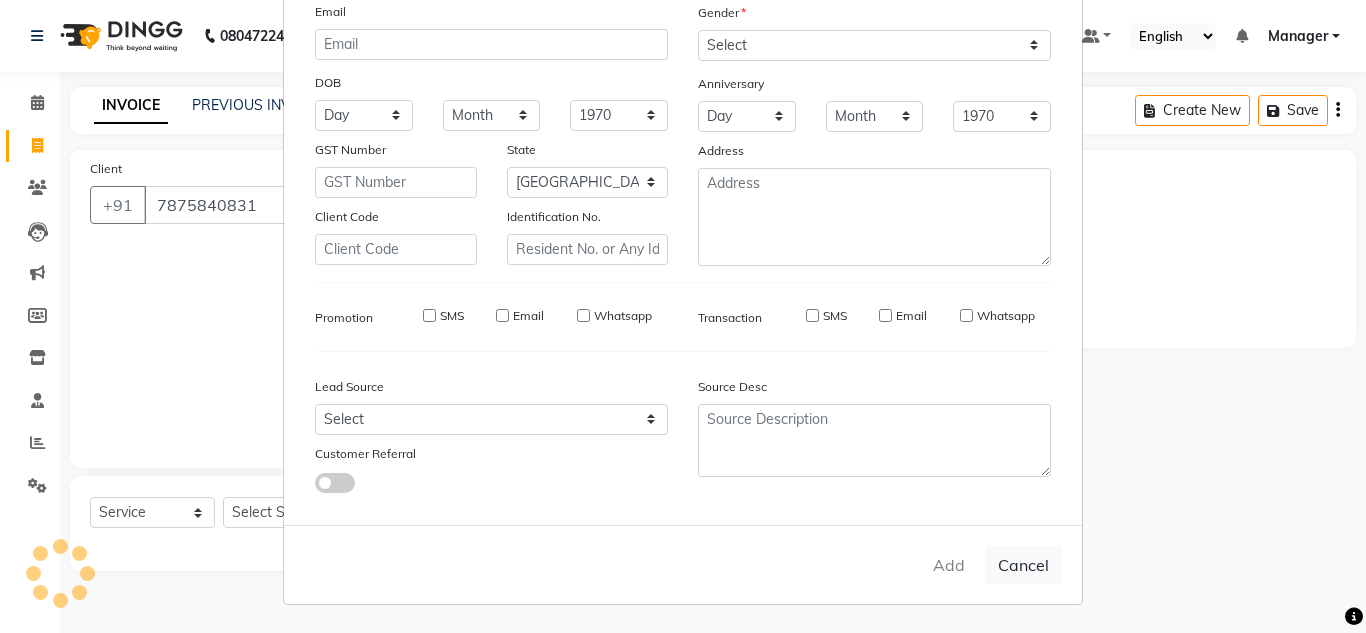select 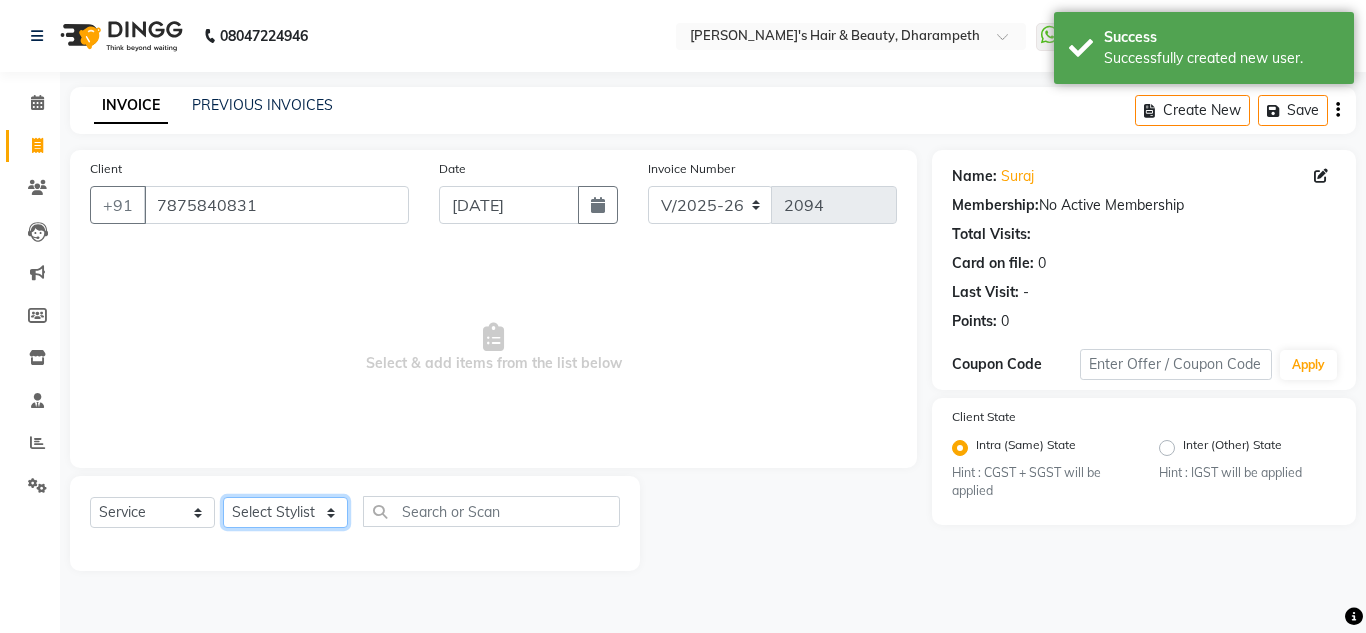 click on "Select Stylist Anuj W [PERSON_NAME] [PERSON_NAME]  Manager [PERSON_NAME] C [PERSON_NAME] S [PERSON_NAME] S Shilpa P Vedant N" 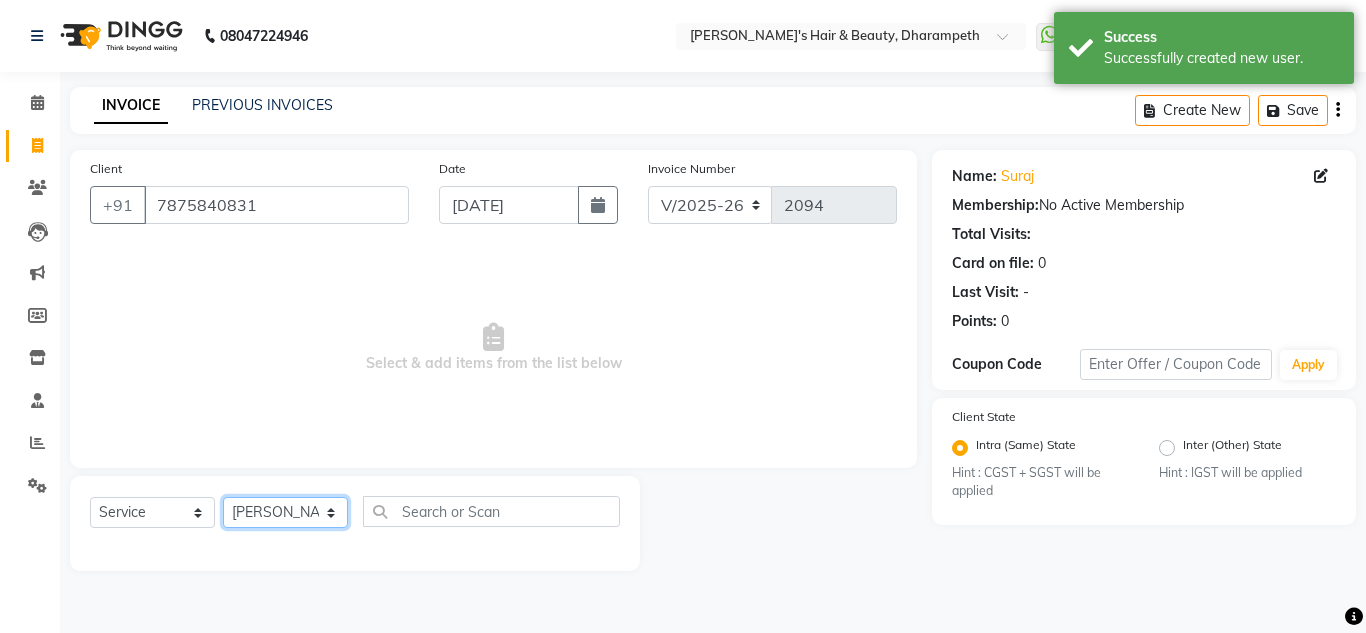 click on "Select Stylist Anuj W [PERSON_NAME] [PERSON_NAME]  Manager [PERSON_NAME] C [PERSON_NAME] S [PERSON_NAME] S Shilpa P Vedant N" 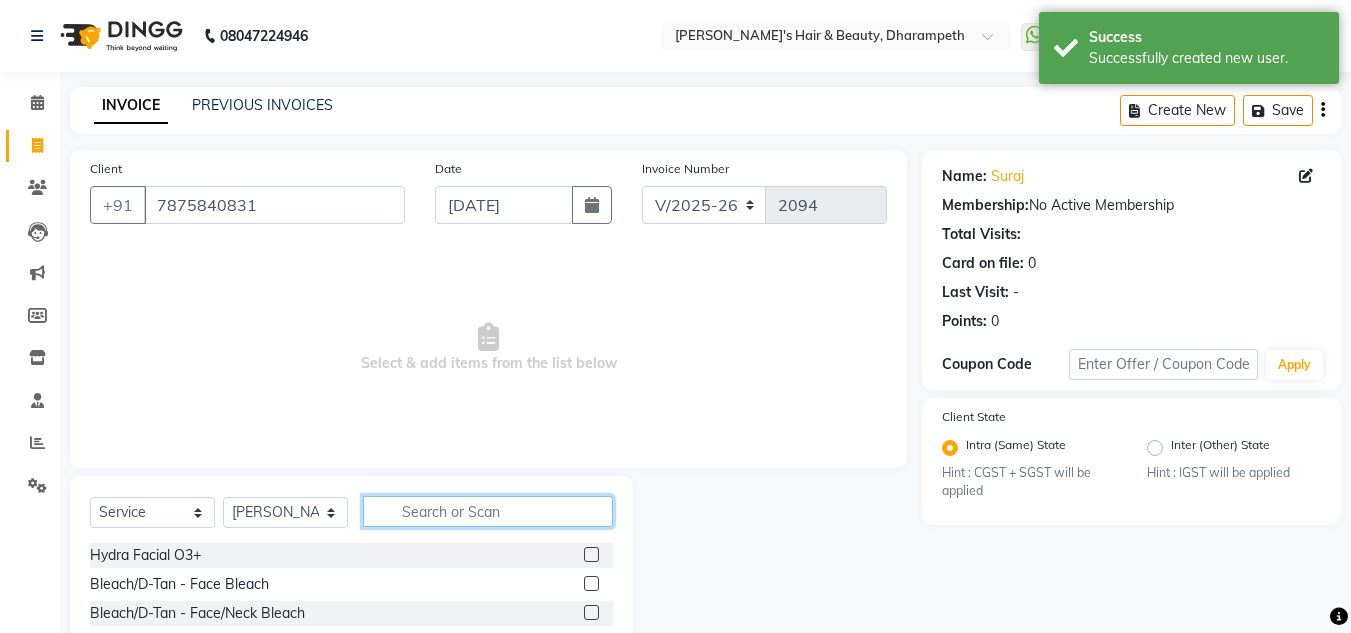 click 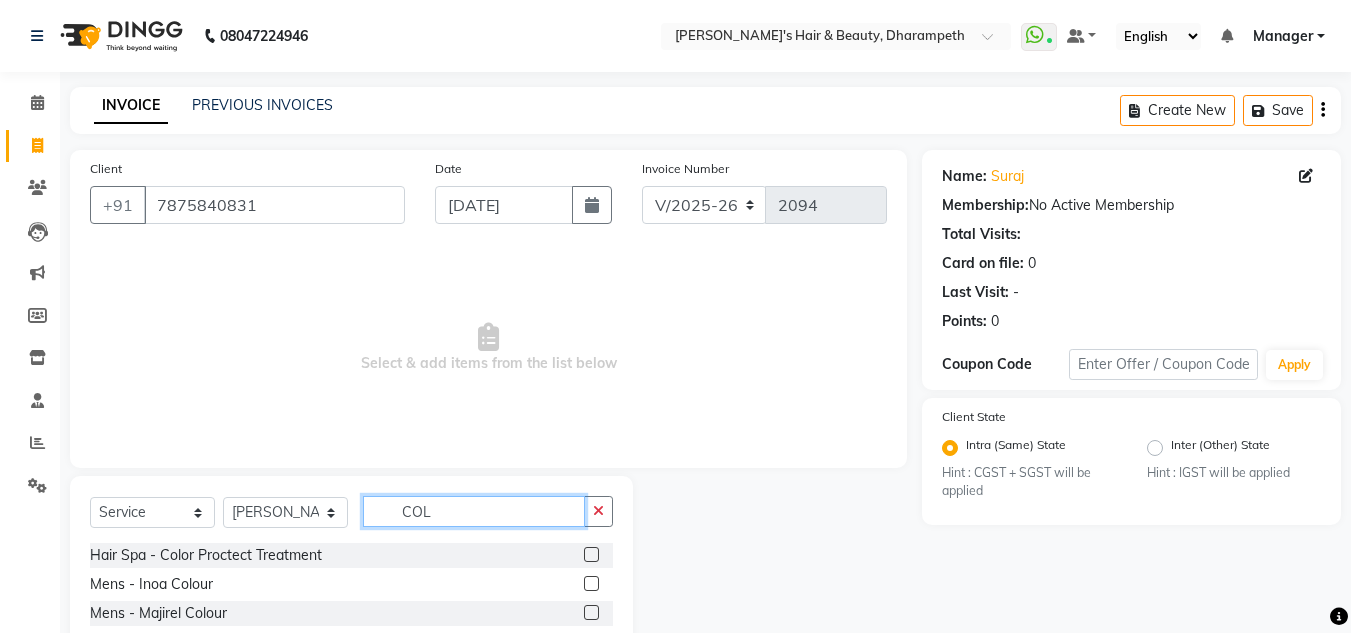 type on "COL" 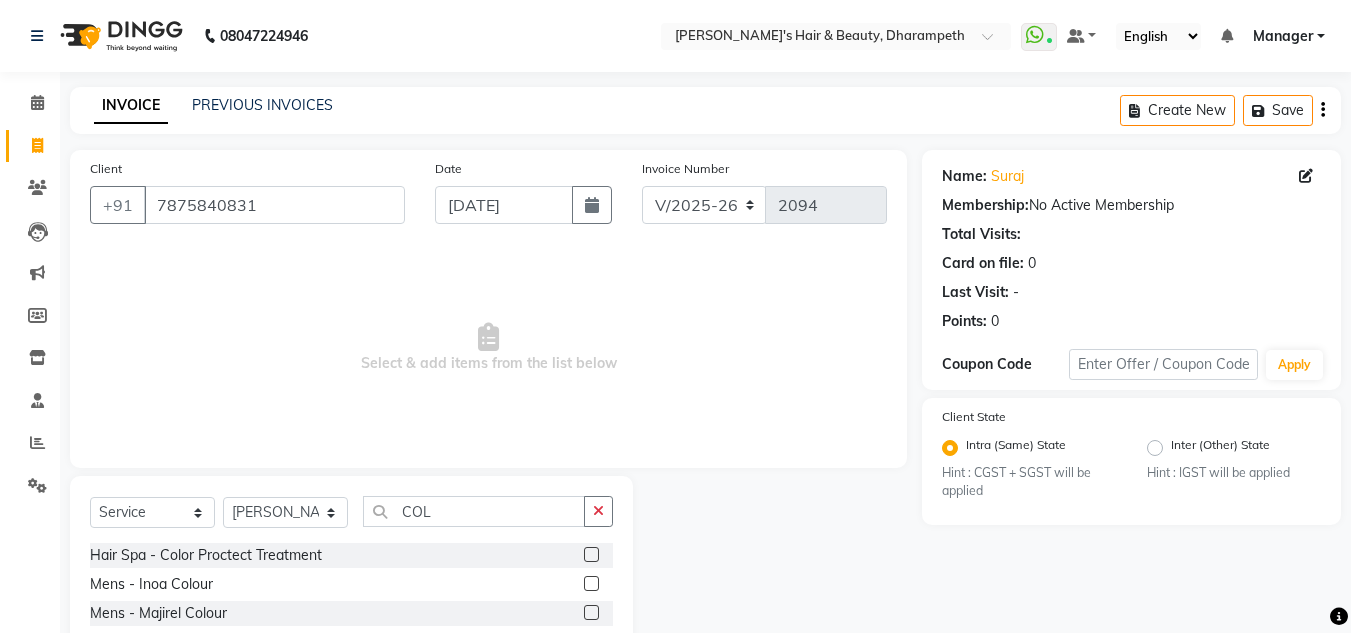 click 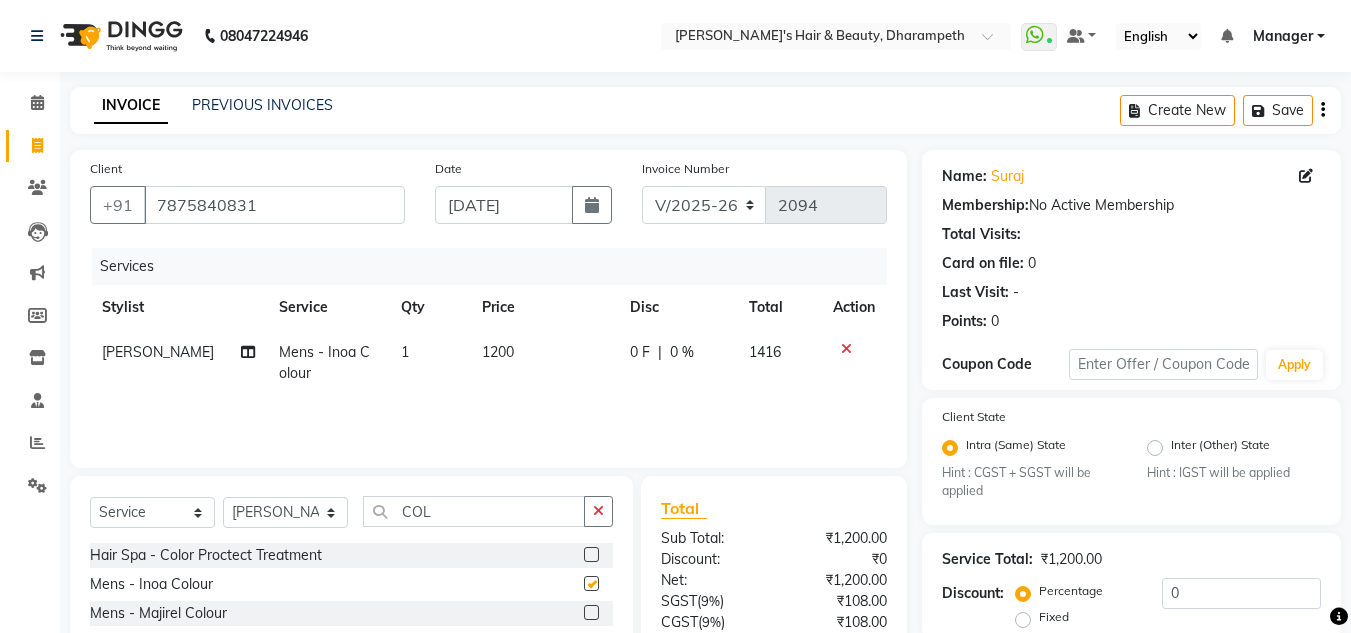 checkbox on "false" 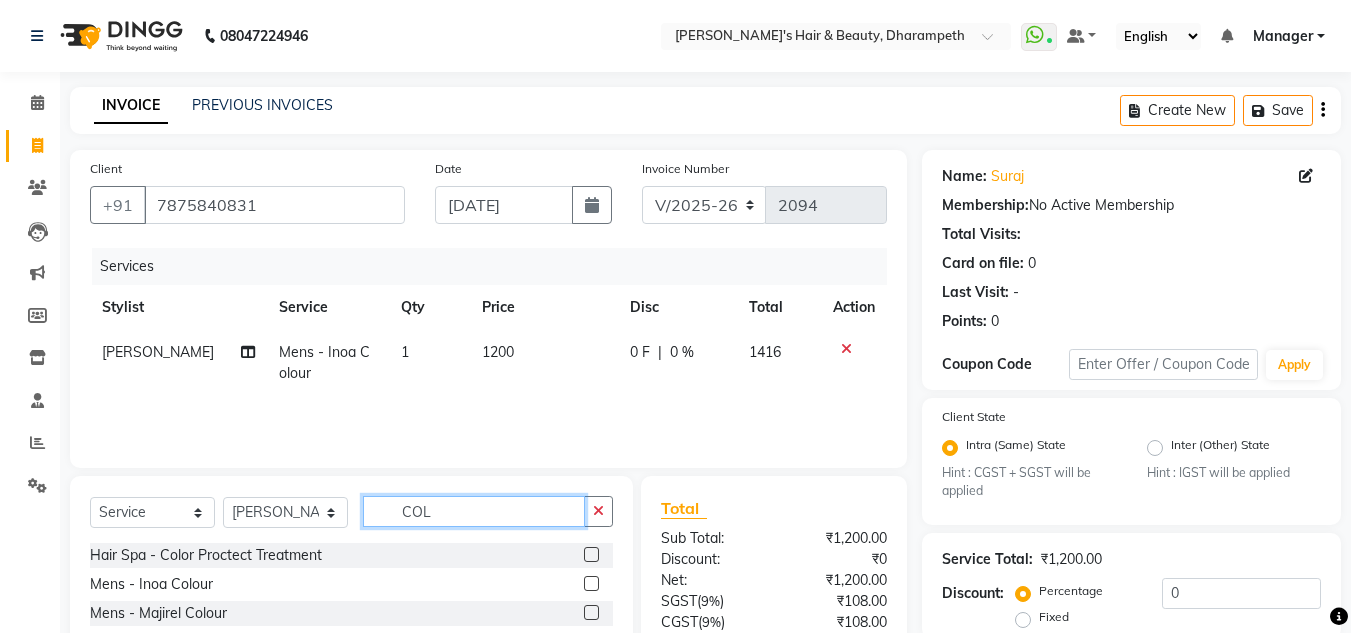 click on "COL" 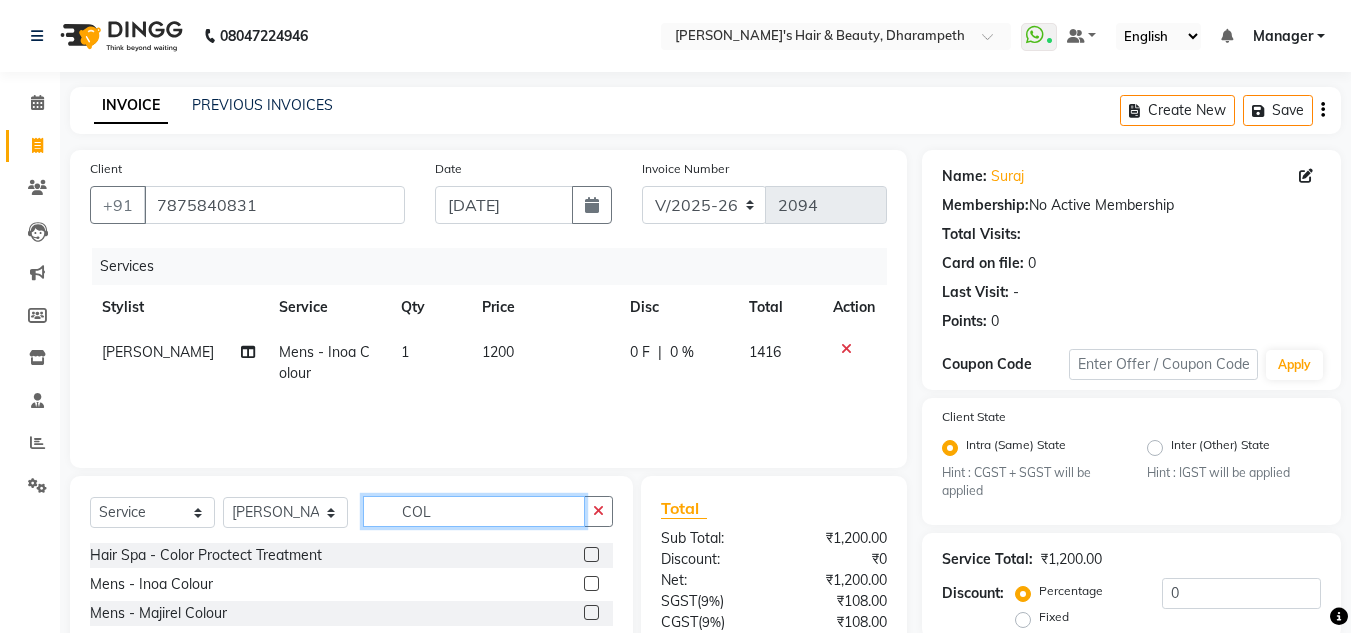 click on "COL" 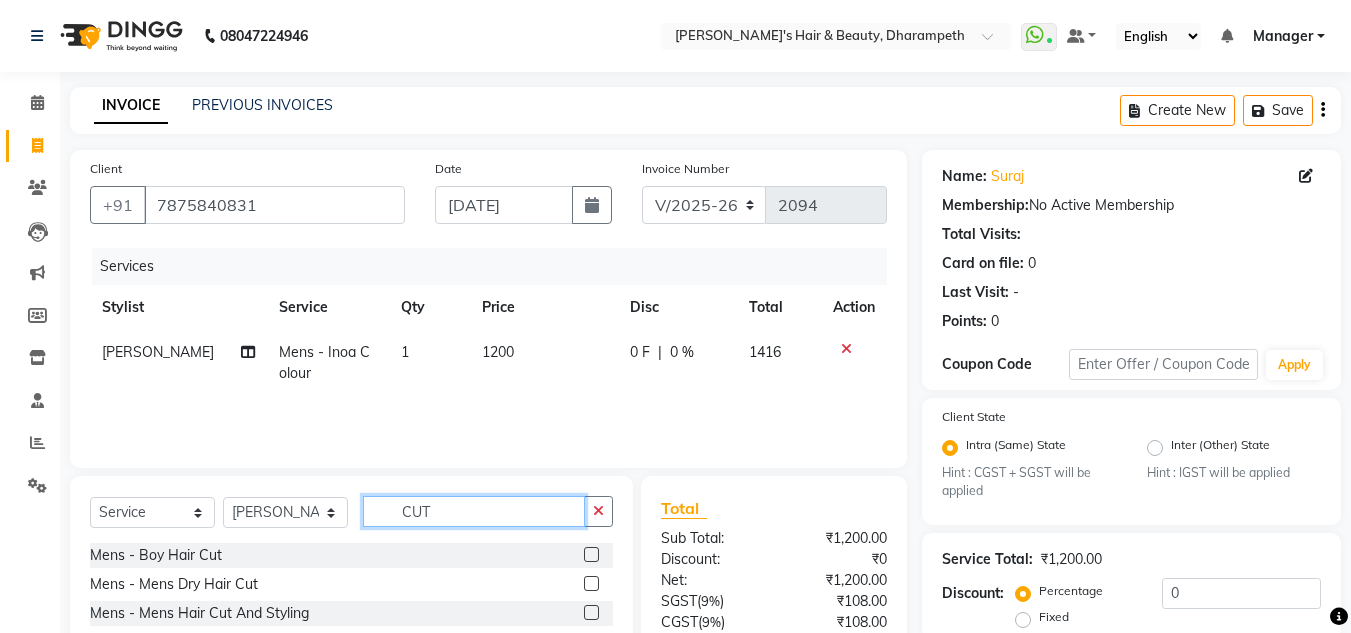 type on "CUT" 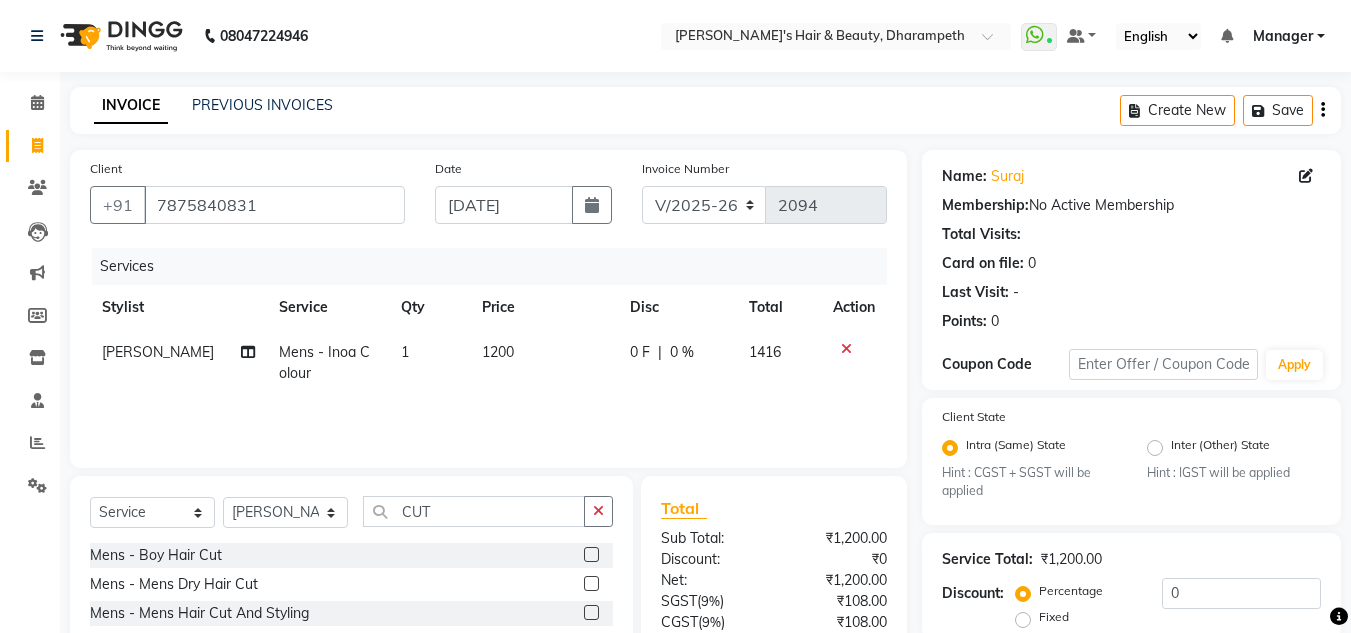 click 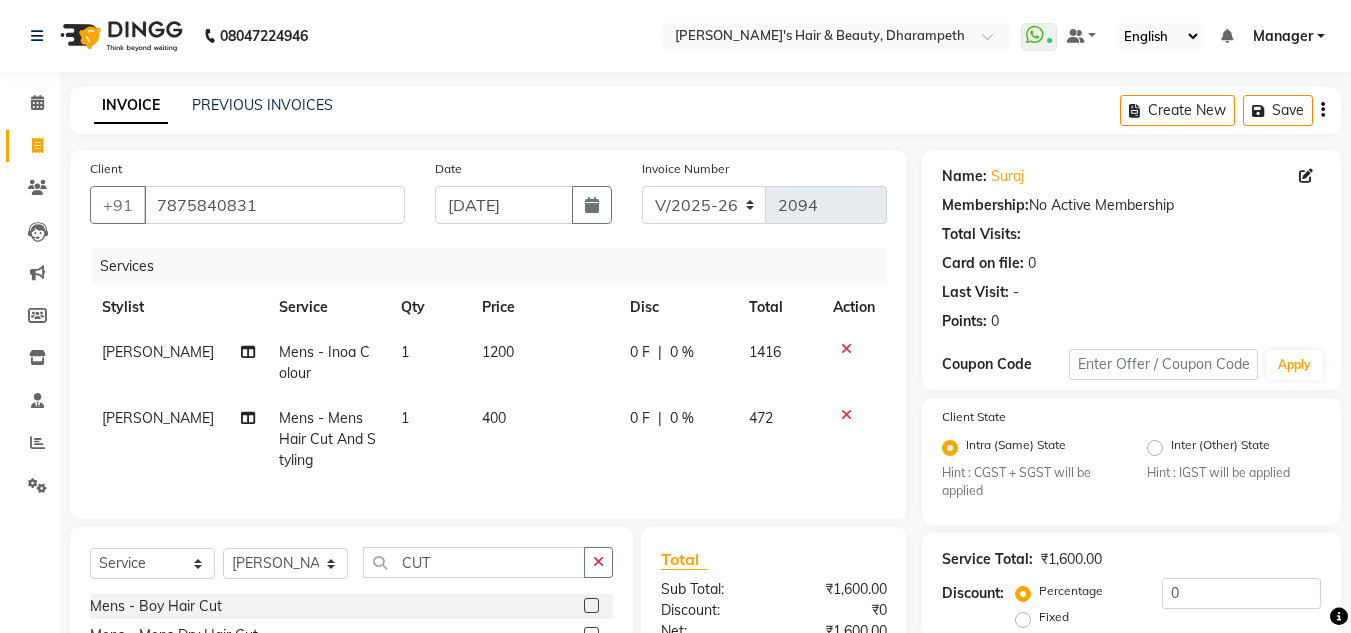 checkbox on "false" 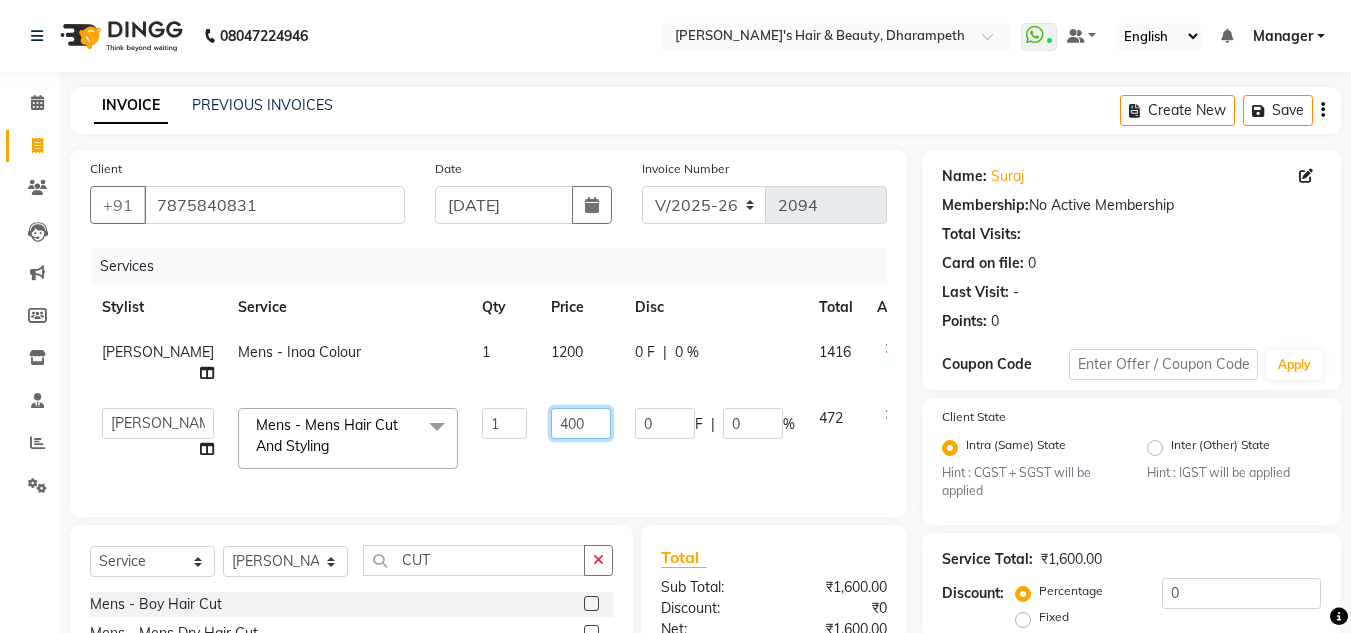 drag, startPoint x: 560, startPoint y: 425, endPoint x: 405, endPoint y: 440, distance: 155.72412 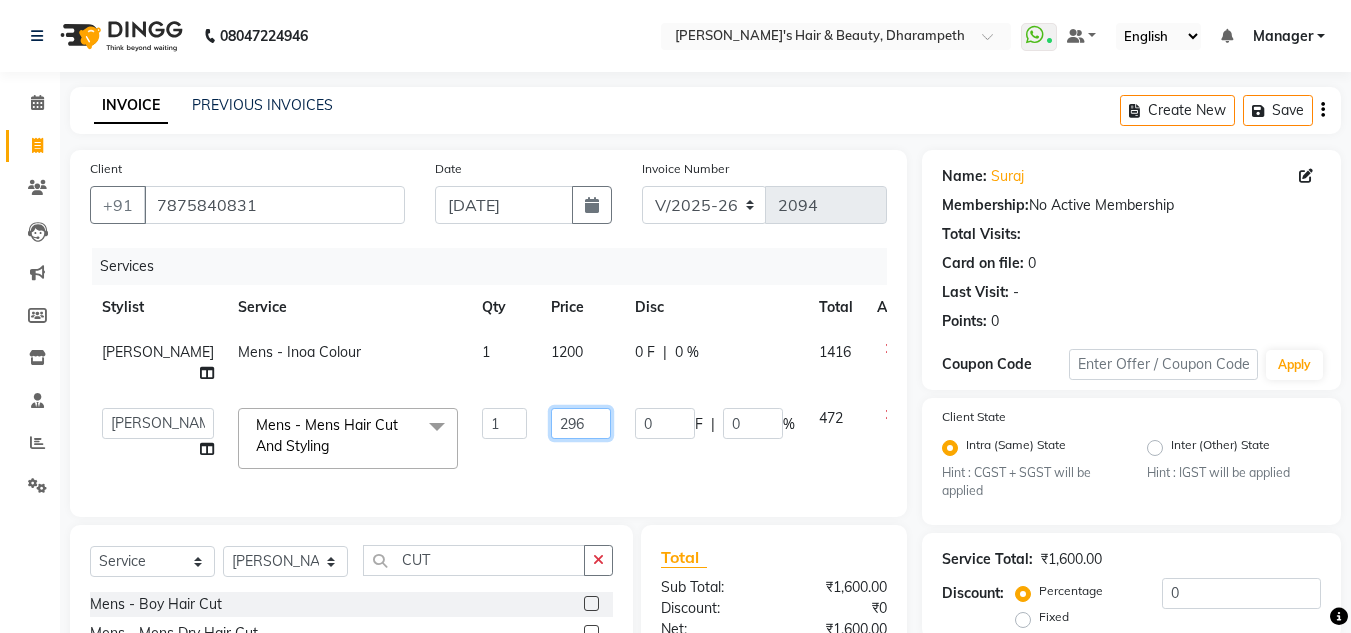 type on "296.5" 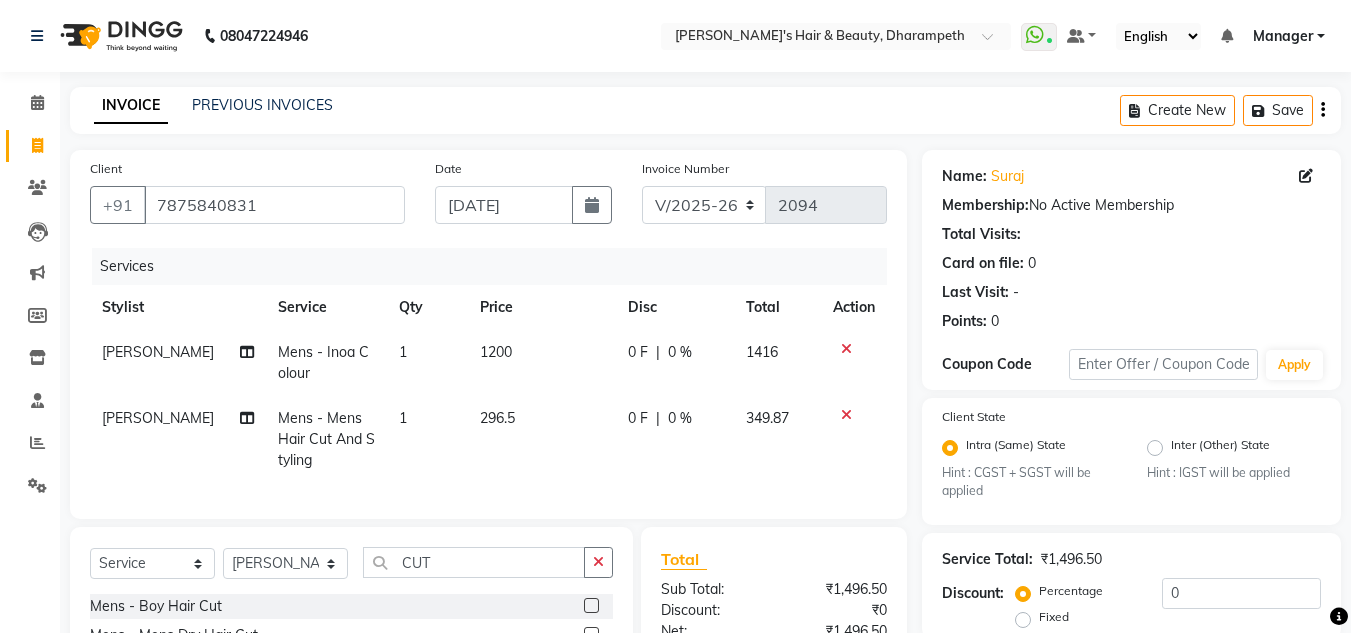 click on "349.87" 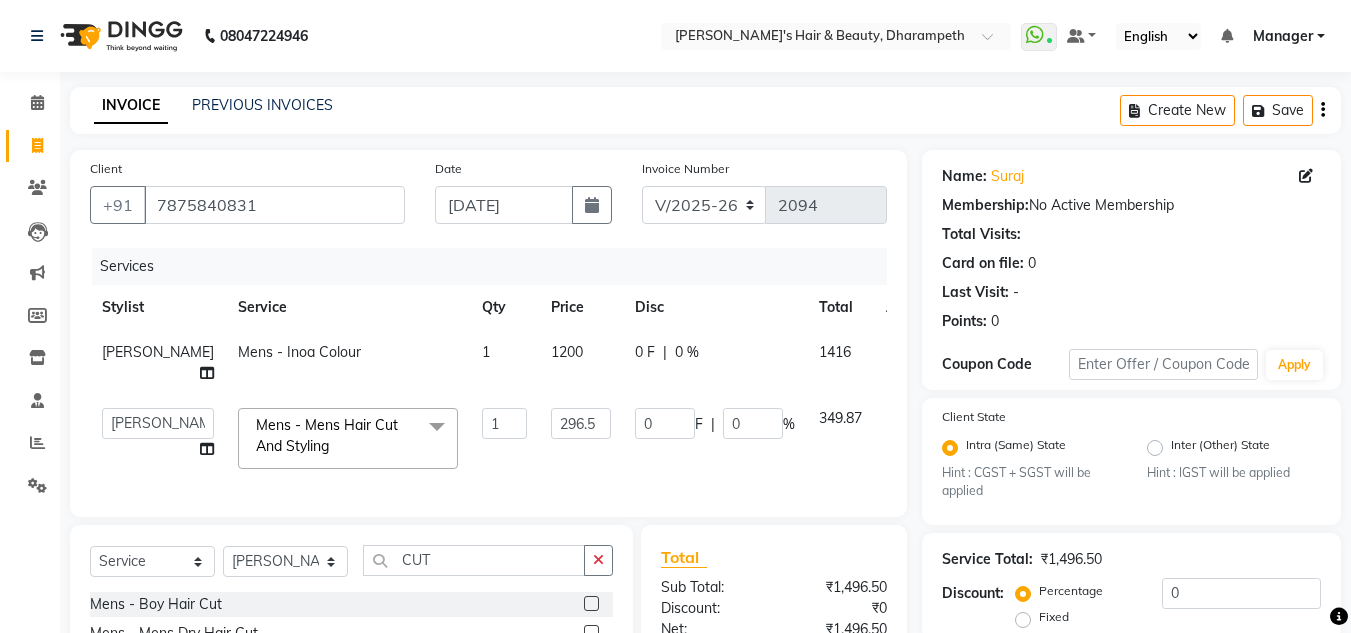 click on "1200" 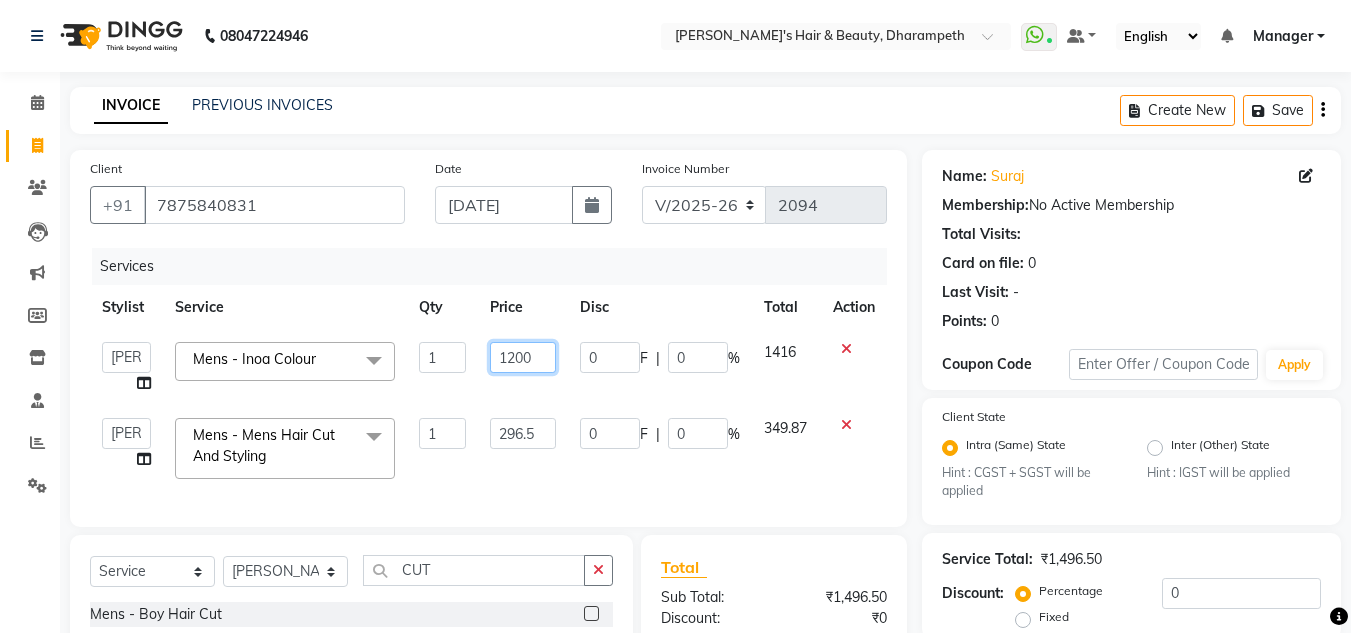 click on "1200" 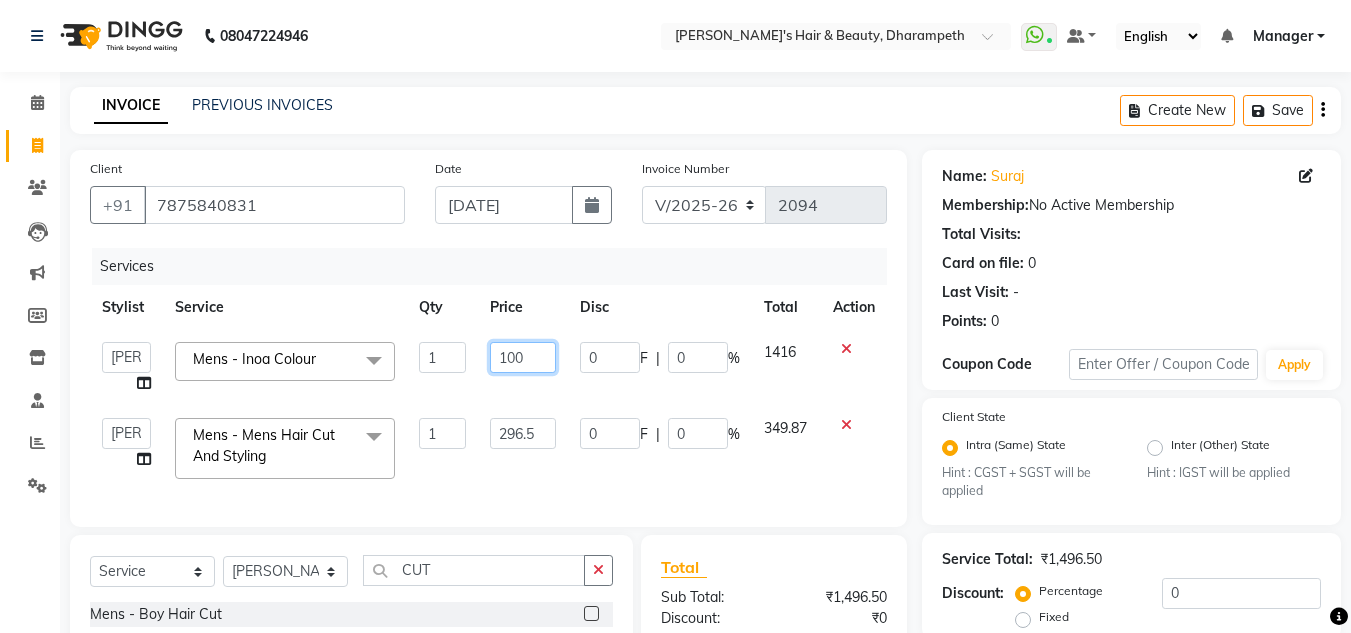 type on "1400" 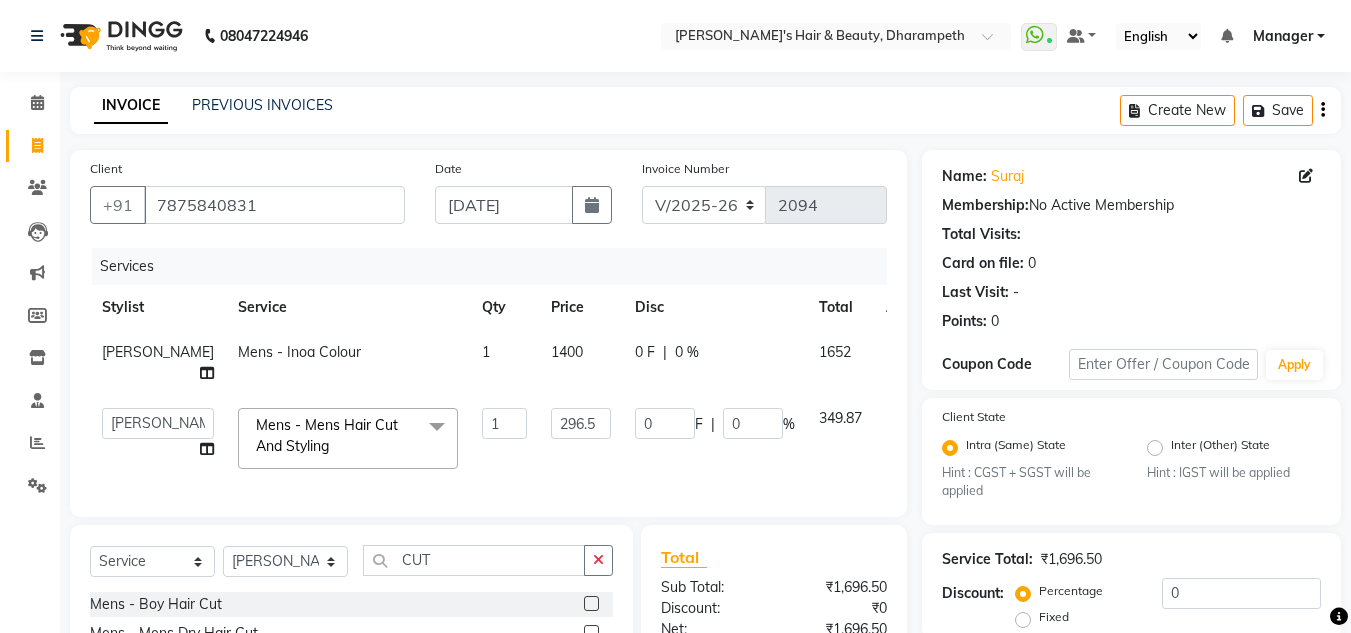 click on "1652" 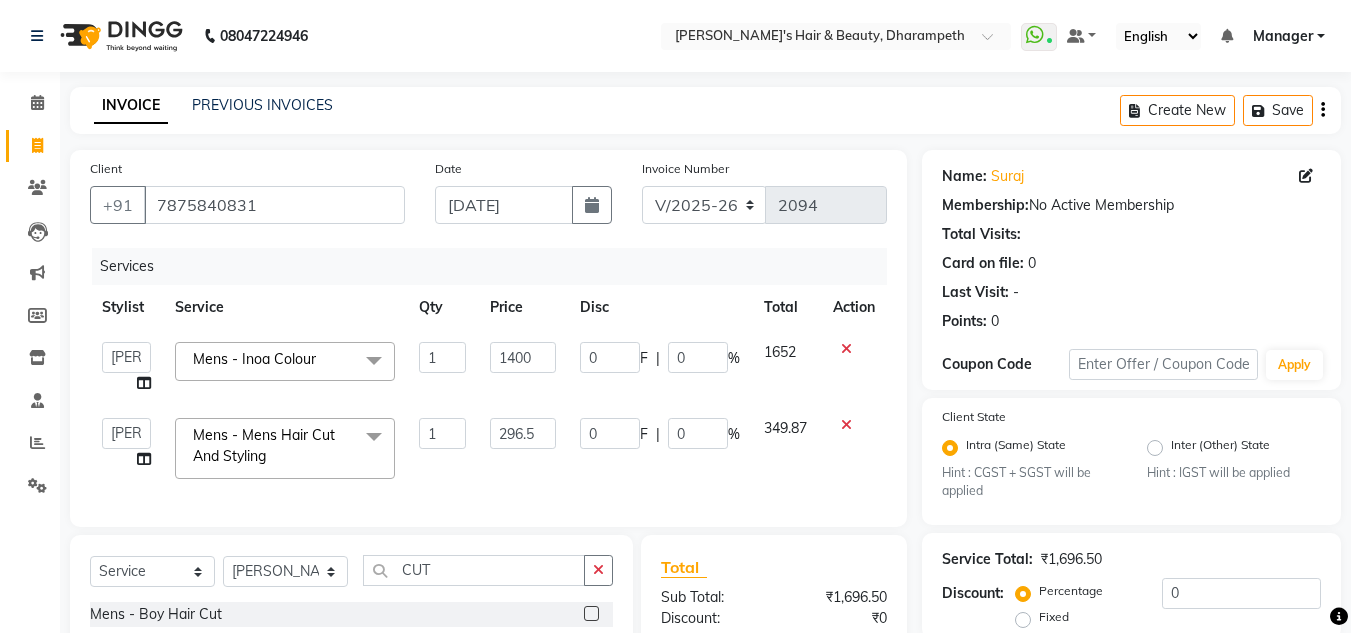 scroll, scrollTop: 262, scrollLeft: 0, axis: vertical 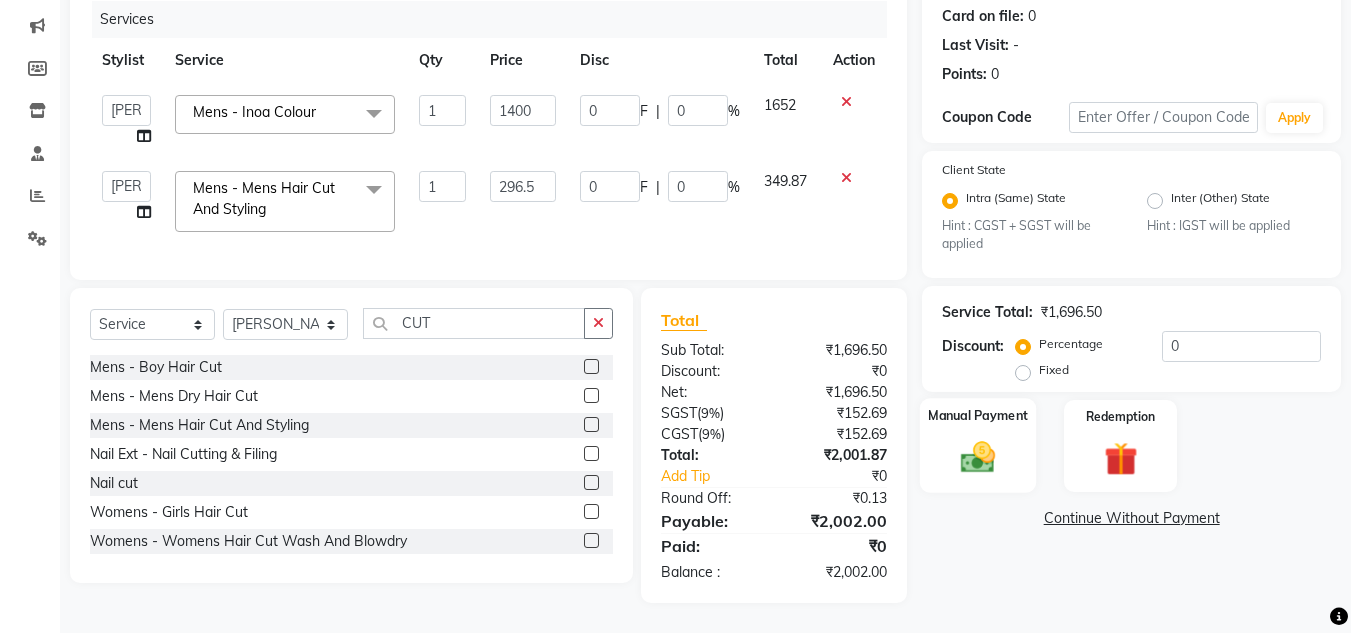 click 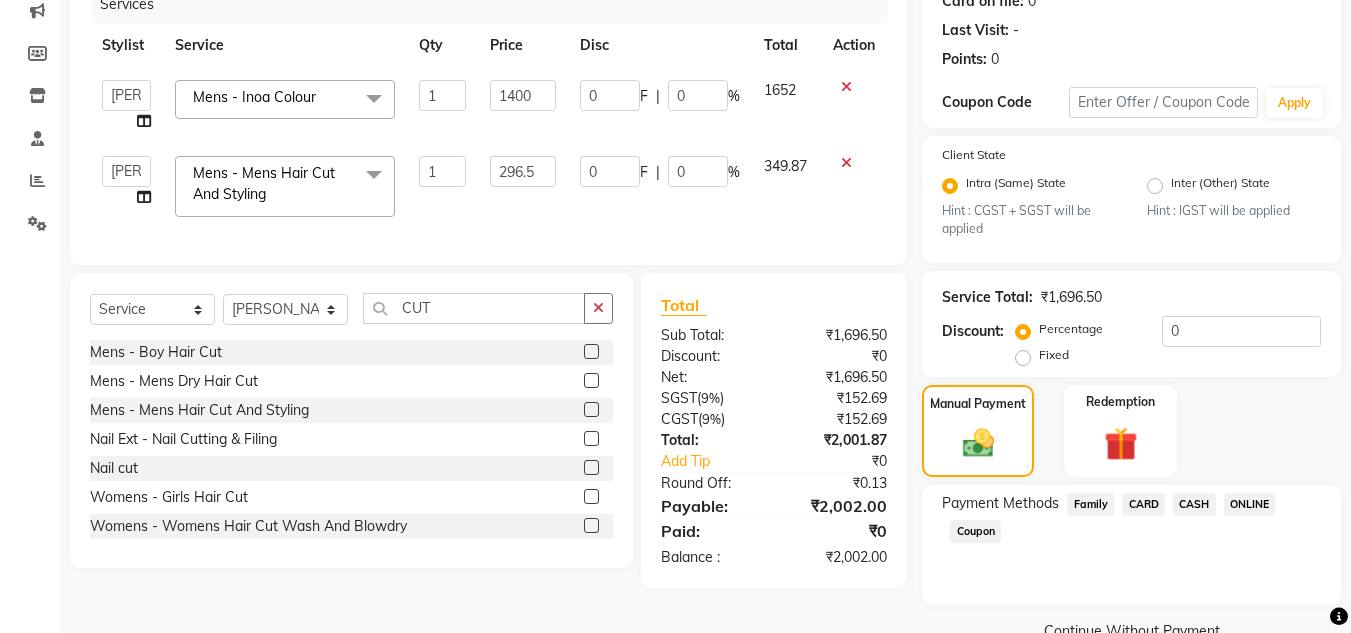click on "ONLINE" 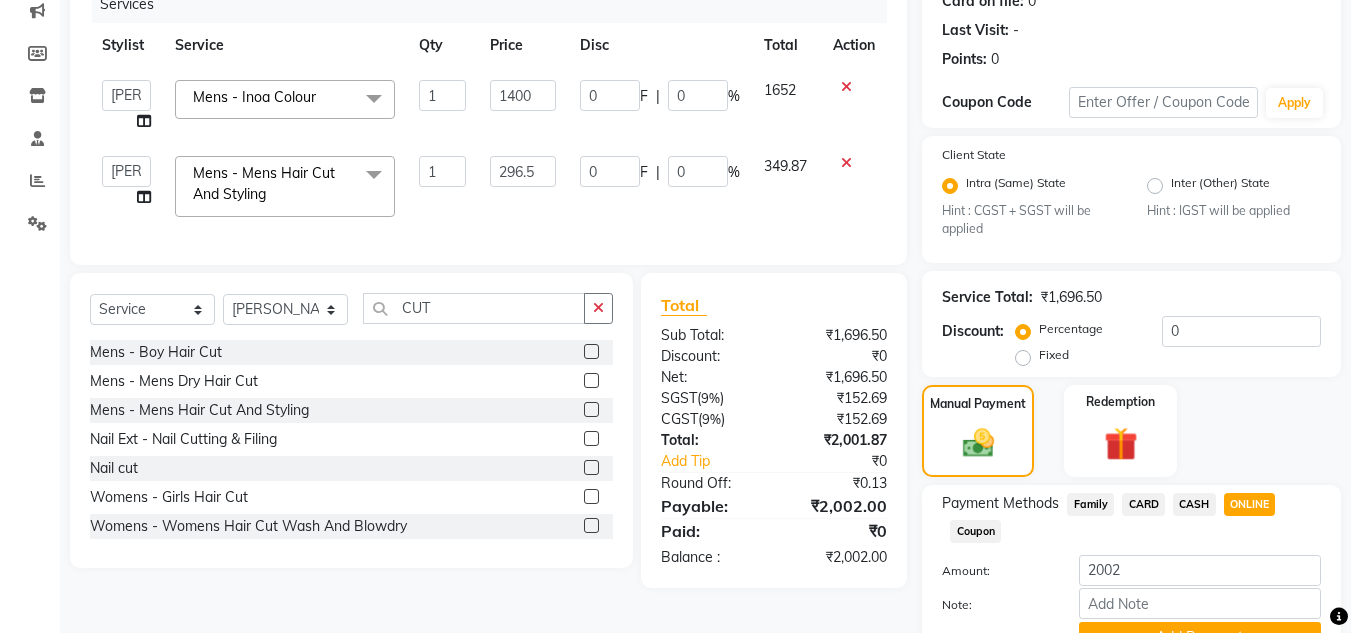 scroll, scrollTop: 361, scrollLeft: 0, axis: vertical 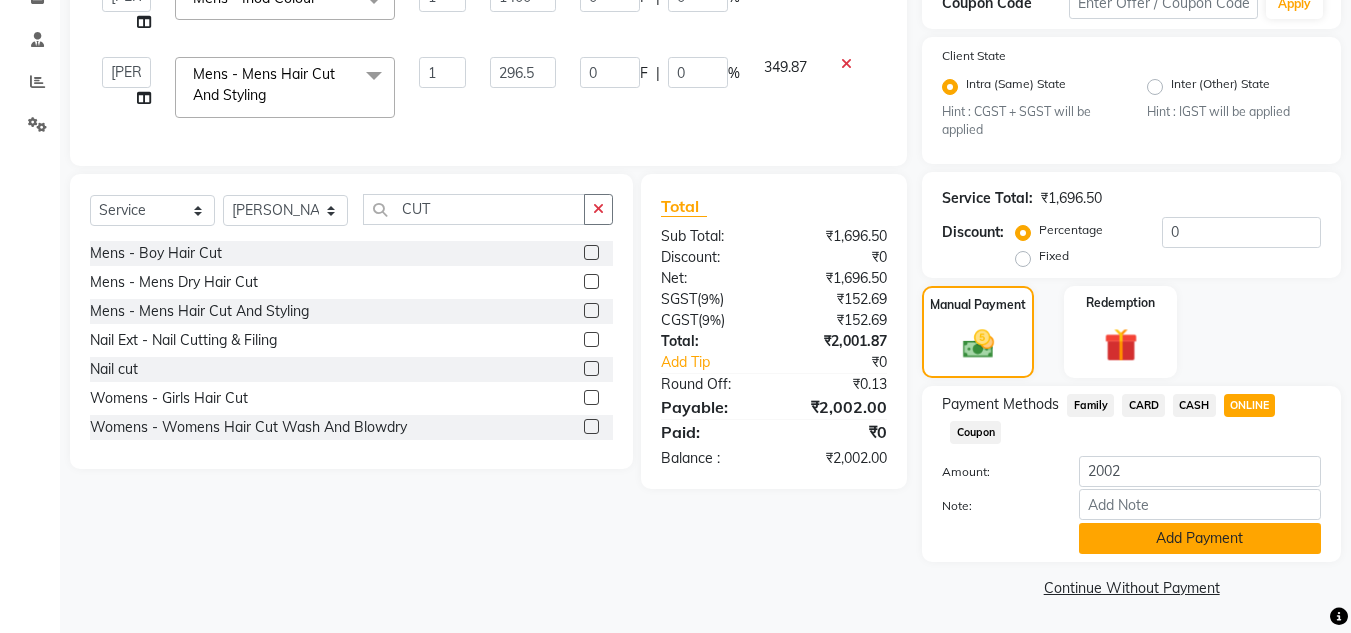 click on "Add Payment" 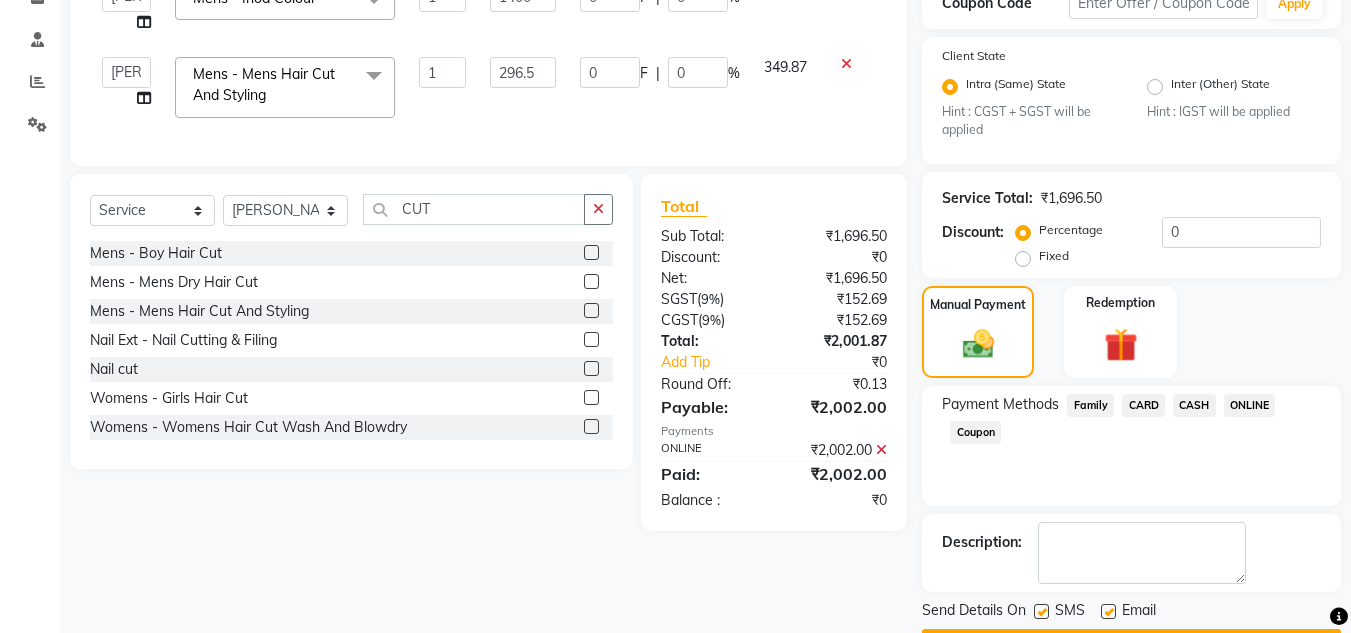 scroll, scrollTop: 418, scrollLeft: 0, axis: vertical 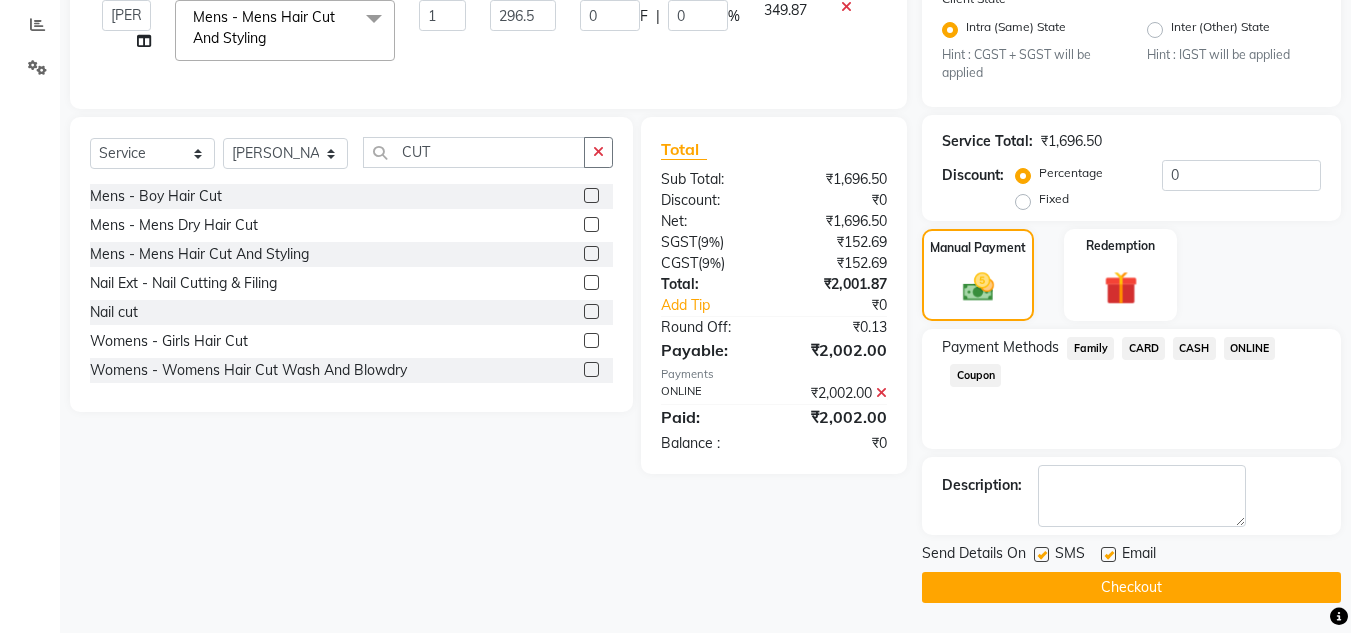 click on "Checkout" 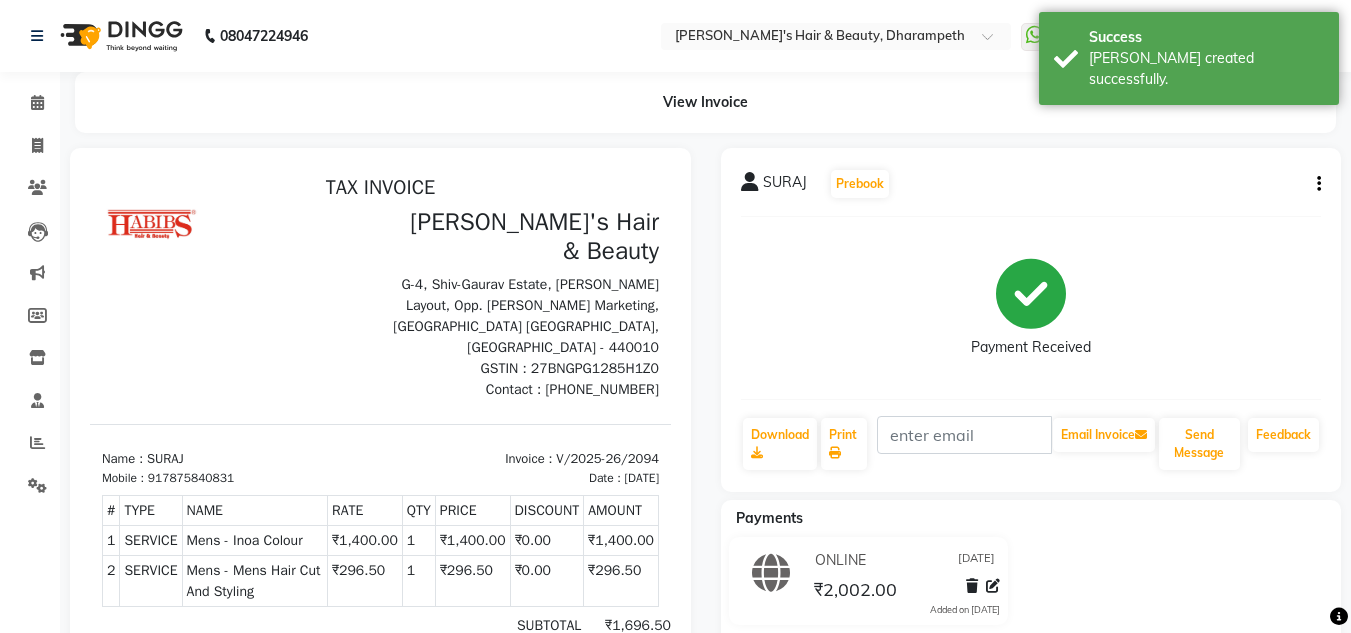 scroll, scrollTop: 0, scrollLeft: 0, axis: both 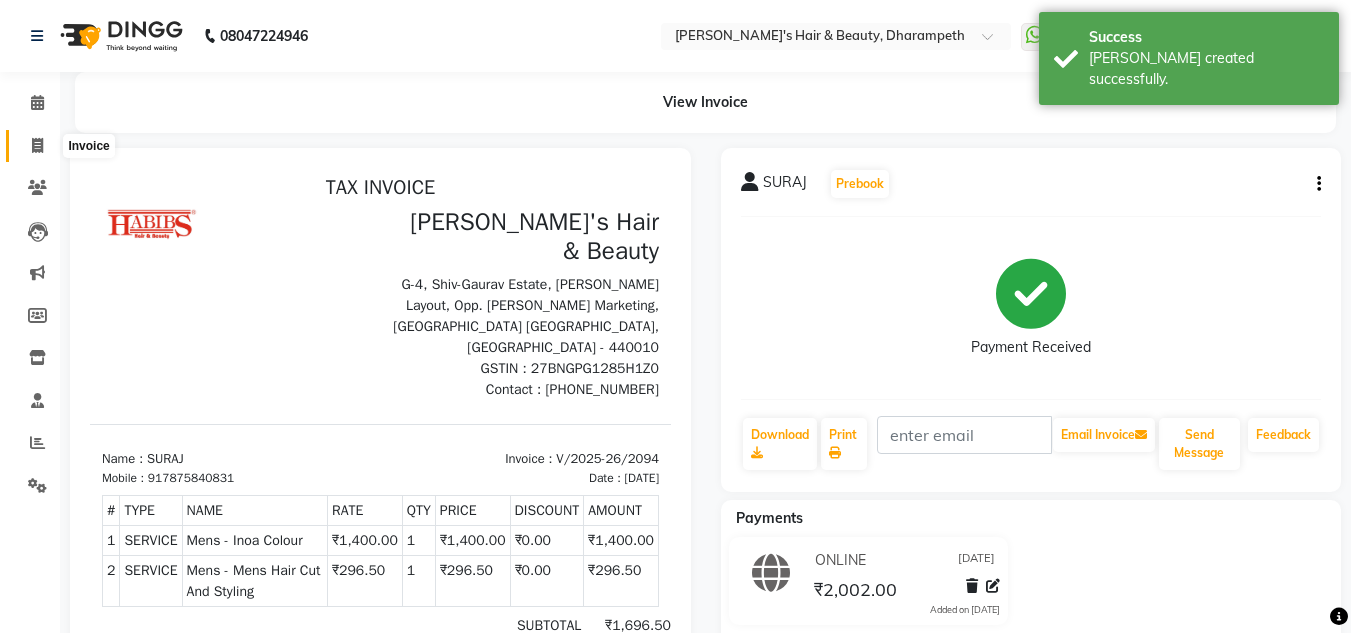 click 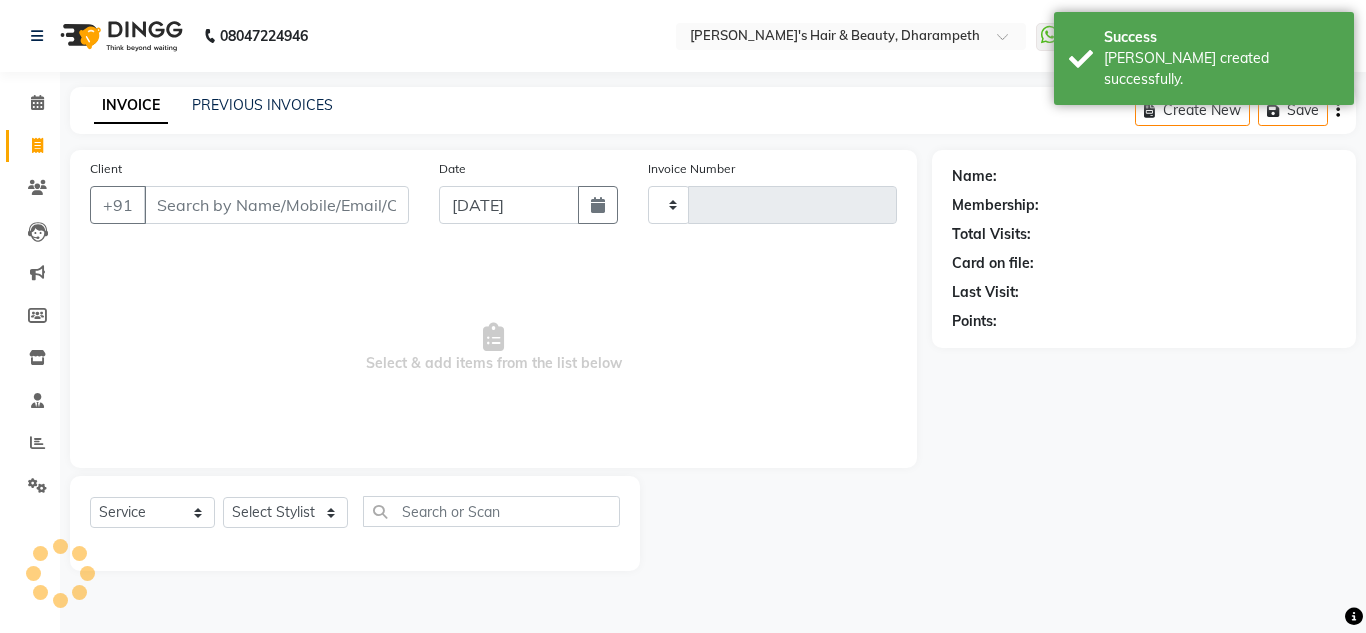 type on "2095" 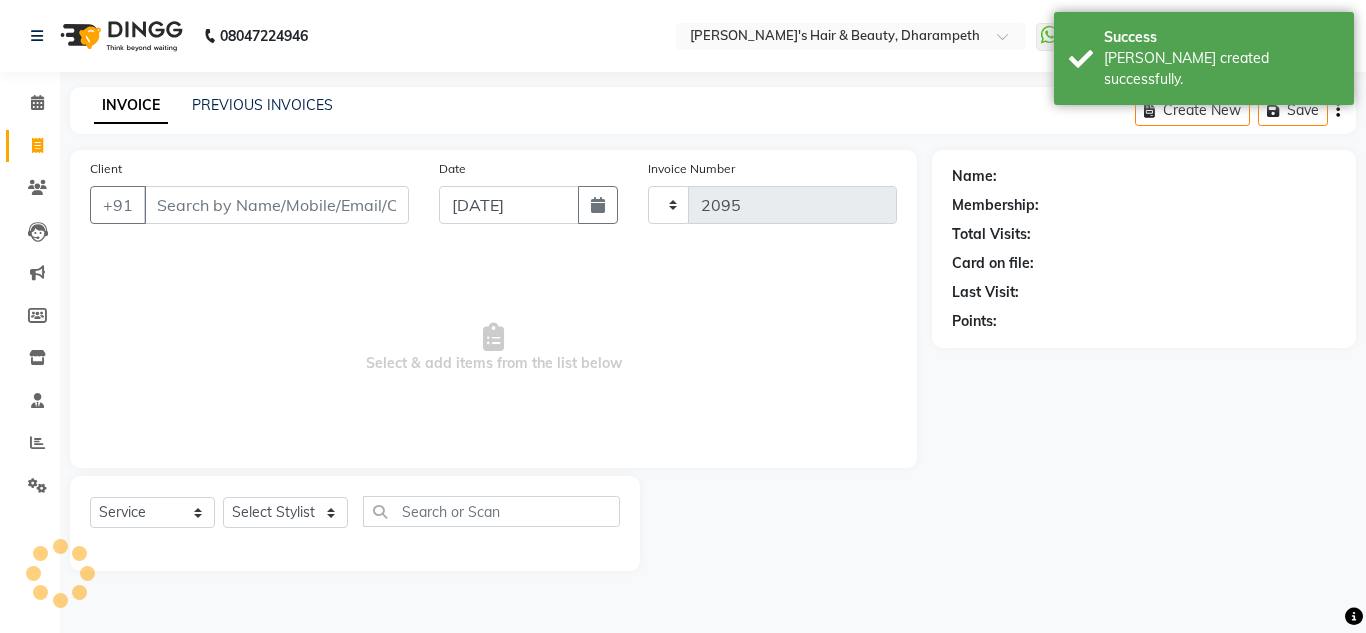 select on "4860" 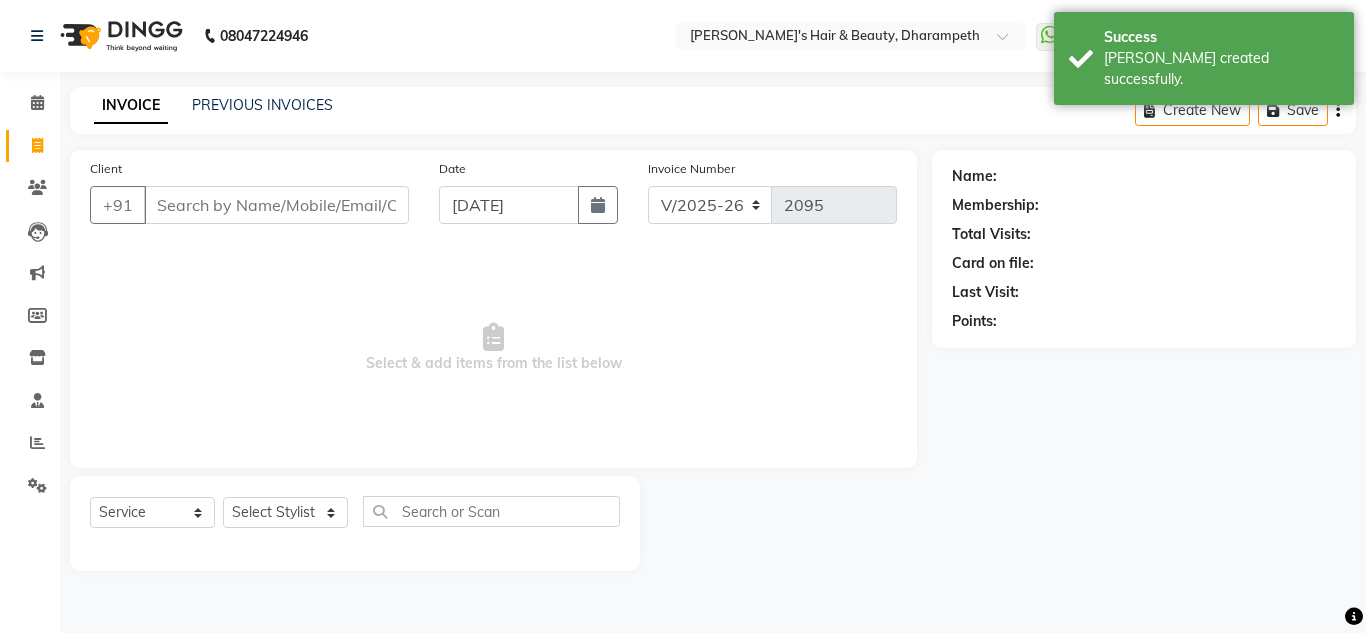 click on "Client" at bounding box center (276, 205) 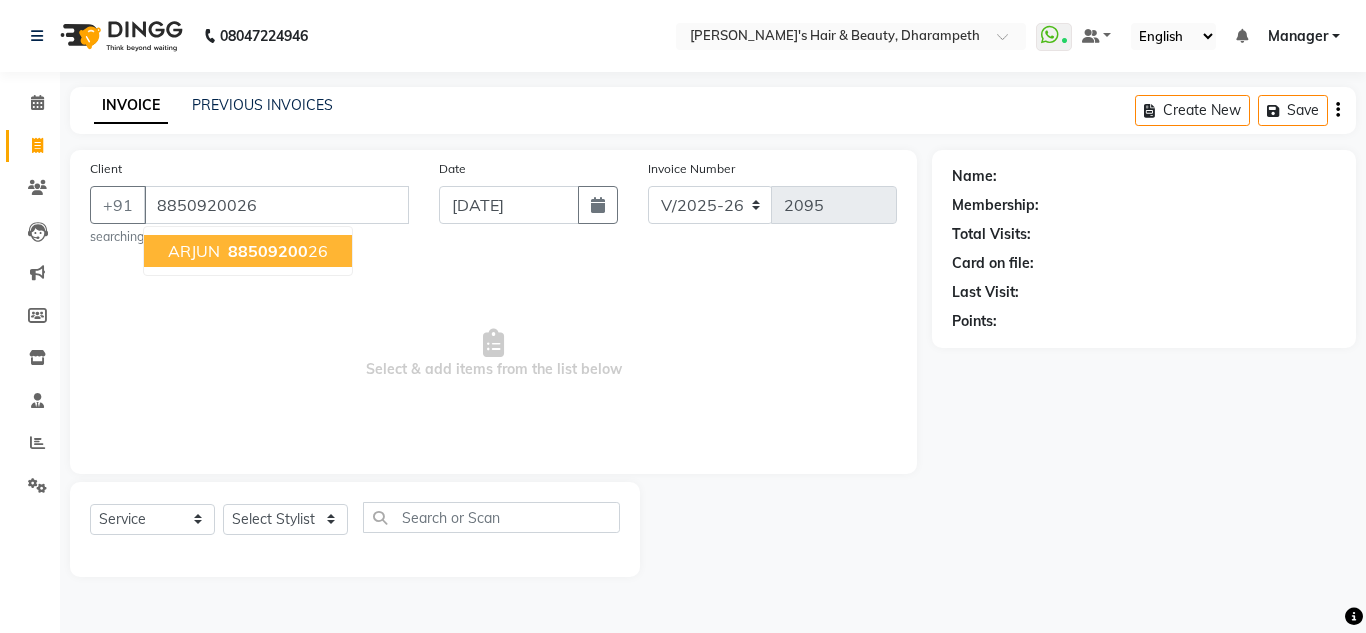 type on "8850920026" 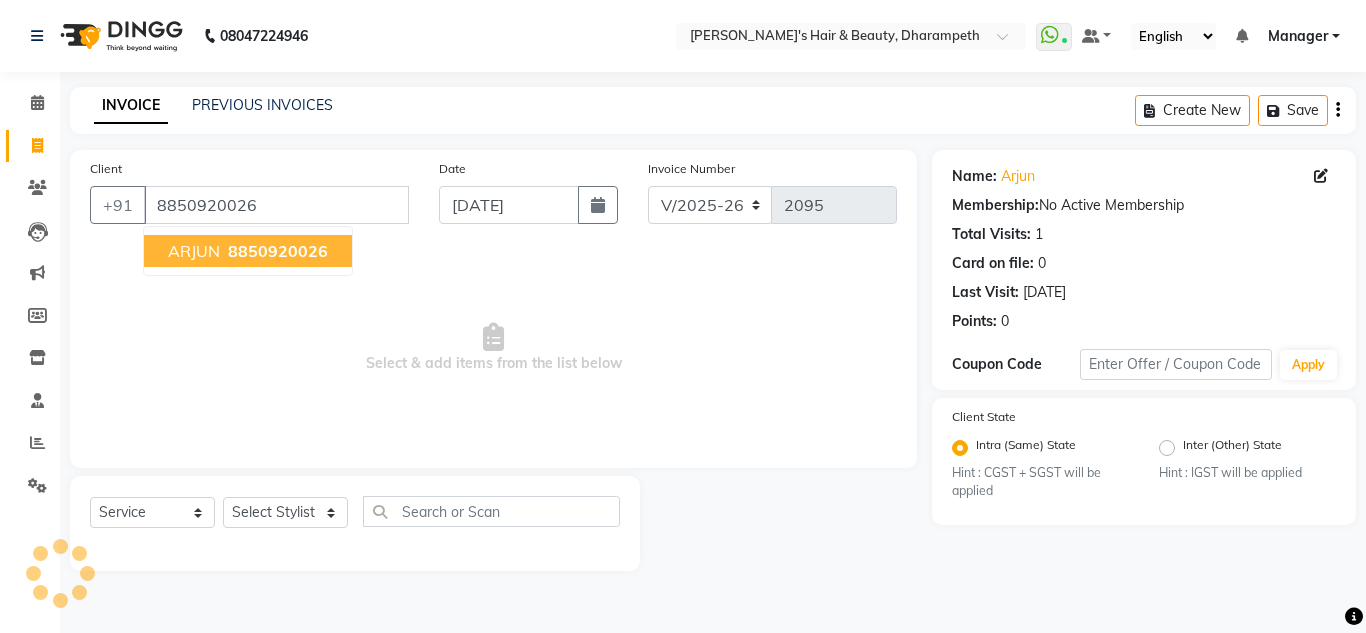 click on "8850920026" at bounding box center (278, 251) 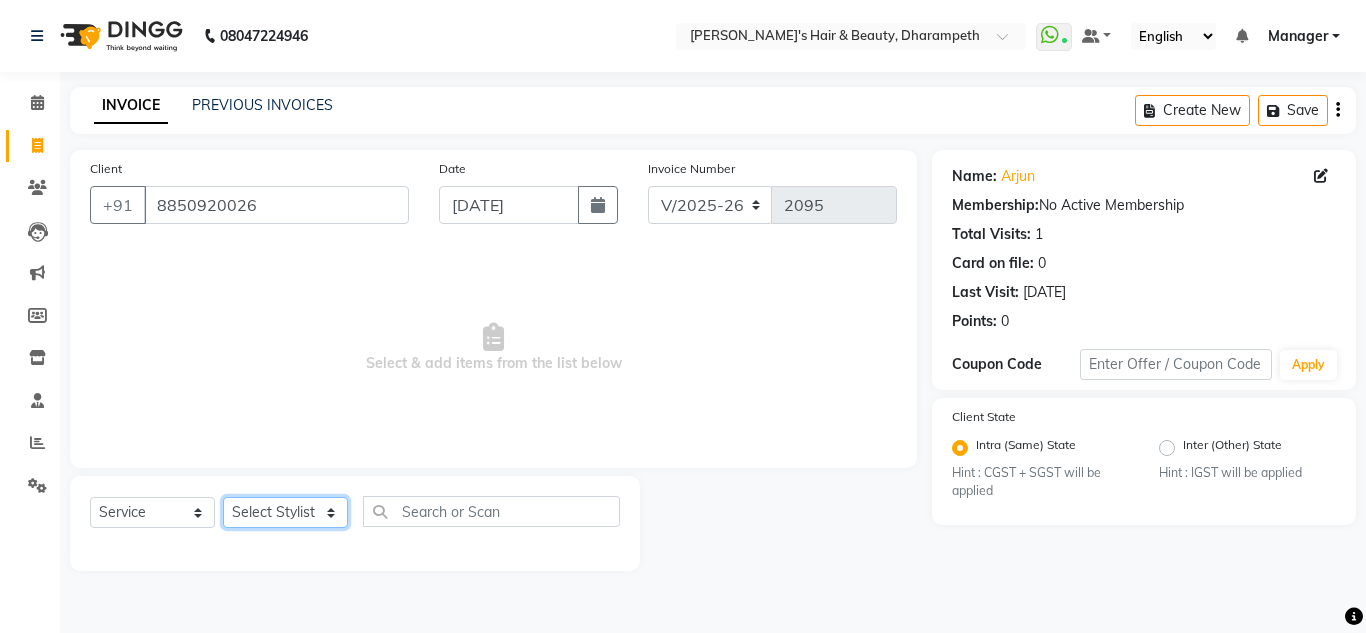 click on "Select Stylist Anuj W [PERSON_NAME] [PERSON_NAME]  Manager [PERSON_NAME] C [PERSON_NAME] S [PERSON_NAME] S Shilpa P Vedant N" 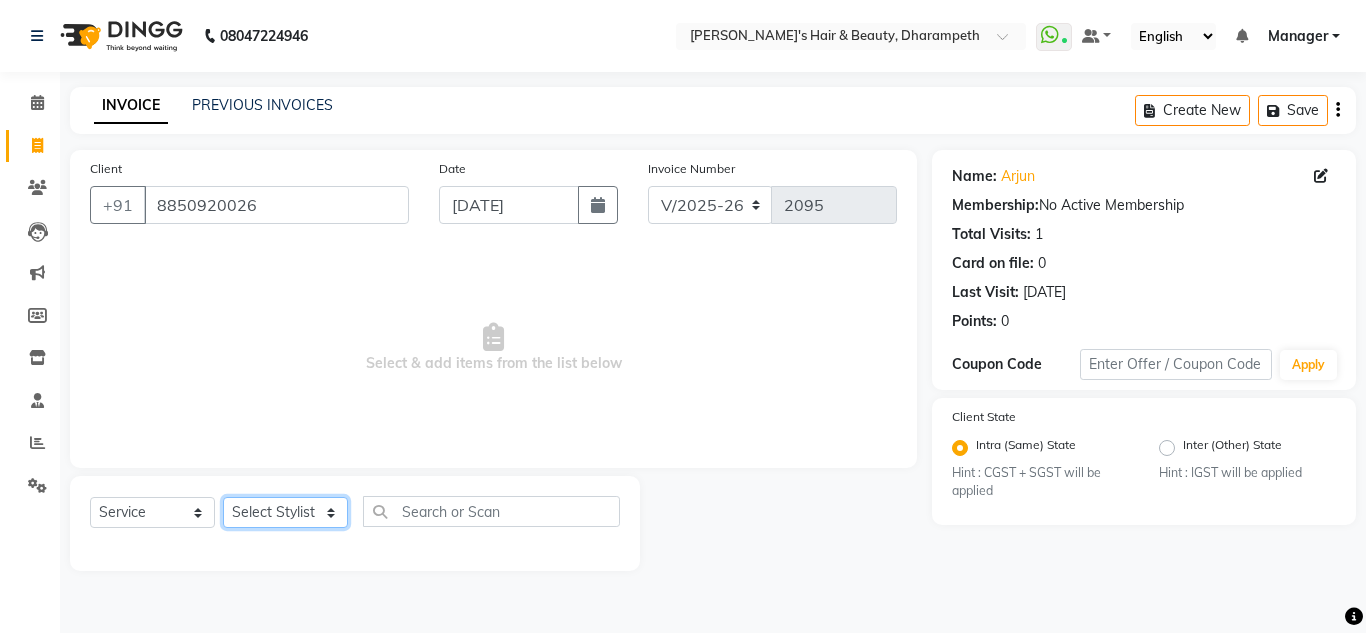 select on "65623" 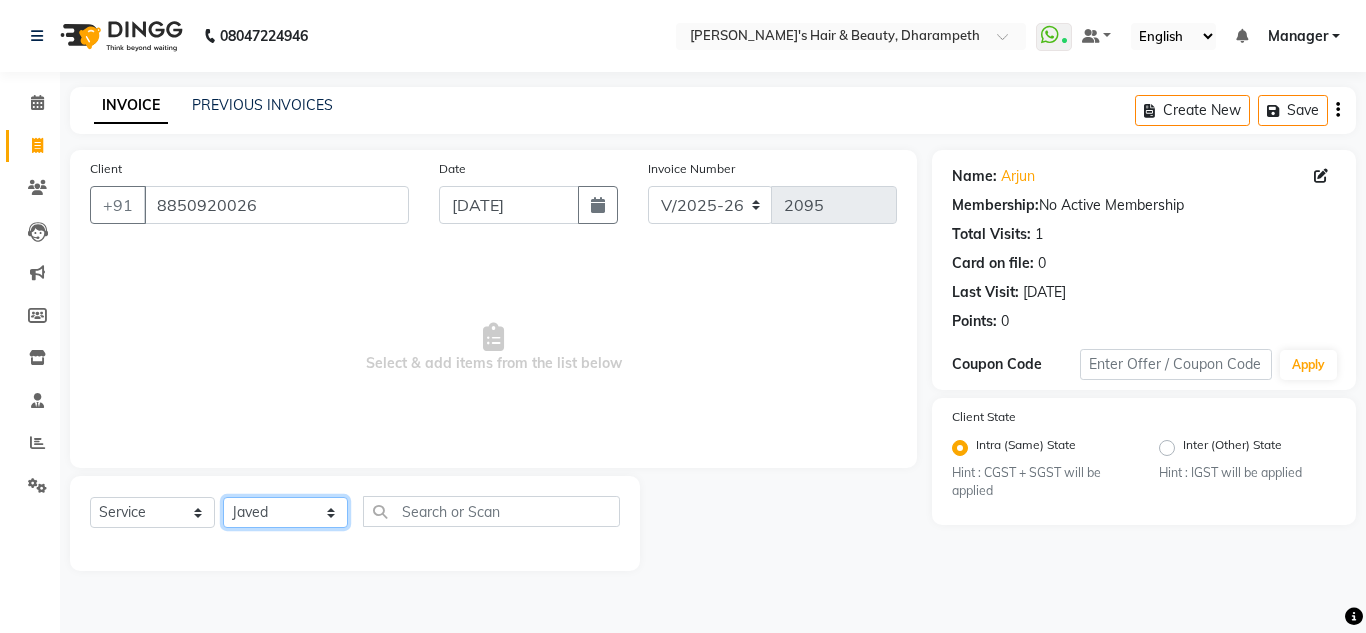 click on "Select Stylist Anuj W [PERSON_NAME] [PERSON_NAME]  Manager [PERSON_NAME] C [PERSON_NAME] S [PERSON_NAME] S Shilpa P Vedant N" 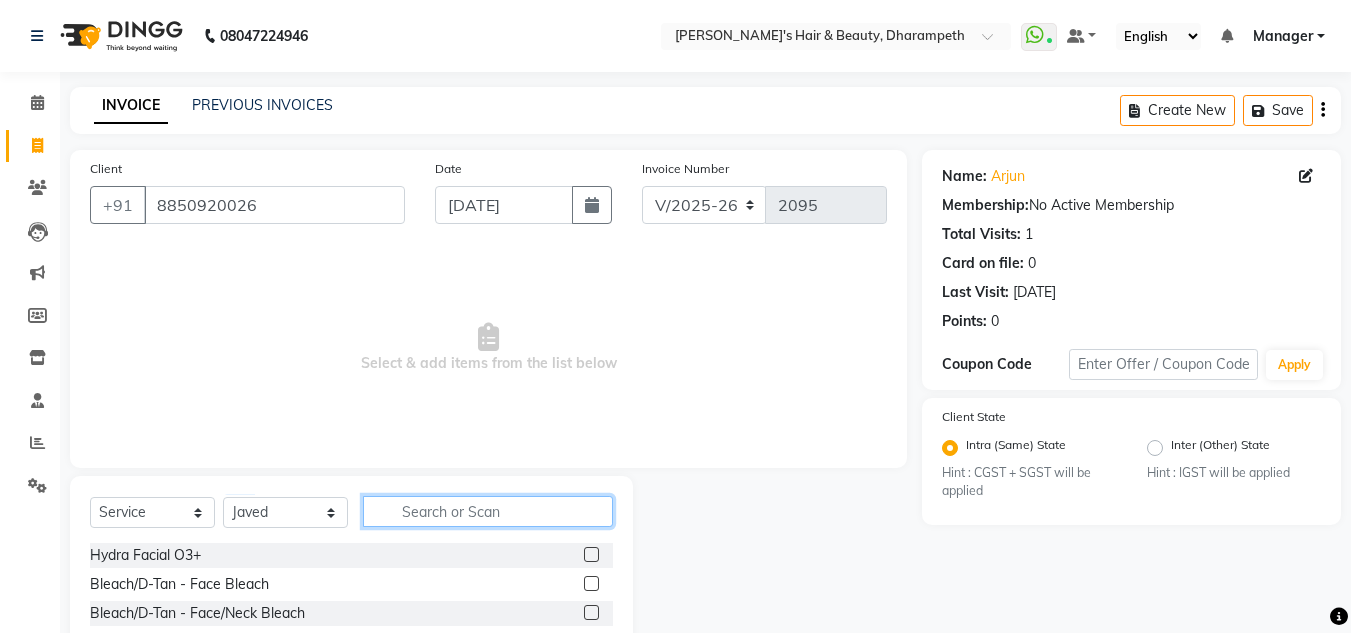 click 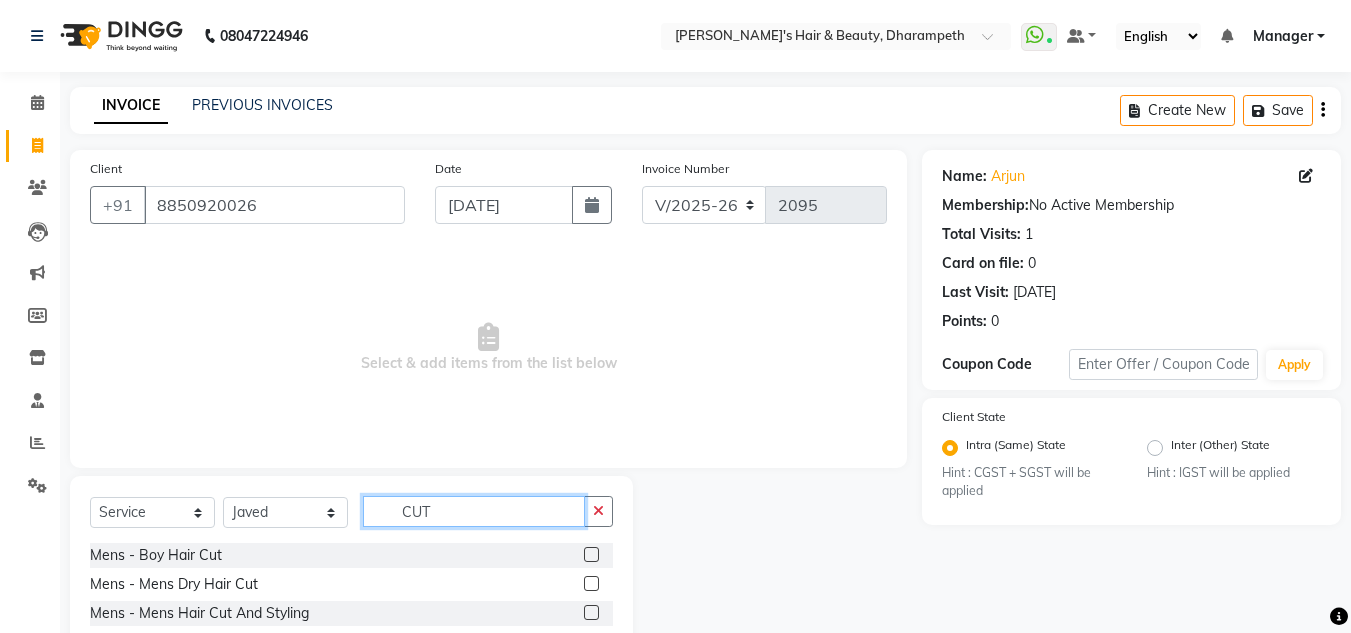 type on "CUT" 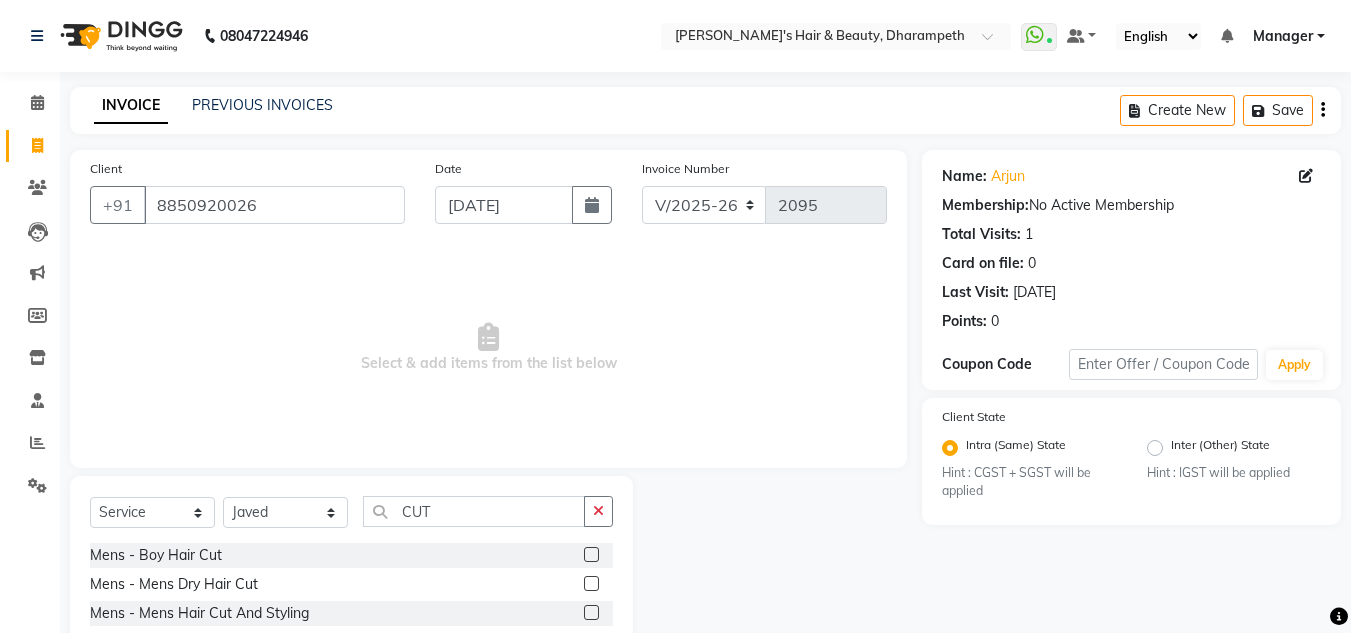 click 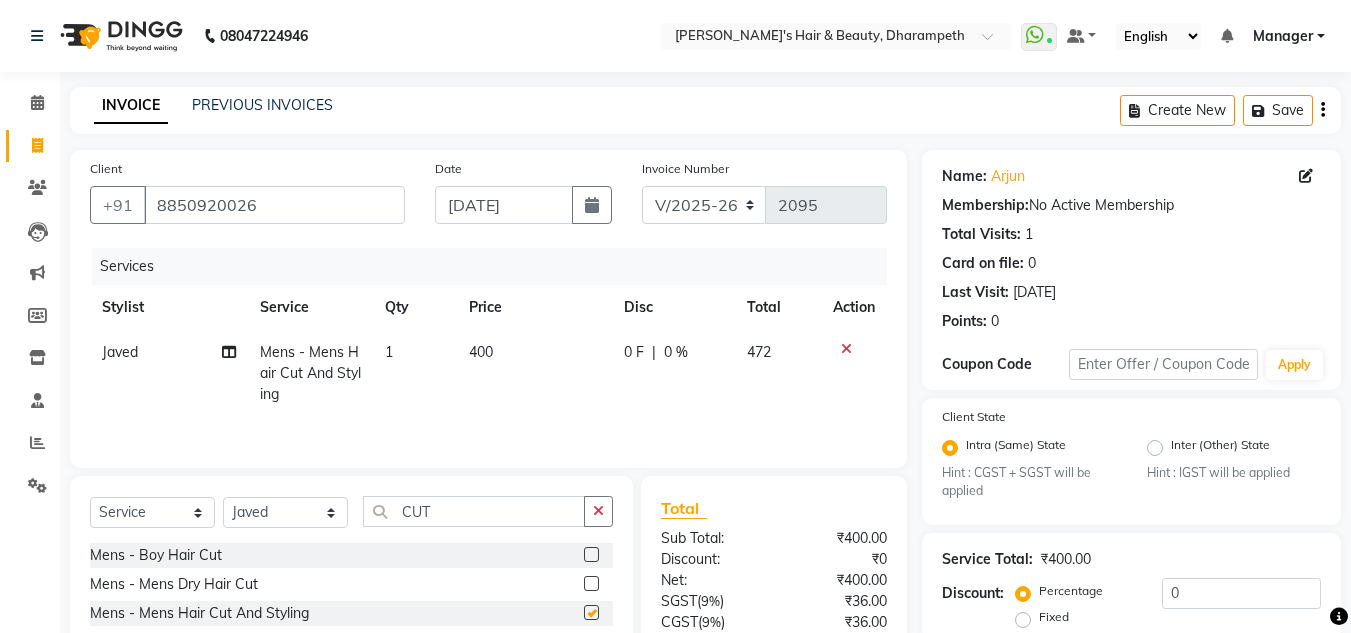checkbox on "false" 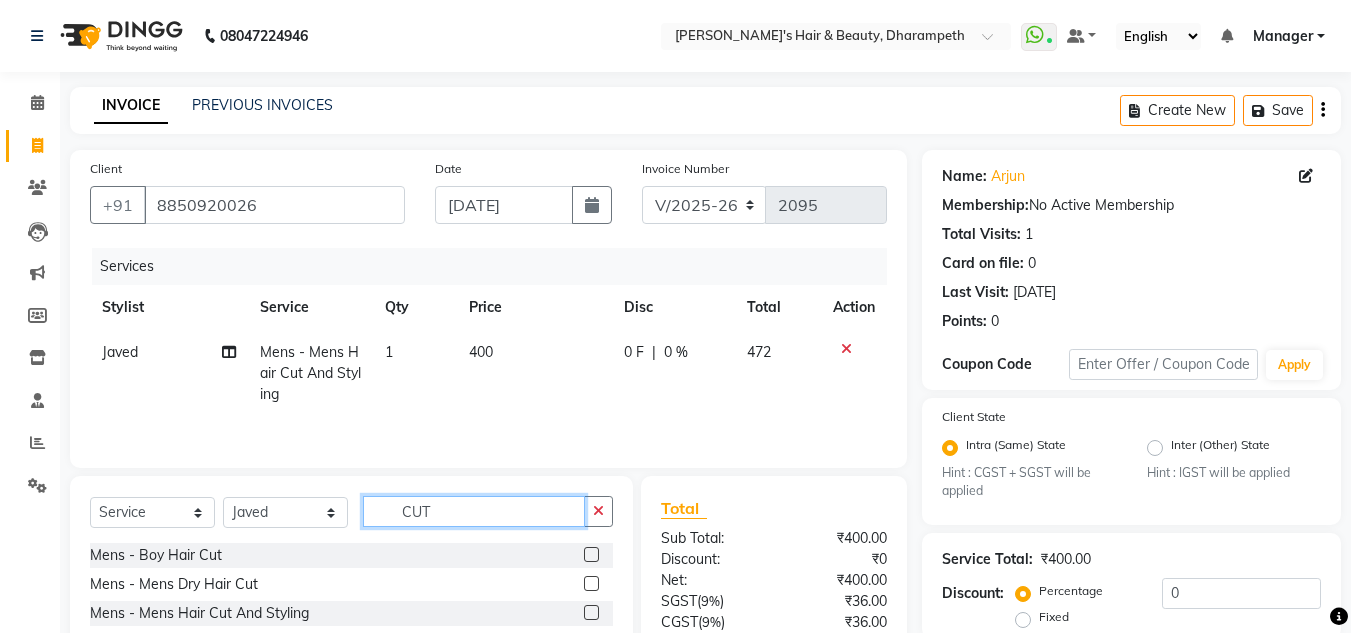 click on "CUT" 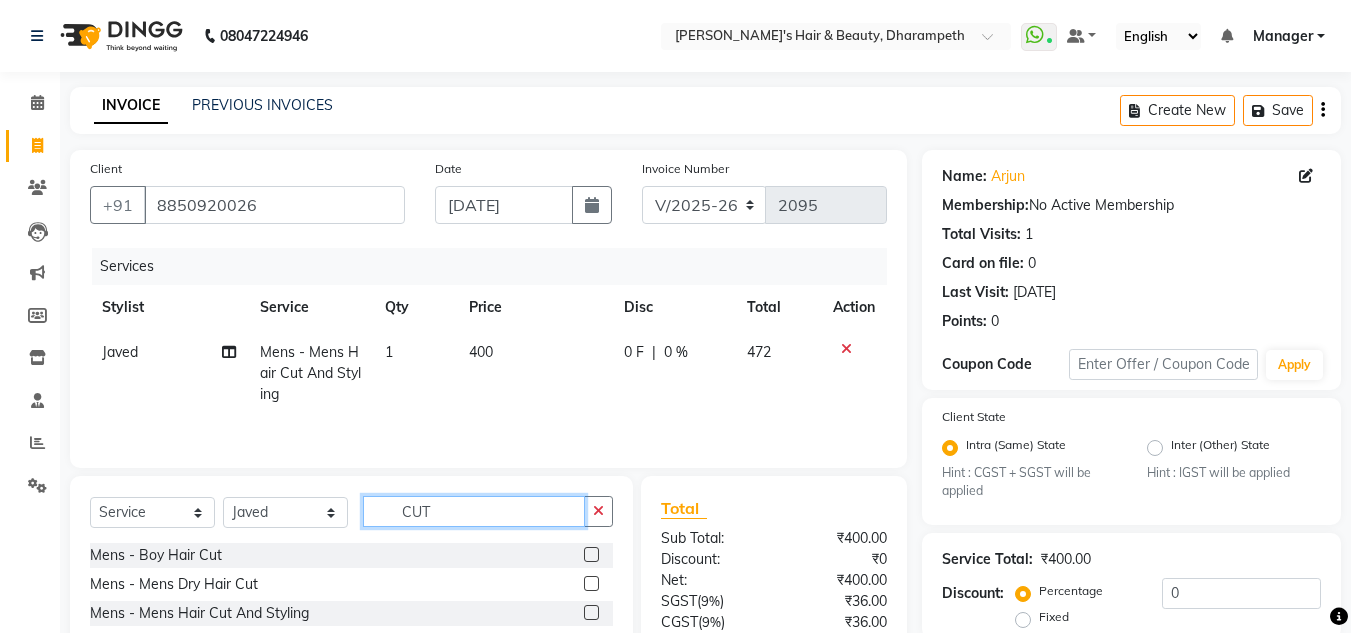 click on "CUT" 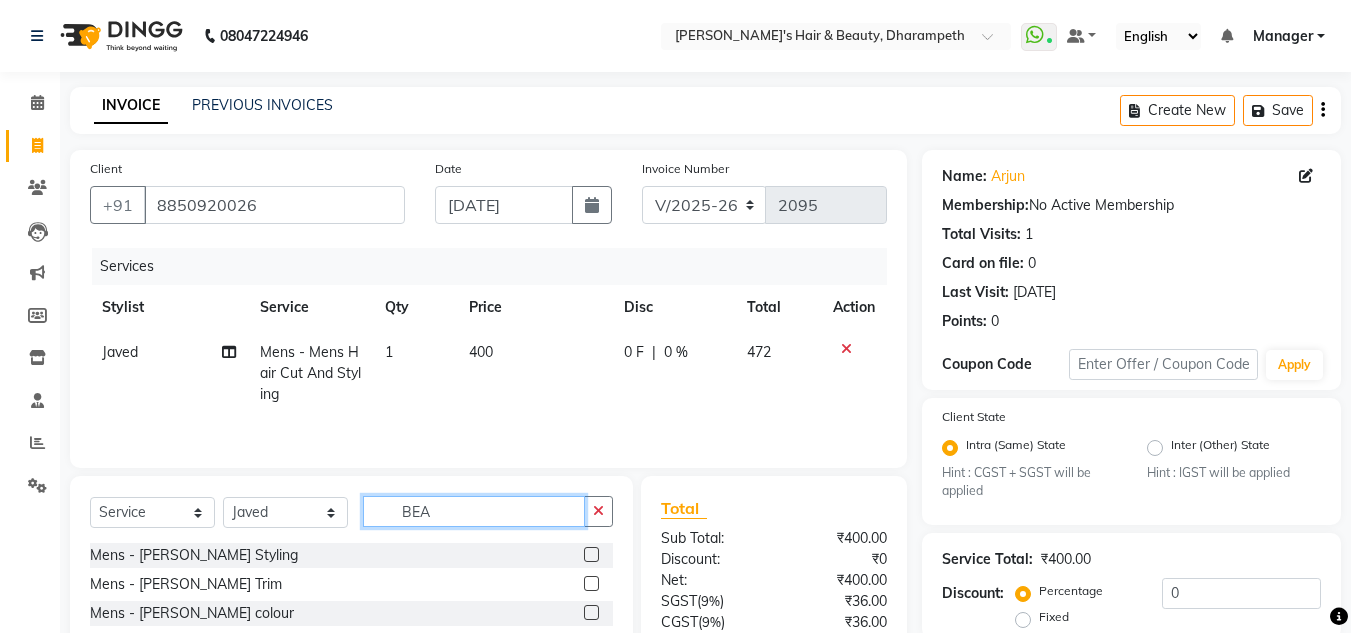 type on "BEA" 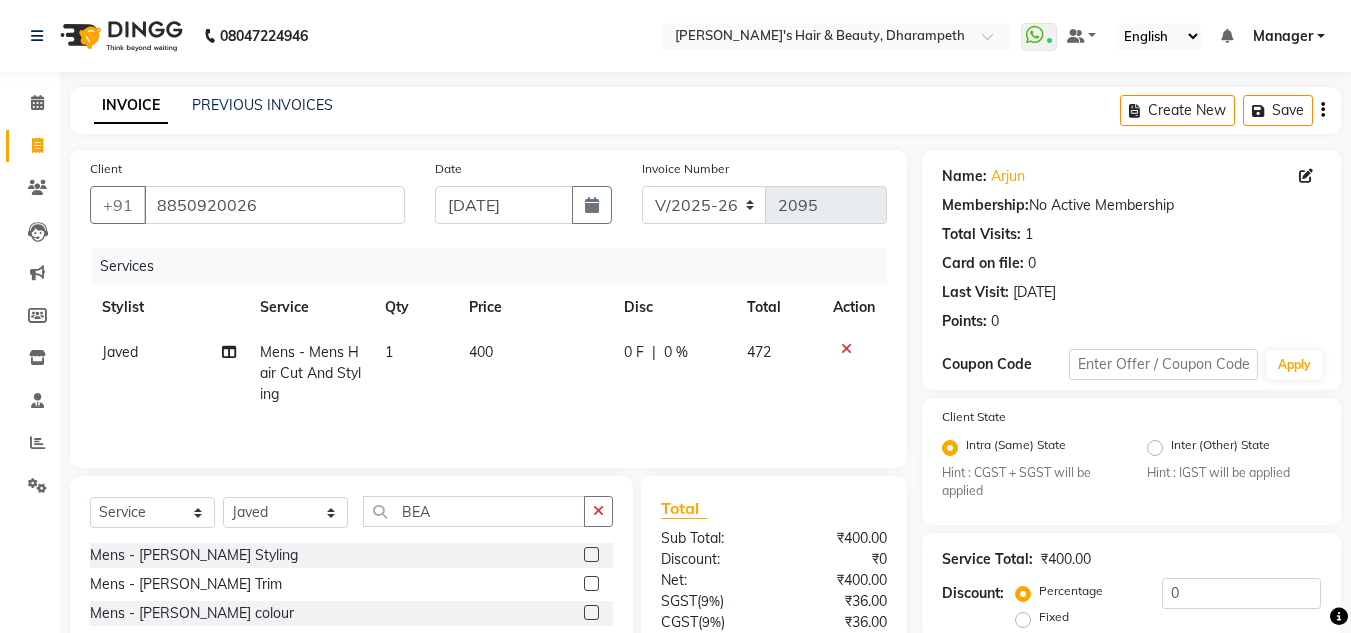 click 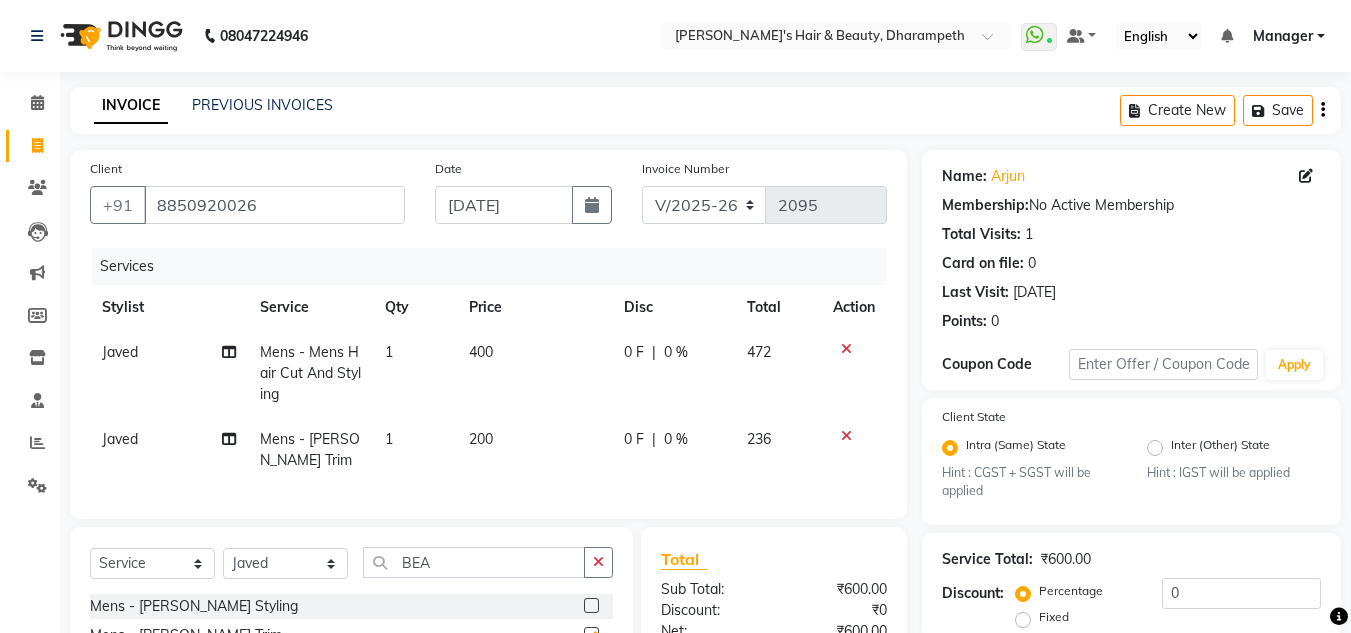 checkbox on "false" 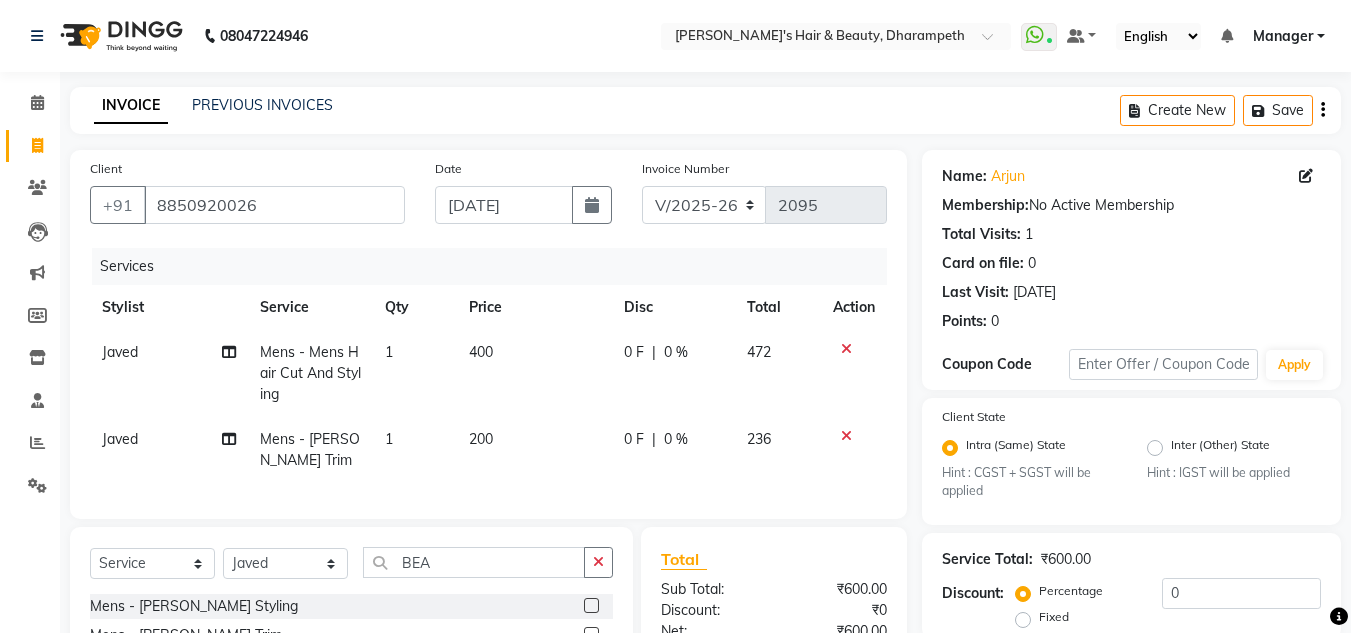 click on "200" 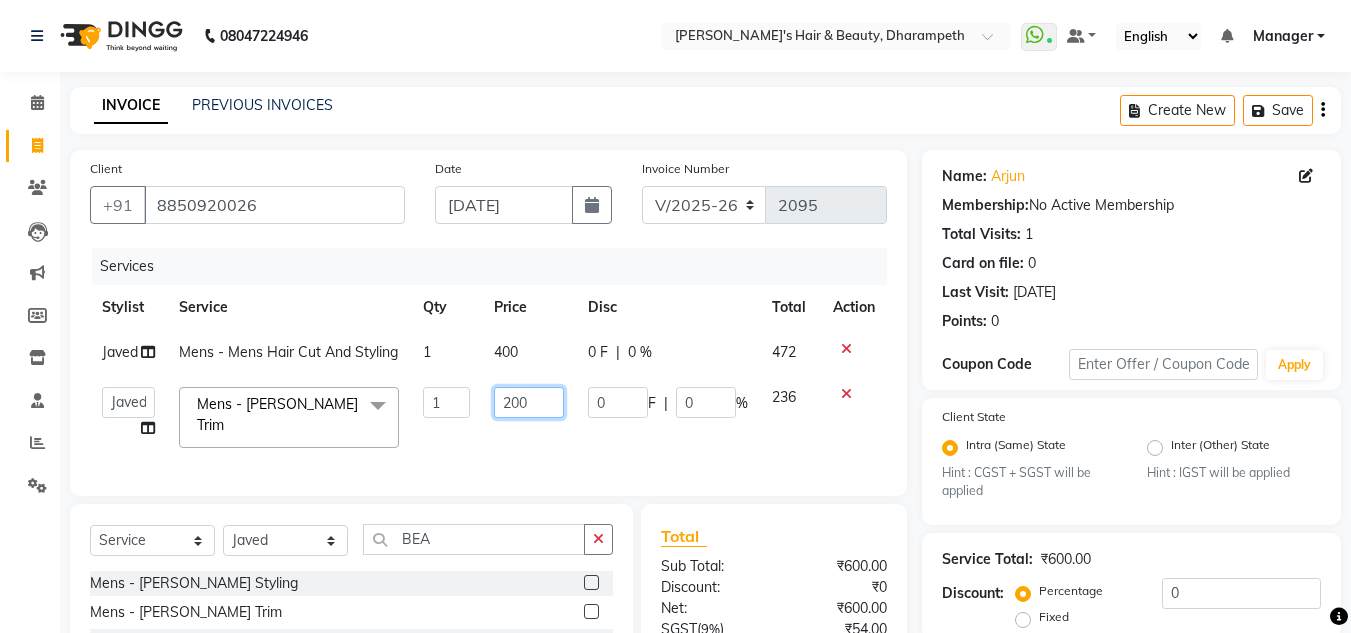 drag, startPoint x: 546, startPoint y: 408, endPoint x: 319, endPoint y: 381, distance: 228.60008 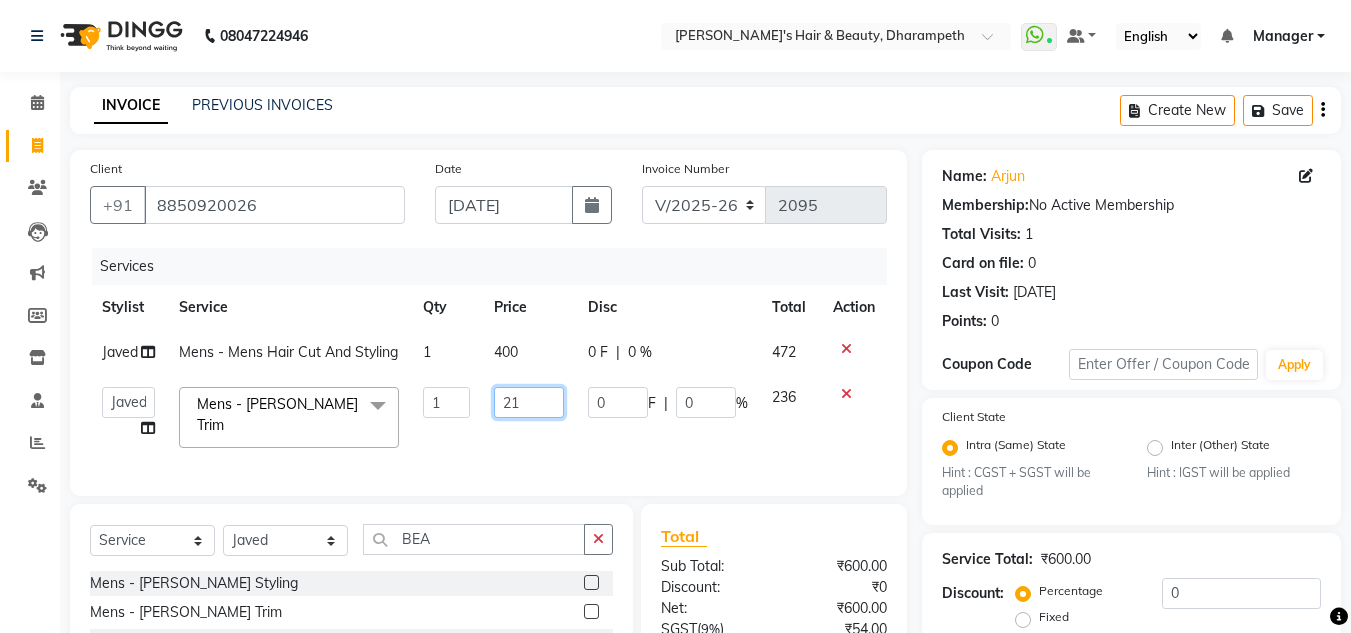type on "212" 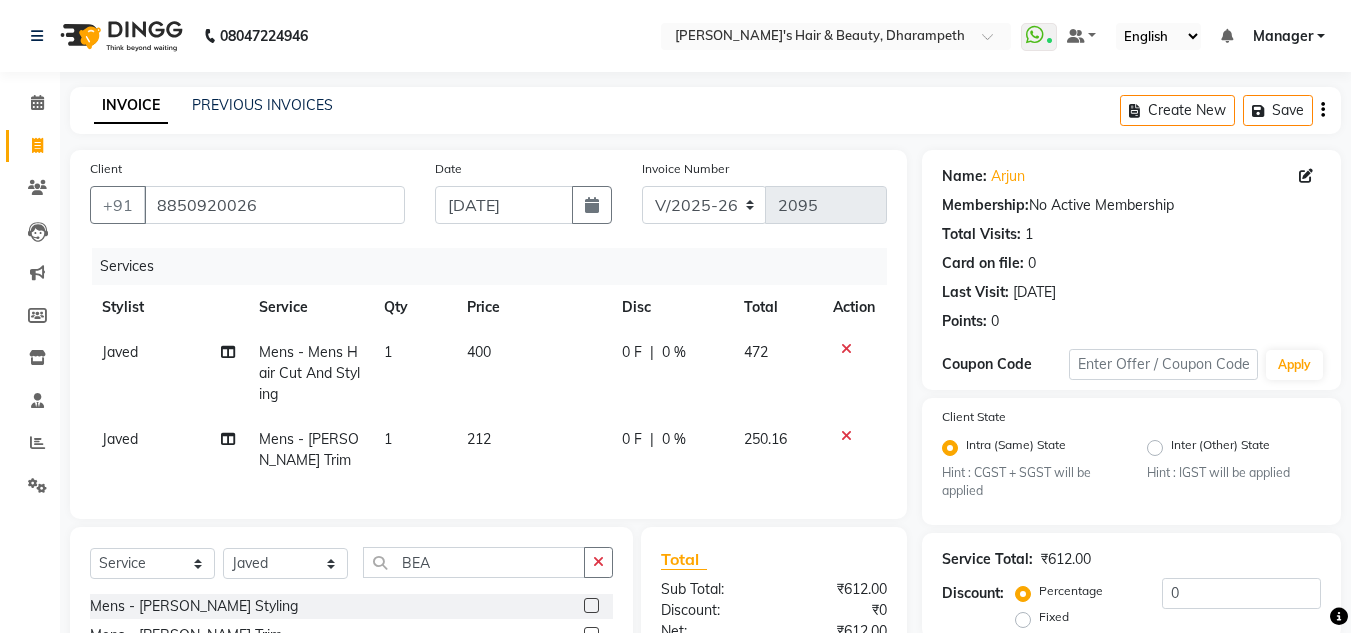 click on "Javed  Mens - Mens Hair Cut And Styling 1 400 0 F | 0 % 472 Javed  Mens - [PERSON_NAME] Trim 1 212 0 F | 0 % 250.16" 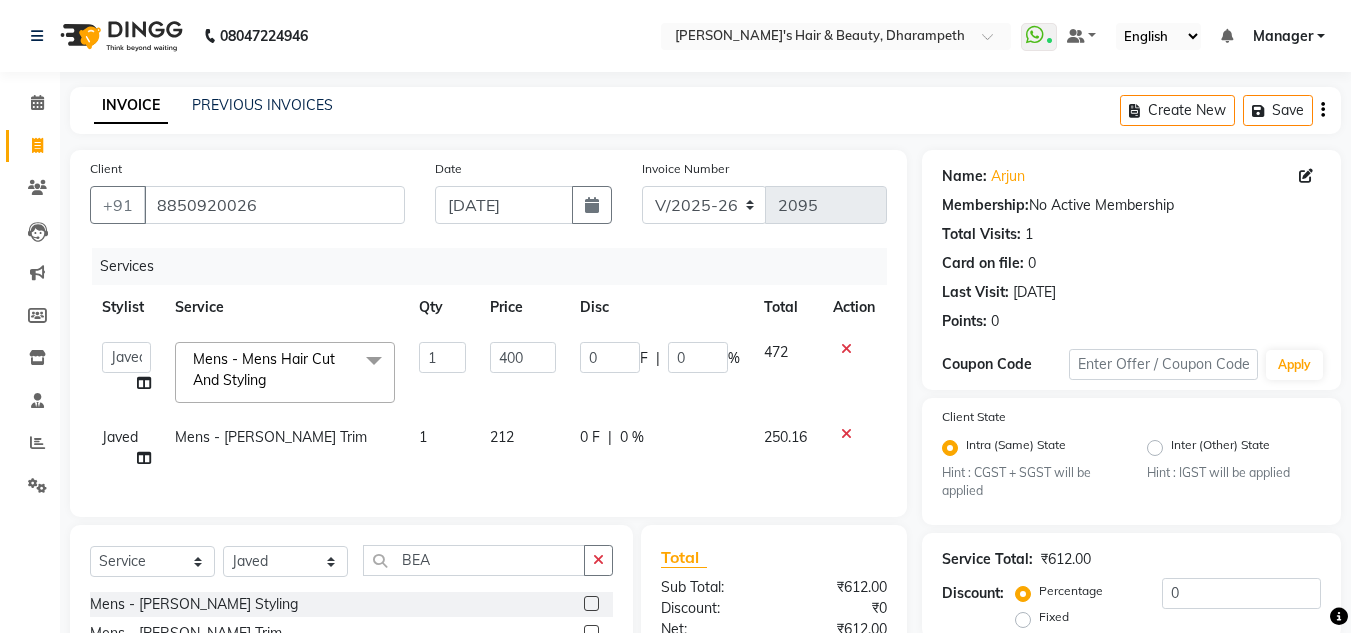click on "400" 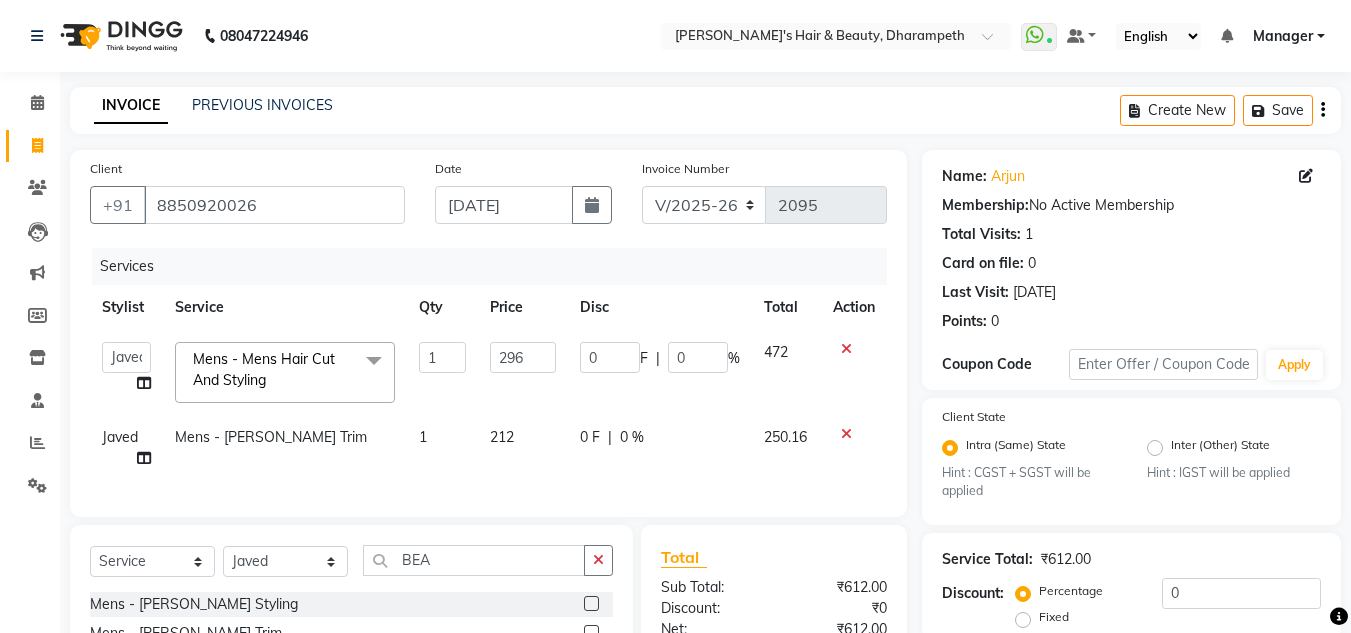 type on "296.6" 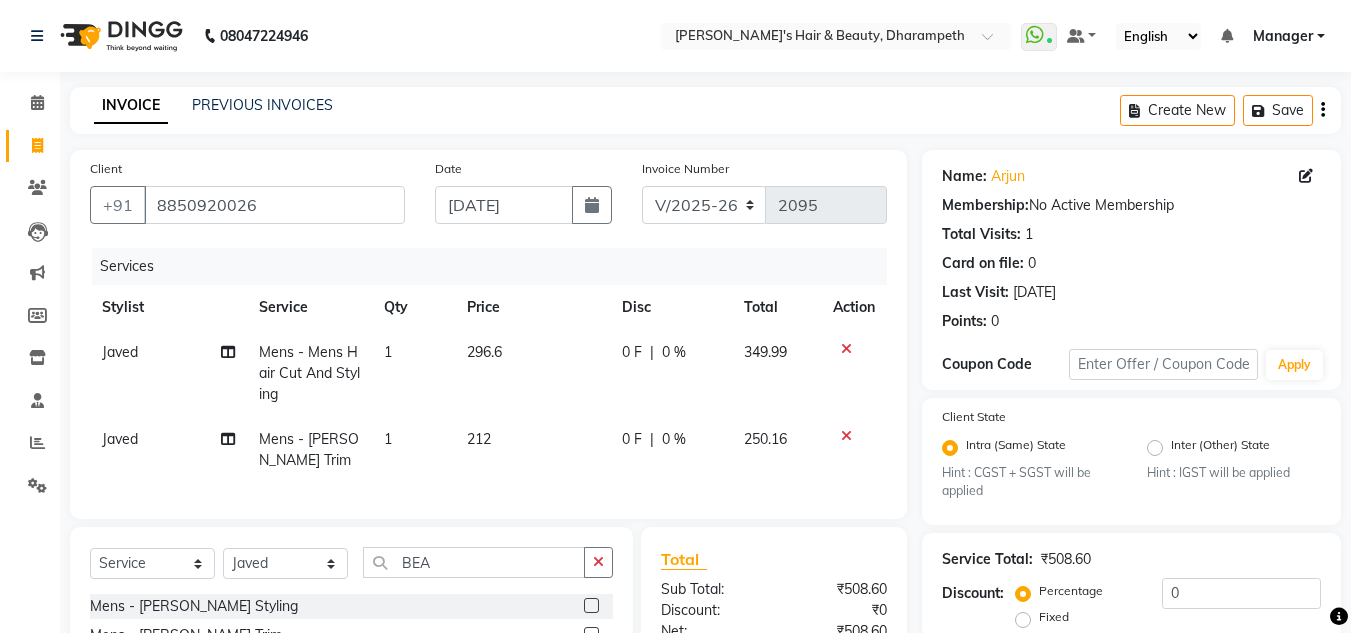 click on "349.99" 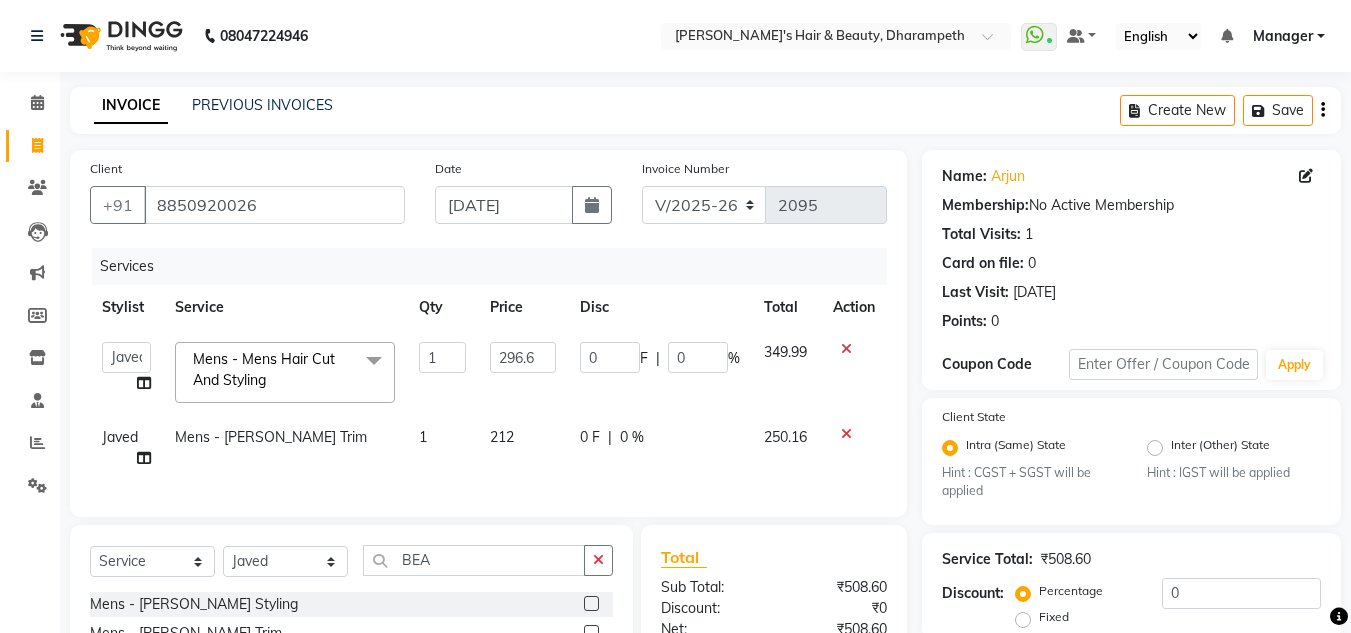 scroll, scrollTop: 252, scrollLeft: 0, axis: vertical 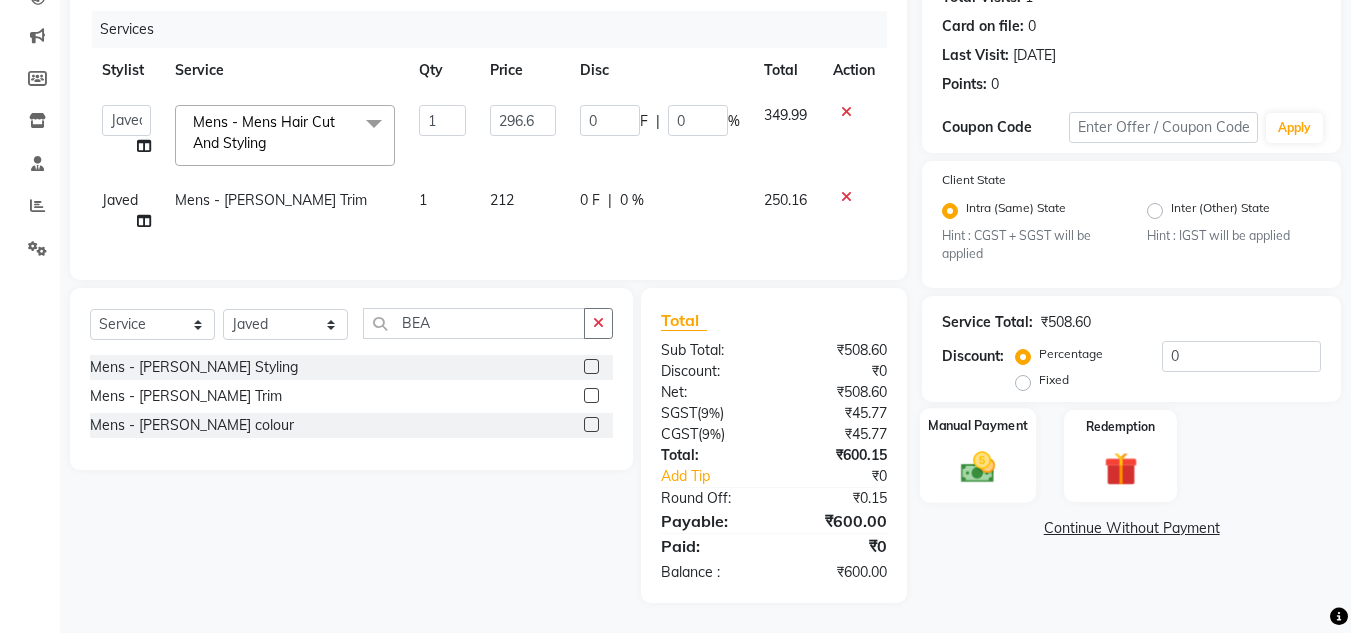 click 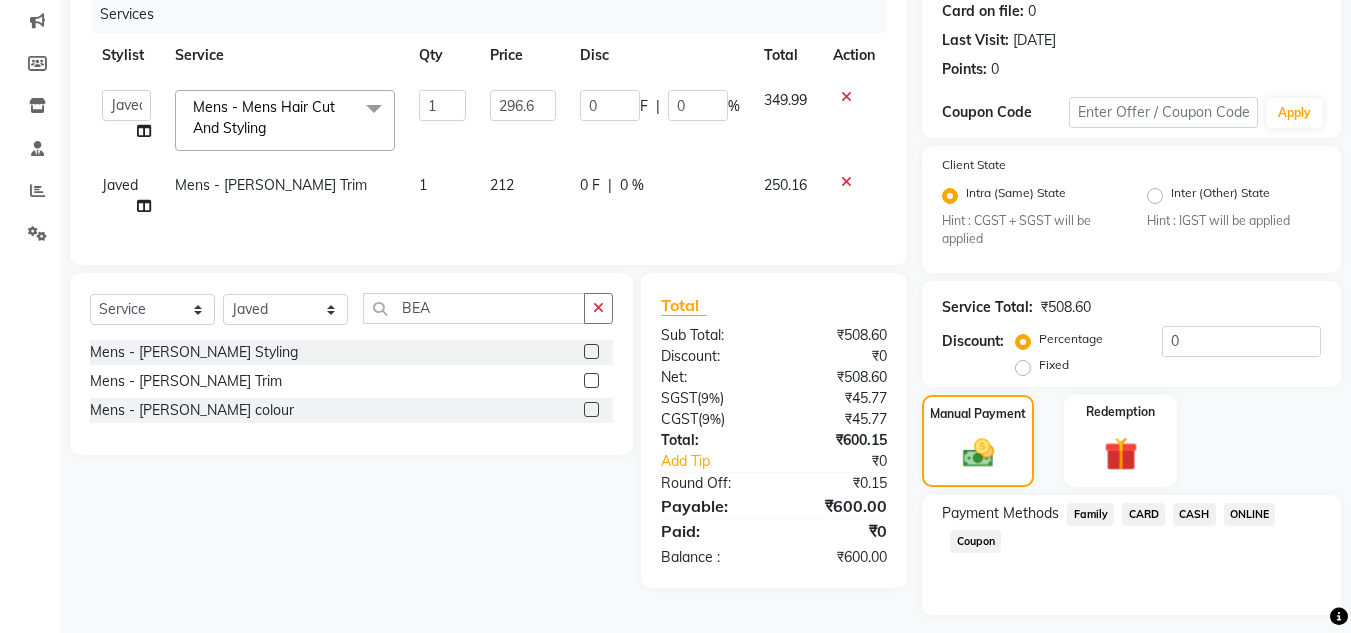 click on "CASH" 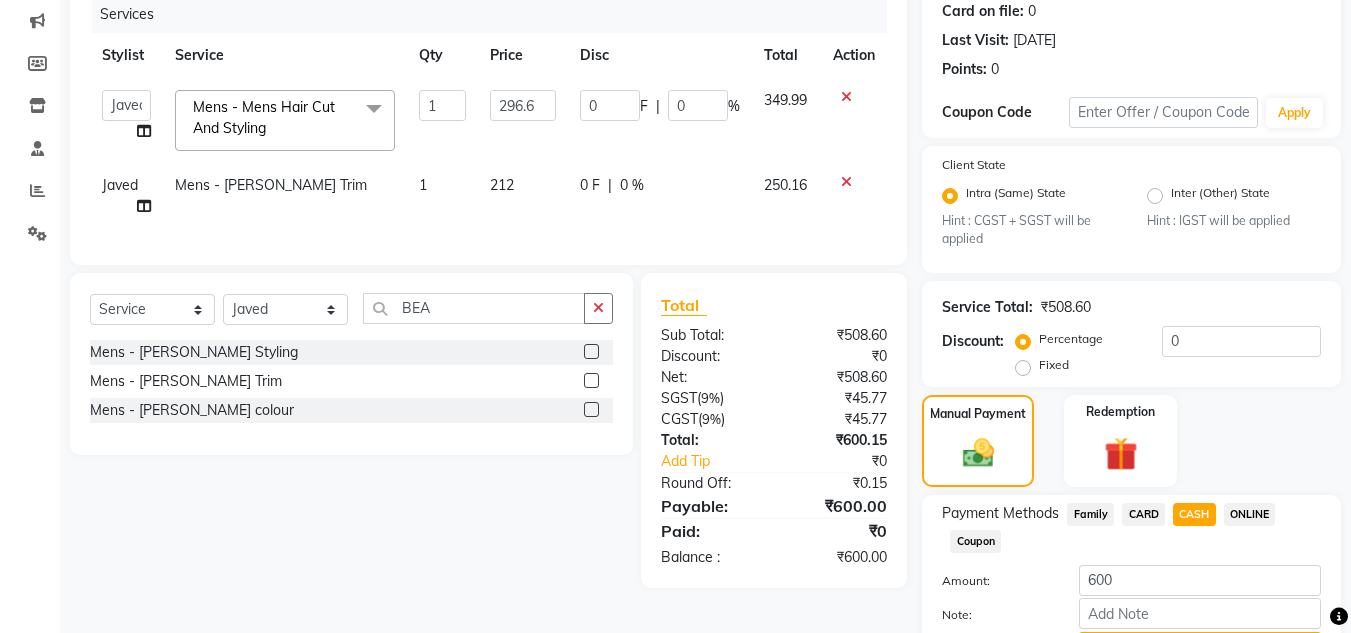 scroll, scrollTop: 361, scrollLeft: 0, axis: vertical 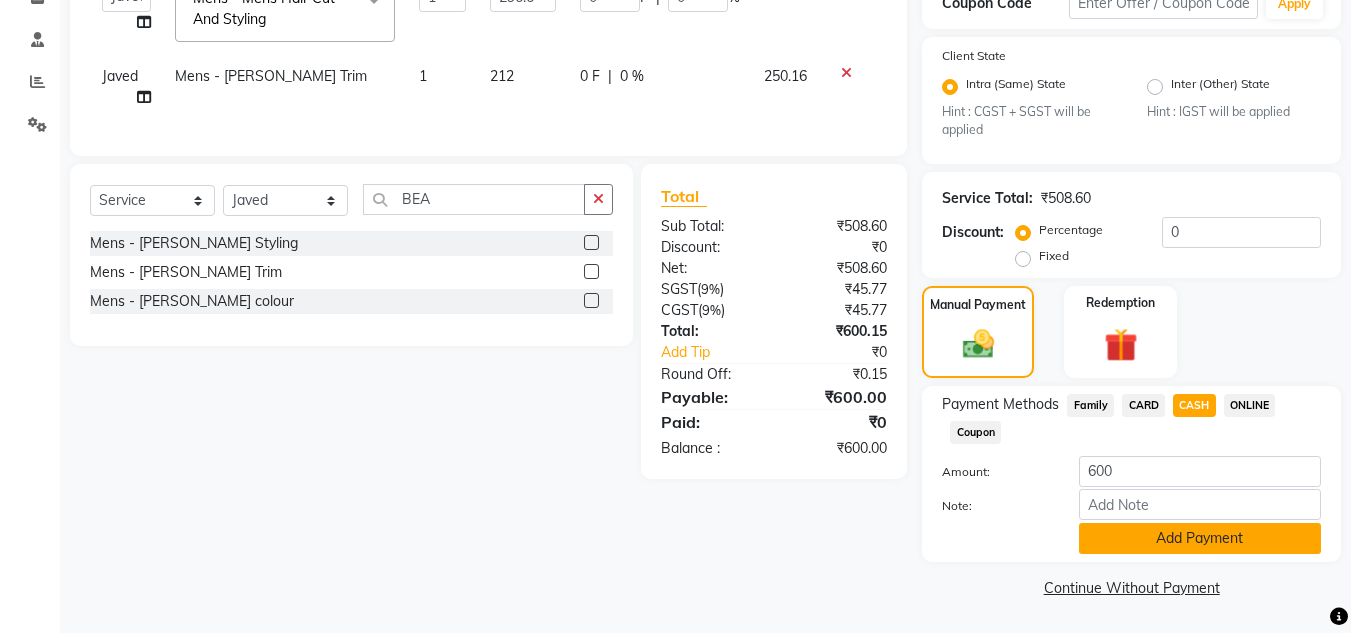 click on "Add Payment" 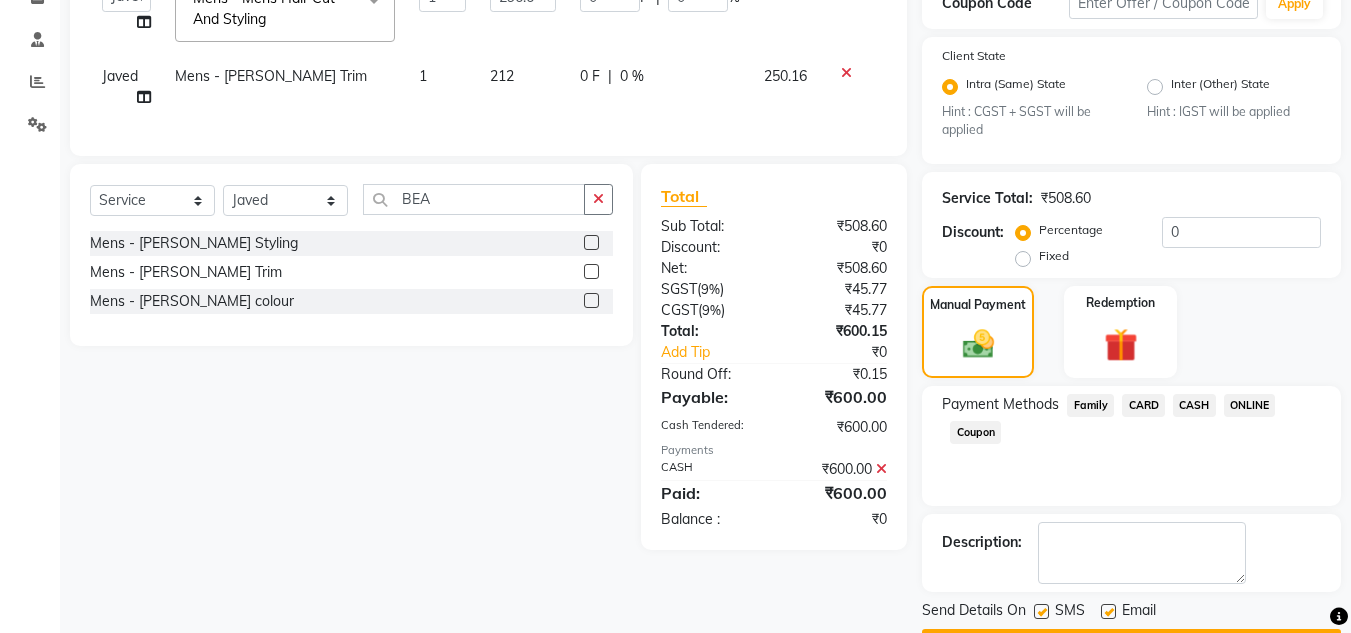 scroll, scrollTop: 418, scrollLeft: 0, axis: vertical 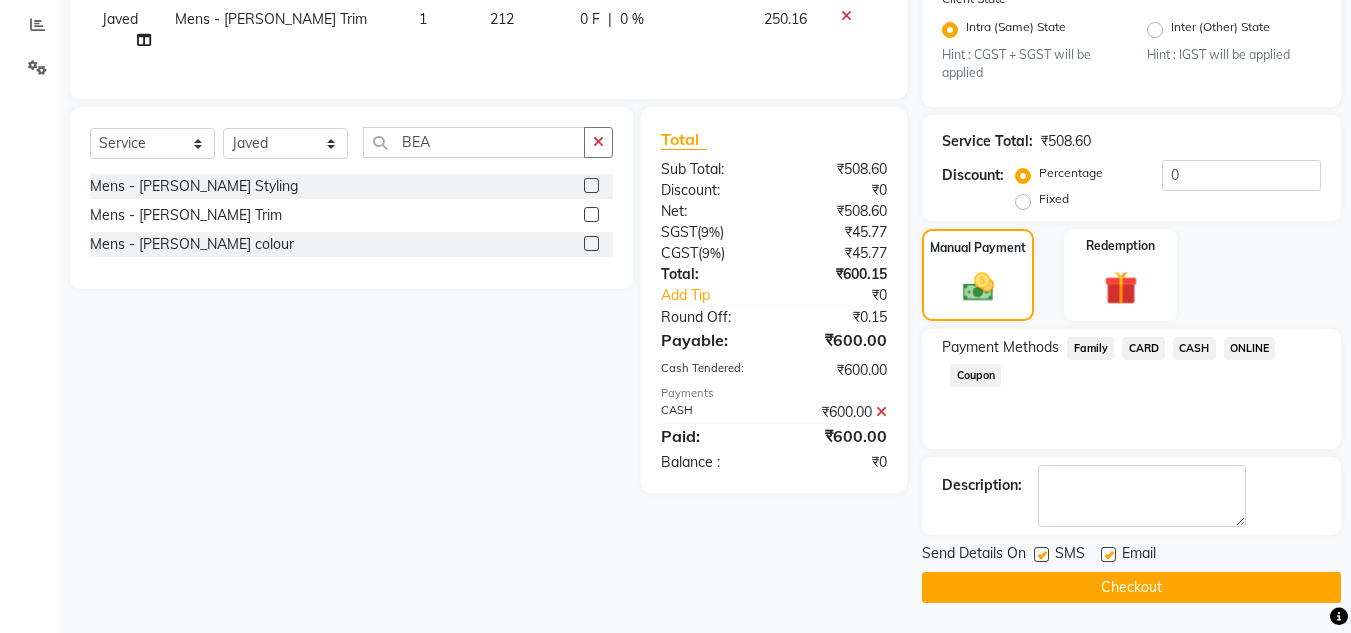 click on "Checkout" 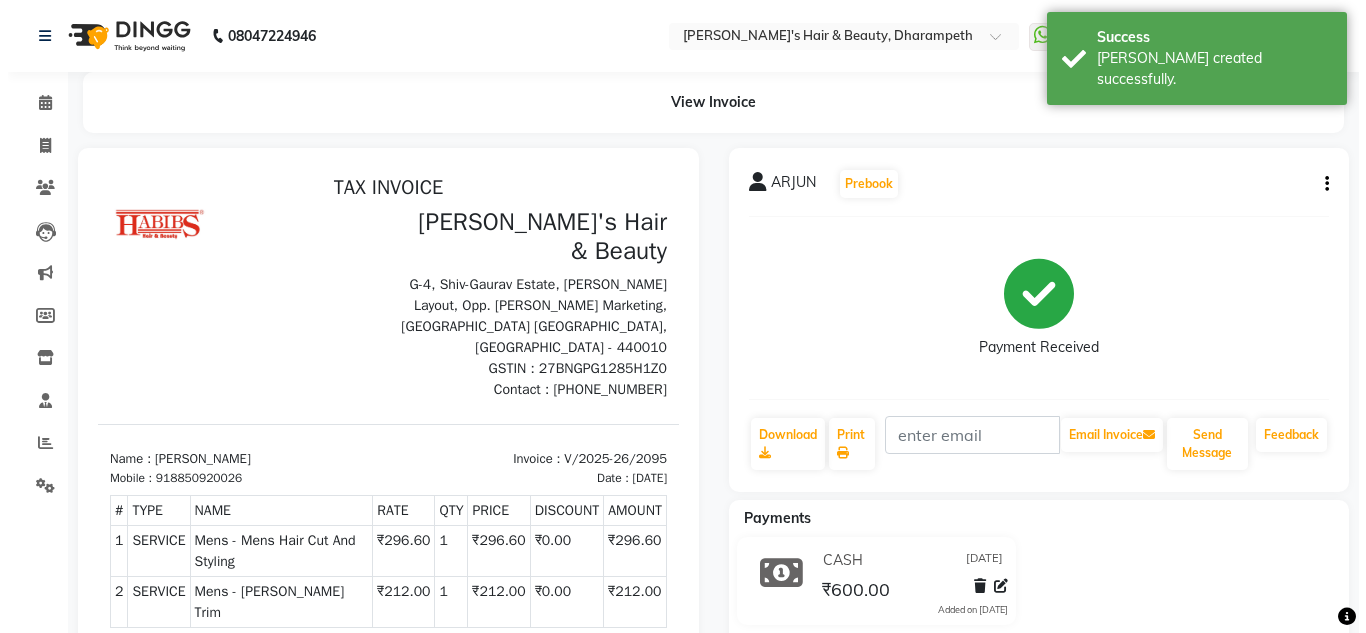 scroll, scrollTop: 0, scrollLeft: 0, axis: both 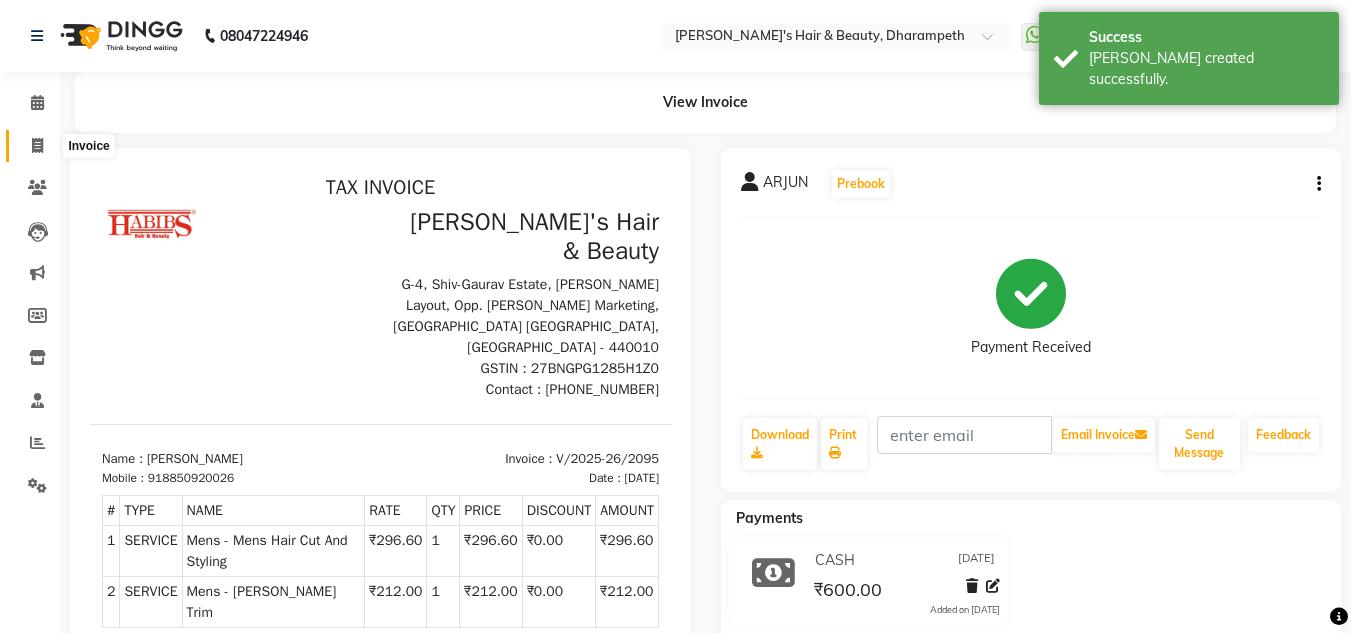 click 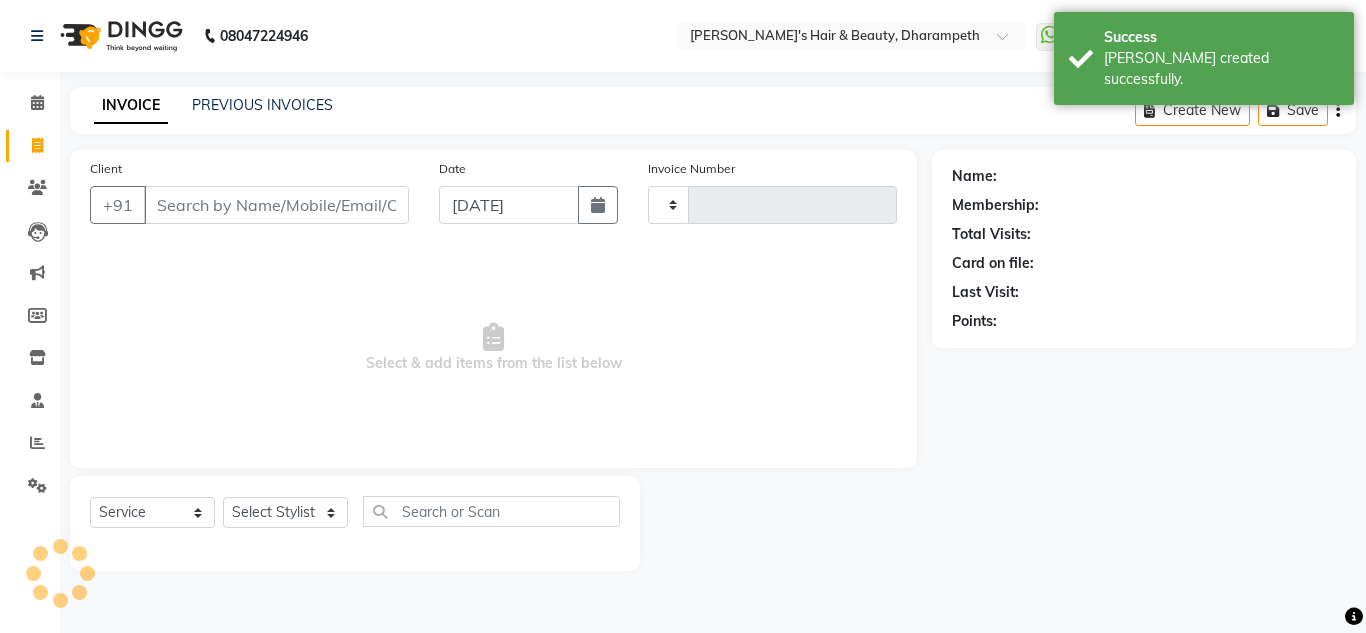 type on "2096" 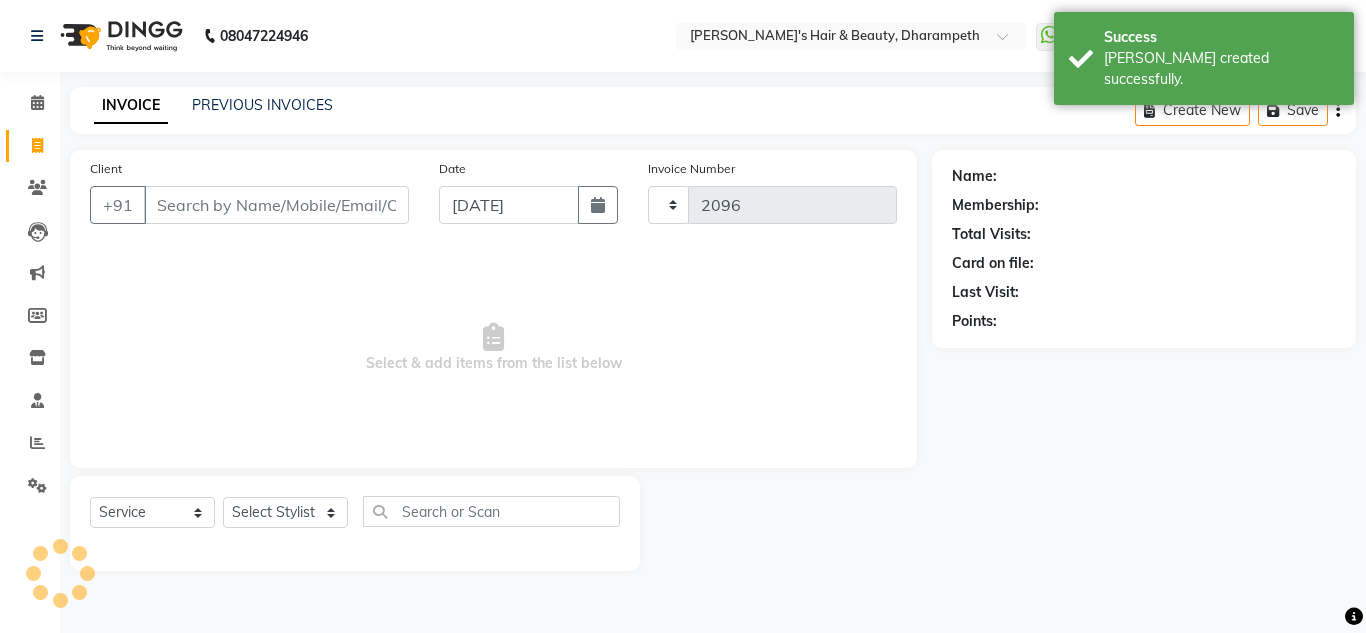 select on "4860" 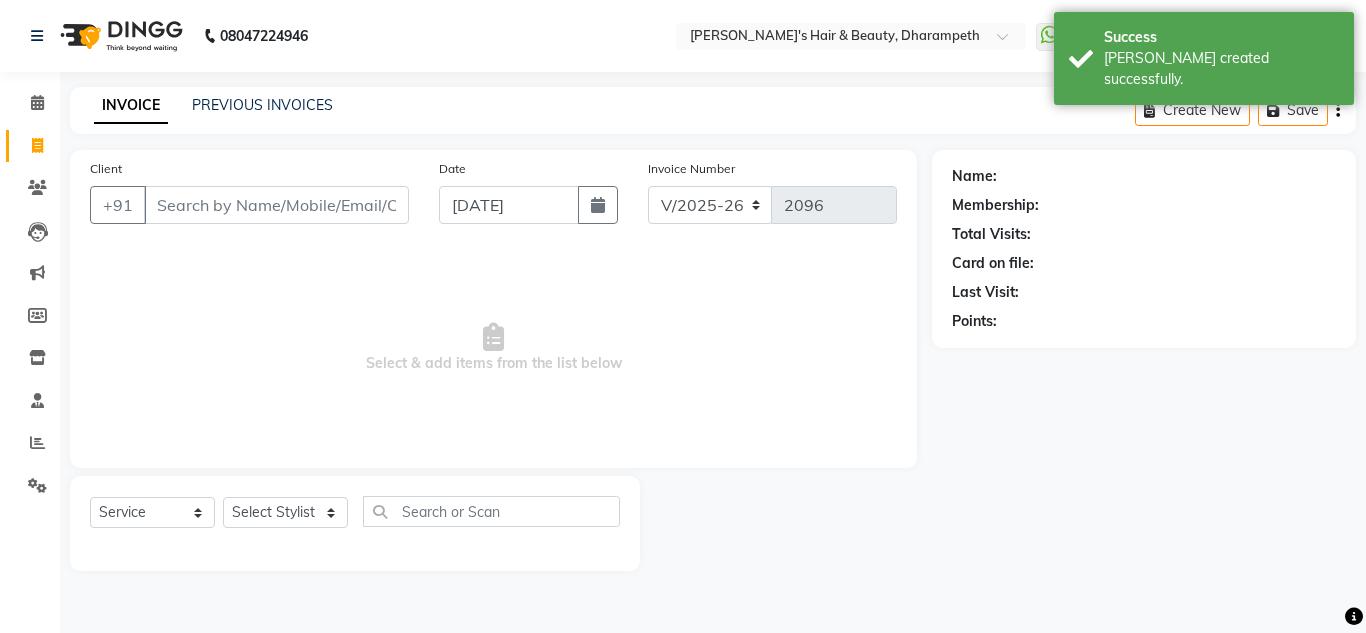 click on "Client" at bounding box center (276, 205) 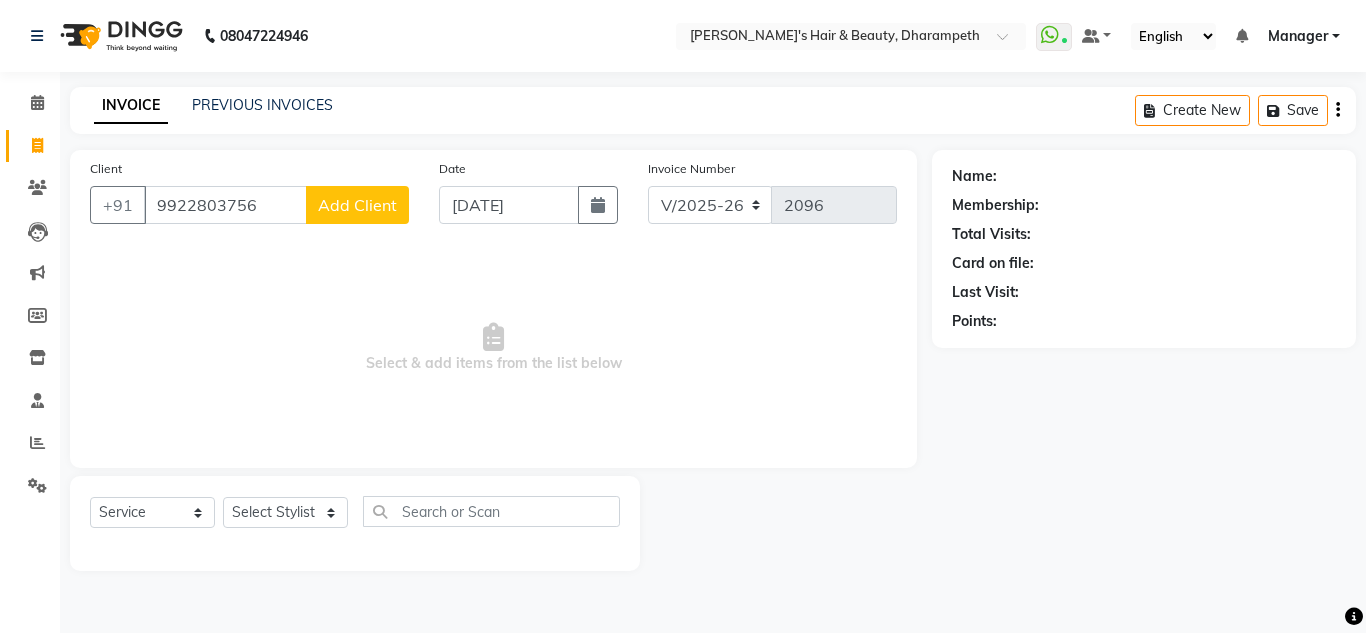type on "9922803756" 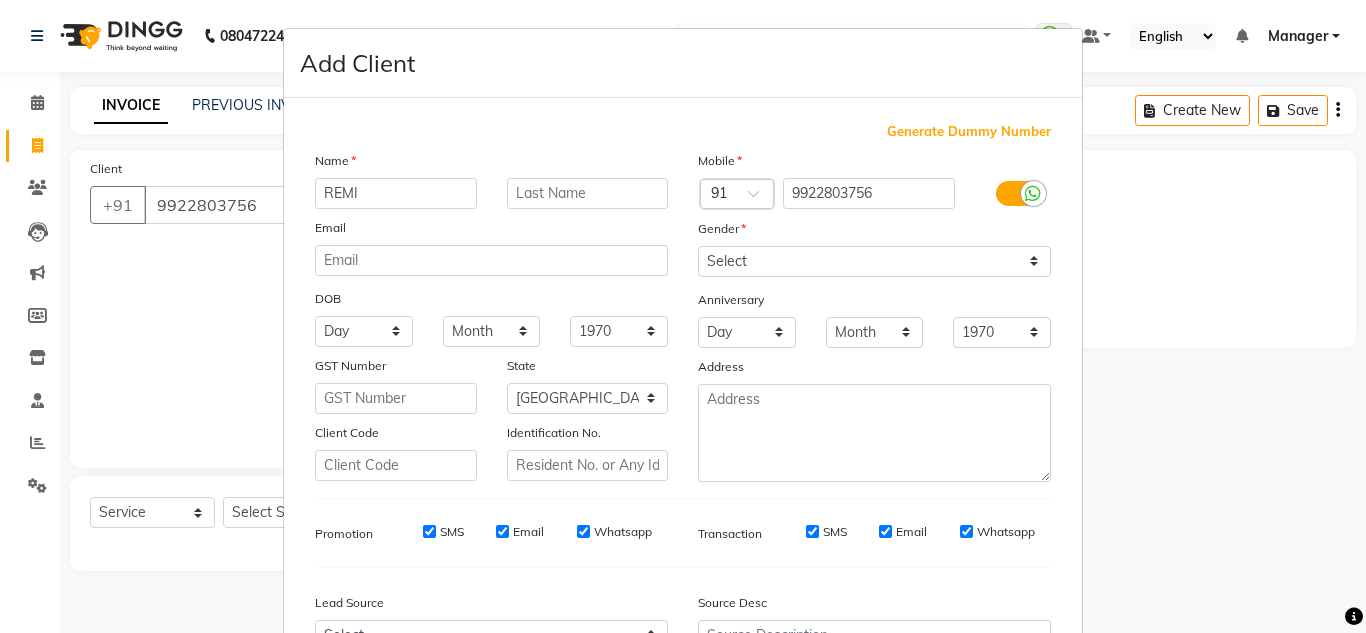 type on "REMI" 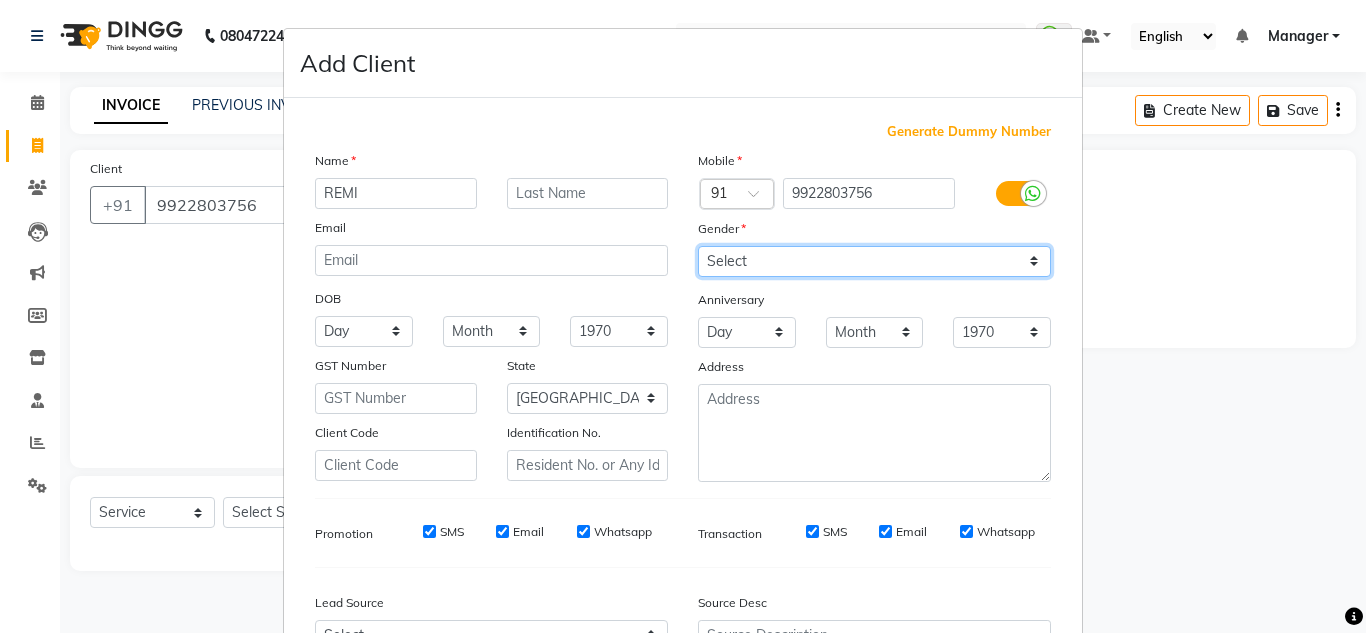 click on "Select [DEMOGRAPHIC_DATA] [DEMOGRAPHIC_DATA] Other Prefer Not To Say" at bounding box center (874, 261) 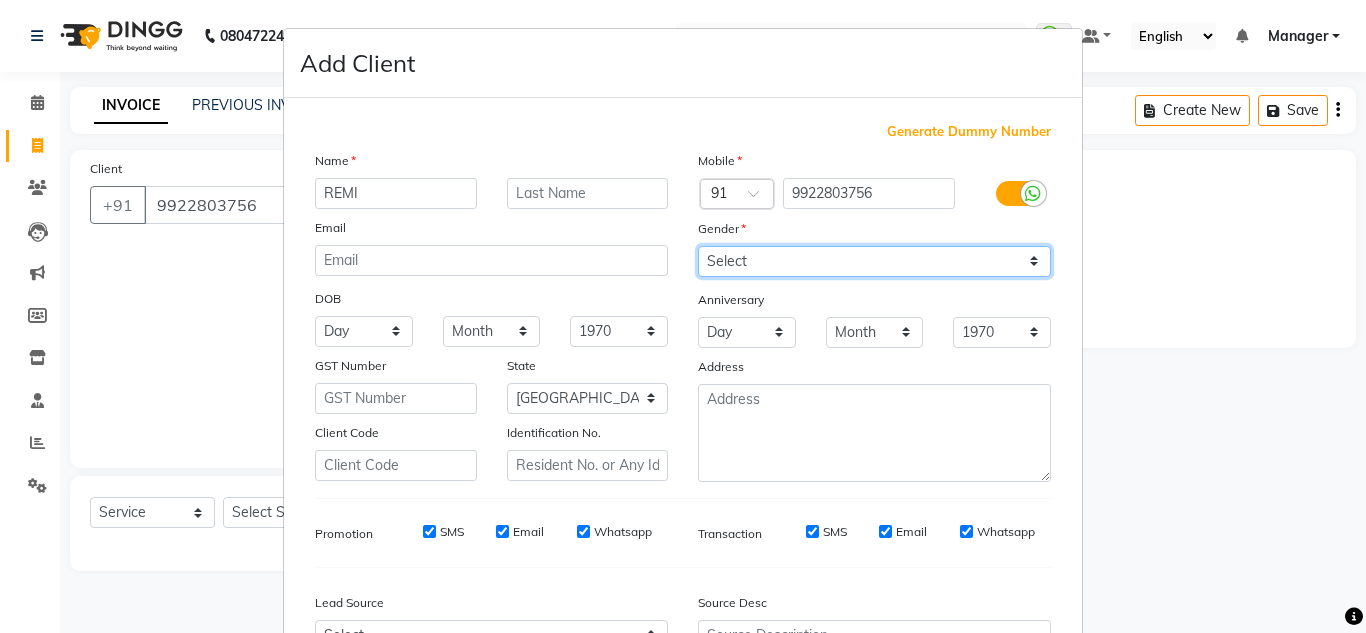 select on "[DEMOGRAPHIC_DATA]" 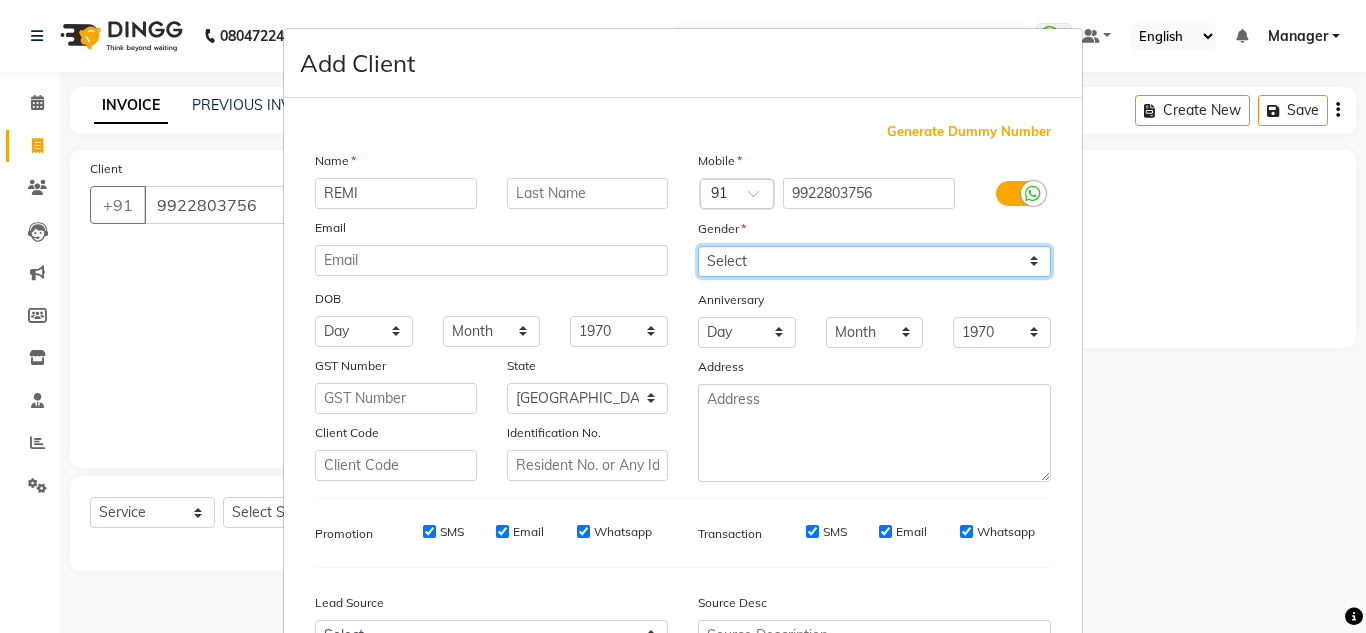 click on "Select [DEMOGRAPHIC_DATA] [DEMOGRAPHIC_DATA] Other Prefer Not To Say" at bounding box center [874, 261] 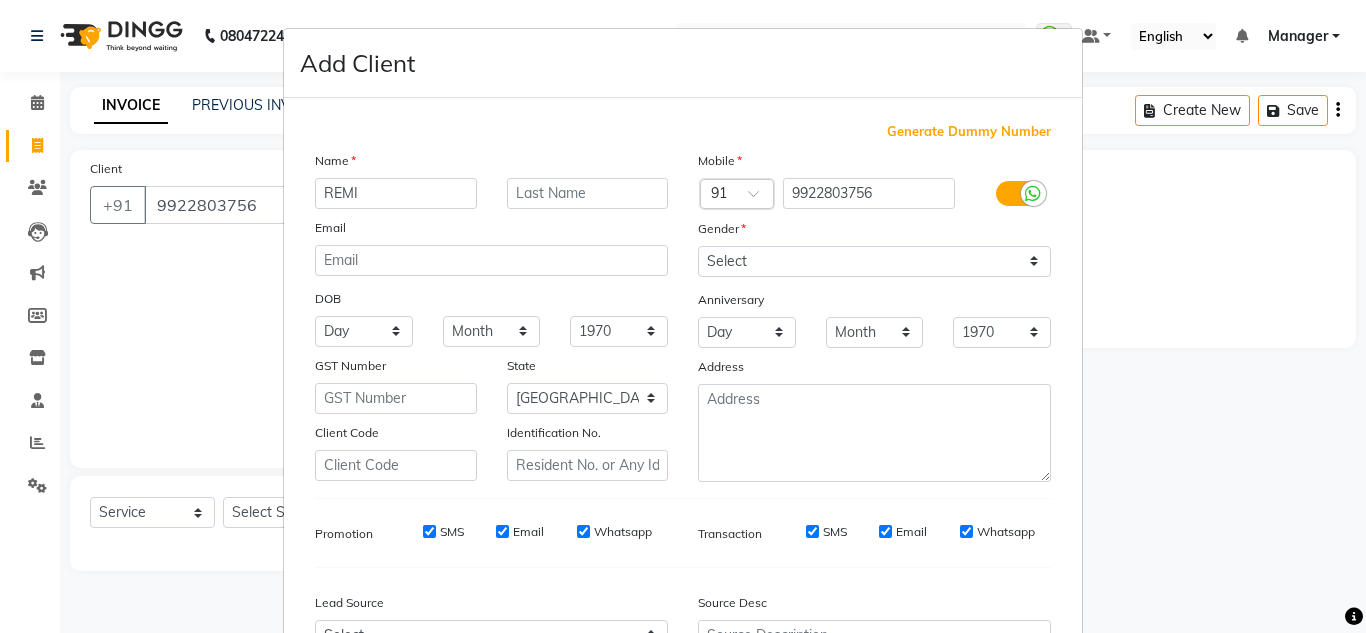 drag, startPoint x: 1328, startPoint y: 258, endPoint x: 1365, endPoint y: 241, distance: 40.718548 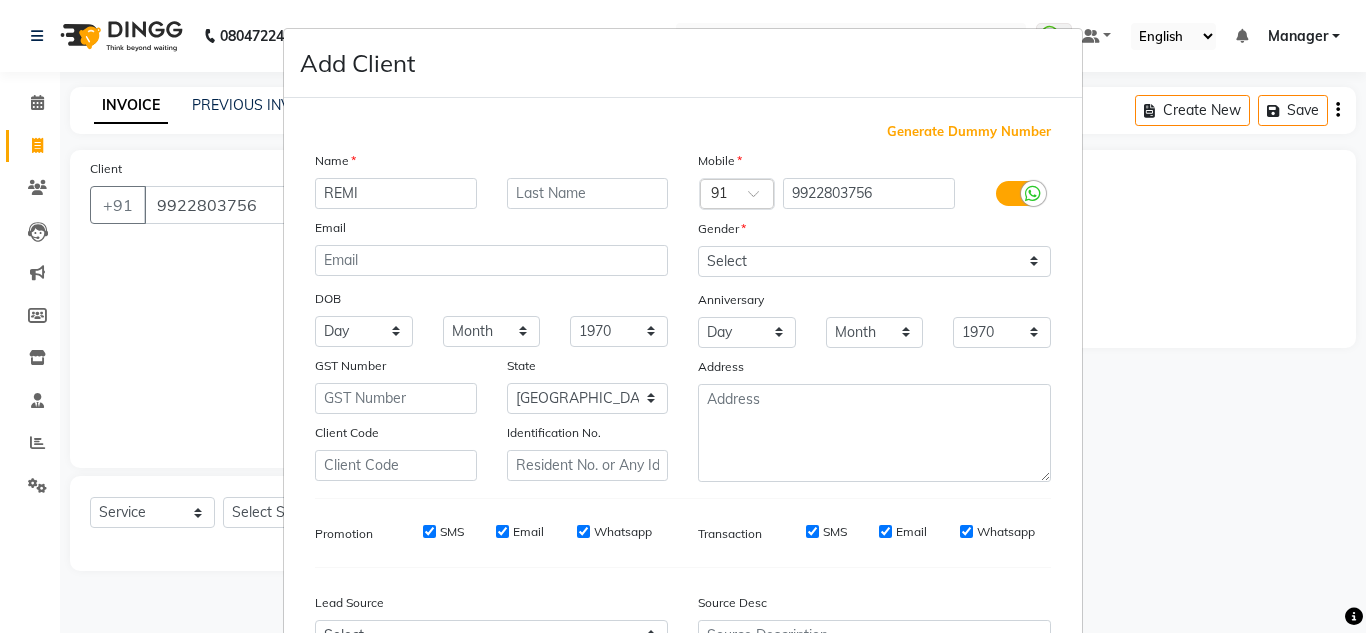 click on "Add Client Generate Dummy Number Name REMI Email DOB Day 01 02 03 04 05 06 07 08 09 10 11 12 13 14 15 16 17 18 19 20 21 22 23 24 25 26 27 28 29 30 31 Month January February March April May June July August September October November [DATE] 1941 1942 1943 1944 1945 1946 1947 1948 1949 1950 1951 1952 1953 1954 1955 1956 1957 1958 1959 1960 1961 1962 1963 1964 1965 1966 1967 1968 1969 1970 1971 1972 1973 1974 1975 1976 1977 1978 1979 1980 1981 1982 1983 1984 1985 1986 1987 1988 1989 1990 1991 1992 1993 1994 1995 1996 1997 1998 1999 2000 2001 2002 2003 2004 2005 2006 2007 2008 2009 2010 2011 2012 2013 2014 2015 2016 2017 2018 2019 2020 2021 2022 2023 2024 GST Number State Select [GEOGRAPHIC_DATA] [GEOGRAPHIC_DATA] [GEOGRAPHIC_DATA] [GEOGRAPHIC_DATA] [GEOGRAPHIC_DATA] [GEOGRAPHIC_DATA] [GEOGRAPHIC_DATA] [GEOGRAPHIC_DATA] and [GEOGRAPHIC_DATA] [GEOGRAPHIC_DATA] [GEOGRAPHIC_DATA] [GEOGRAPHIC_DATA] [GEOGRAPHIC_DATA] [GEOGRAPHIC_DATA] [GEOGRAPHIC_DATA] [GEOGRAPHIC_DATA] [GEOGRAPHIC_DATA] [GEOGRAPHIC_DATA] [GEOGRAPHIC_DATA] [GEOGRAPHIC_DATA] [GEOGRAPHIC_DATA] [GEOGRAPHIC_DATA] [GEOGRAPHIC_DATA] [GEOGRAPHIC_DATA] [GEOGRAPHIC_DATA] [GEOGRAPHIC_DATA] [GEOGRAPHIC_DATA] [GEOGRAPHIC_DATA] [GEOGRAPHIC_DATA] [GEOGRAPHIC_DATA]" at bounding box center (683, 316) 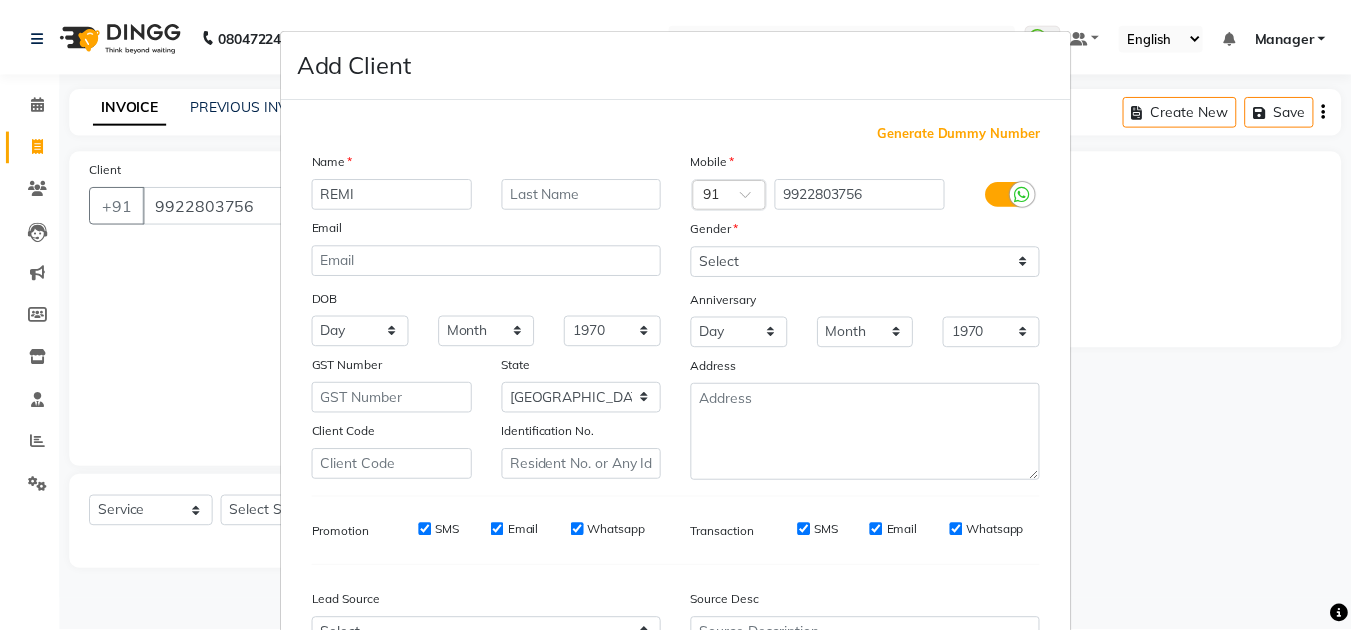 scroll, scrollTop: 216, scrollLeft: 0, axis: vertical 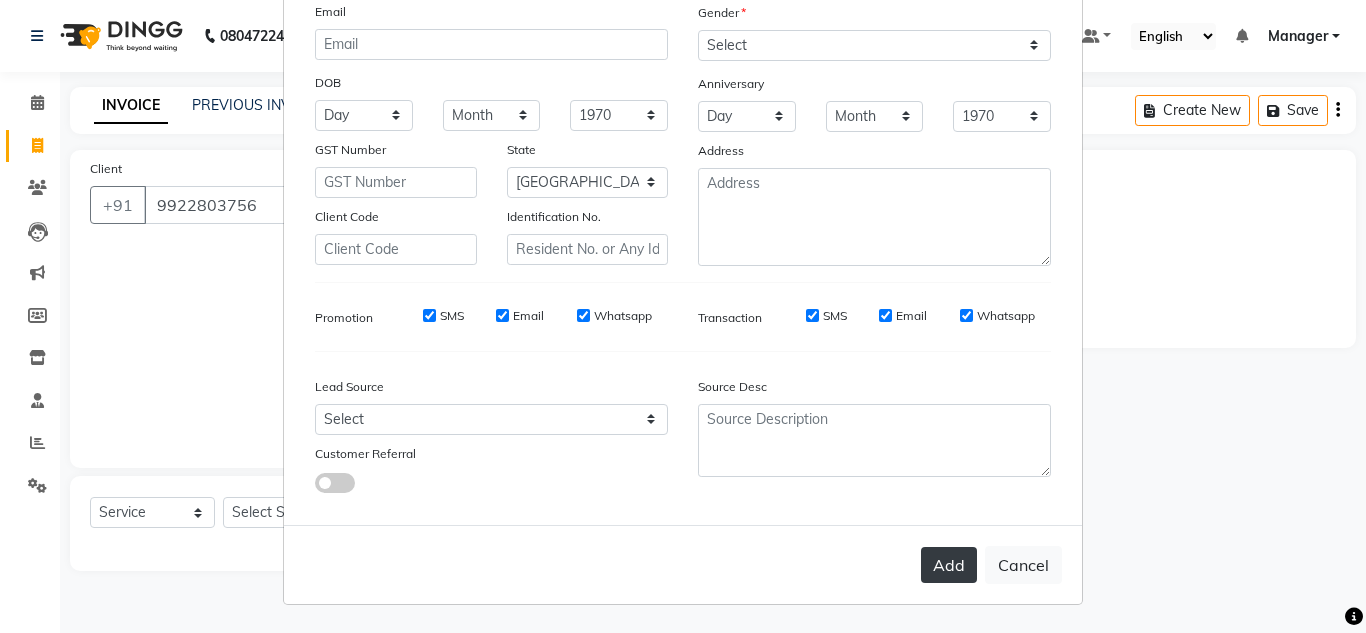 click on "Add" at bounding box center [949, 565] 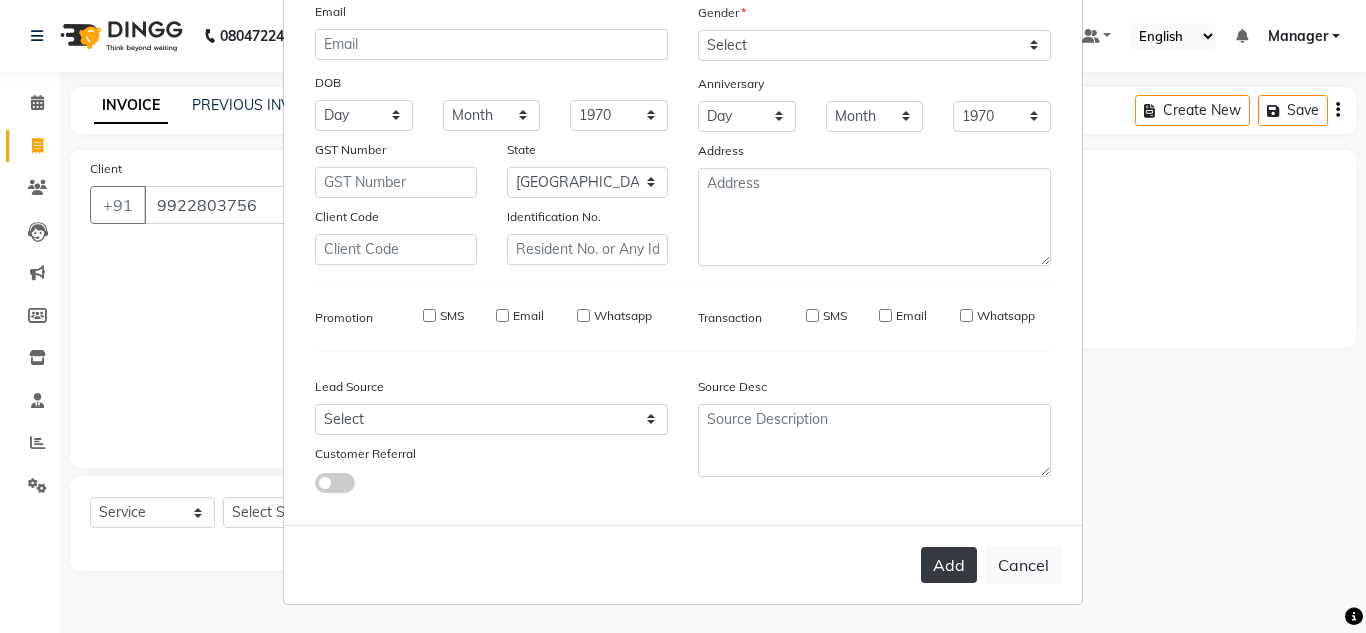 type 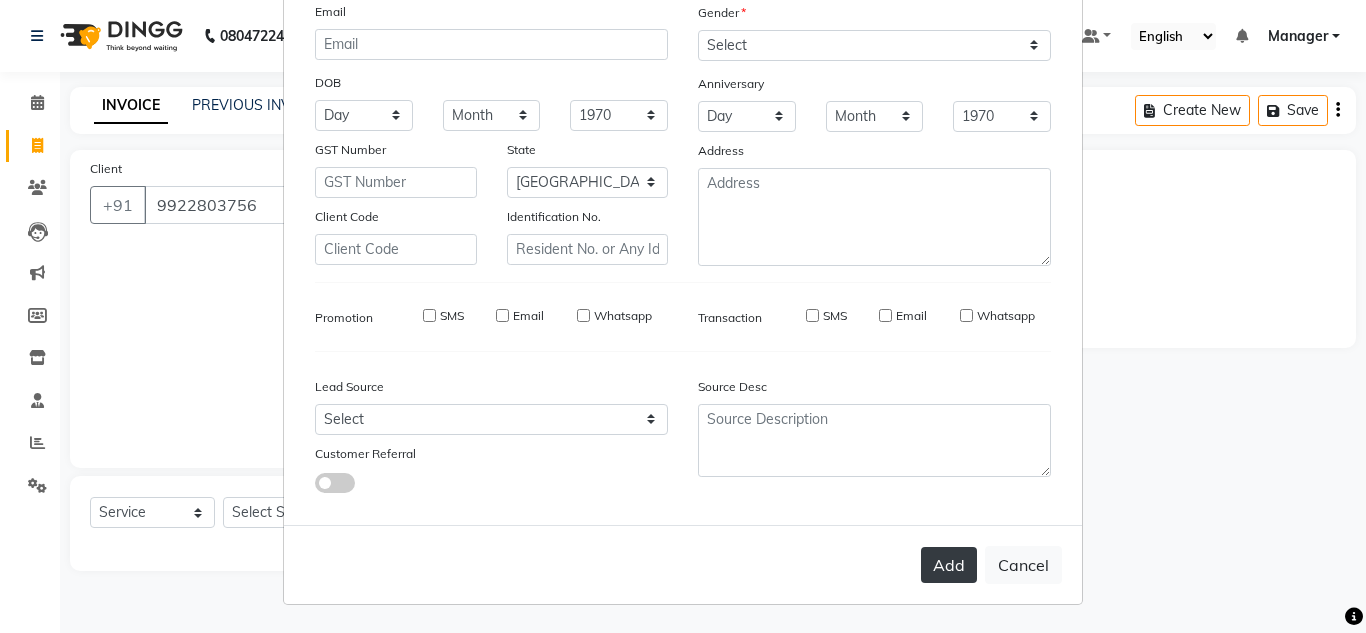 select 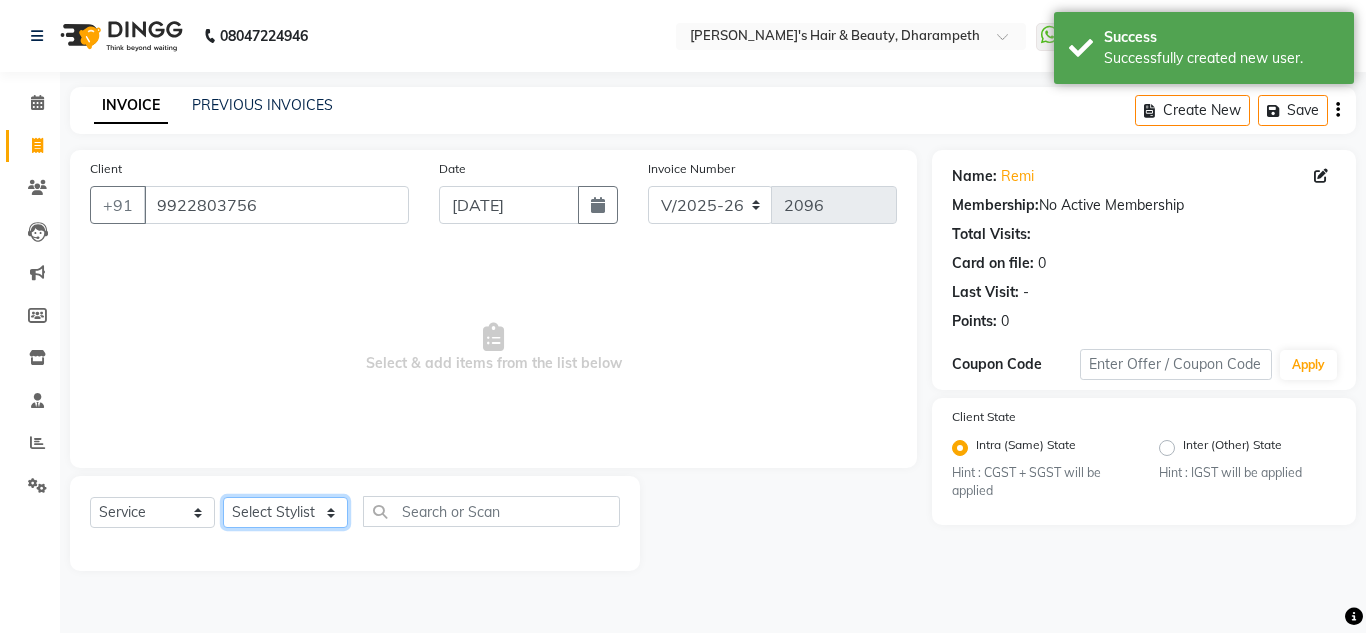 click on "Select Stylist Anuj W [PERSON_NAME] [PERSON_NAME]  Manager [PERSON_NAME] C [PERSON_NAME] S [PERSON_NAME] S Shilpa P Vedant N" 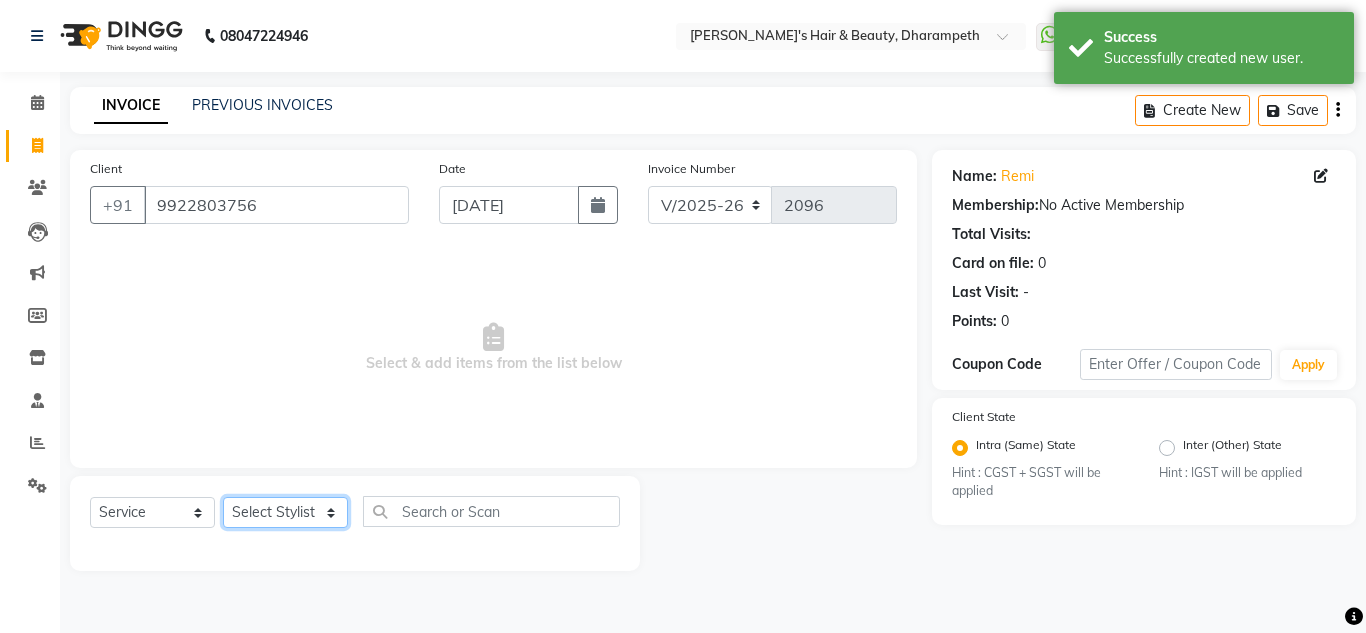 select on "37168" 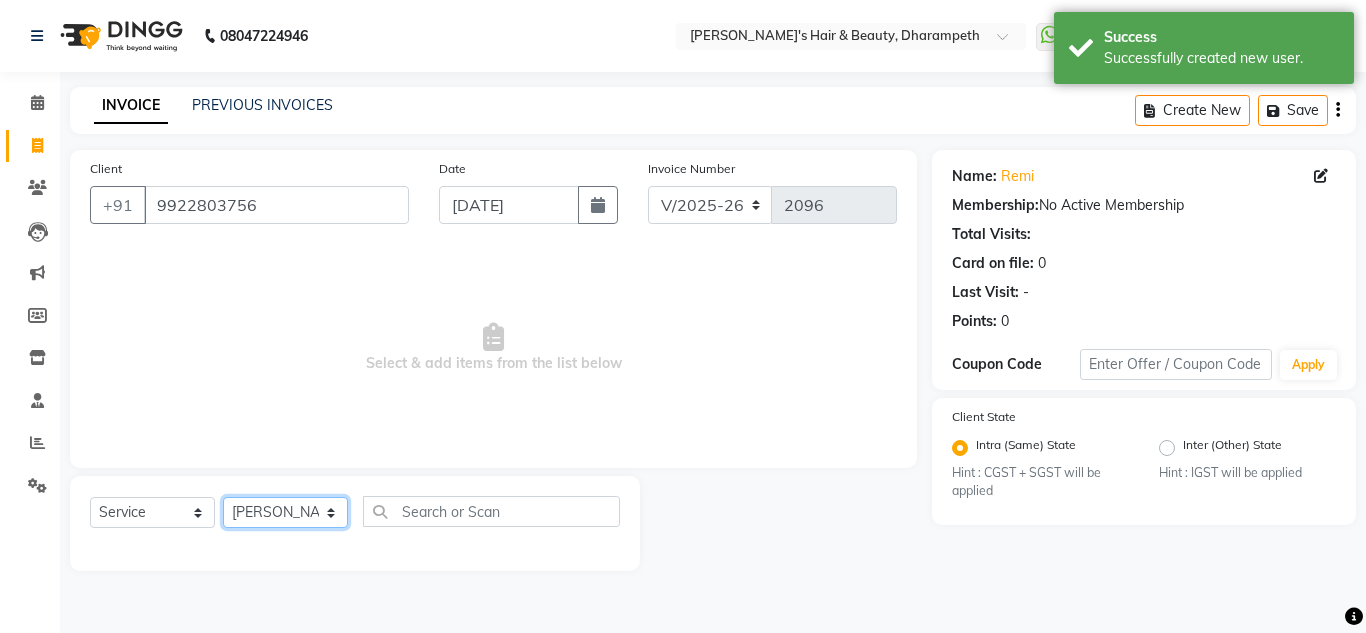 click on "Select Stylist Anuj W [PERSON_NAME] [PERSON_NAME]  Manager [PERSON_NAME] C [PERSON_NAME] S [PERSON_NAME] S Shilpa P Vedant N" 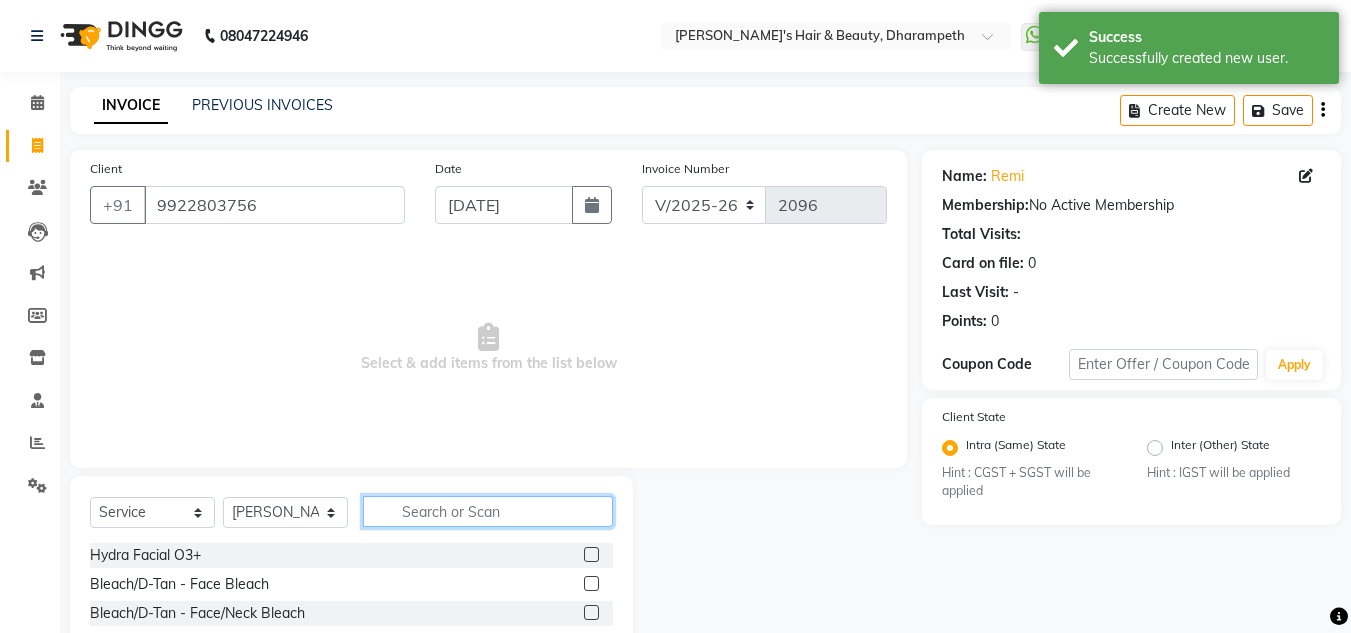 click 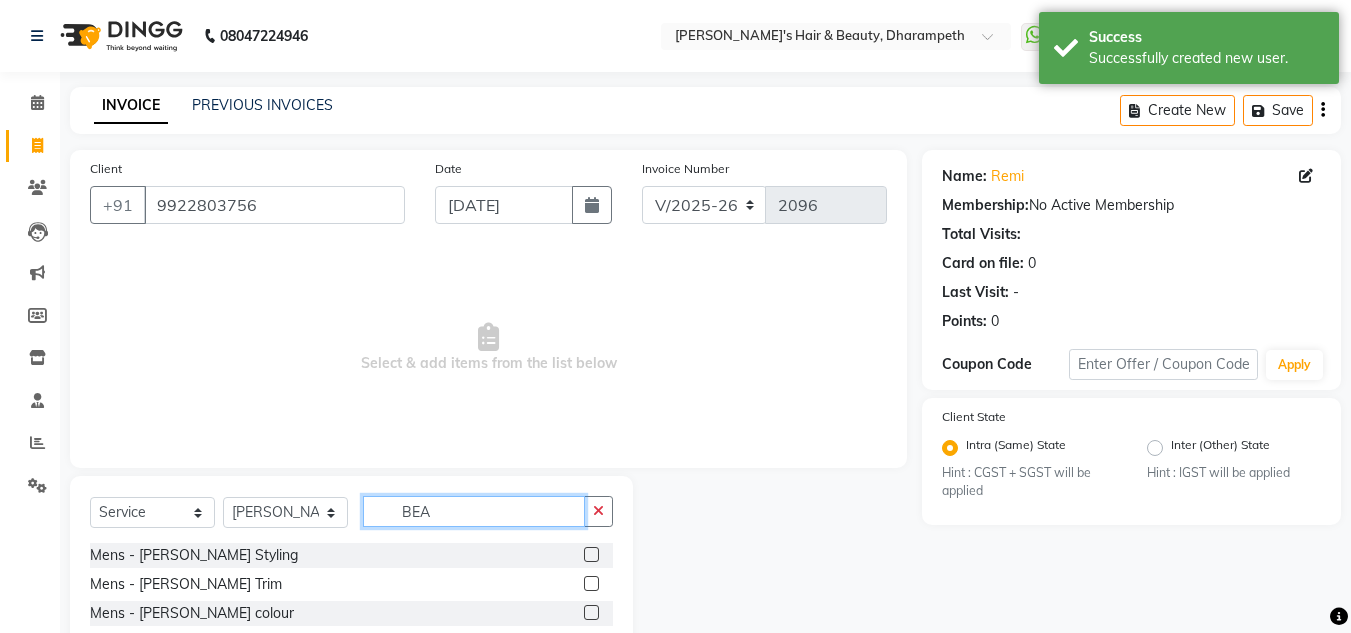 type on "BEA" 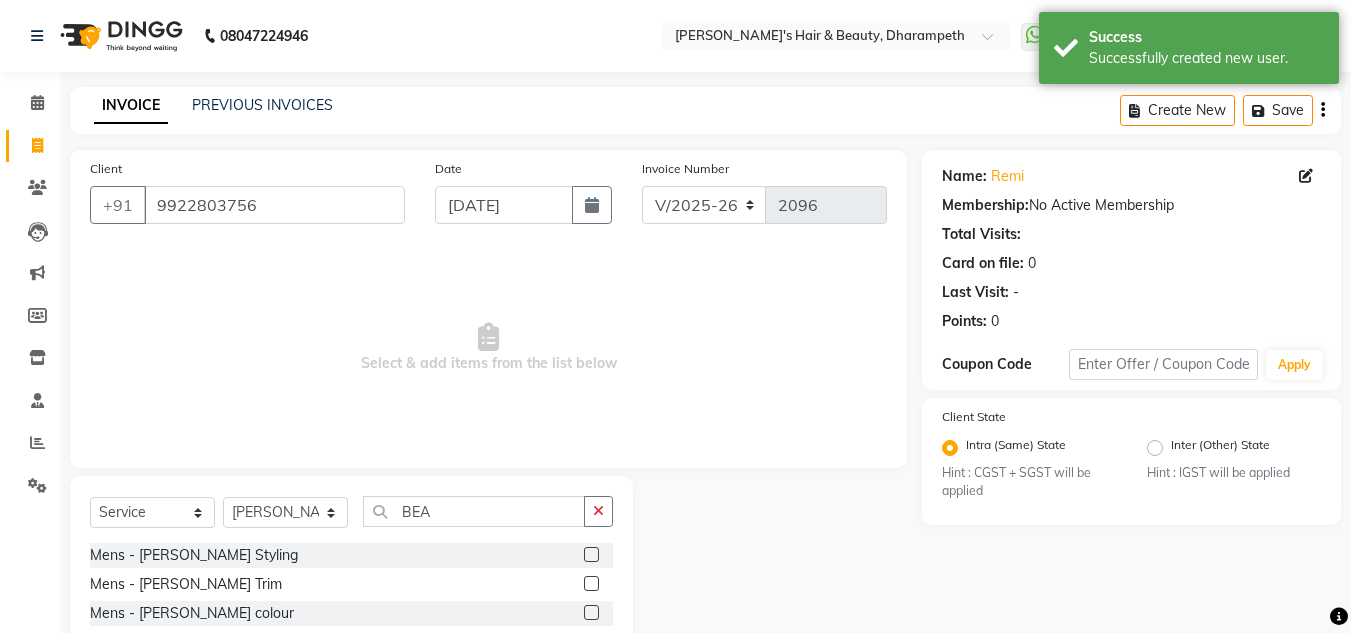 click 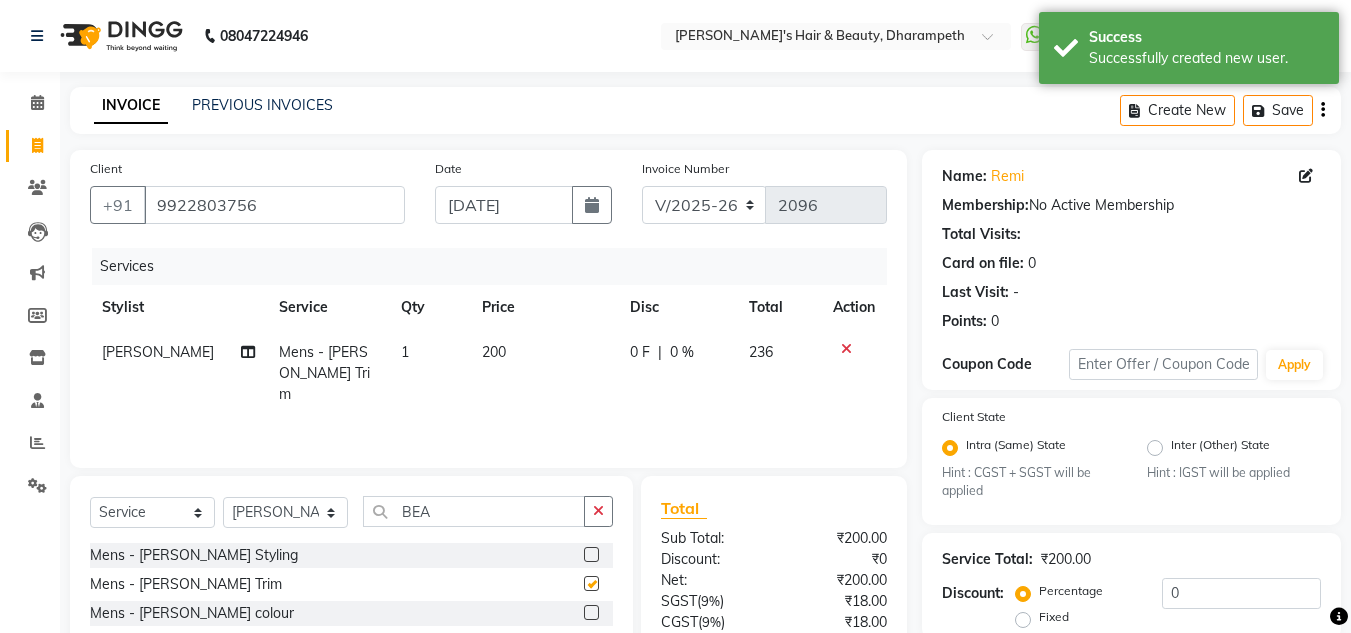 checkbox on "false" 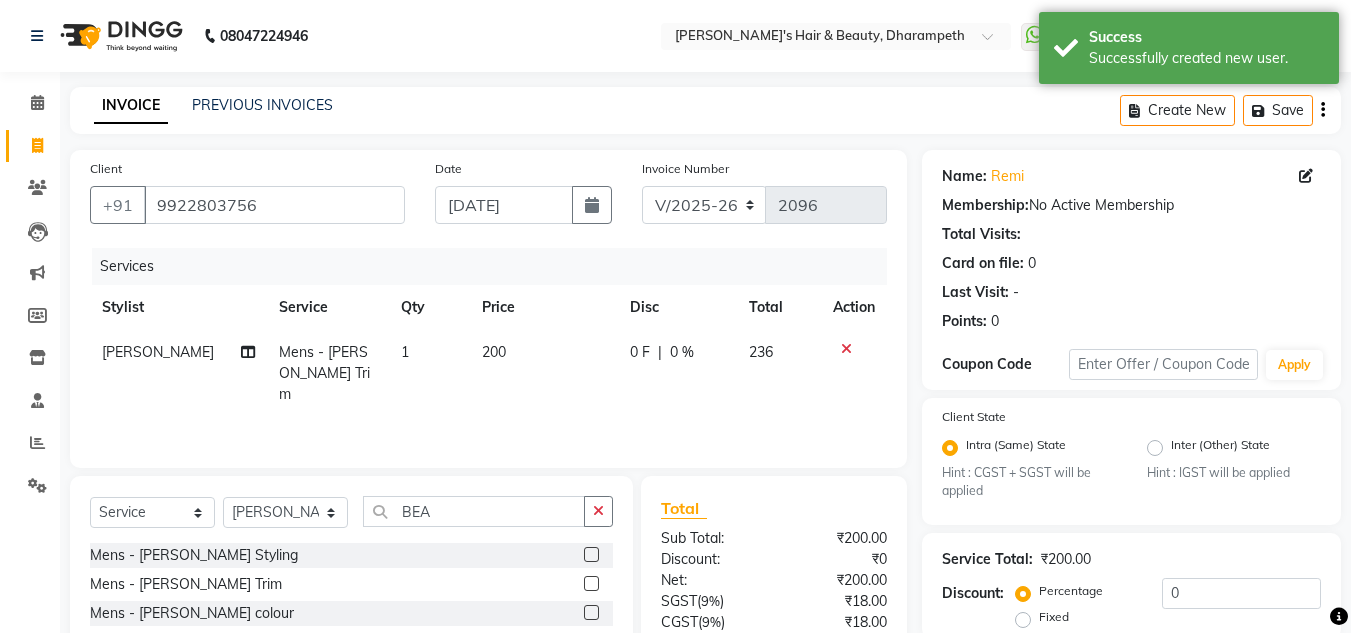 click on "200" 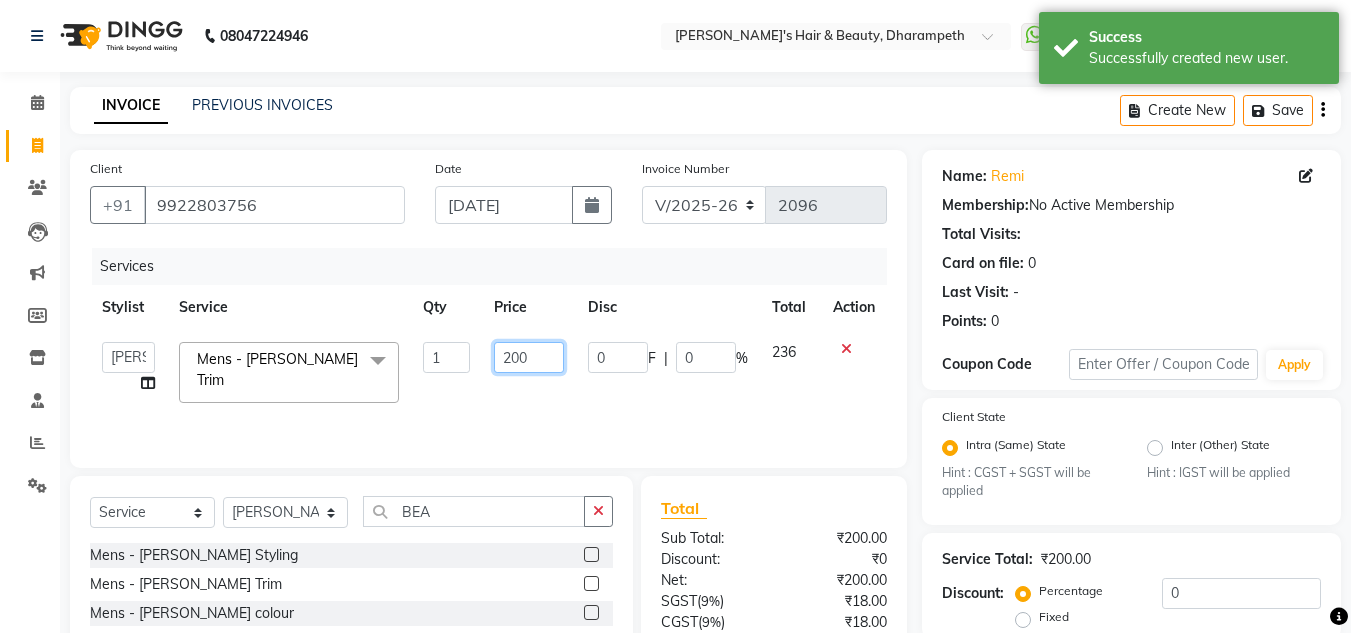drag, startPoint x: 537, startPoint y: 355, endPoint x: 345, endPoint y: 391, distance: 195.34584 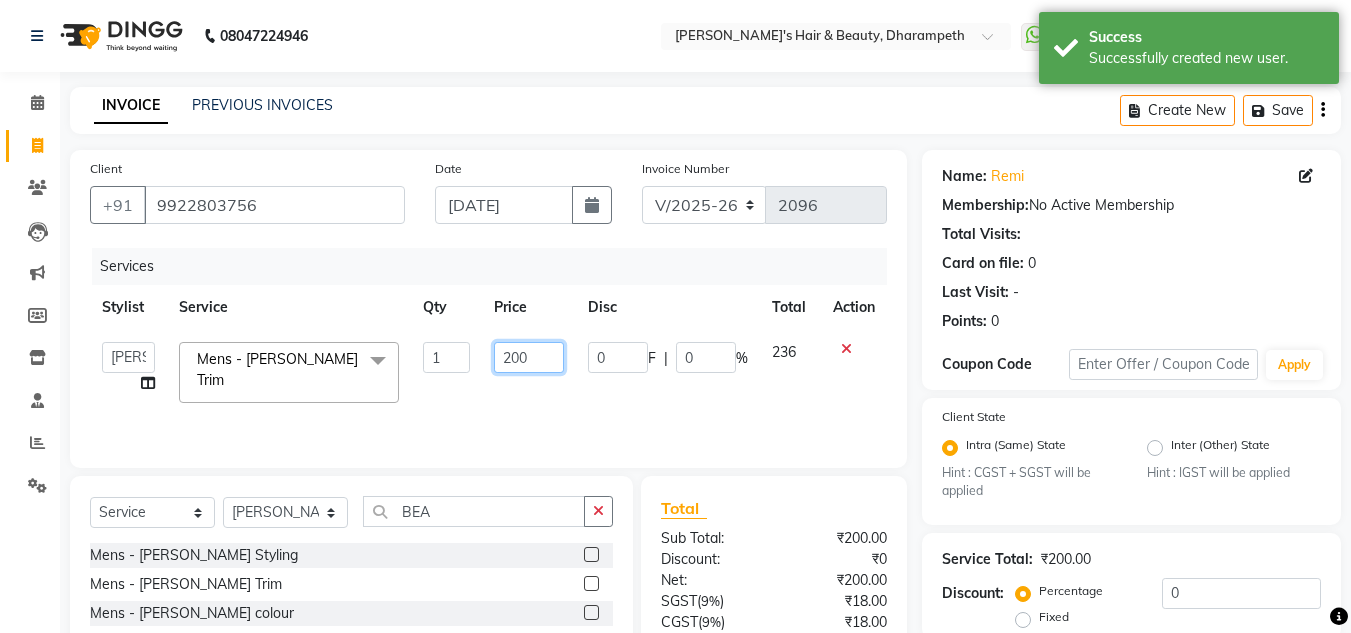 click on "Anuj W   [PERSON_NAME]   [PERSON_NAME]    Manager   [PERSON_NAME] C   [PERSON_NAME] S   [PERSON_NAME] S   Shilpa P   Vedant N  Mens - [PERSON_NAME] Trim  x Hydra Facial O3+ Bleach/D-Tan - Face  Bleach Bleach/D-Tan - Face/Neck Bleach Bleach/D-Tan - Full Body Bleach Bleach/D-Tan - Hand Bleach Bleach/D-Tan - Legs Bleach Bleach/D-Tan - O3 D-Tan Bleach/D-Tan - Raga D- Tan NANO PLASTIA SHOULDER LENGTH Mintree Tan- Go Manicure Mintree Tan-Go Pedicure TIP Deep Conditioning  Whitening Facial O3+ Facial Mediceuticals dand treatment BOOKING AMT OF SERVICE Fibre Complex Treatment [DEMOGRAPHIC_DATA] Lower Lips -Threading Knot Free Service Blow Dry - Blow Dry Below Shoulder Length Blow Dry - Blow Dry Shoulder Length Blow Dry - Blow Dry Waist Length Clean Up - Aroma Clean Up Clean Up - Herbal Cleanup Clean Up - Instglow Claenup Clean Up - O3 Pore Clean Up Clean Up - Vlcc Gold Clean Up Clean Up - D Tan Clean UP Face Pack - Black Mask Charcoal Face Pack - Black Mask O3 Face Pack - O3 Peel Off Face Pack - Thermal Sheet Mask Facial - Anti Tan Facial Nail cut 1" 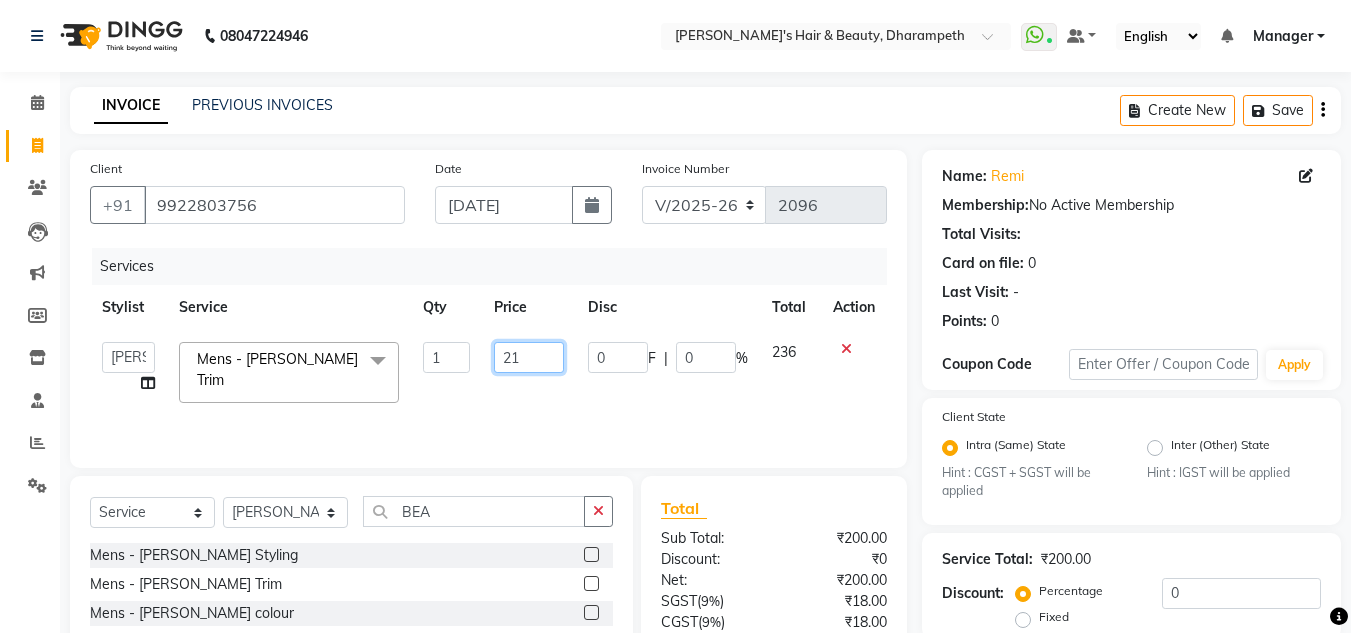 type on "212" 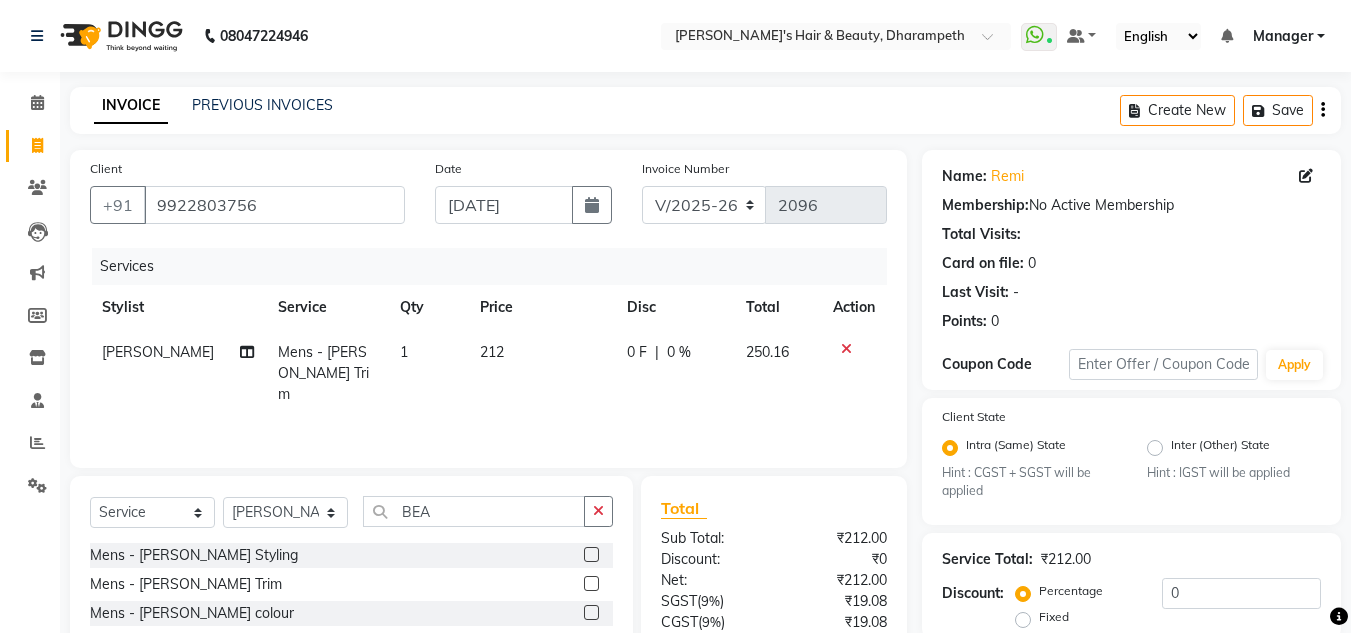 click on "250.16" 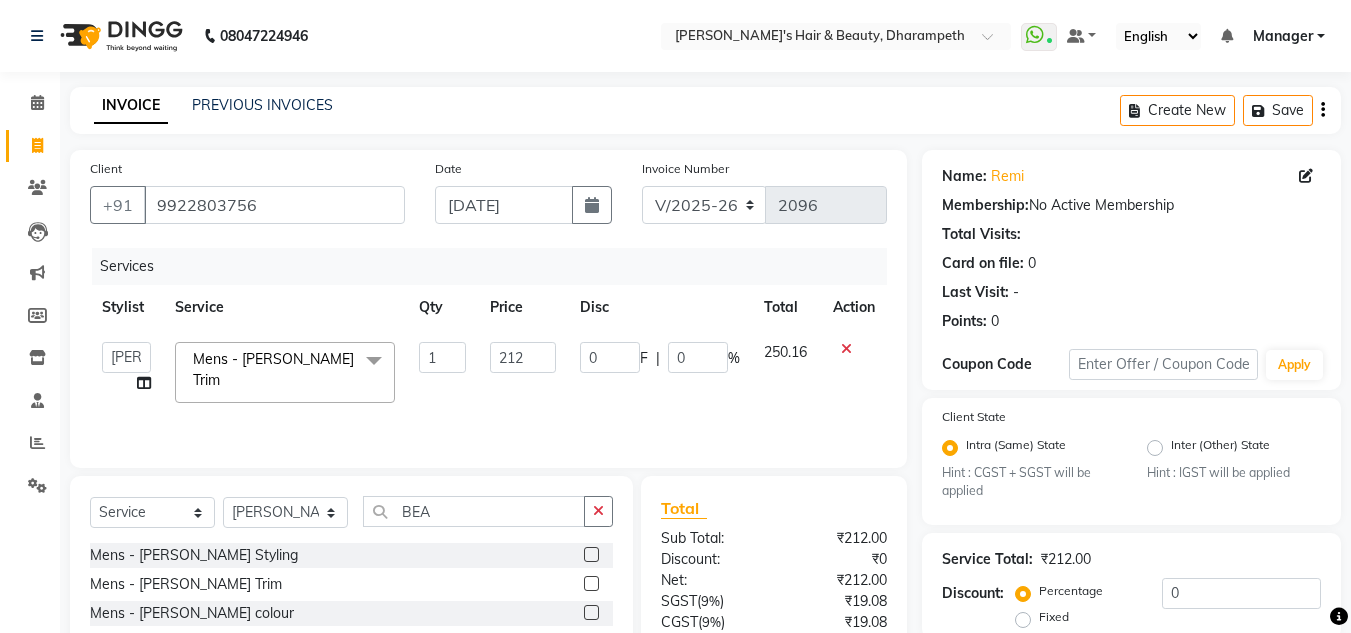 scroll, scrollTop: 188, scrollLeft: 0, axis: vertical 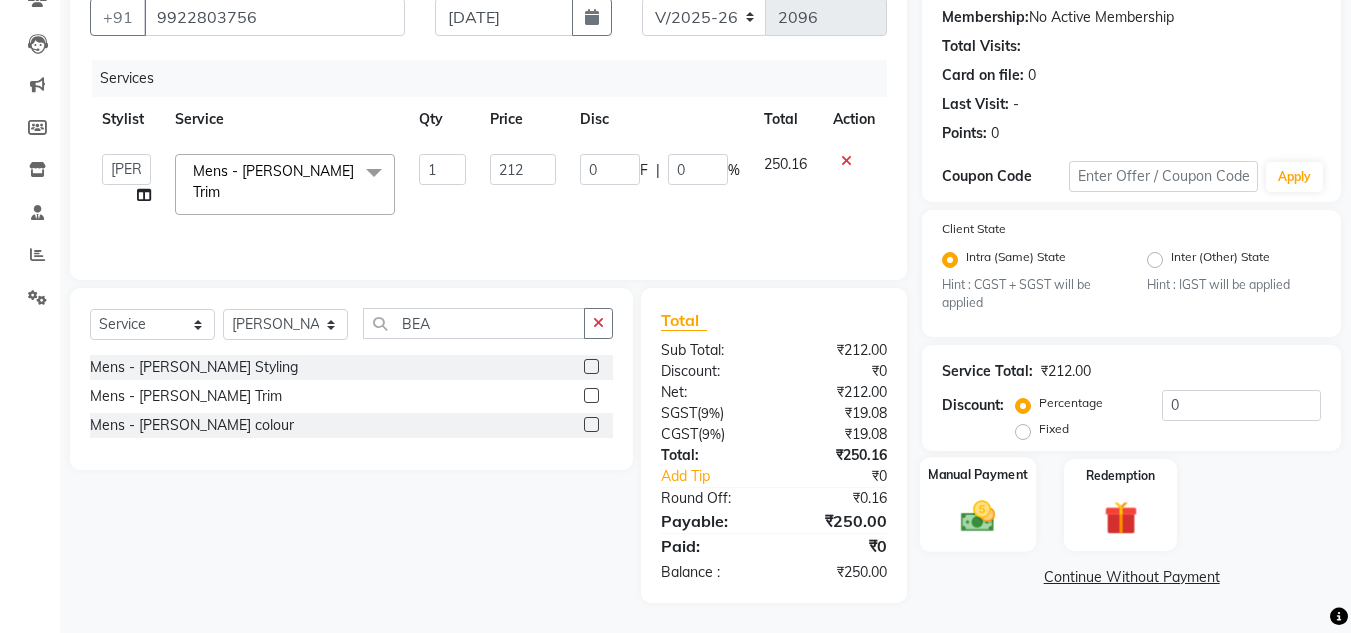 click 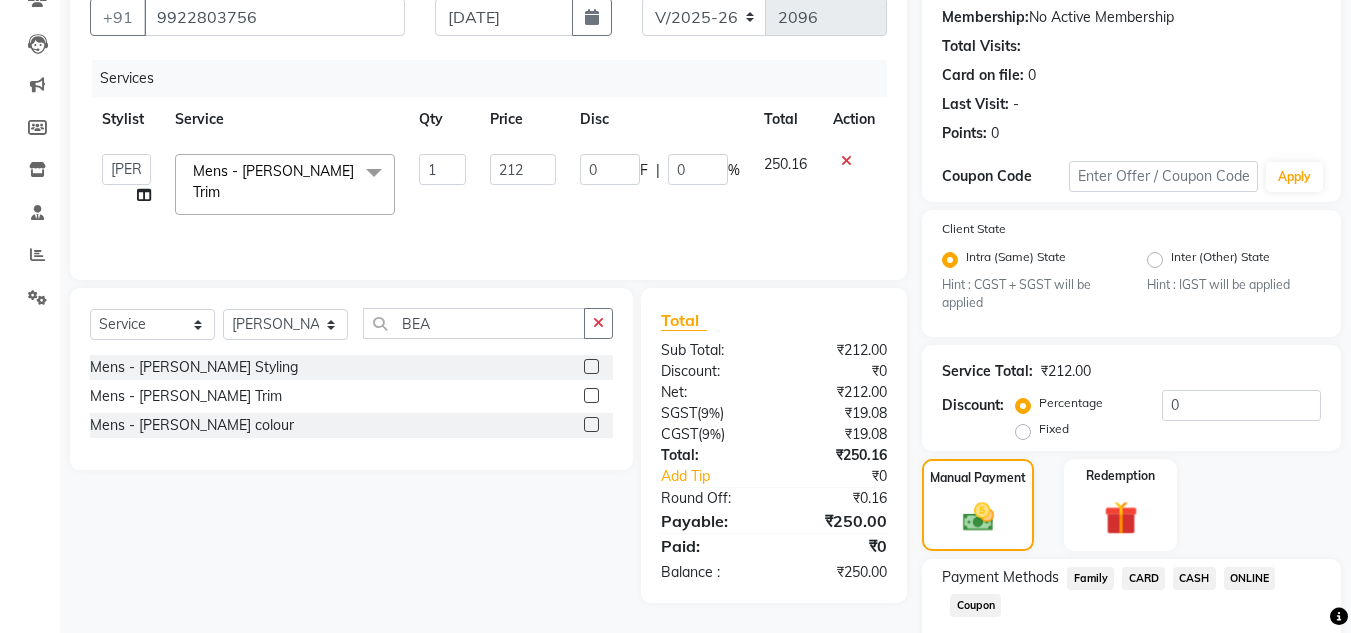 click on "ONLINE" 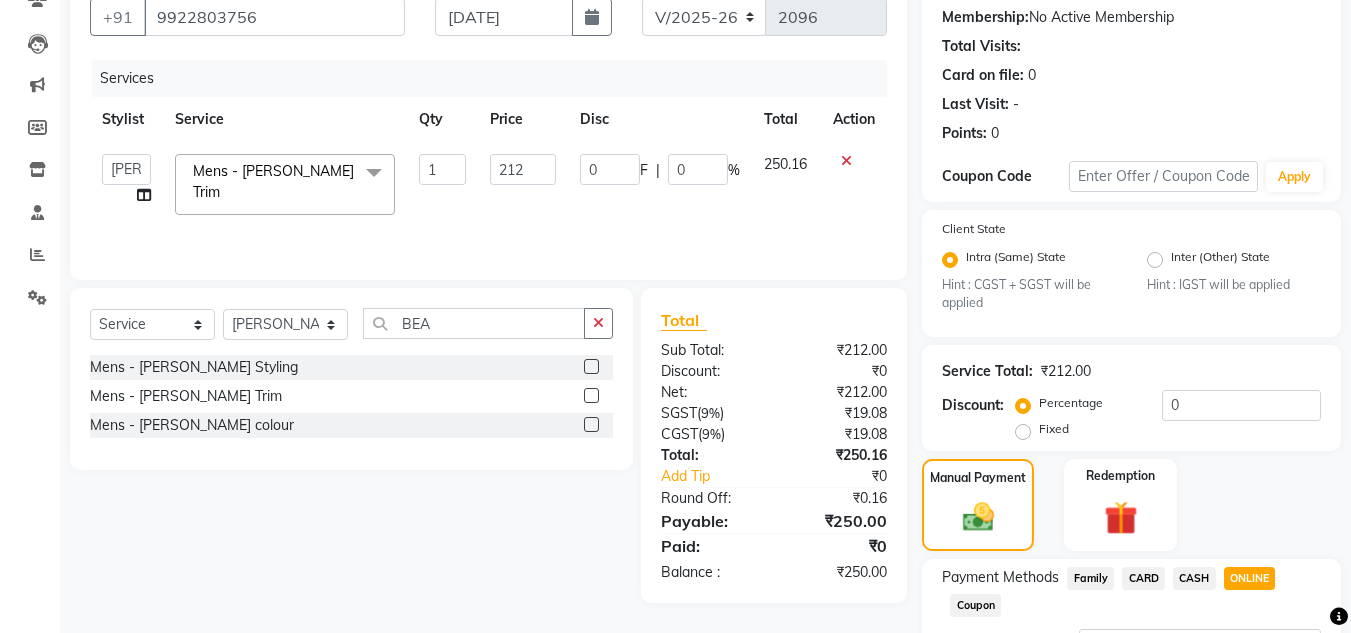 scroll, scrollTop: 361, scrollLeft: 0, axis: vertical 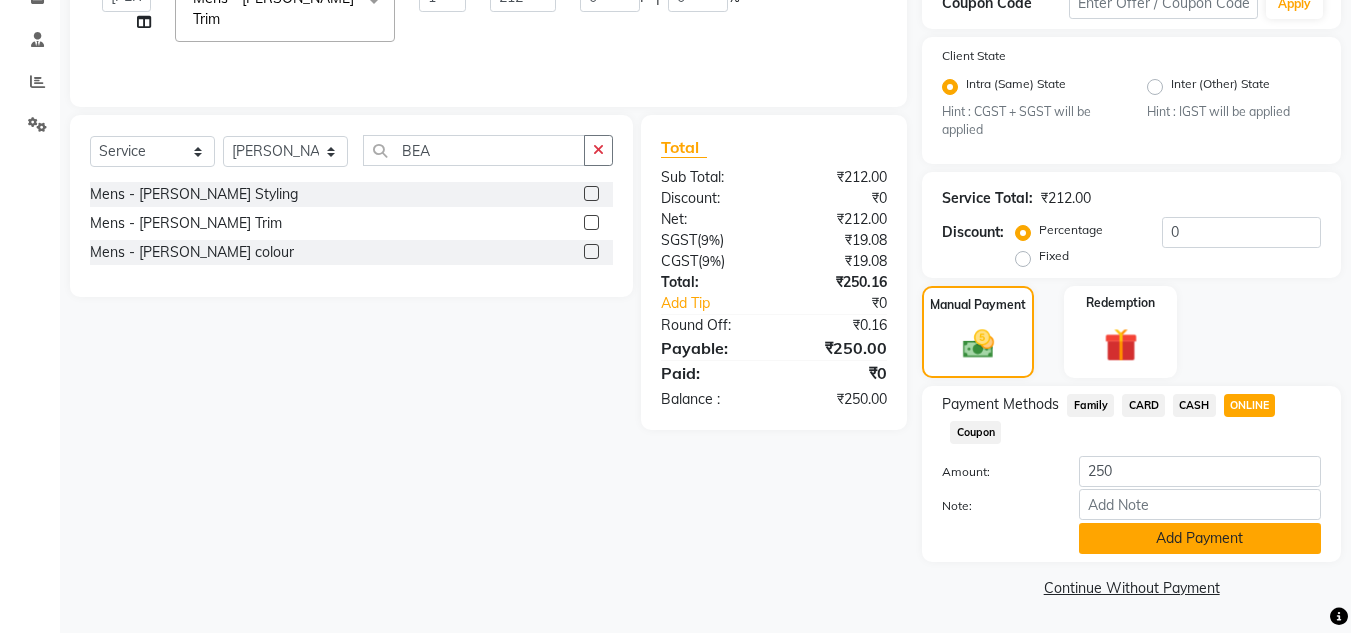 click on "Add Payment" 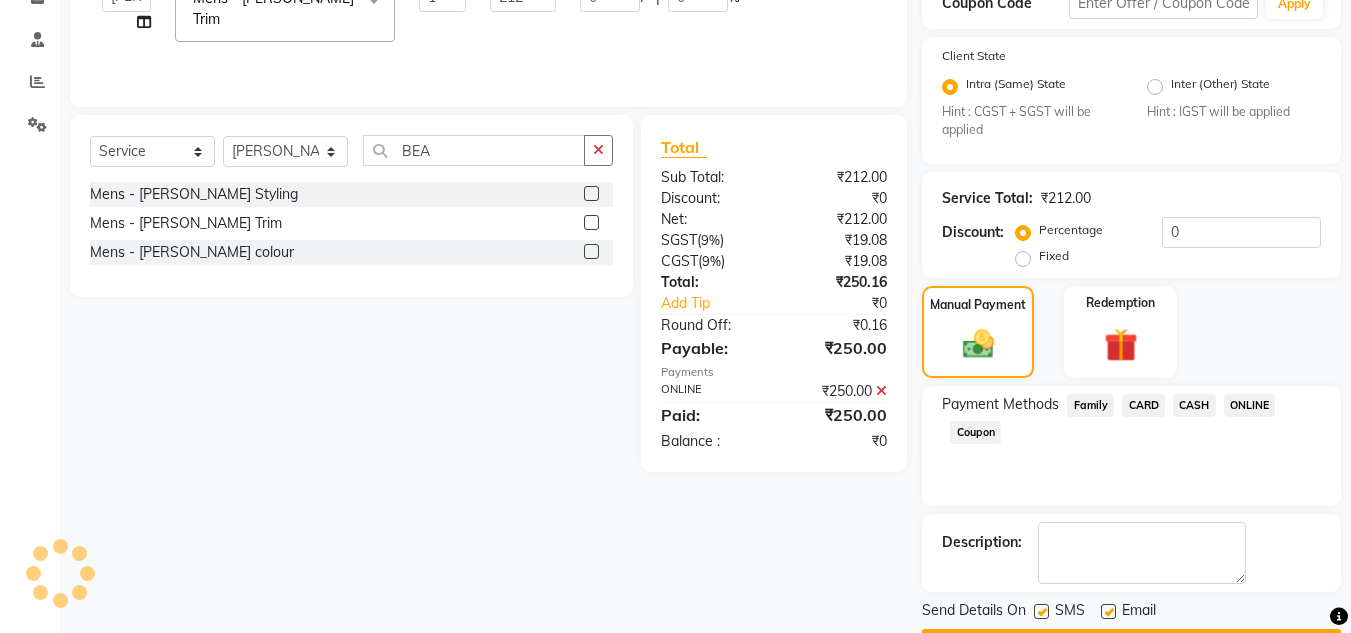scroll, scrollTop: 418, scrollLeft: 0, axis: vertical 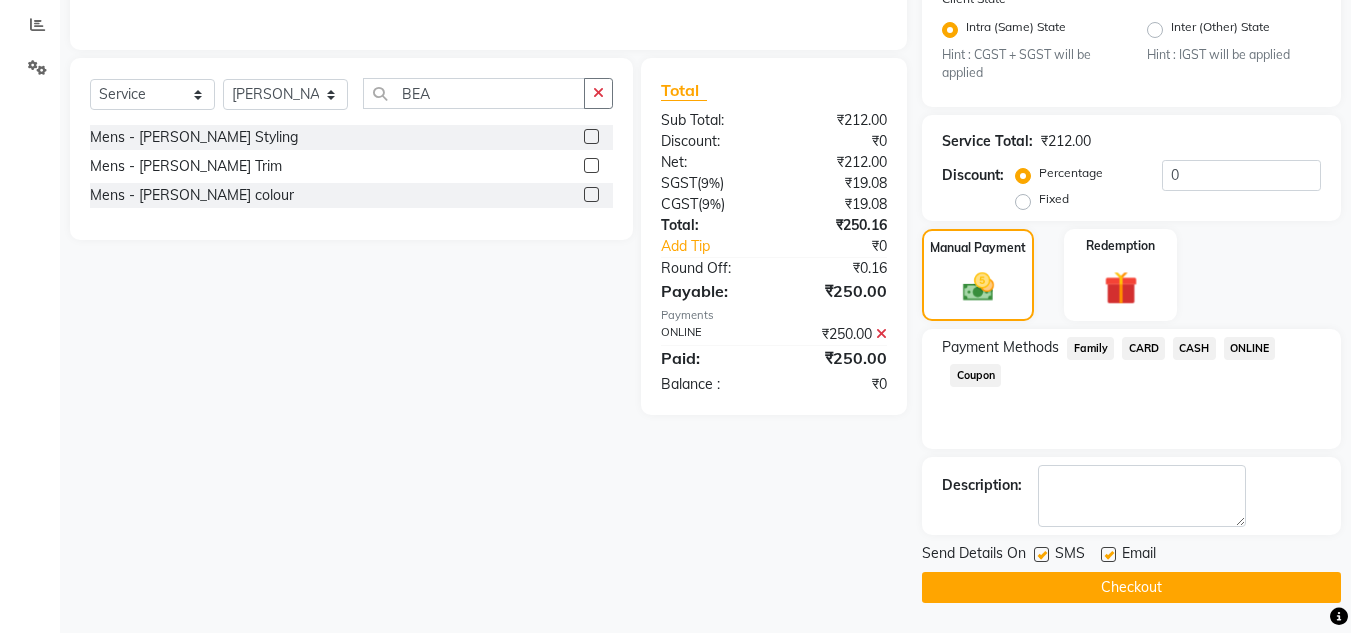 click on "Checkout" 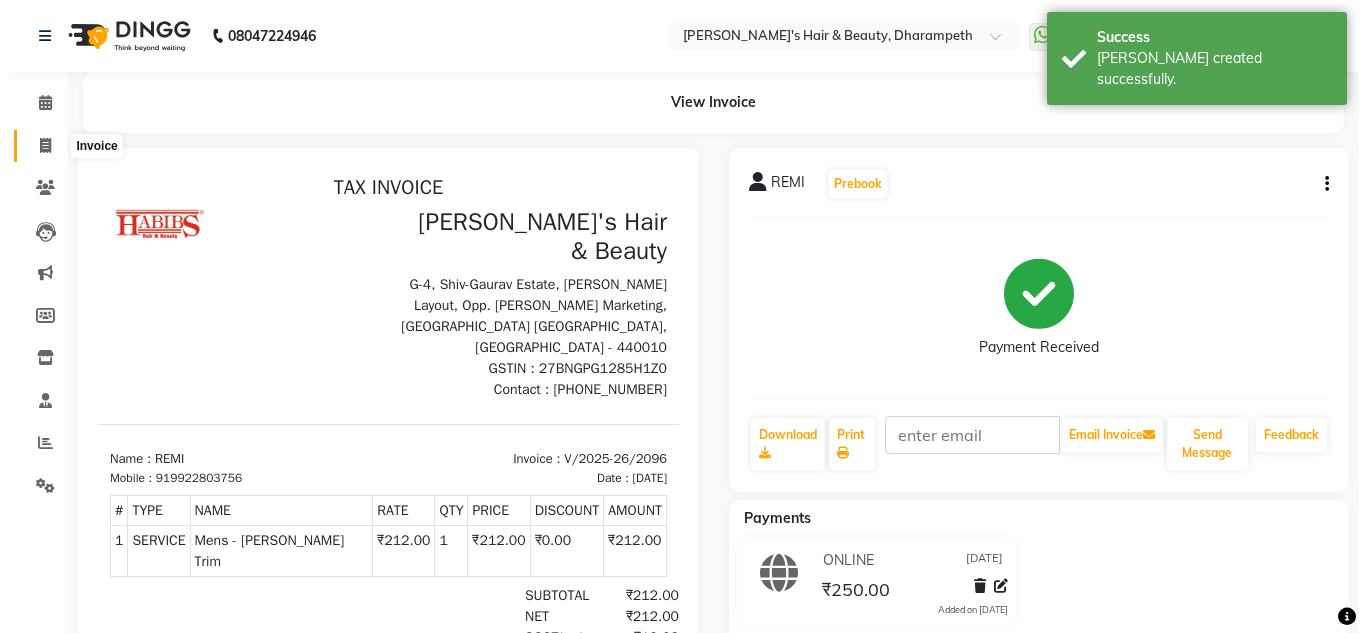 scroll, scrollTop: 0, scrollLeft: 0, axis: both 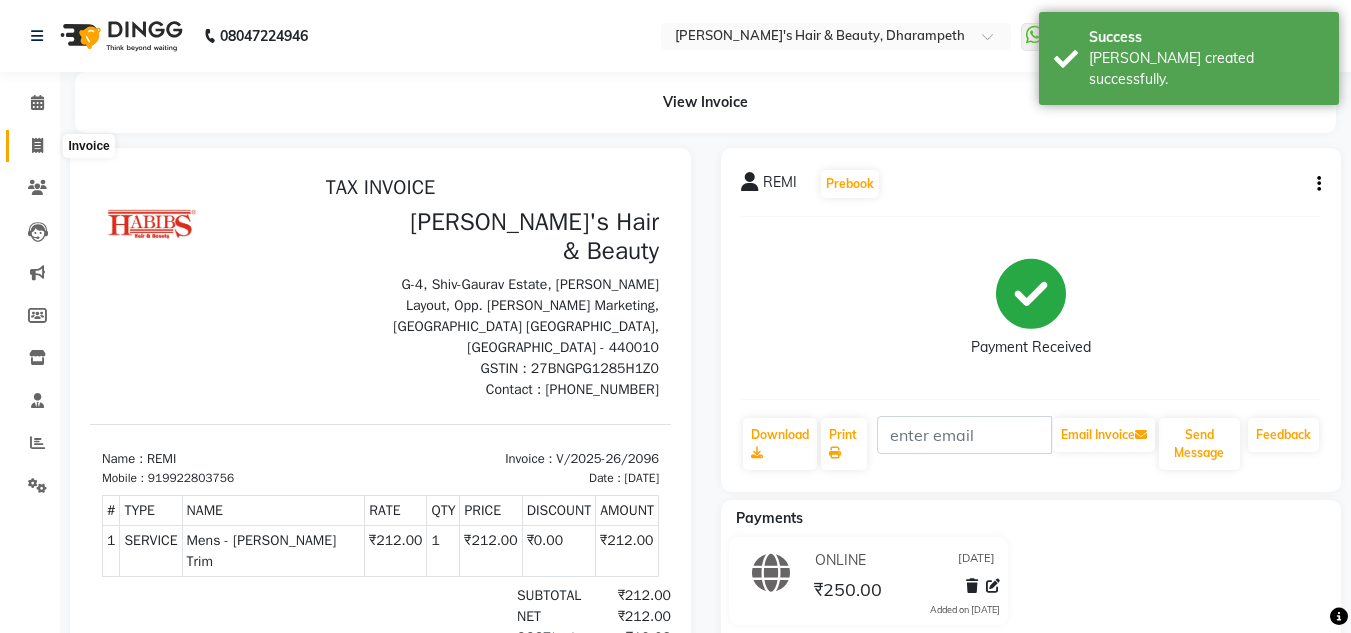 click 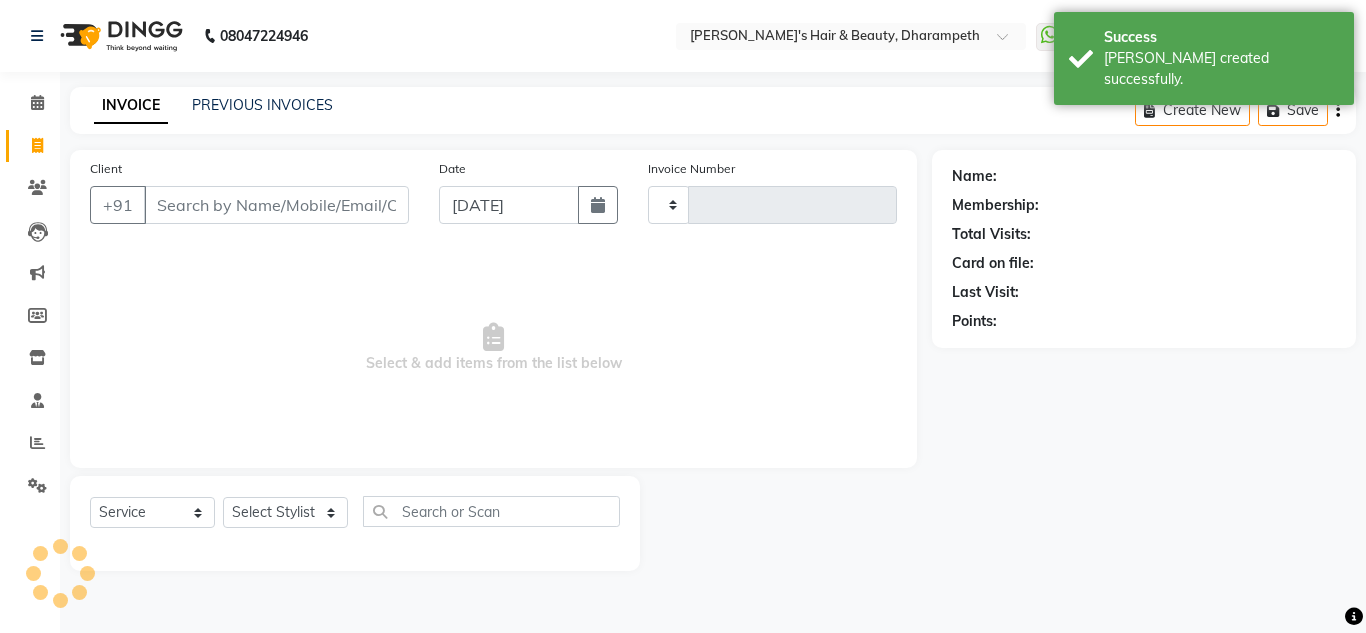 type on "2097" 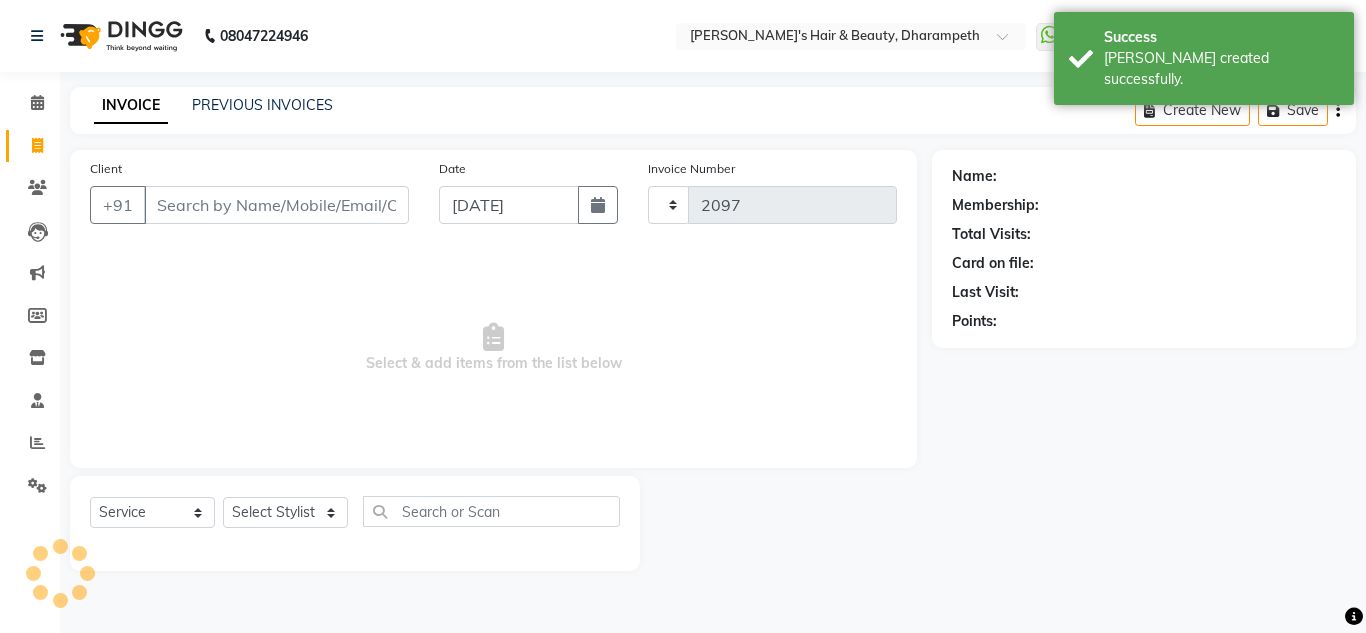 select on "4860" 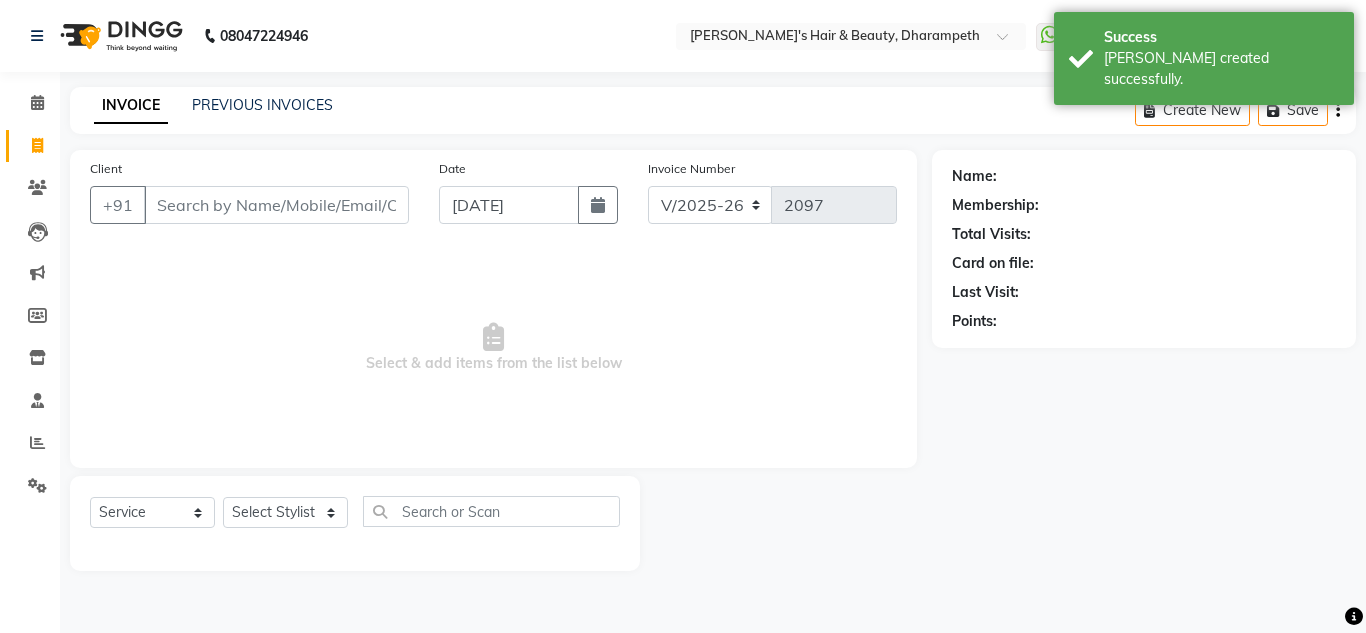 click on "Client" at bounding box center (276, 205) 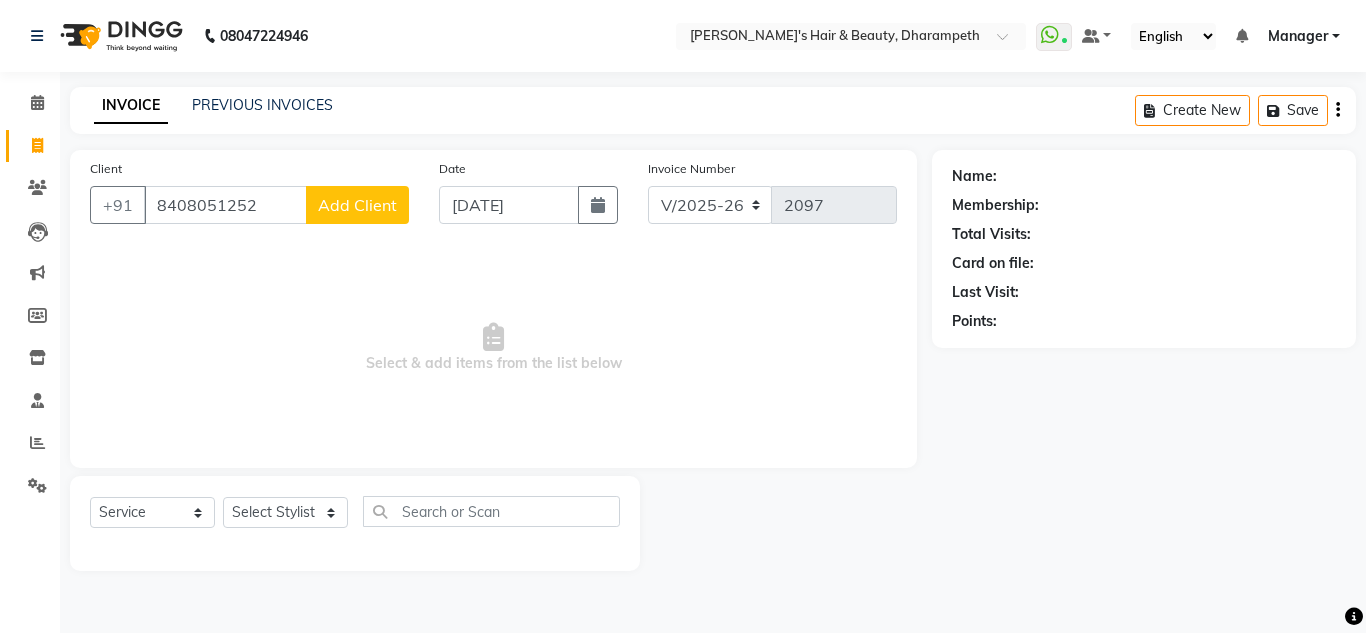 type on "8408051252" 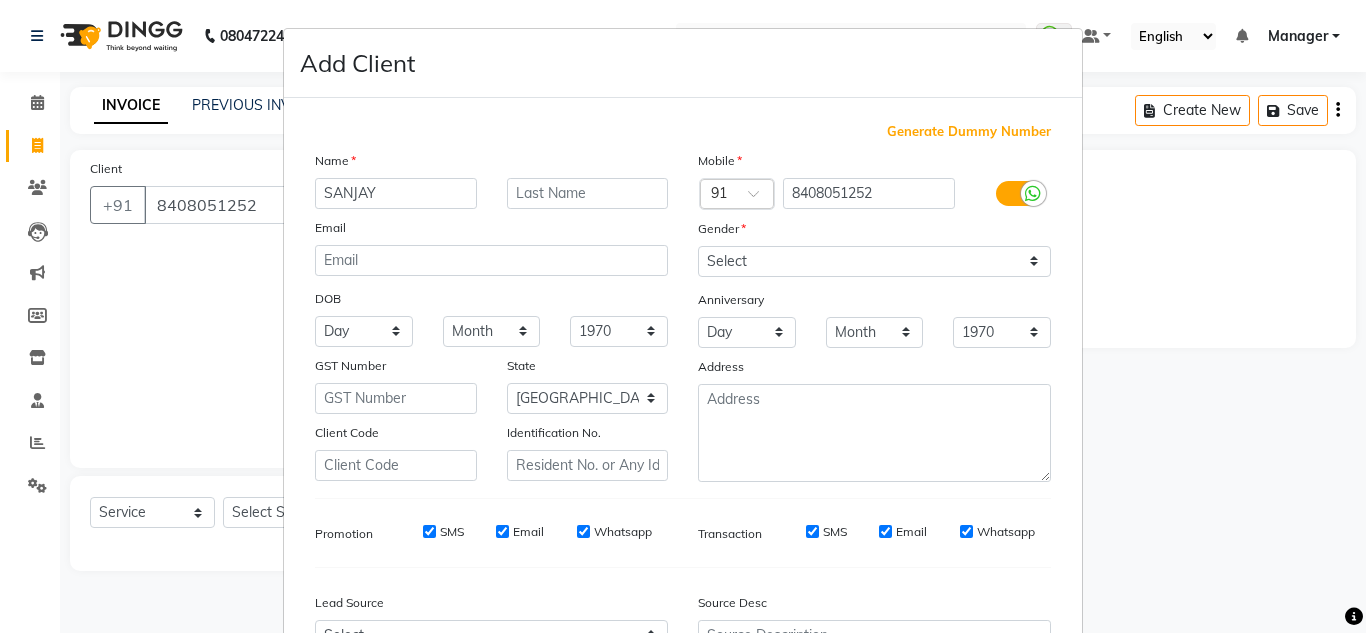 type on "SANJAY" 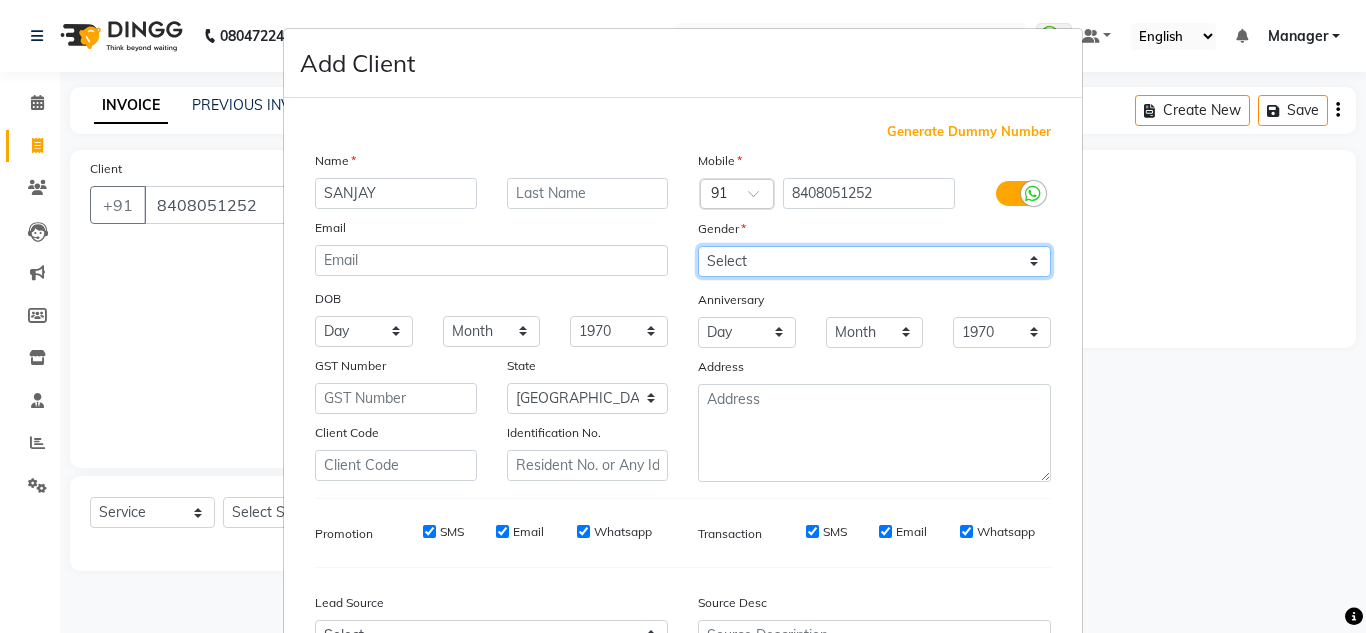 click on "Select [DEMOGRAPHIC_DATA] [DEMOGRAPHIC_DATA] Other Prefer Not To Say" at bounding box center [874, 261] 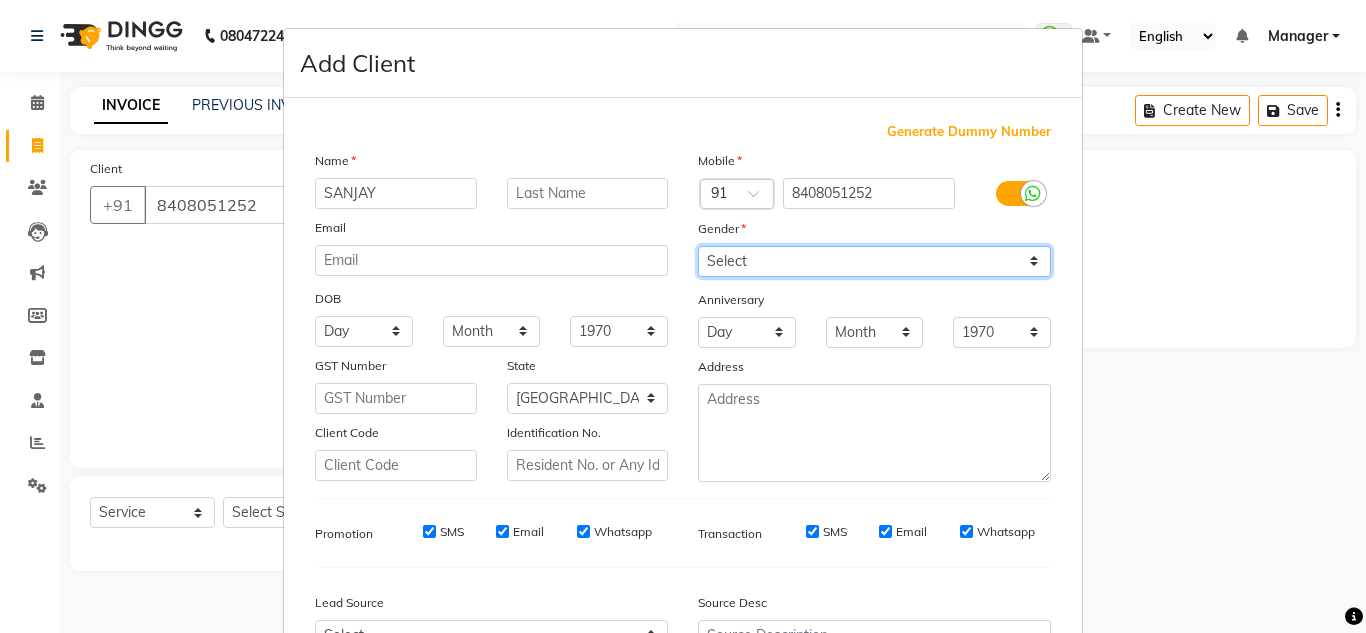 select on "[DEMOGRAPHIC_DATA]" 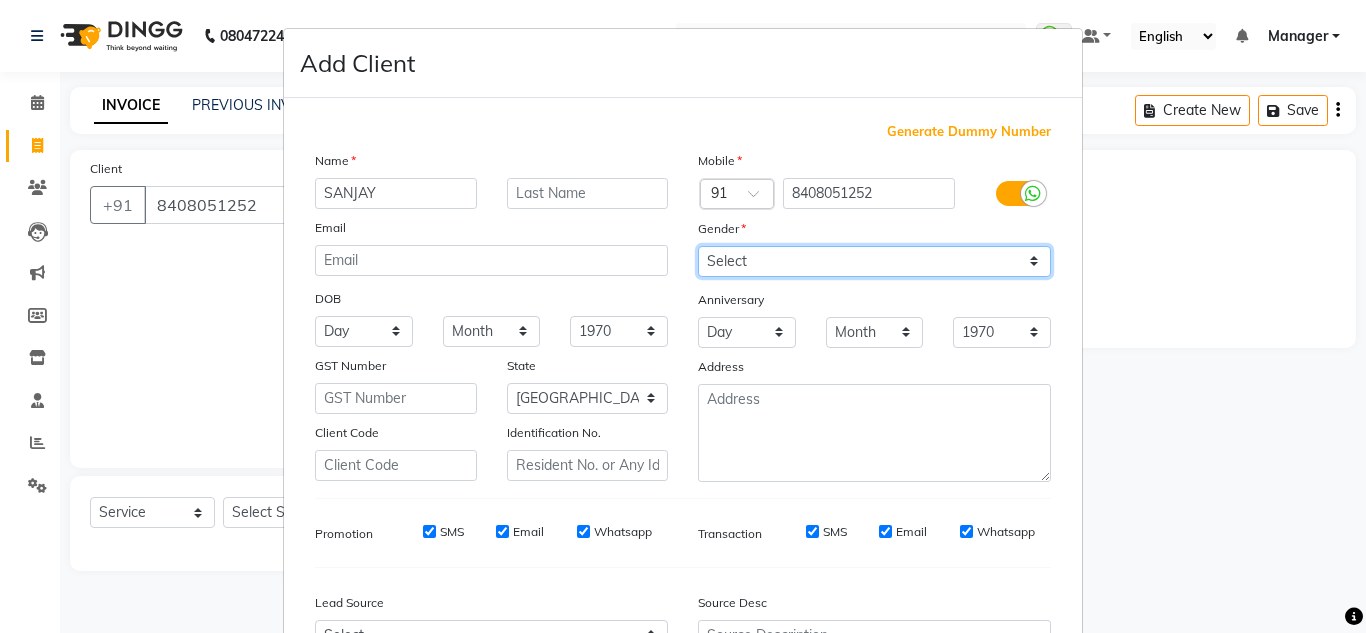click on "Select [DEMOGRAPHIC_DATA] [DEMOGRAPHIC_DATA] Other Prefer Not To Say" at bounding box center (874, 261) 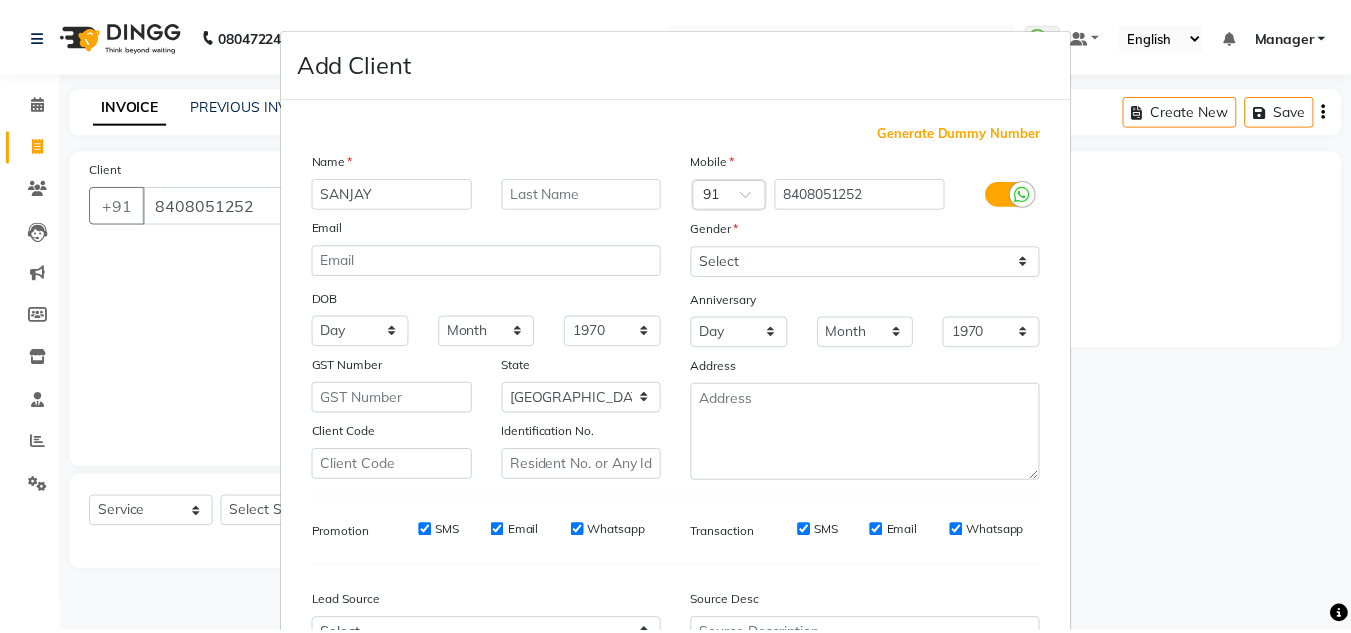 scroll, scrollTop: 216, scrollLeft: 0, axis: vertical 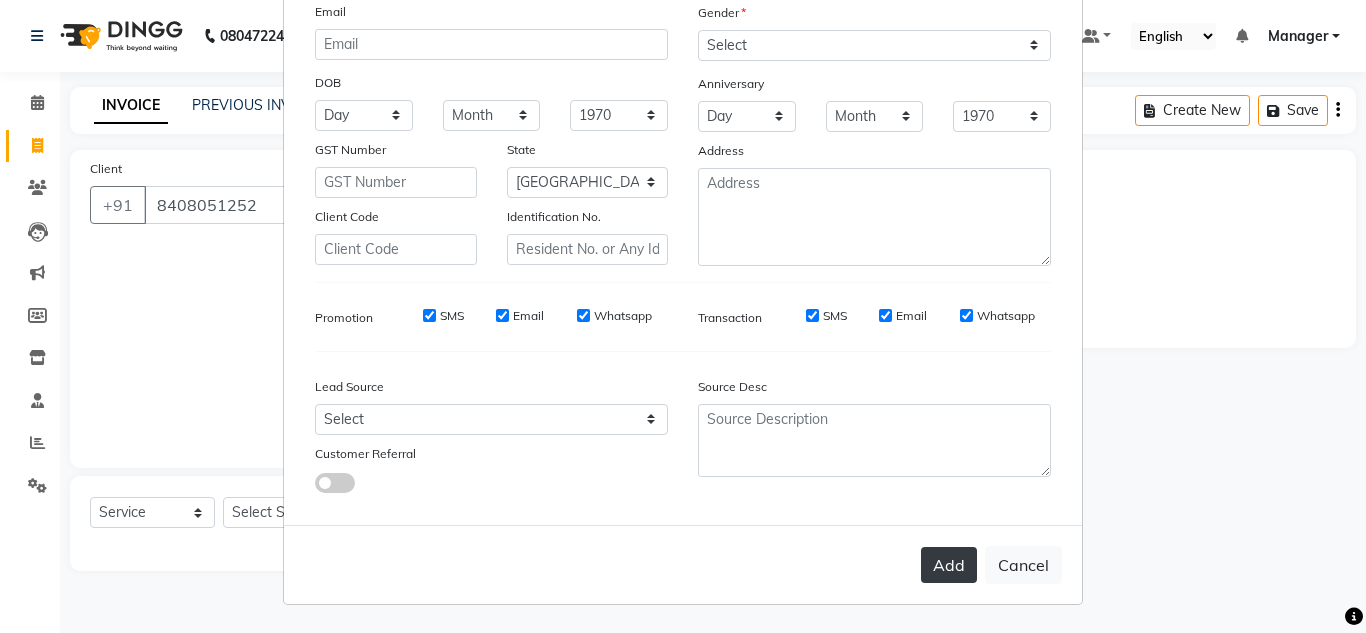 click on "Add" at bounding box center (949, 565) 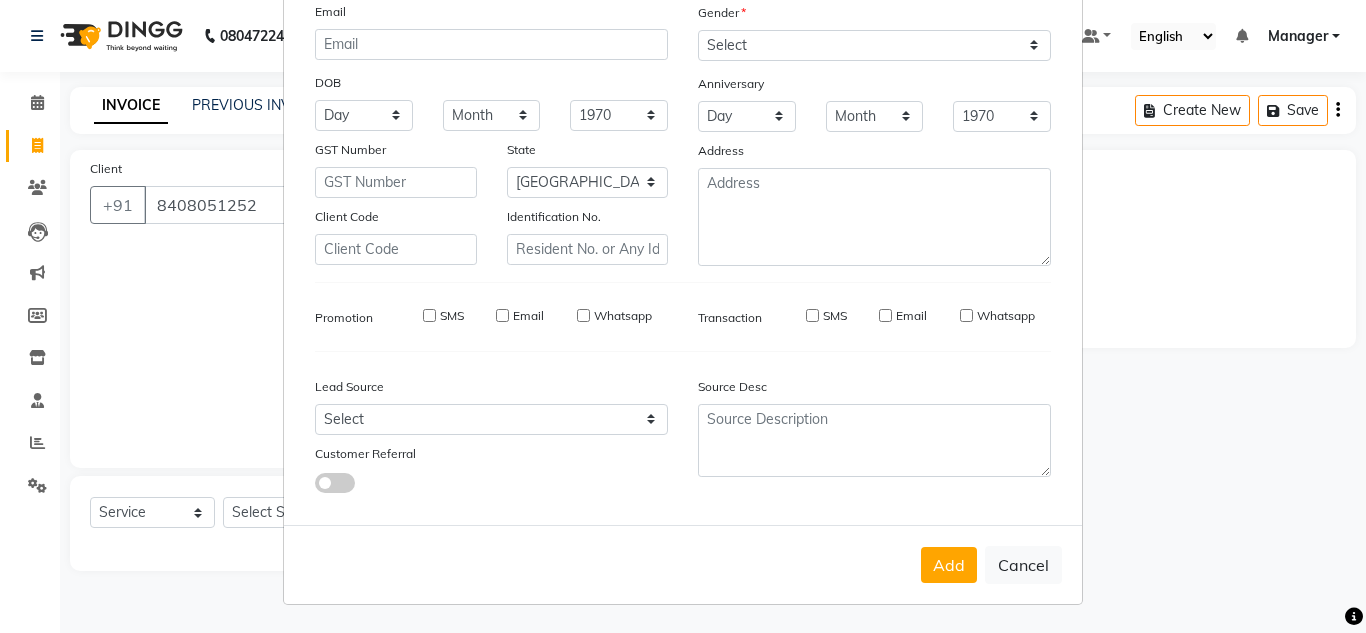 type 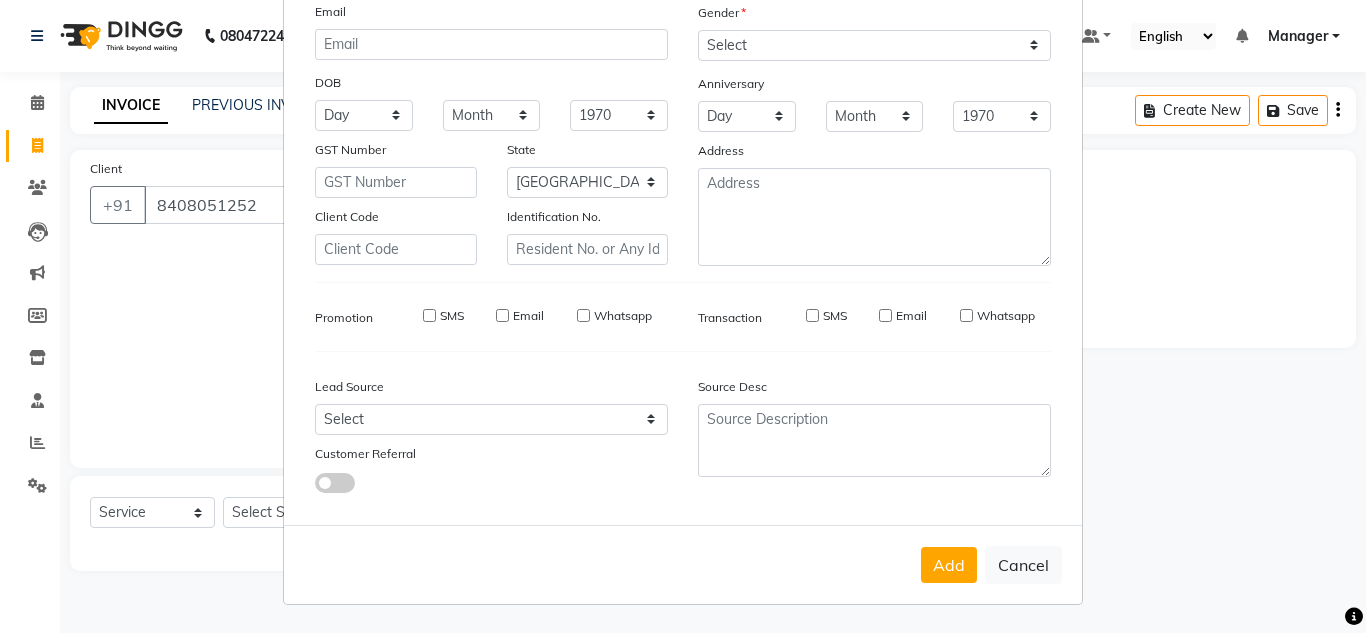 select 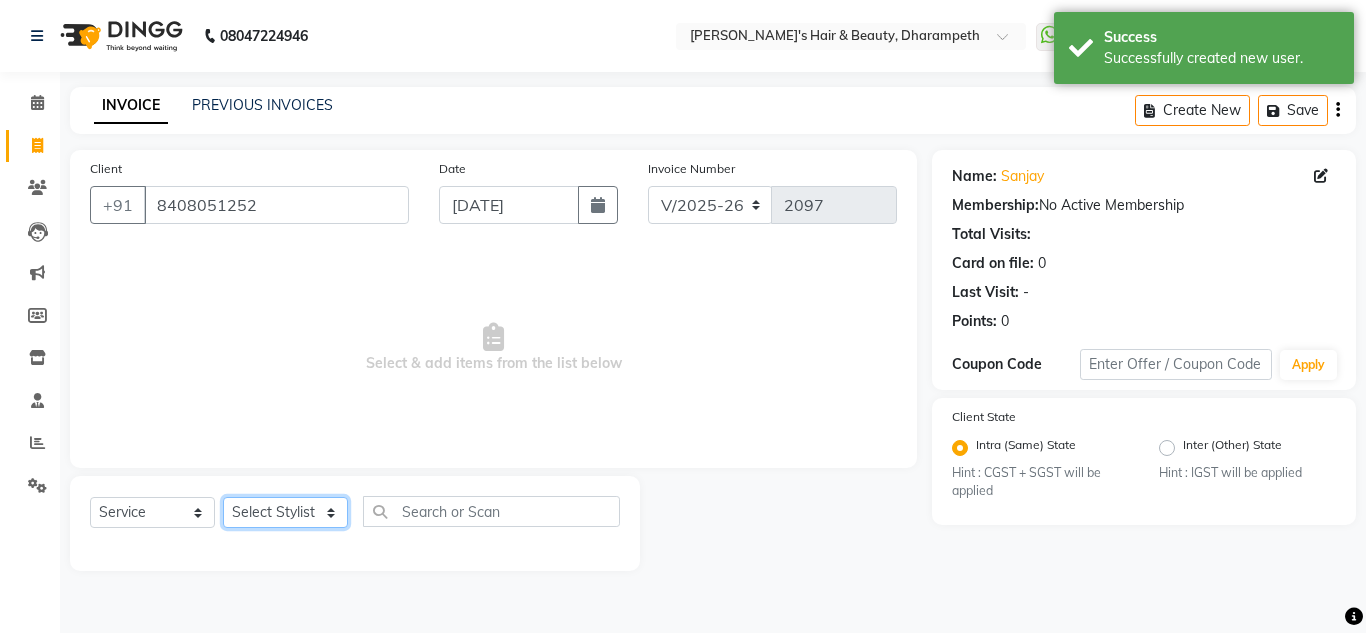 click on "Select Stylist Anuj W [PERSON_NAME] [PERSON_NAME]  Manager [PERSON_NAME] C [PERSON_NAME] S [PERSON_NAME] S Shilpa P Vedant N" 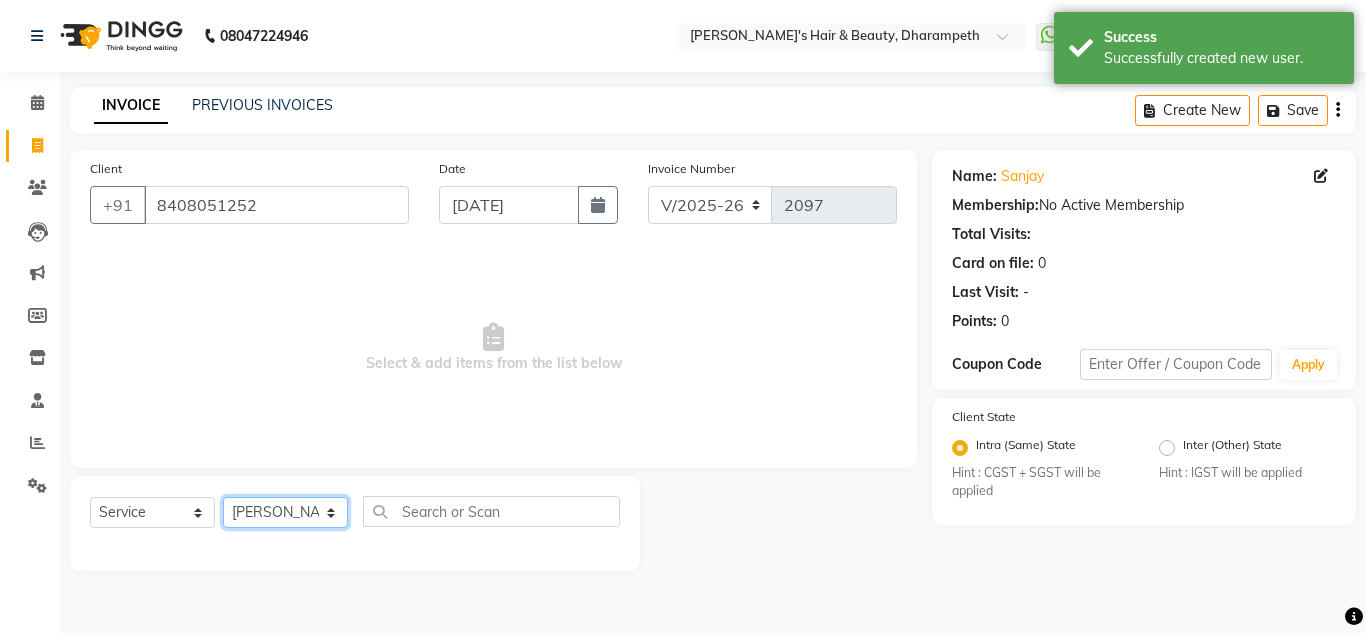 click on "Select Stylist Anuj W [PERSON_NAME] [PERSON_NAME]  Manager [PERSON_NAME] C [PERSON_NAME] S [PERSON_NAME] S Shilpa P Vedant N" 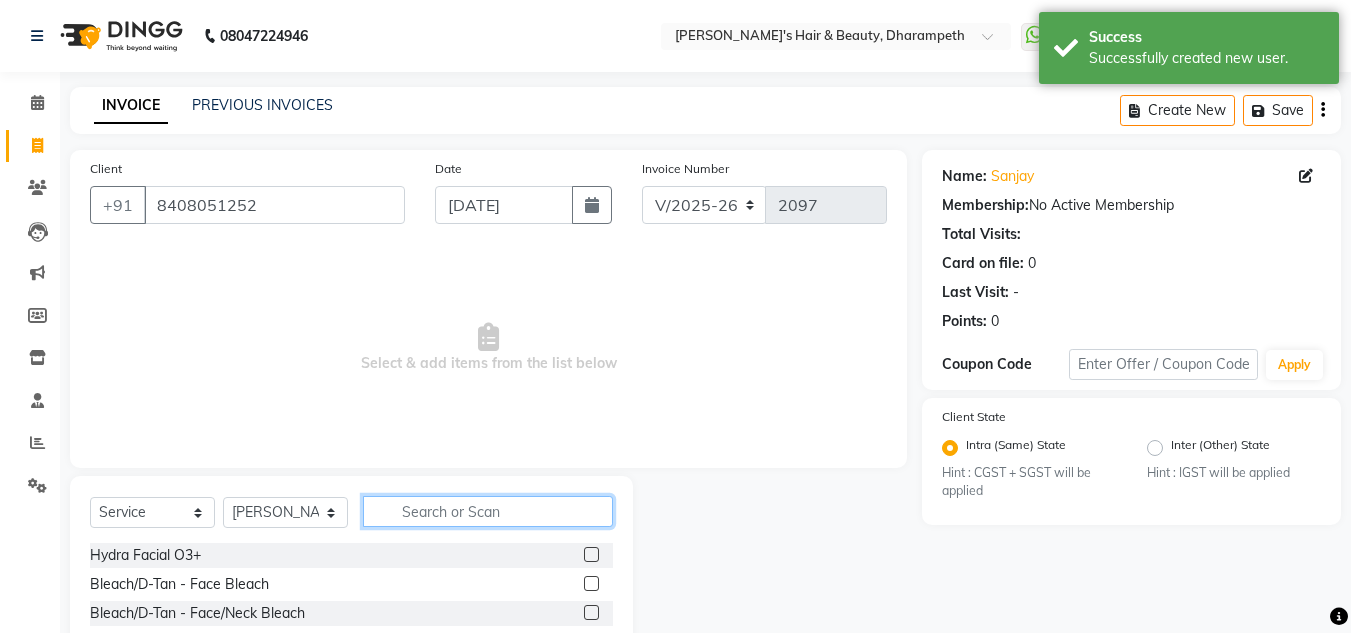 click 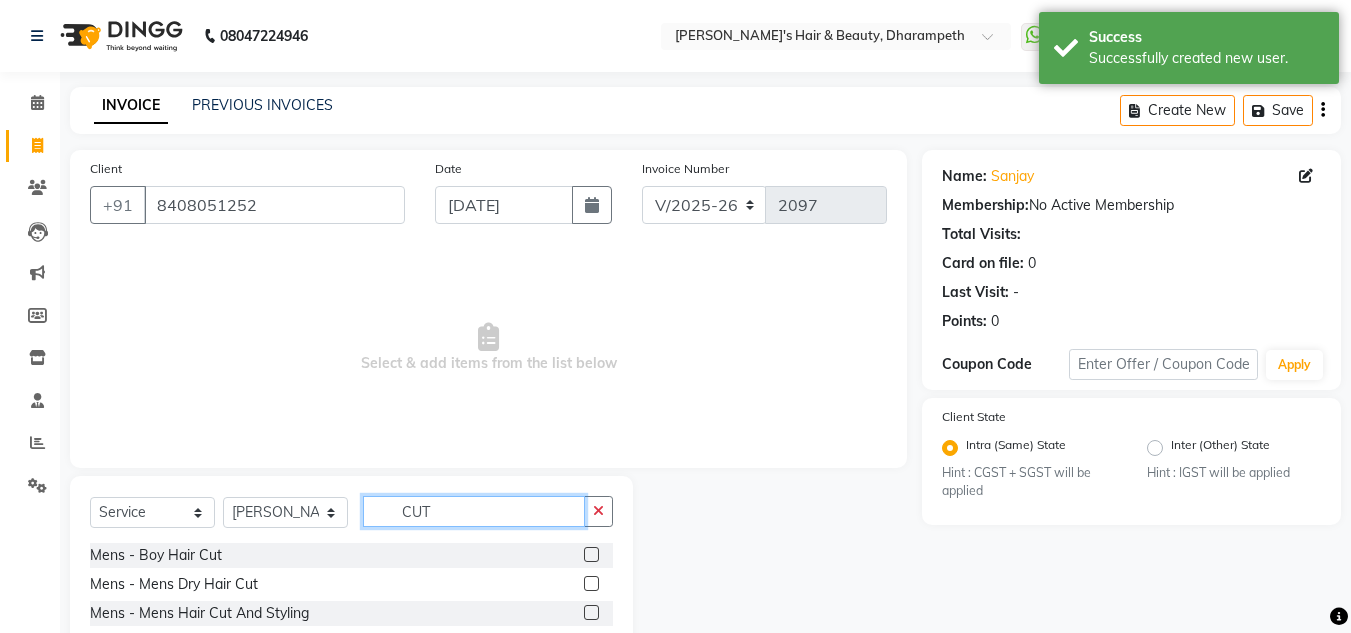 type on "CUT" 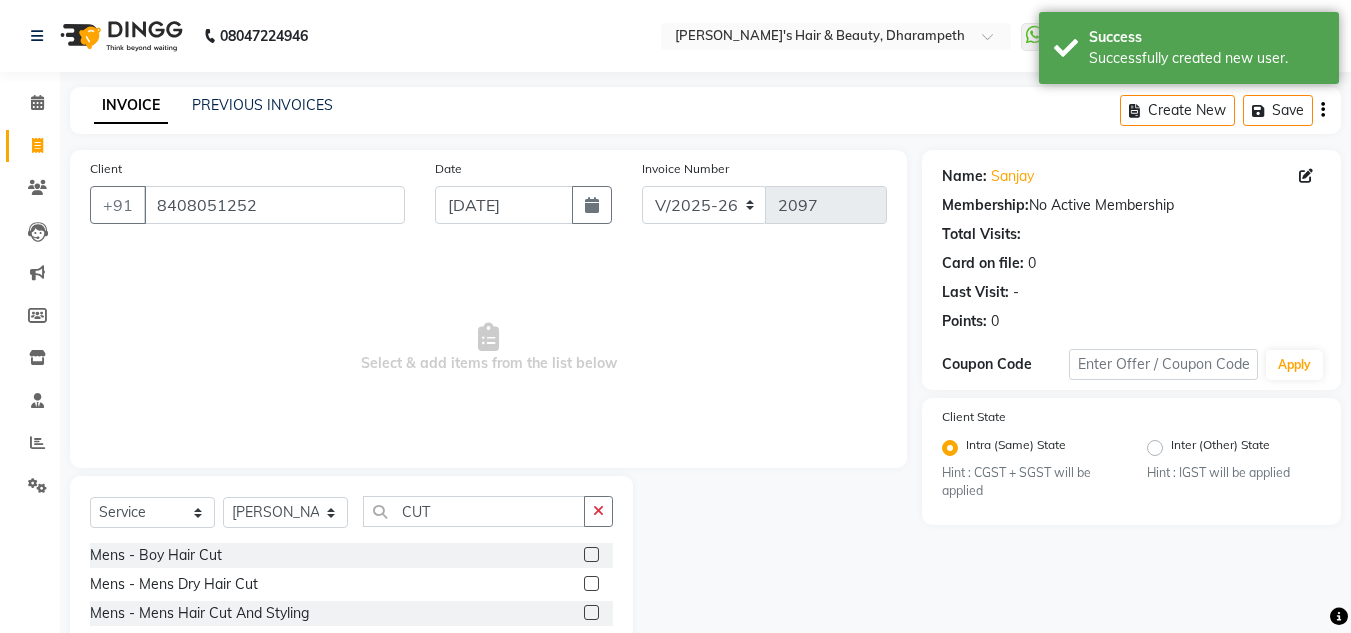 drag, startPoint x: 1337, startPoint y: 256, endPoint x: 1365, endPoint y: 228, distance: 39.59798 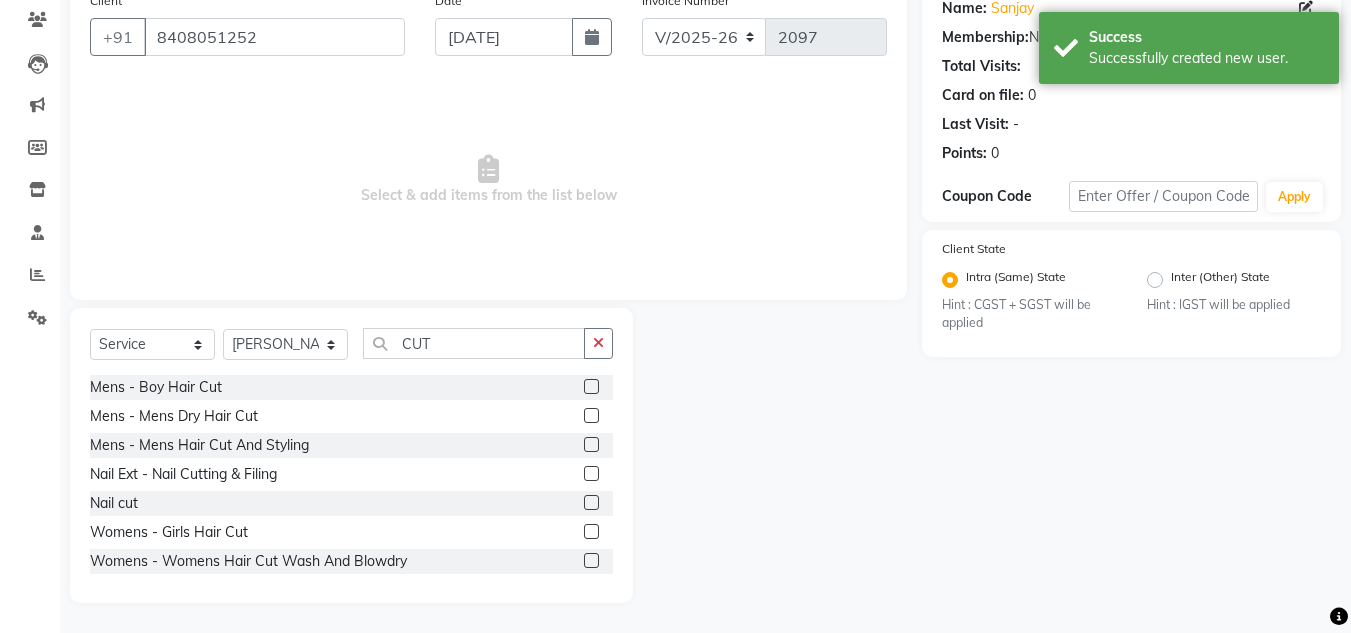 click 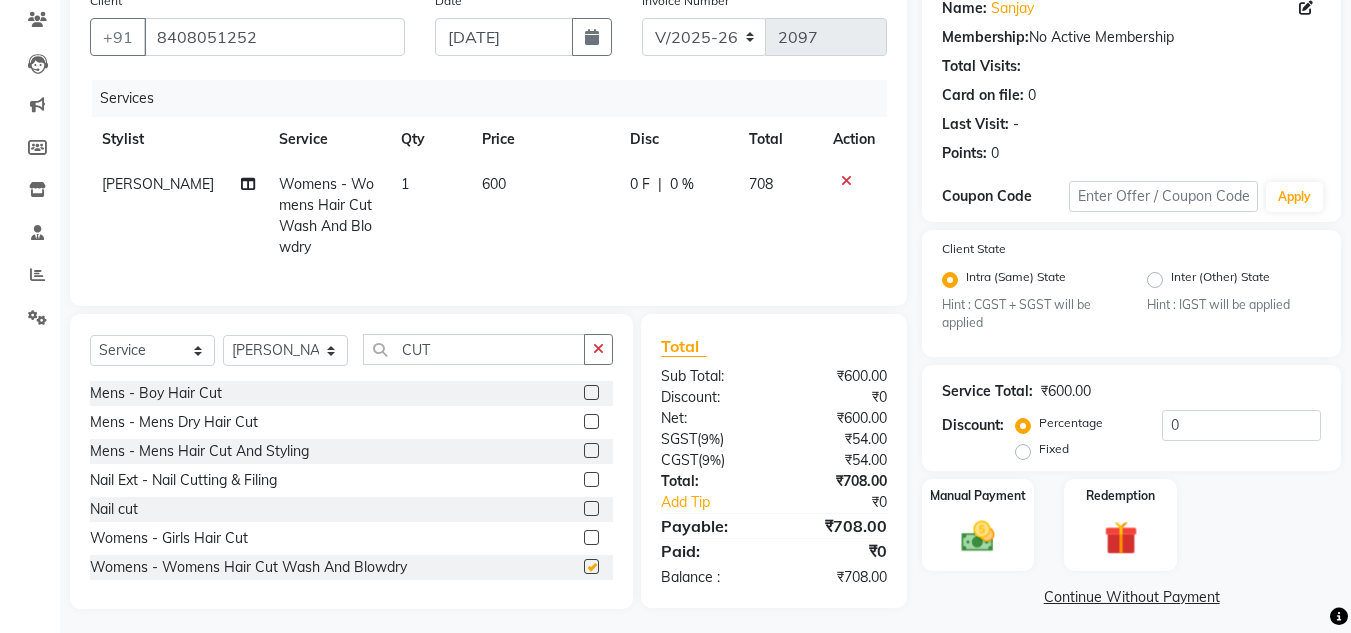 checkbox on "false" 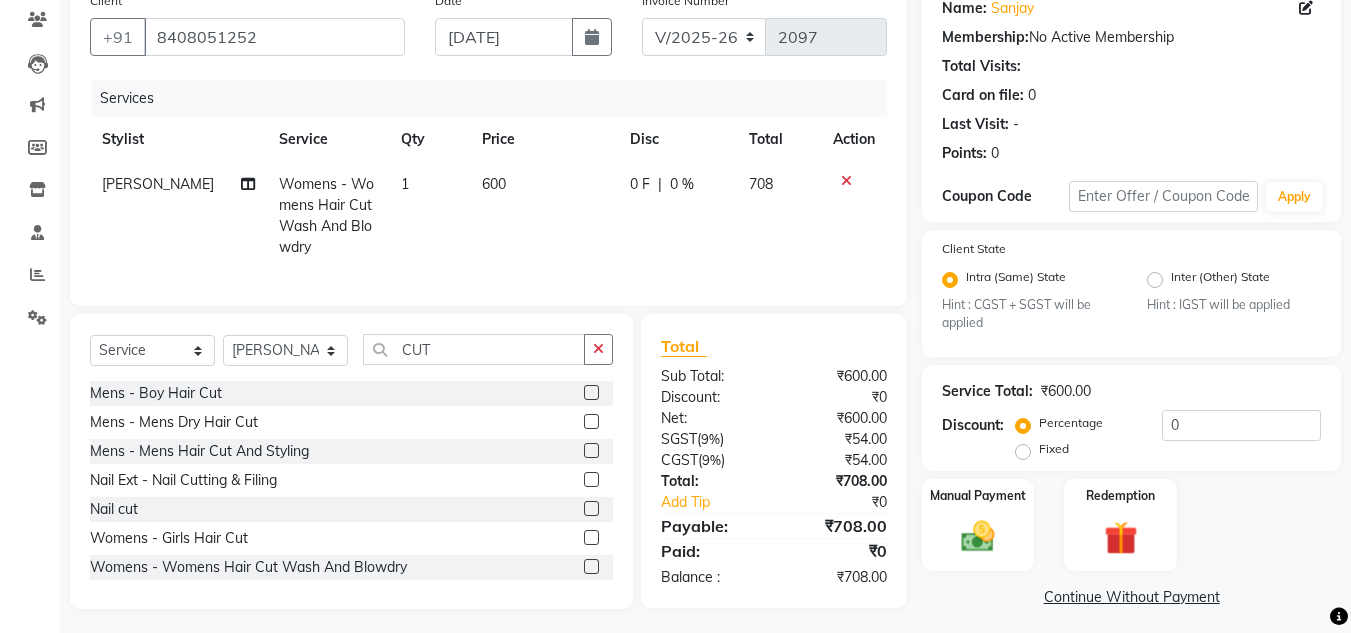 drag, startPoint x: 505, startPoint y: 191, endPoint x: 515, endPoint y: 181, distance: 14.142136 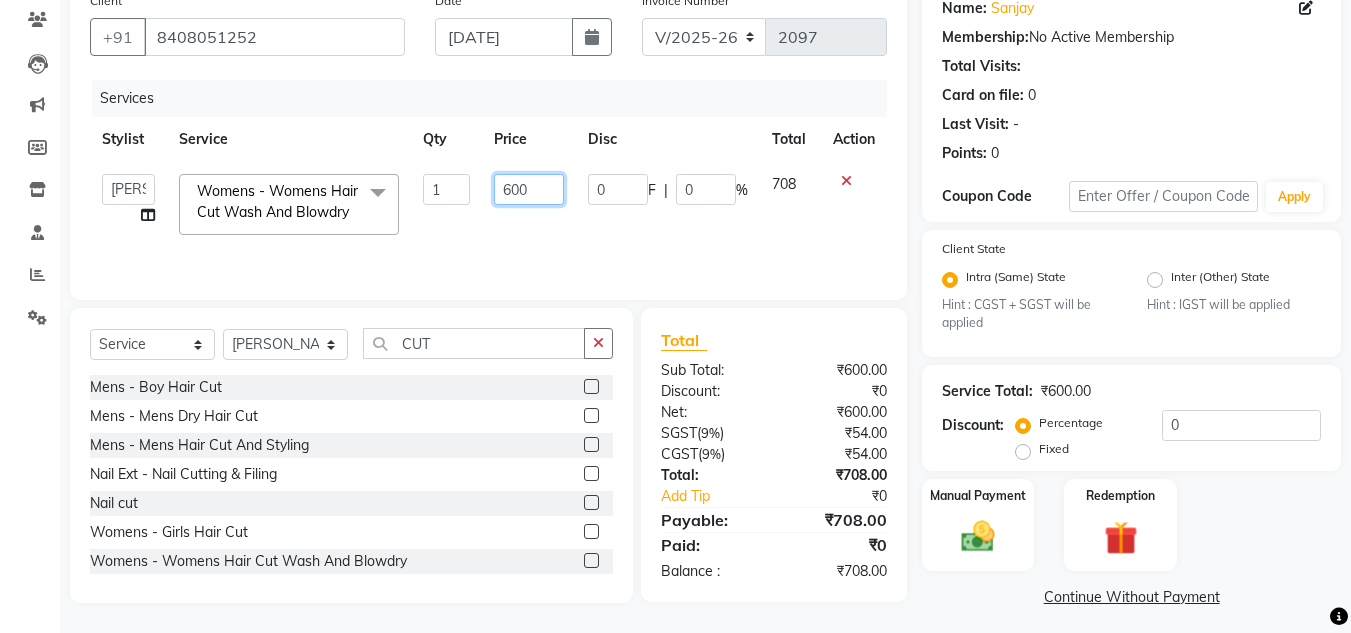 click on "600" 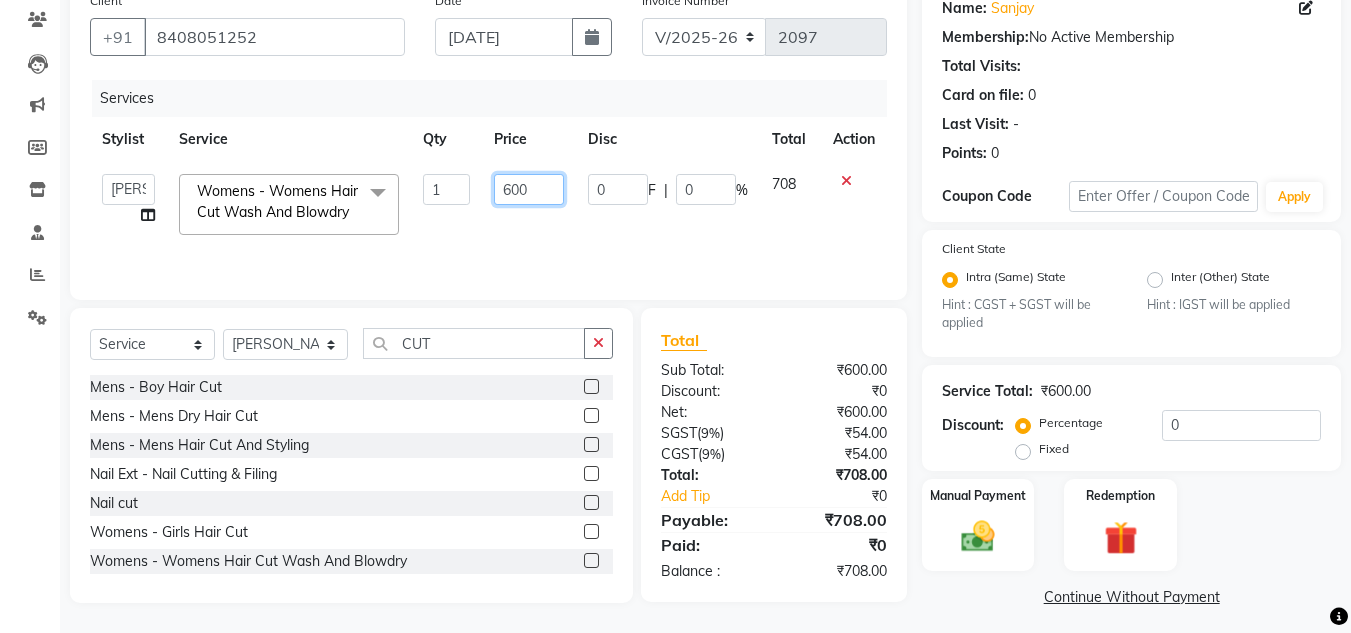 click on "600" 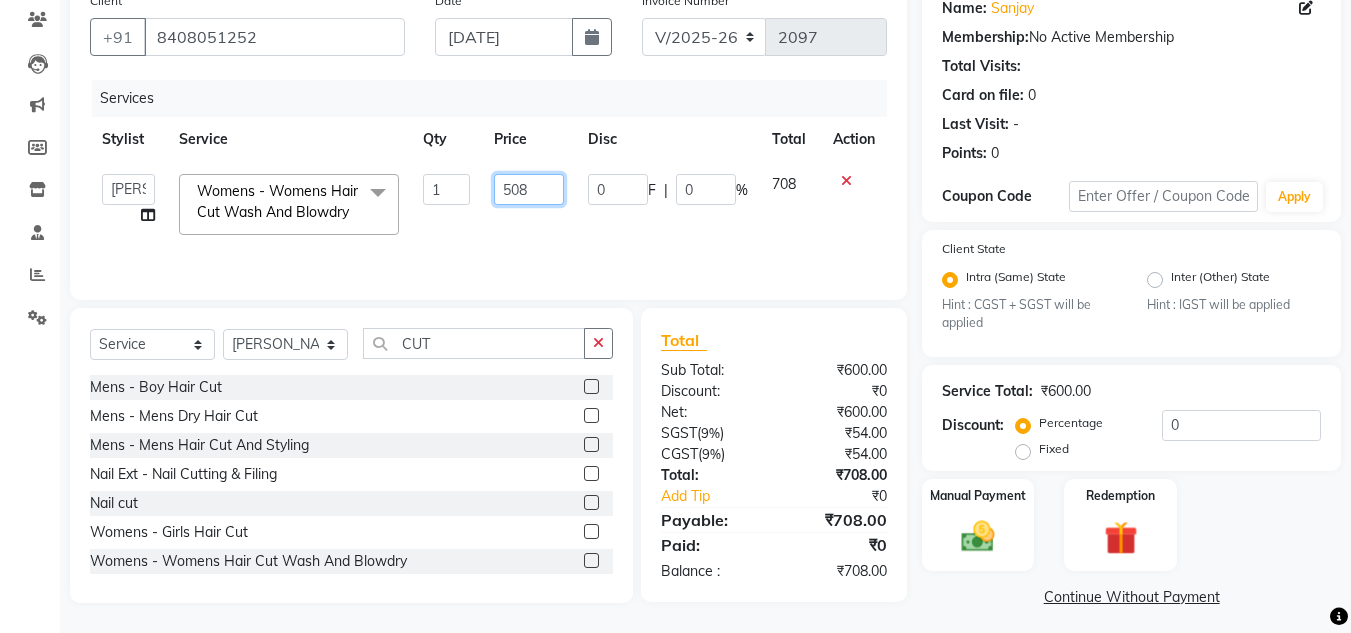 type on "508.5" 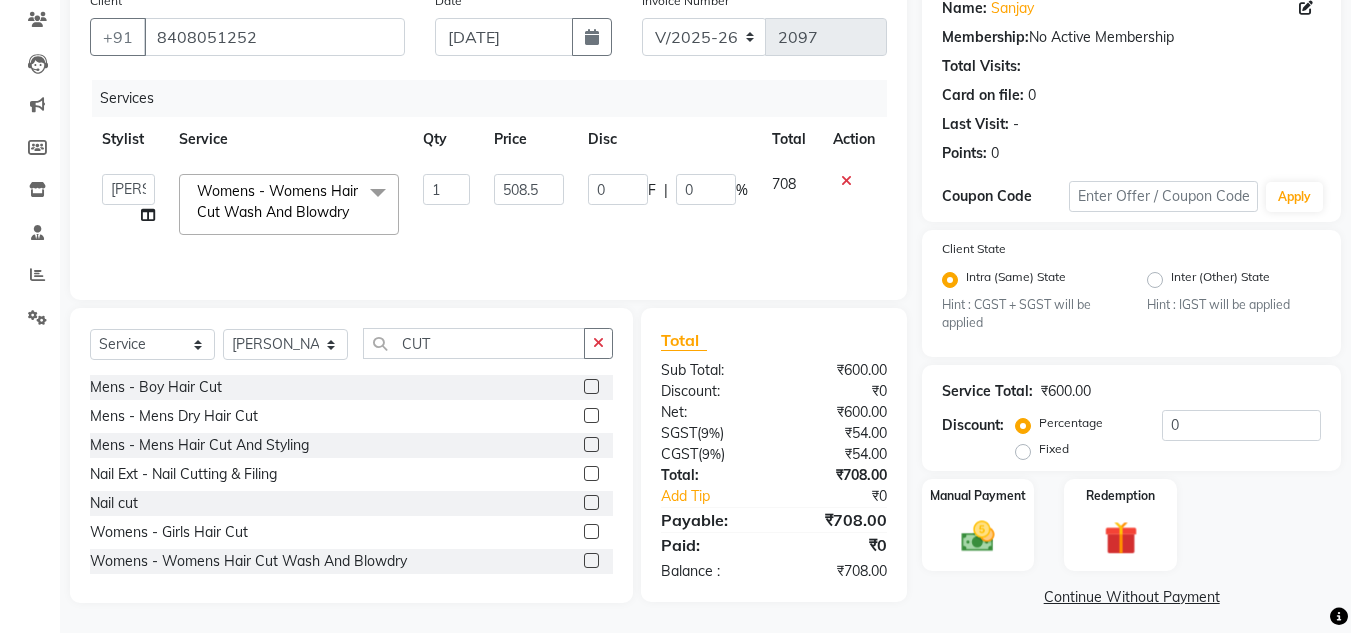 click on "708" 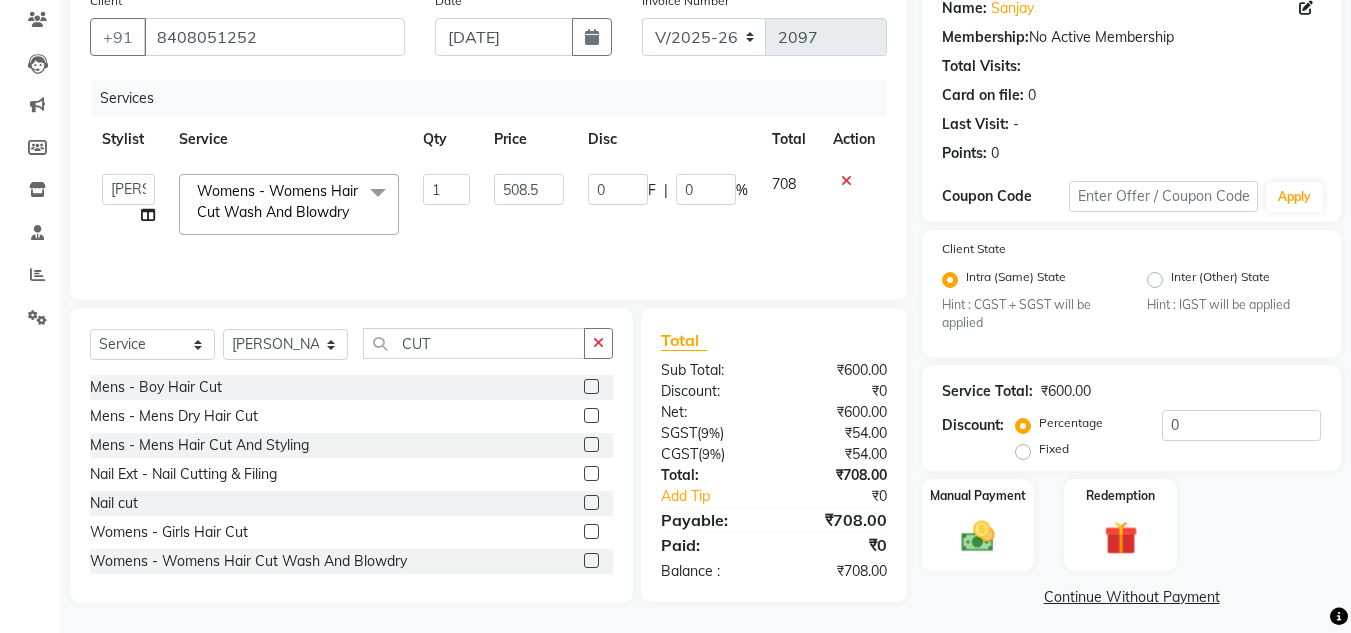 select on "49108" 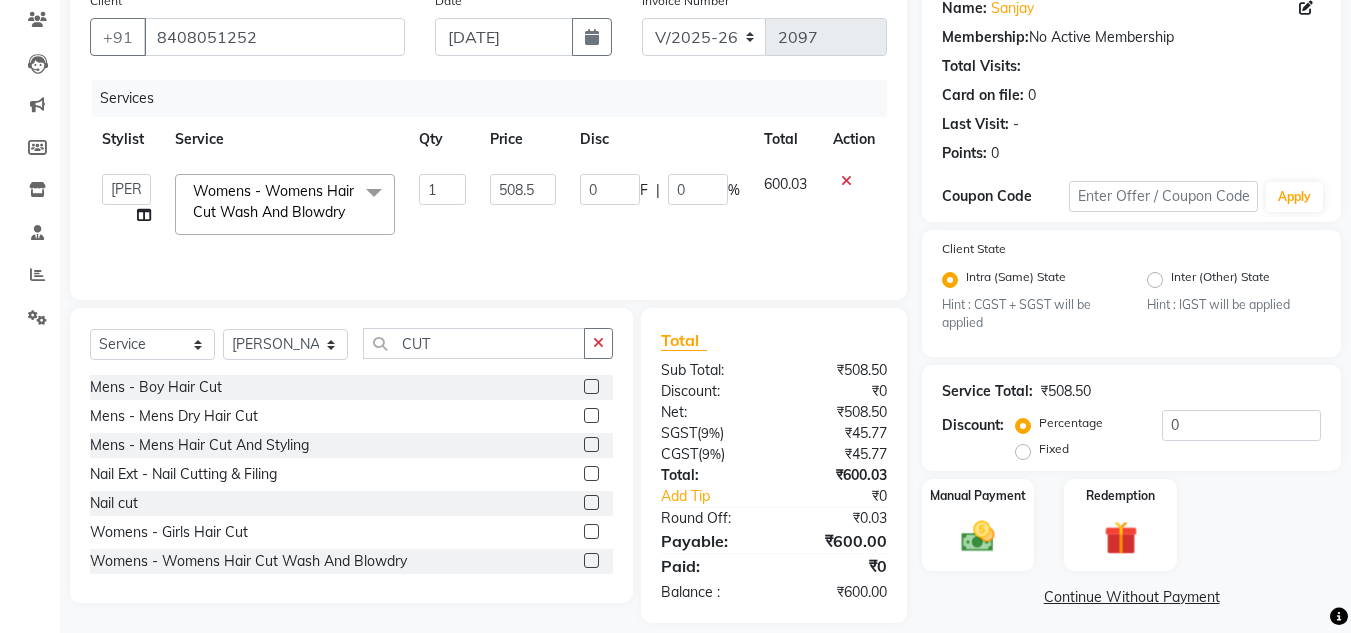 scroll, scrollTop: 188, scrollLeft: 0, axis: vertical 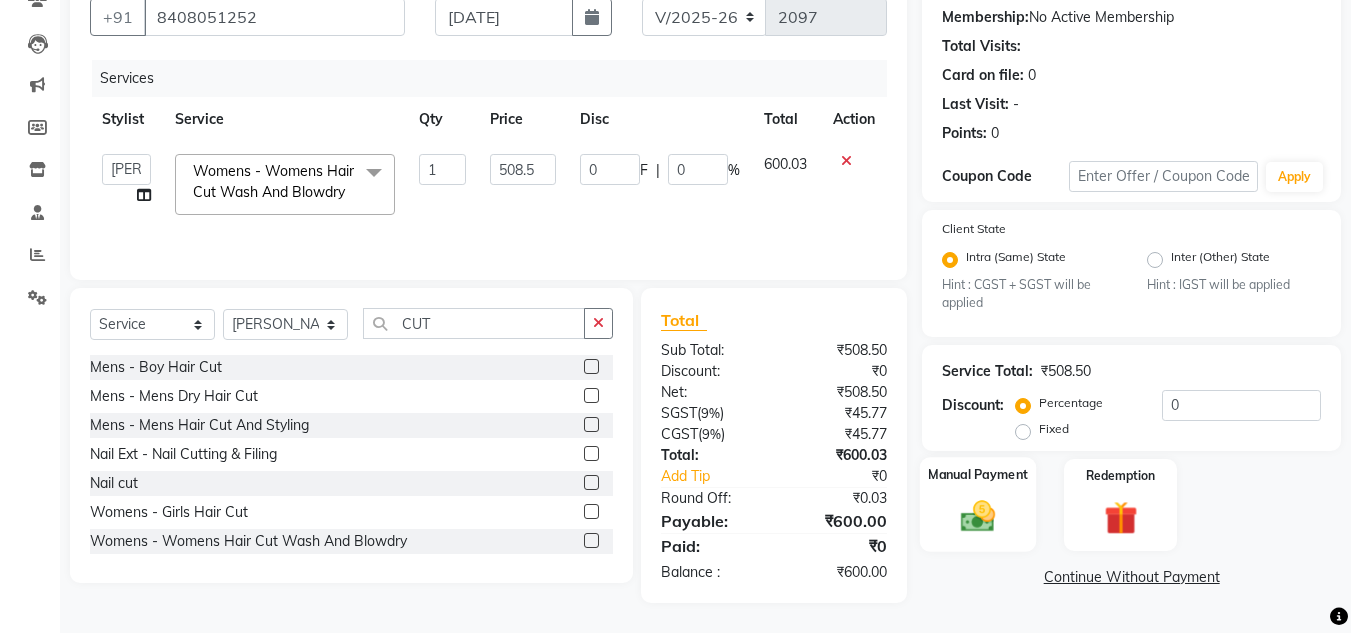 click 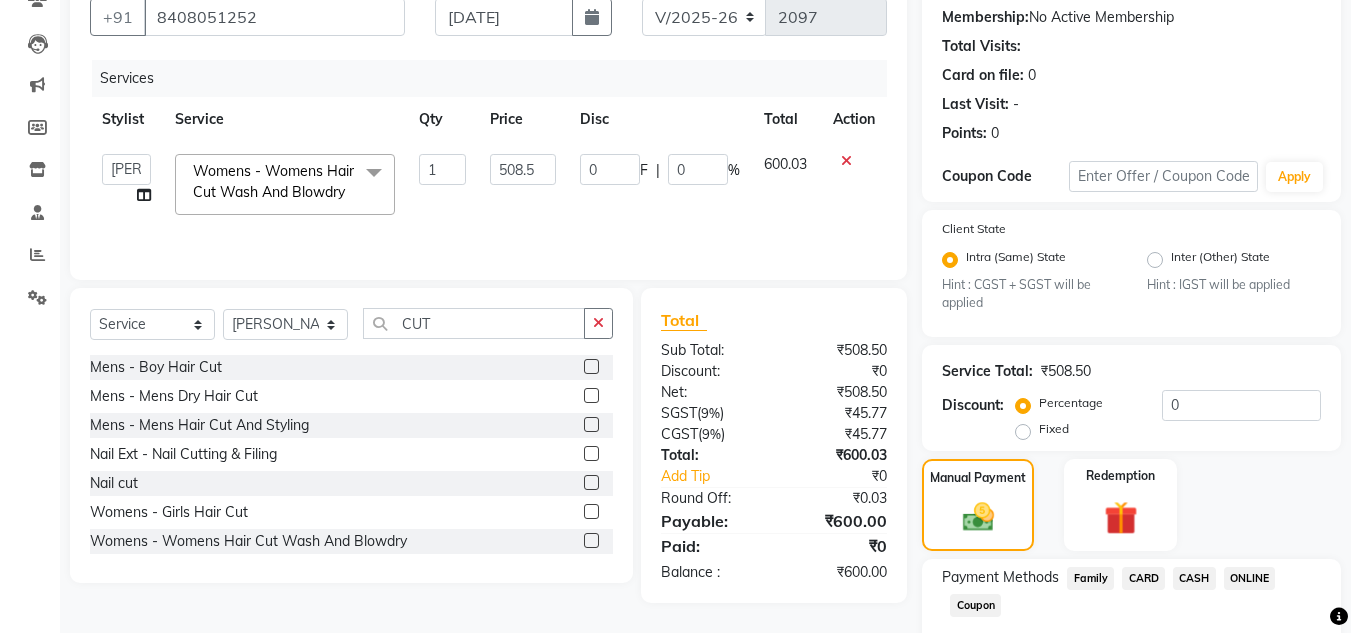 click on "CASH" 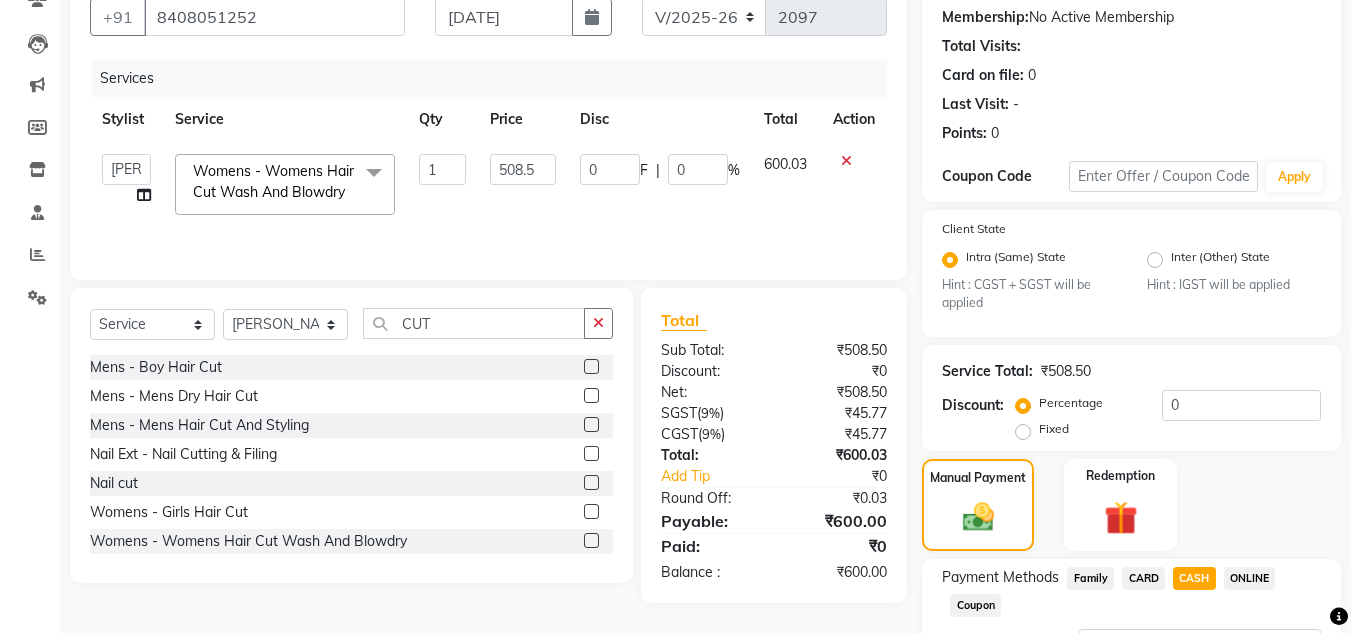 scroll, scrollTop: 361, scrollLeft: 0, axis: vertical 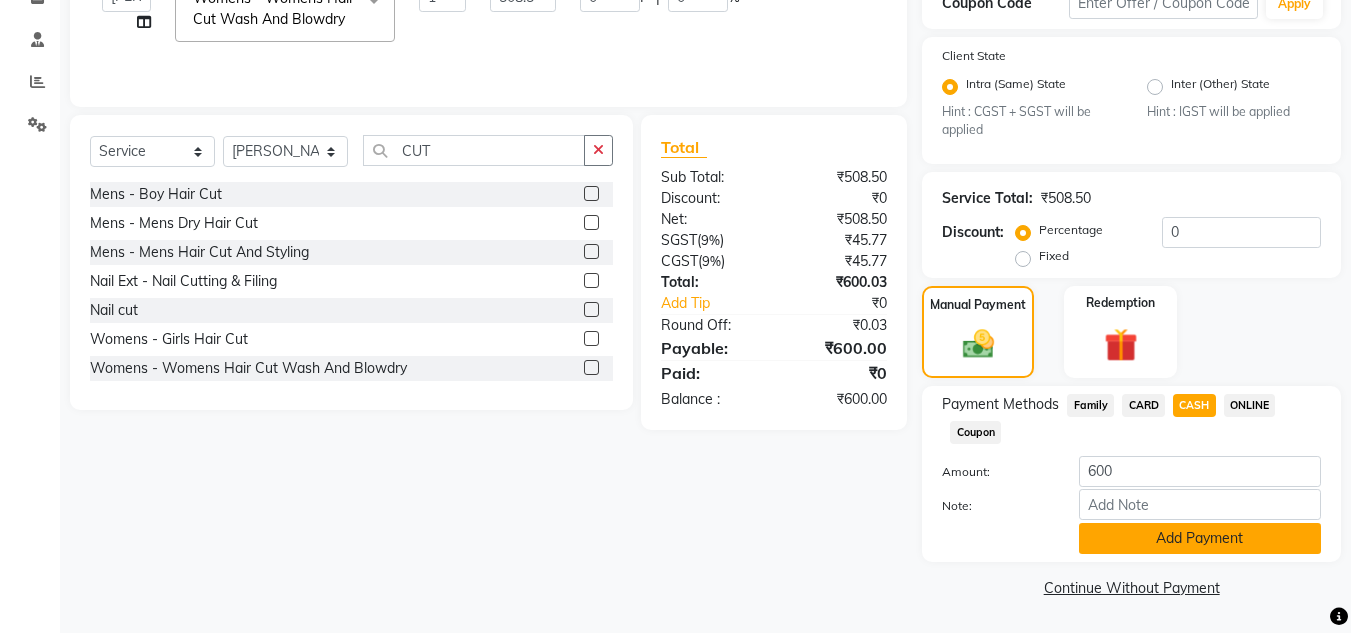 click on "Add Payment" 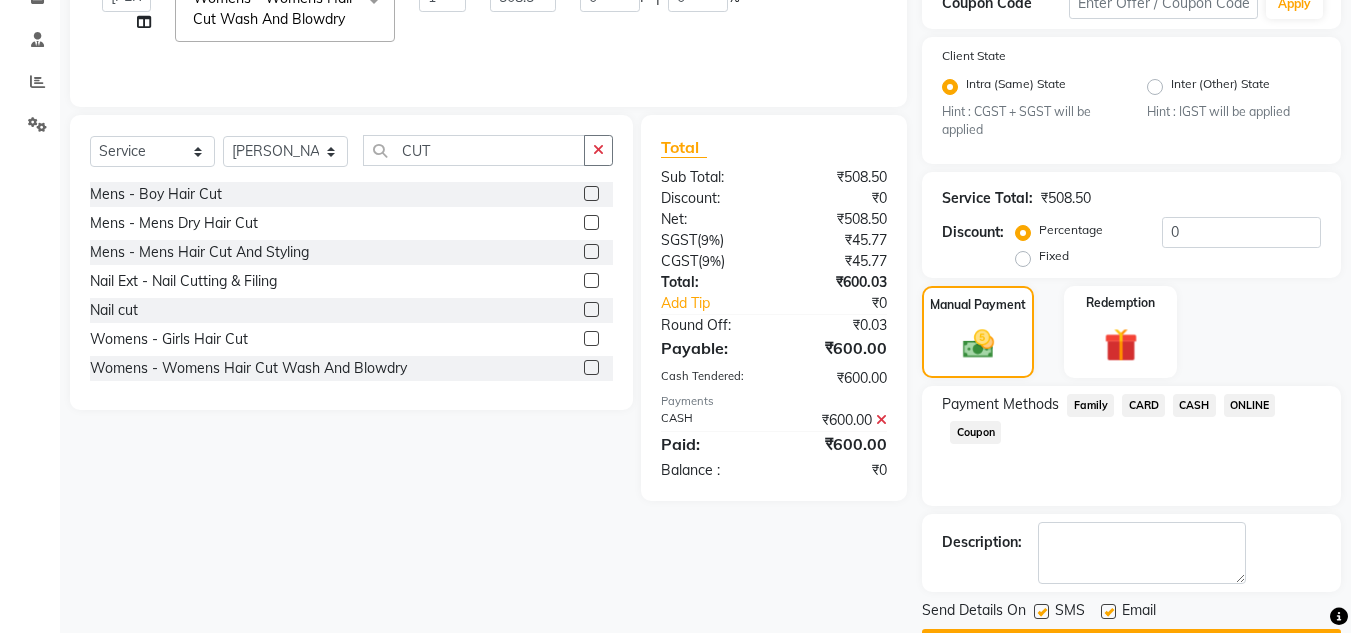 scroll, scrollTop: 418, scrollLeft: 0, axis: vertical 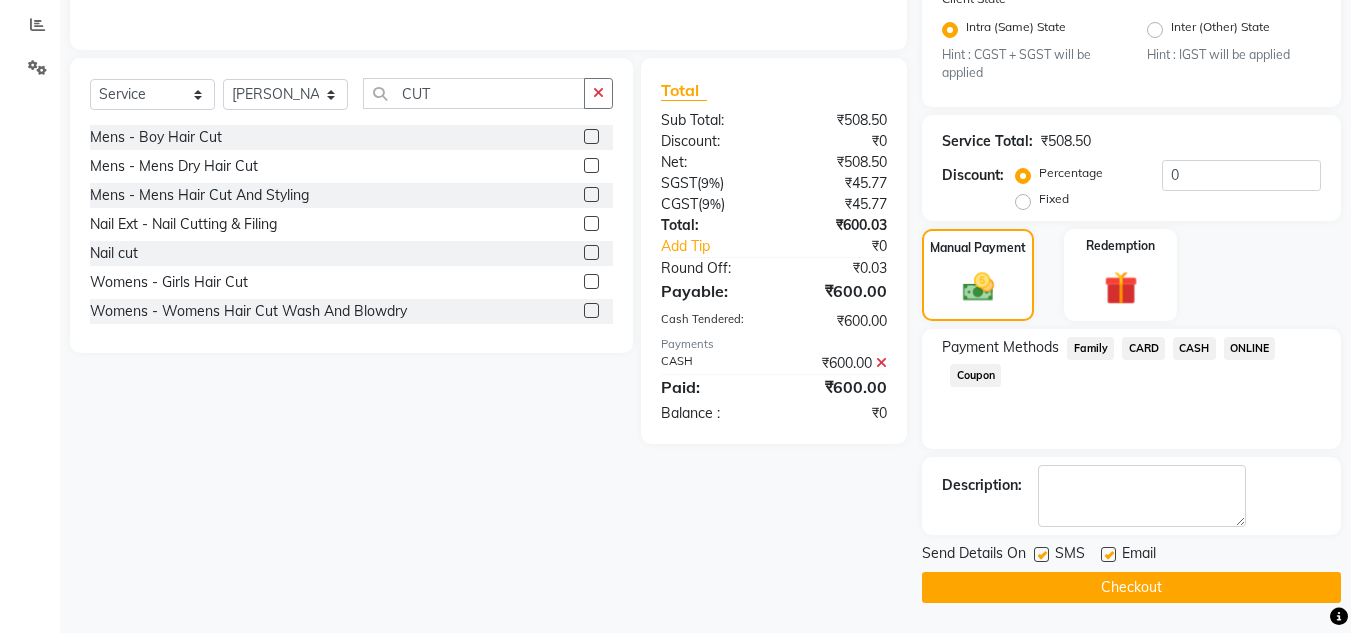 click on "Checkout" 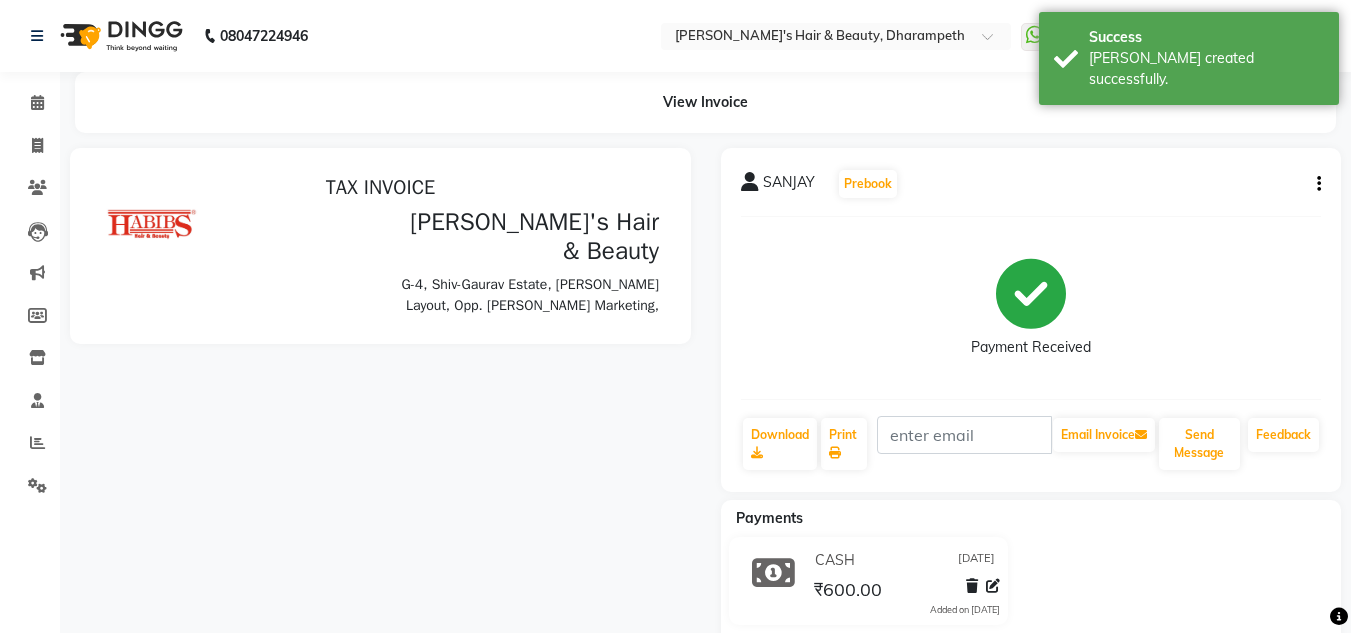 scroll, scrollTop: 0, scrollLeft: 0, axis: both 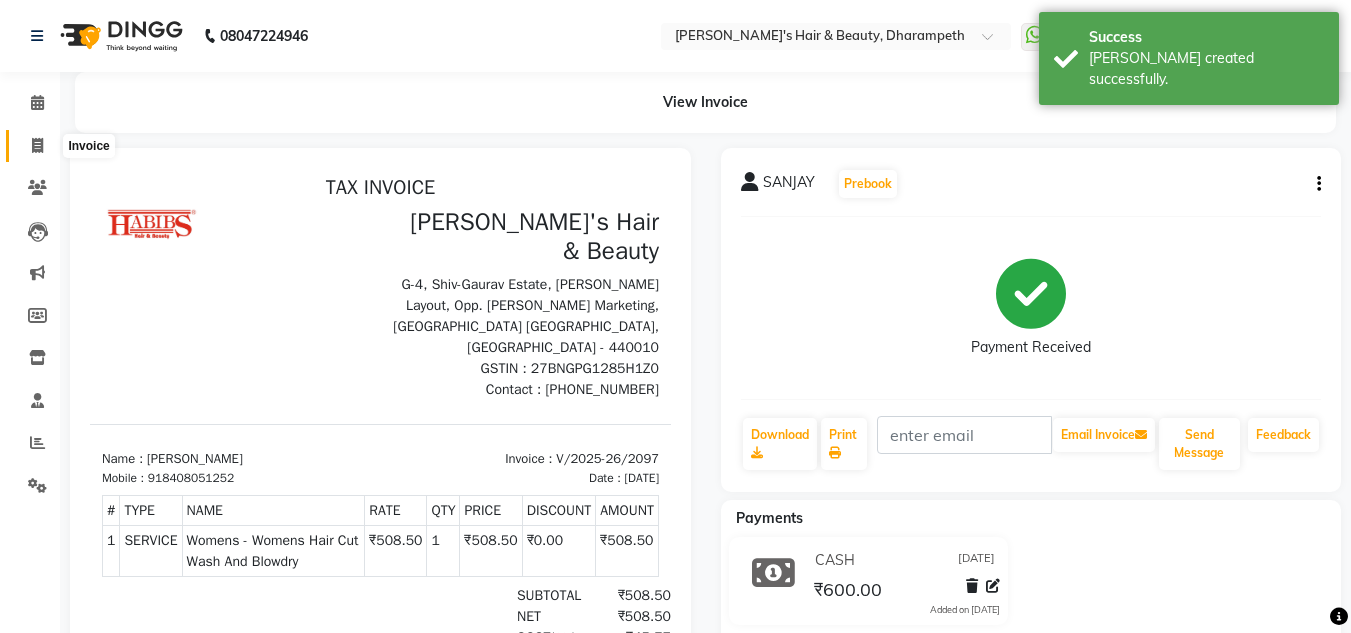 click 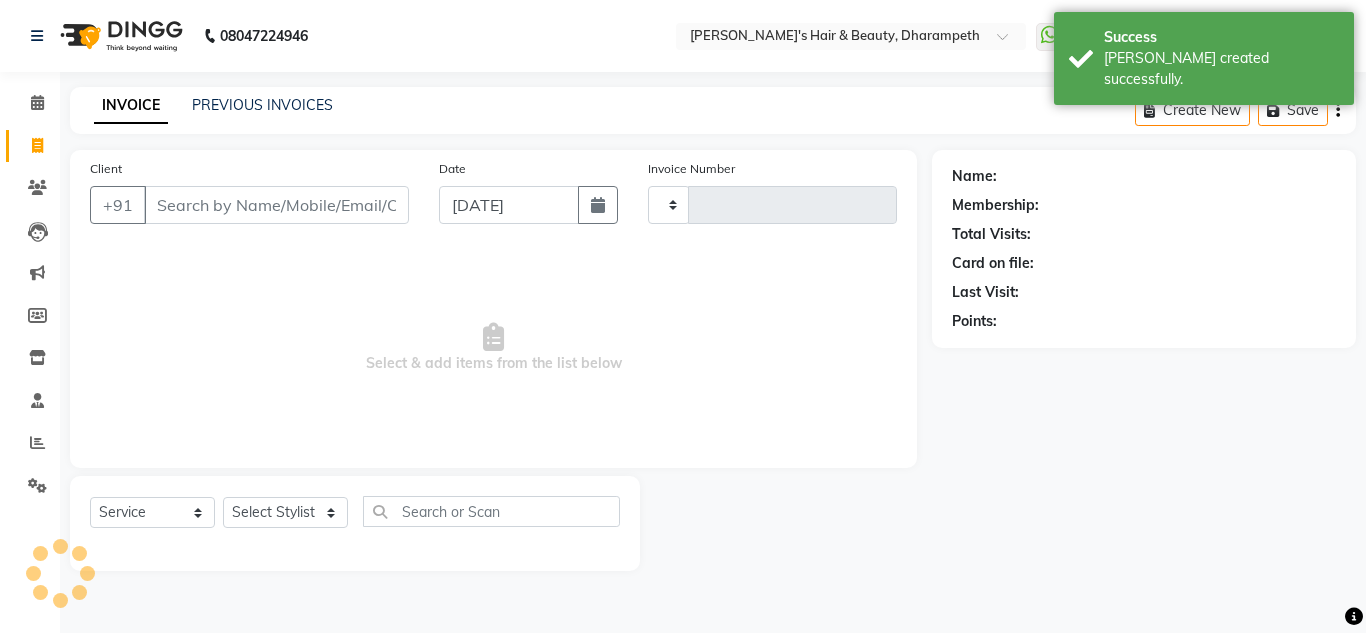 type on "2098" 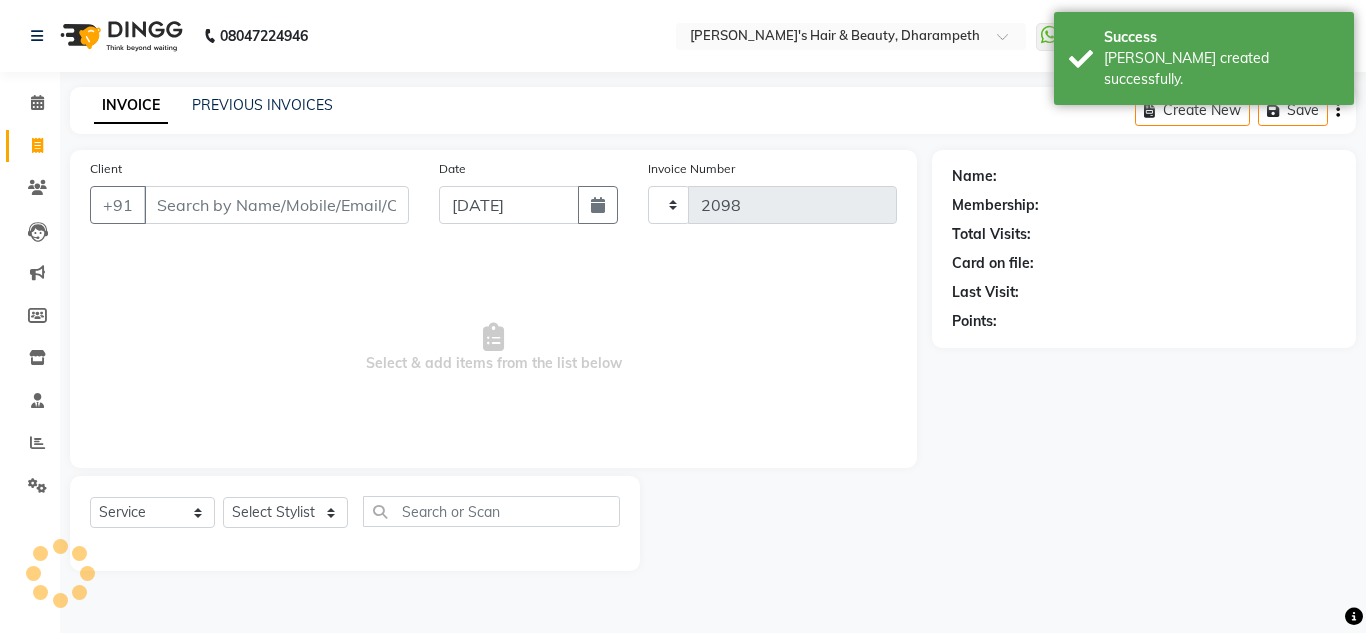 select on "4860" 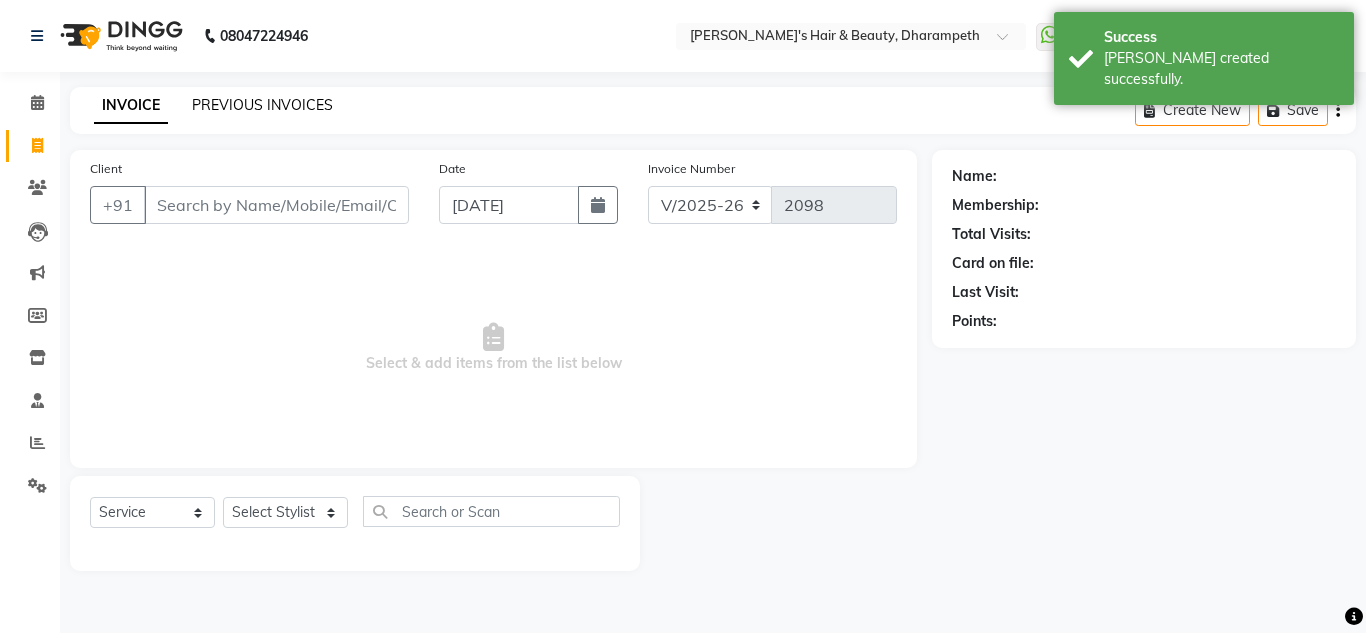 click on "PREVIOUS INVOICES" 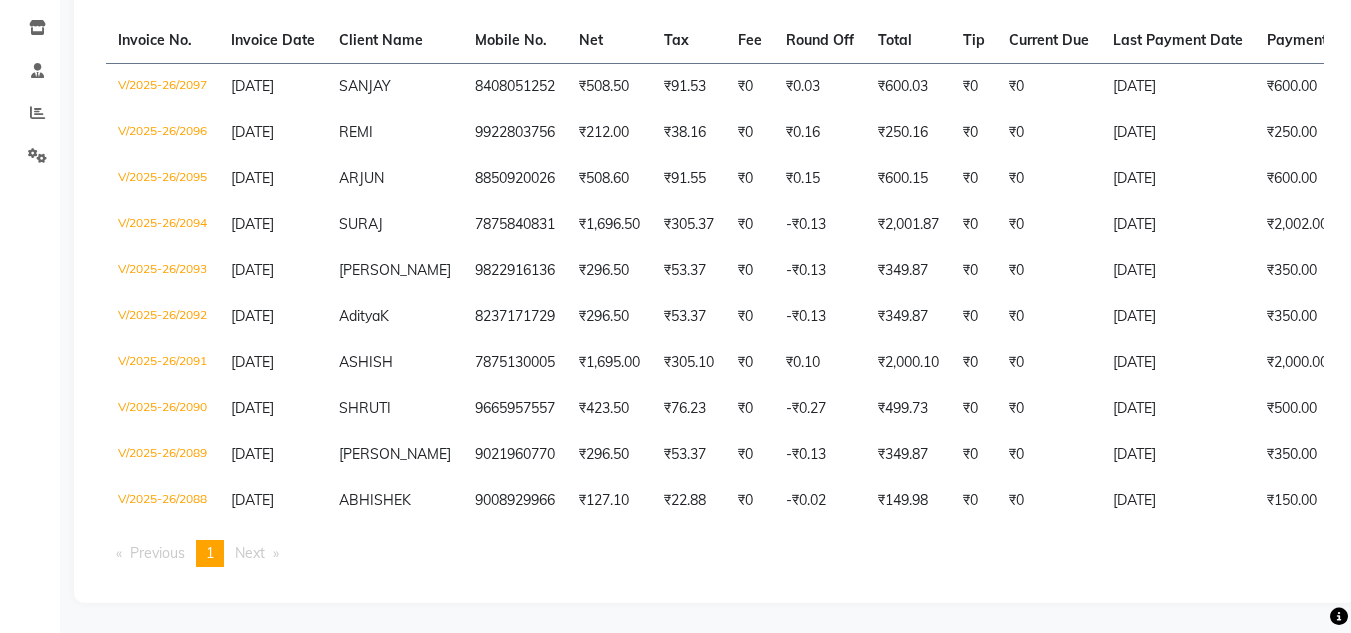 scroll, scrollTop: 345, scrollLeft: 0, axis: vertical 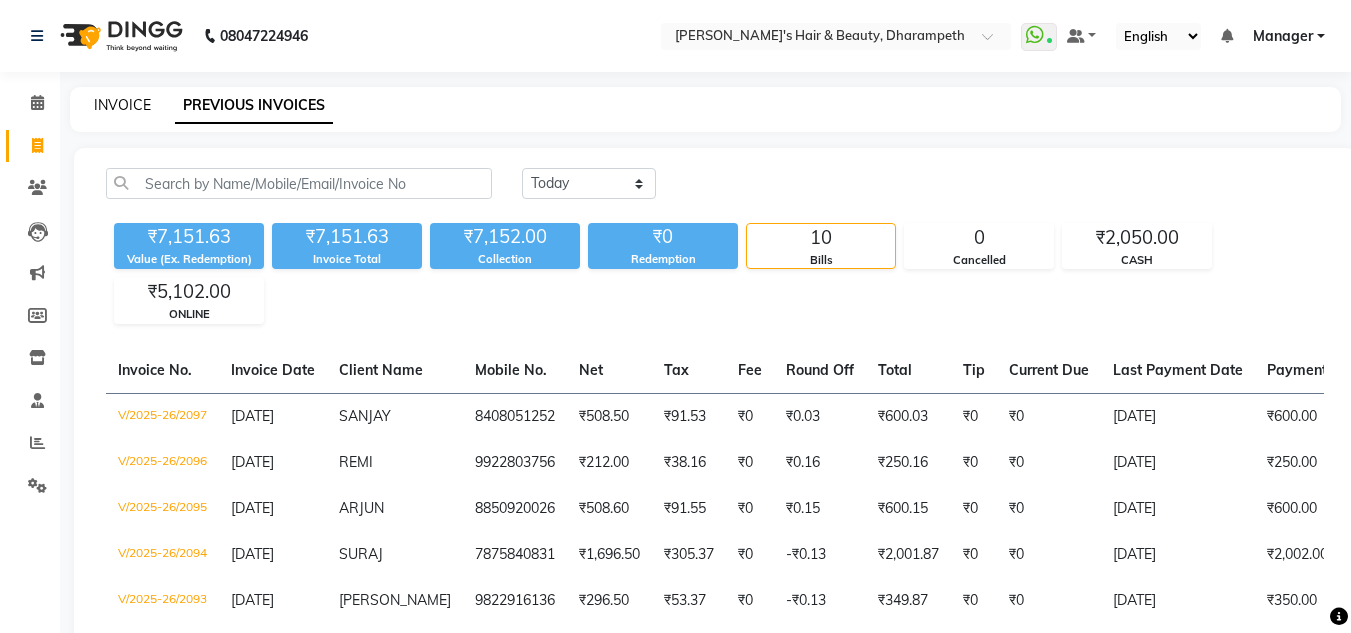 click on "INVOICE" 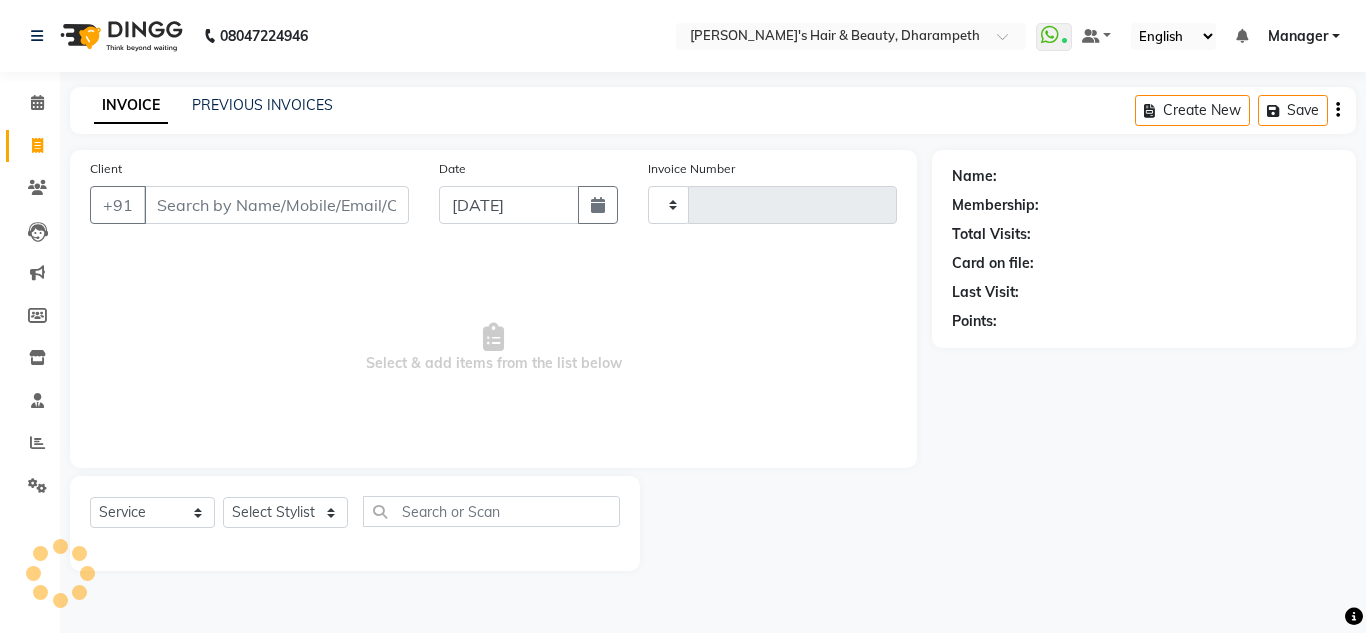 type on "2098" 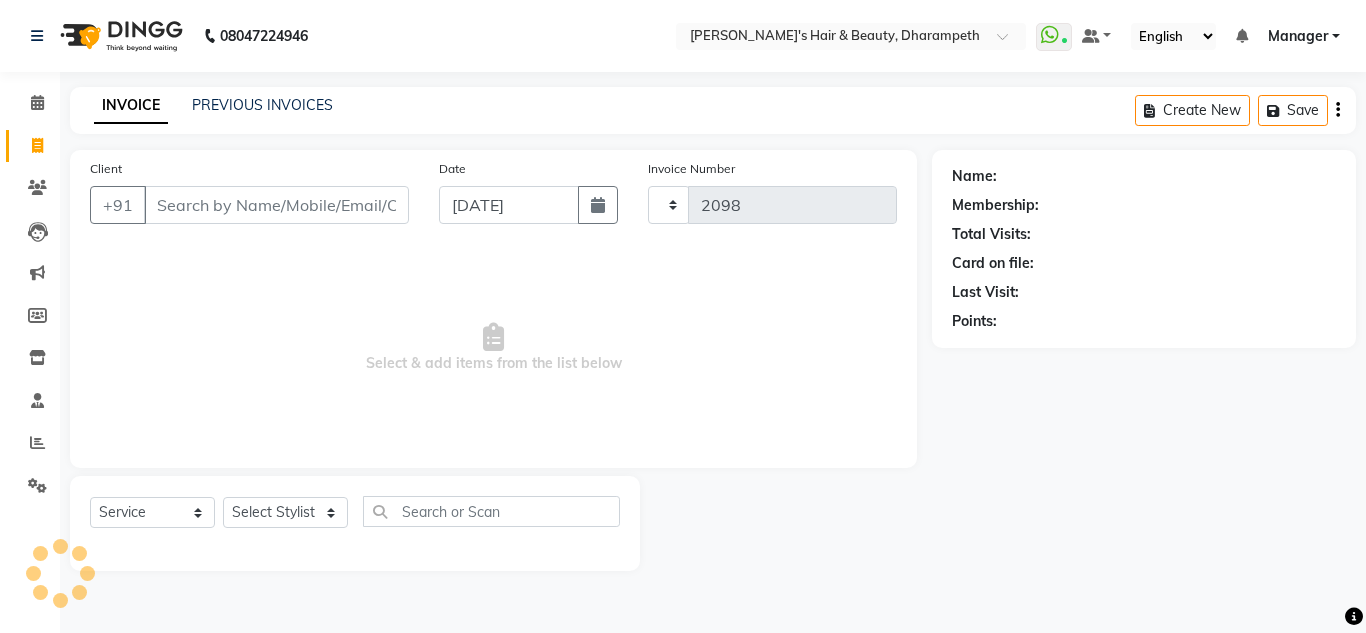 select on "4860" 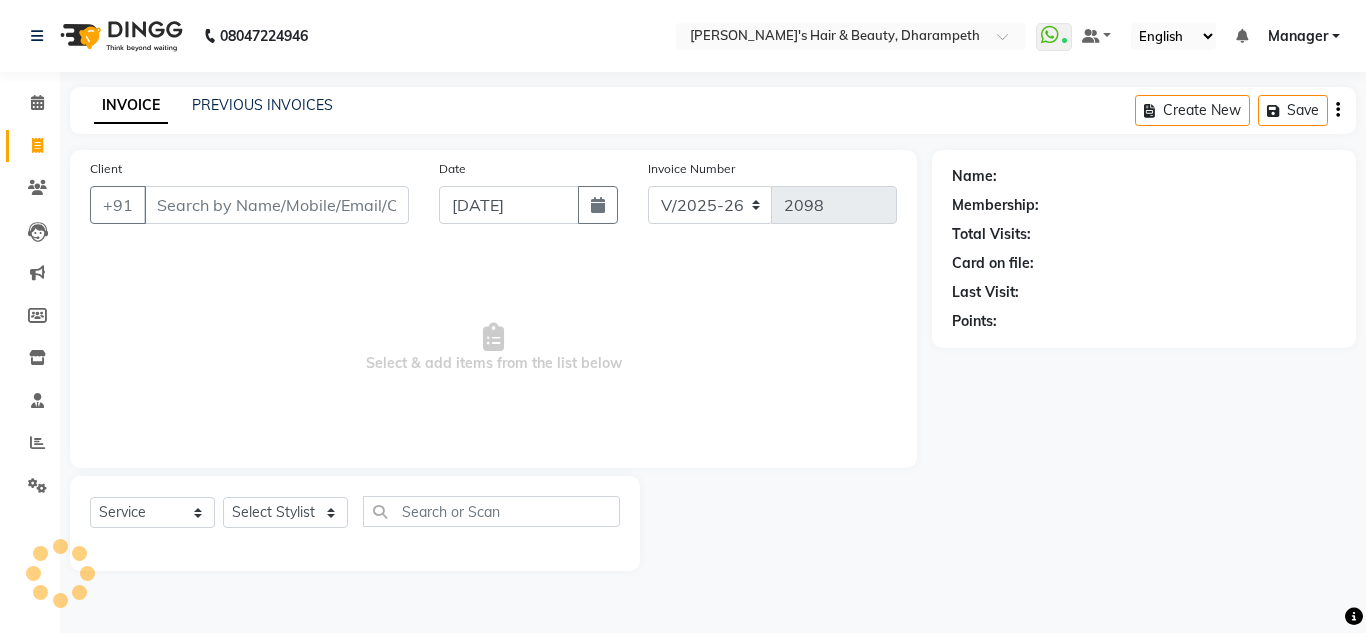 click on "Client" at bounding box center (276, 205) 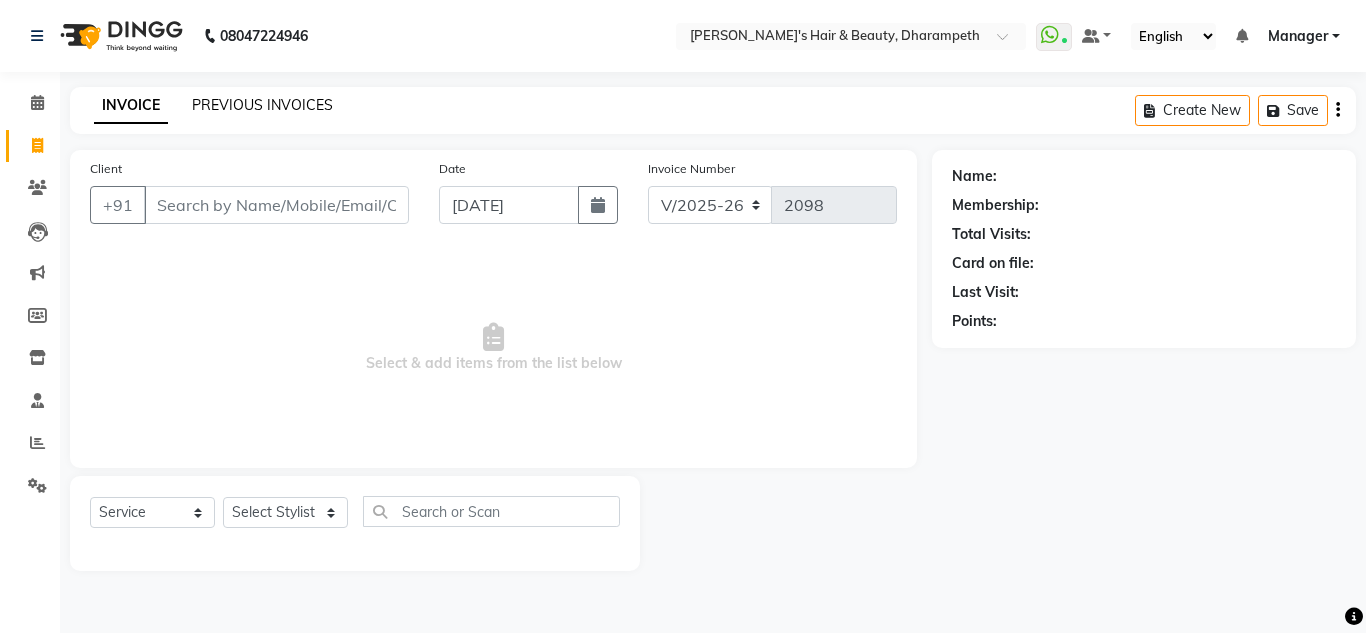 click on "PREVIOUS INVOICES" 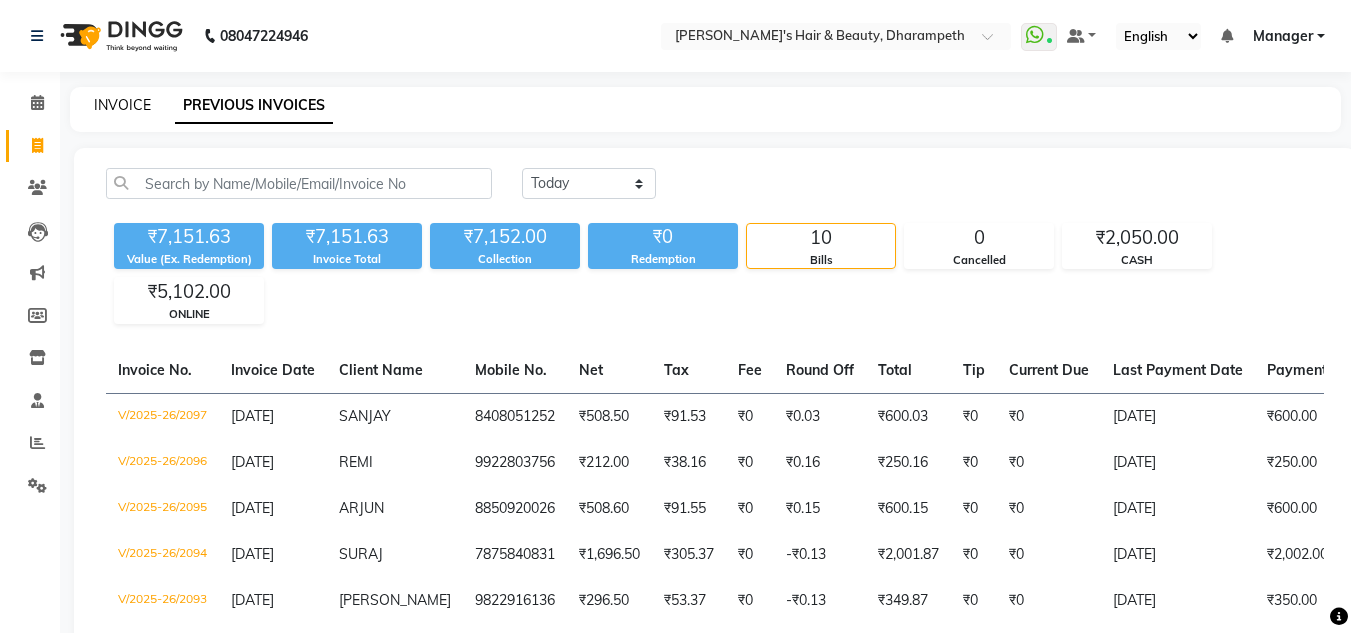click on "INVOICE" 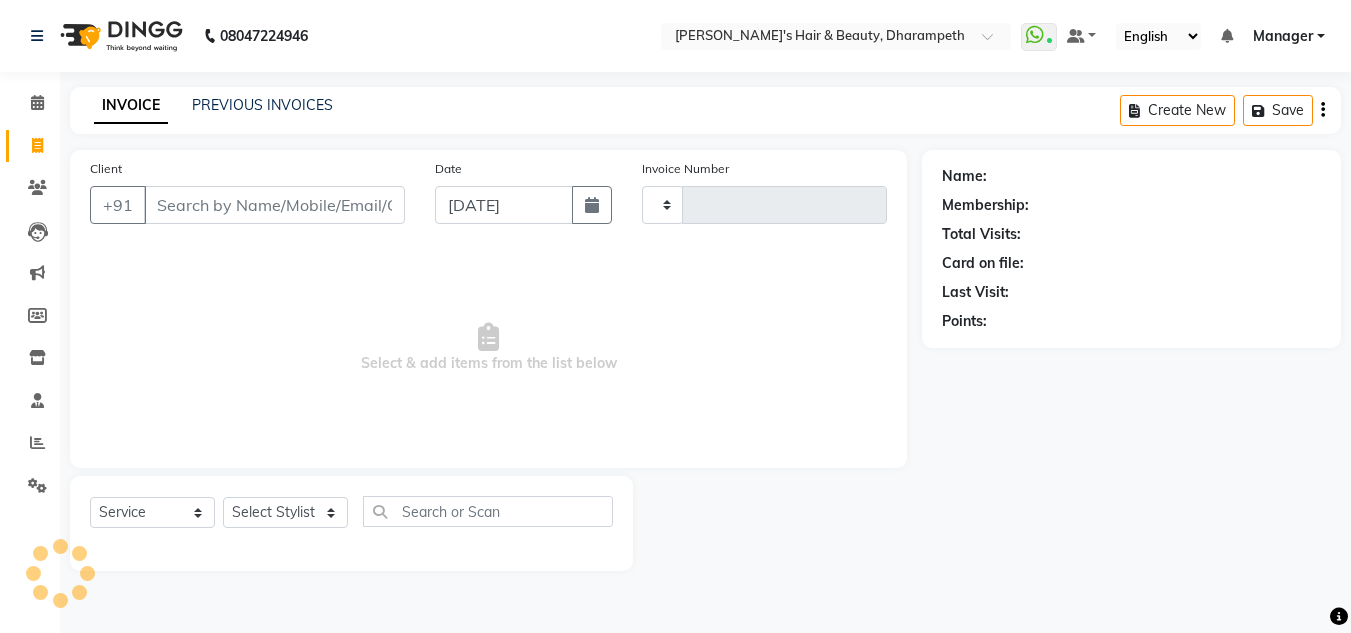 type on "2098" 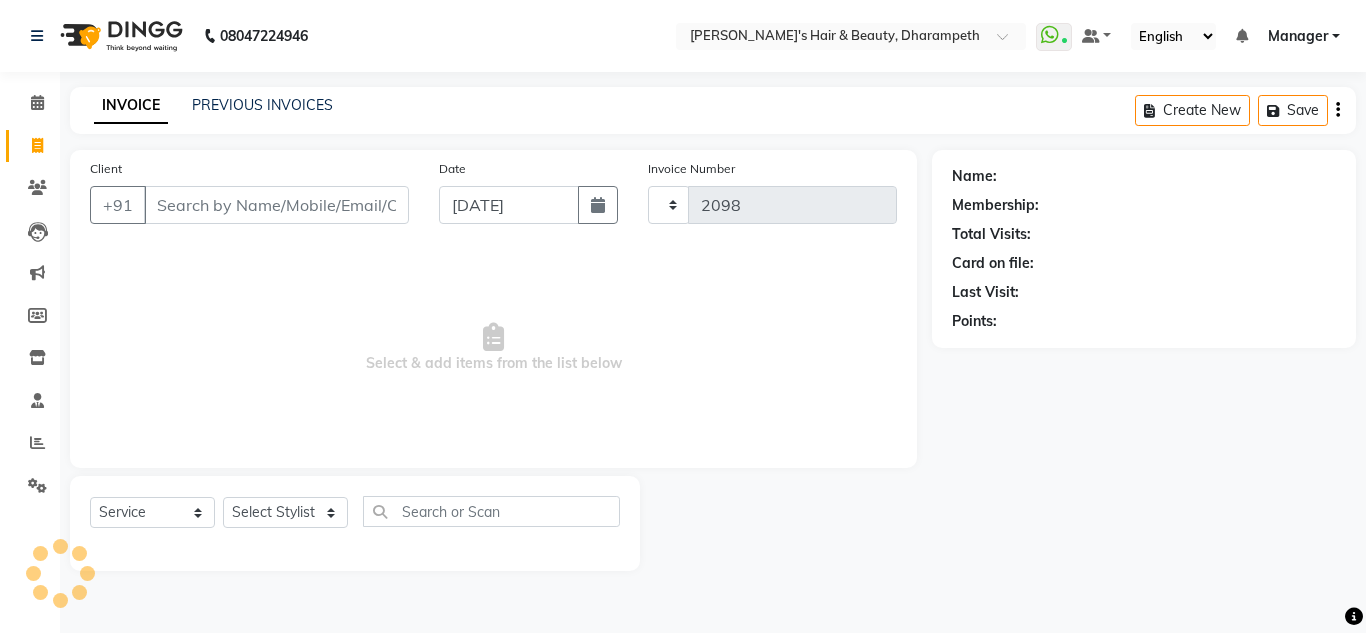 select on "4860" 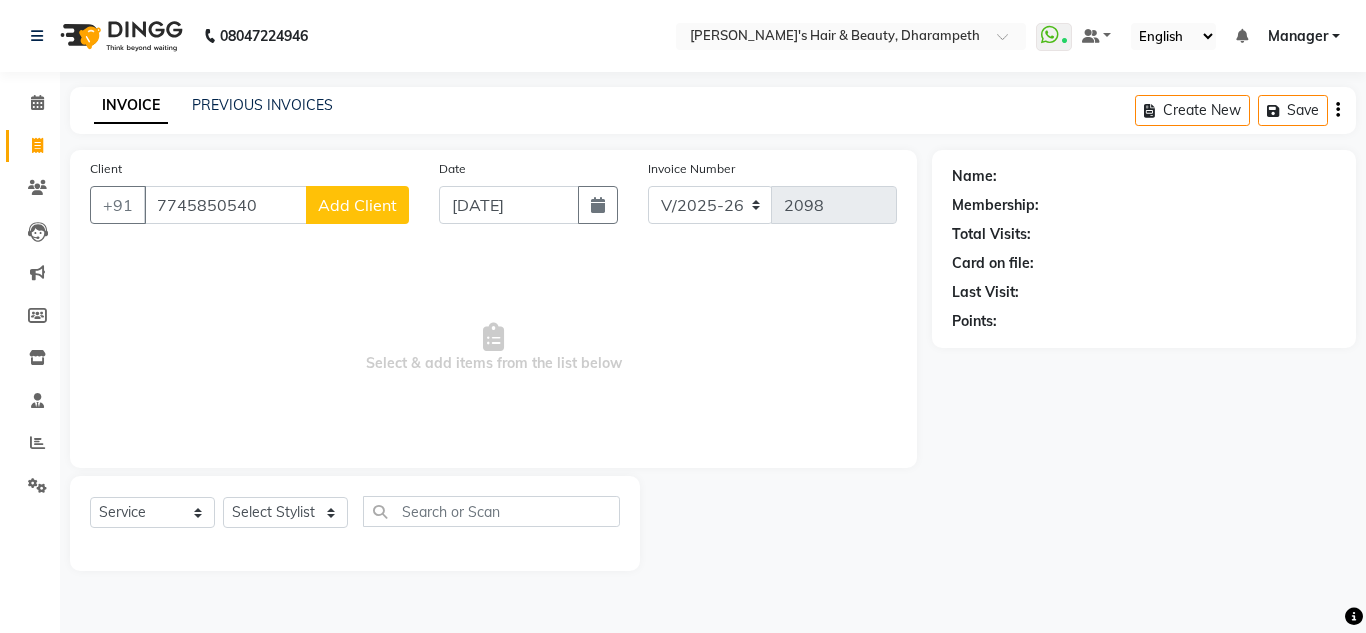 type on "7745850540" 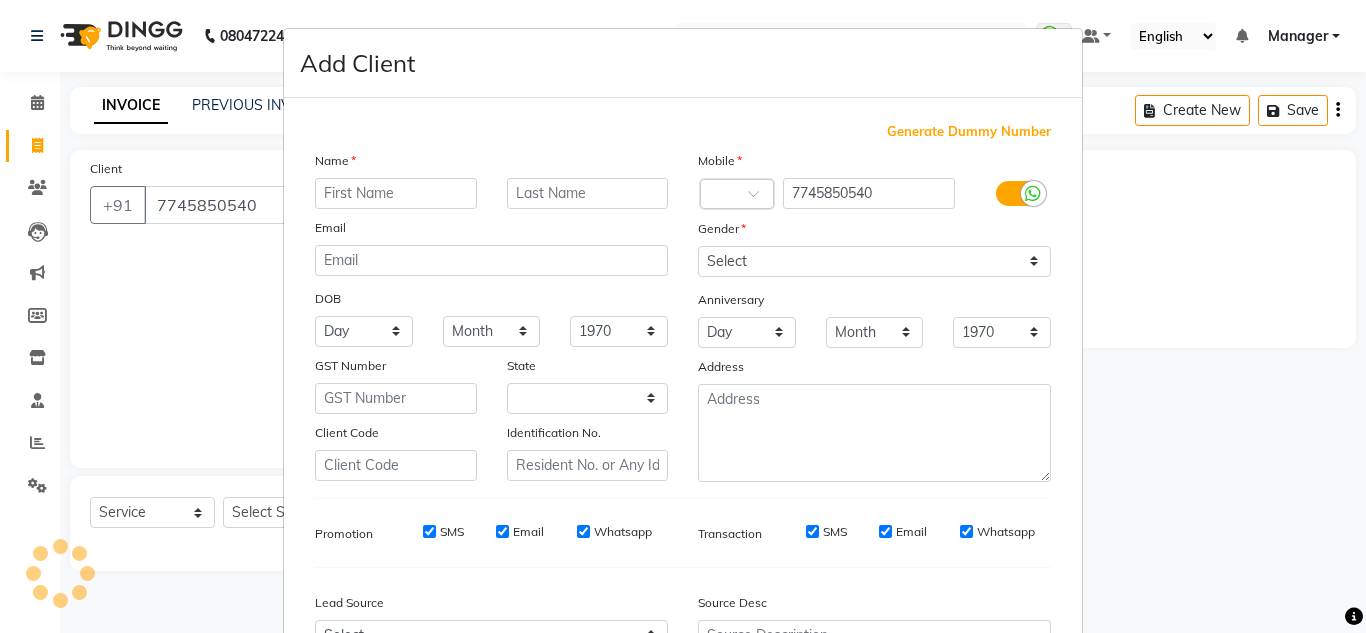 select on "22" 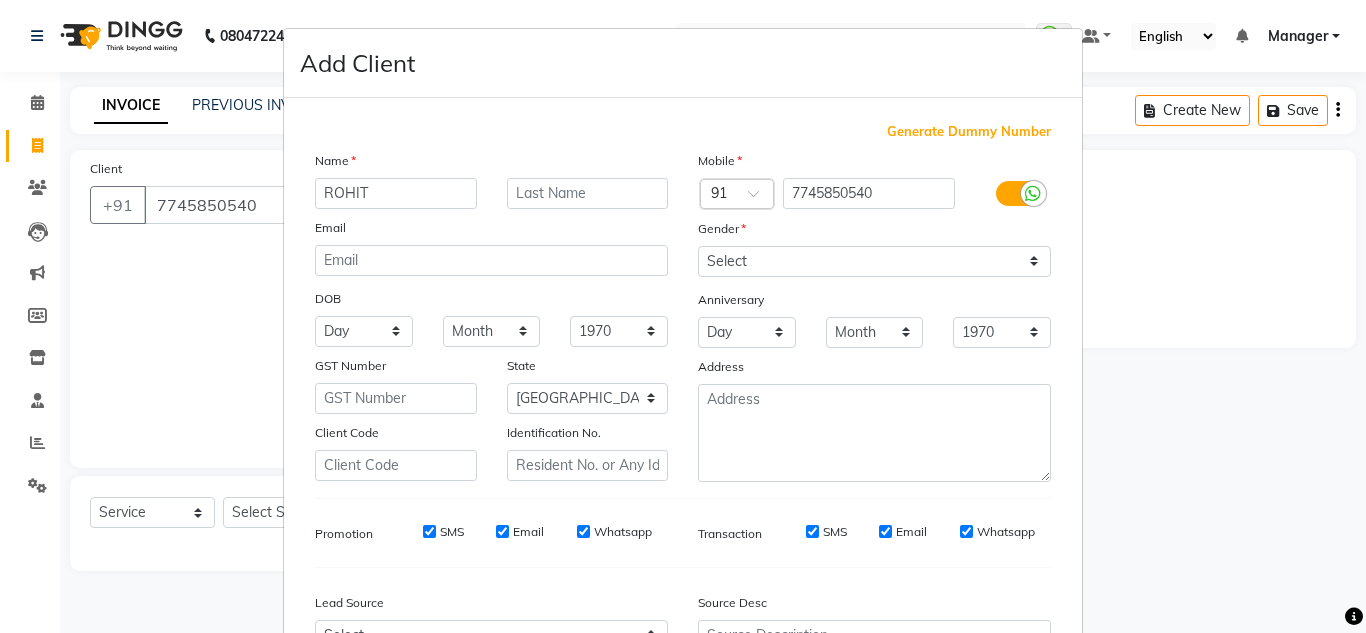 type on "ROHIT" 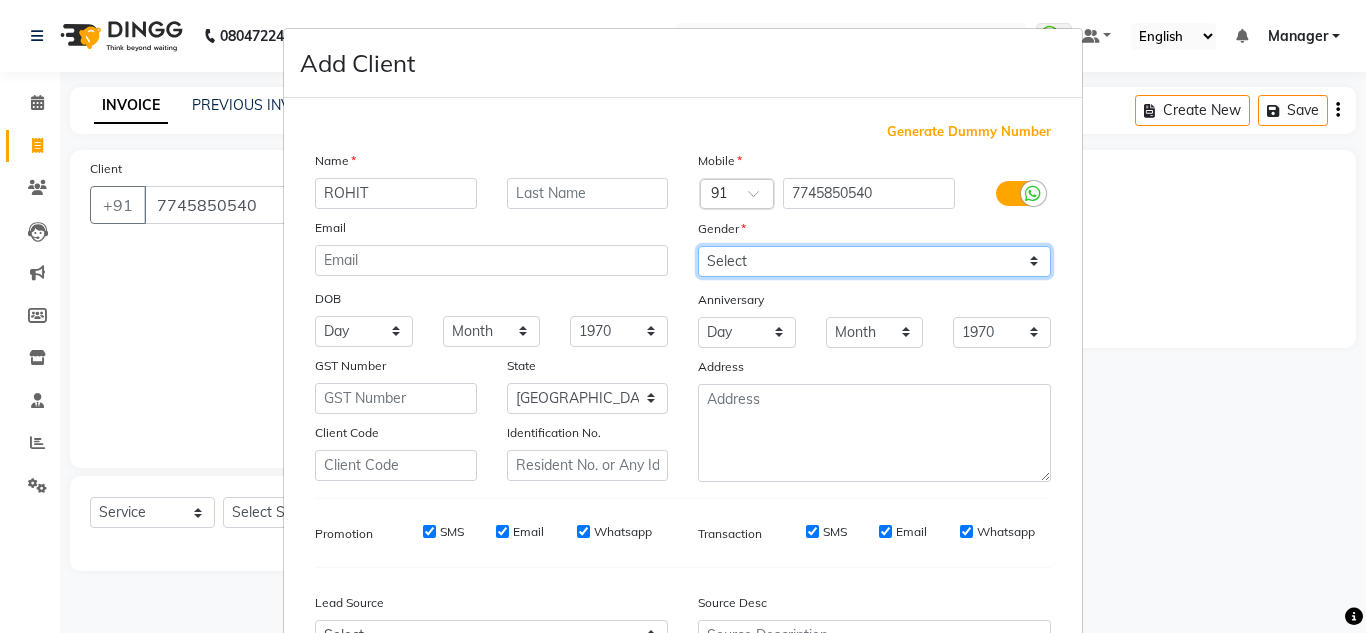 click on "Select [DEMOGRAPHIC_DATA] [DEMOGRAPHIC_DATA] Other Prefer Not To Say" at bounding box center [874, 261] 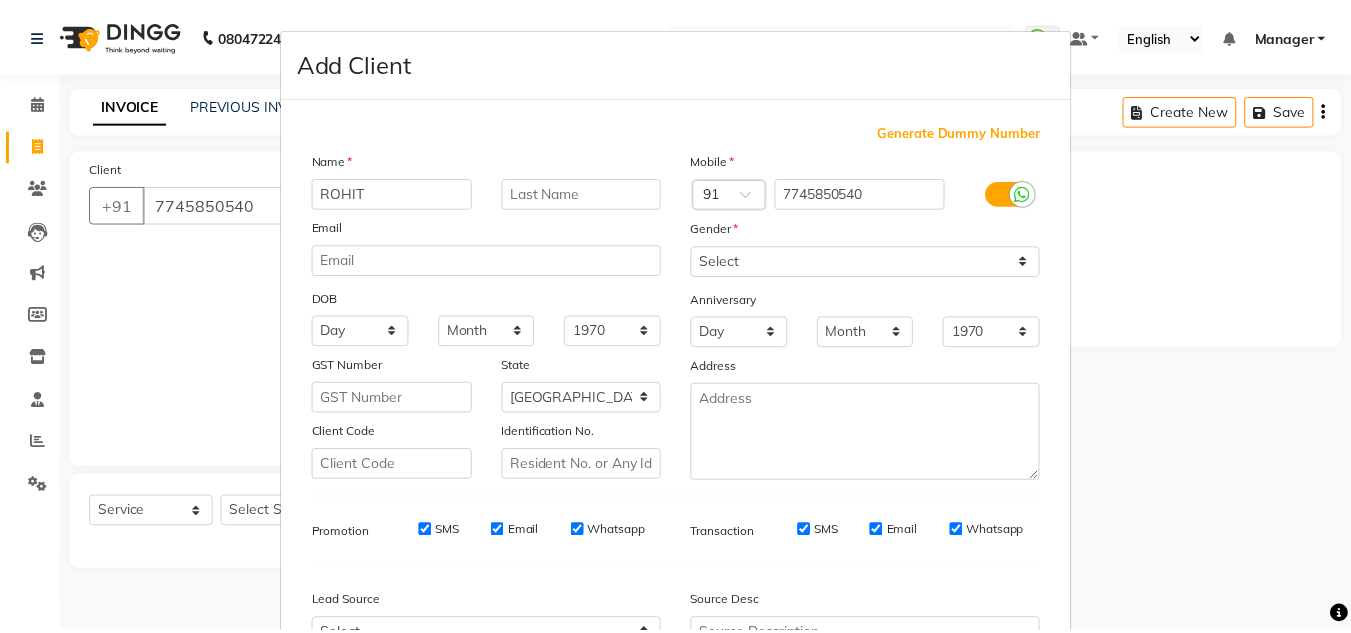 scroll, scrollTop: 216, scrollLeft: 0, axis: vertical 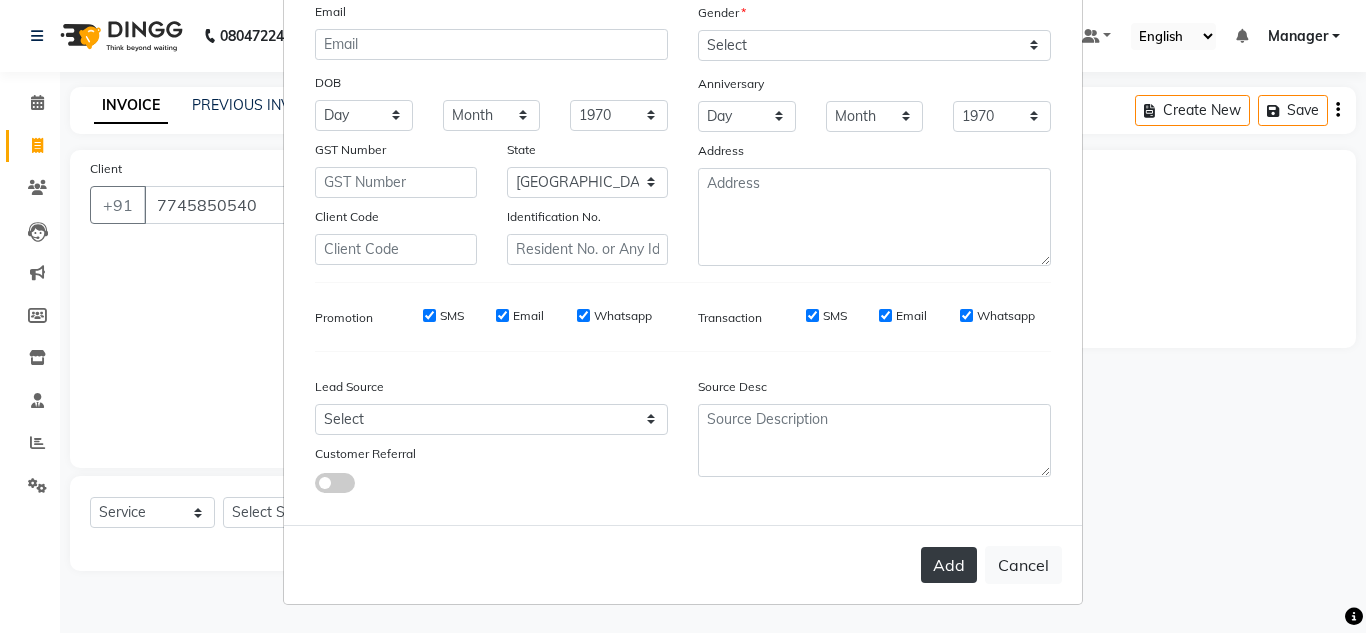 click on "Add" at bounding box center [949, 565] 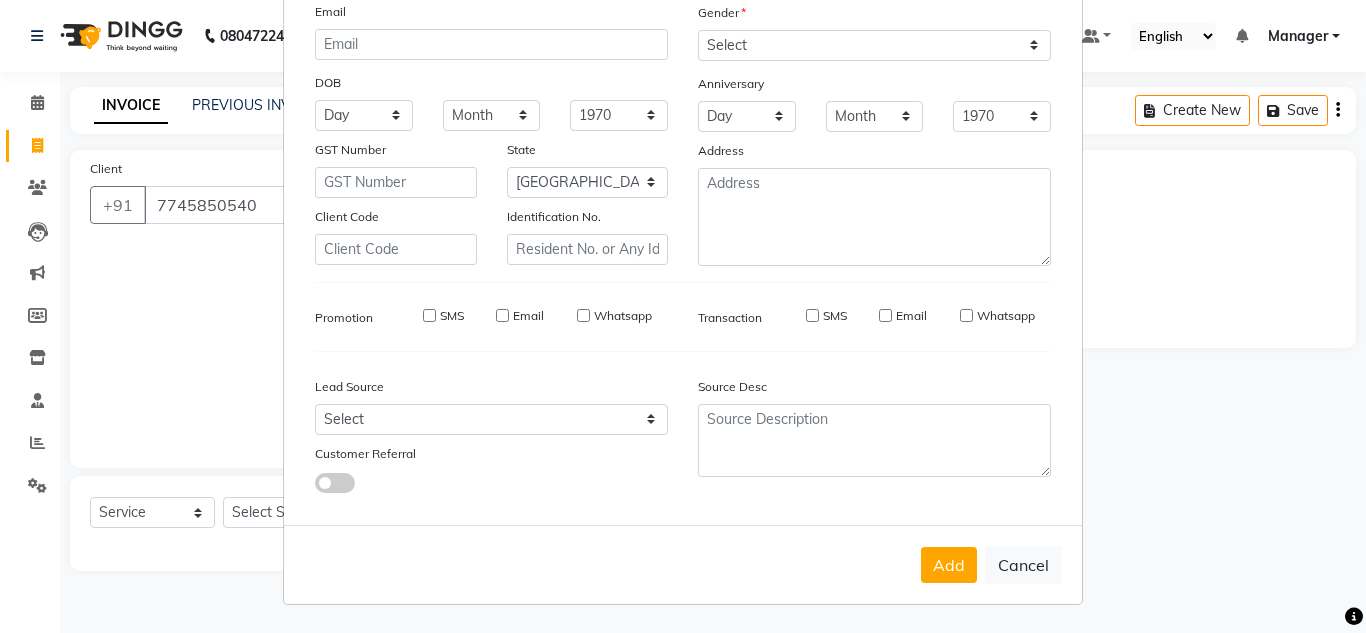 type 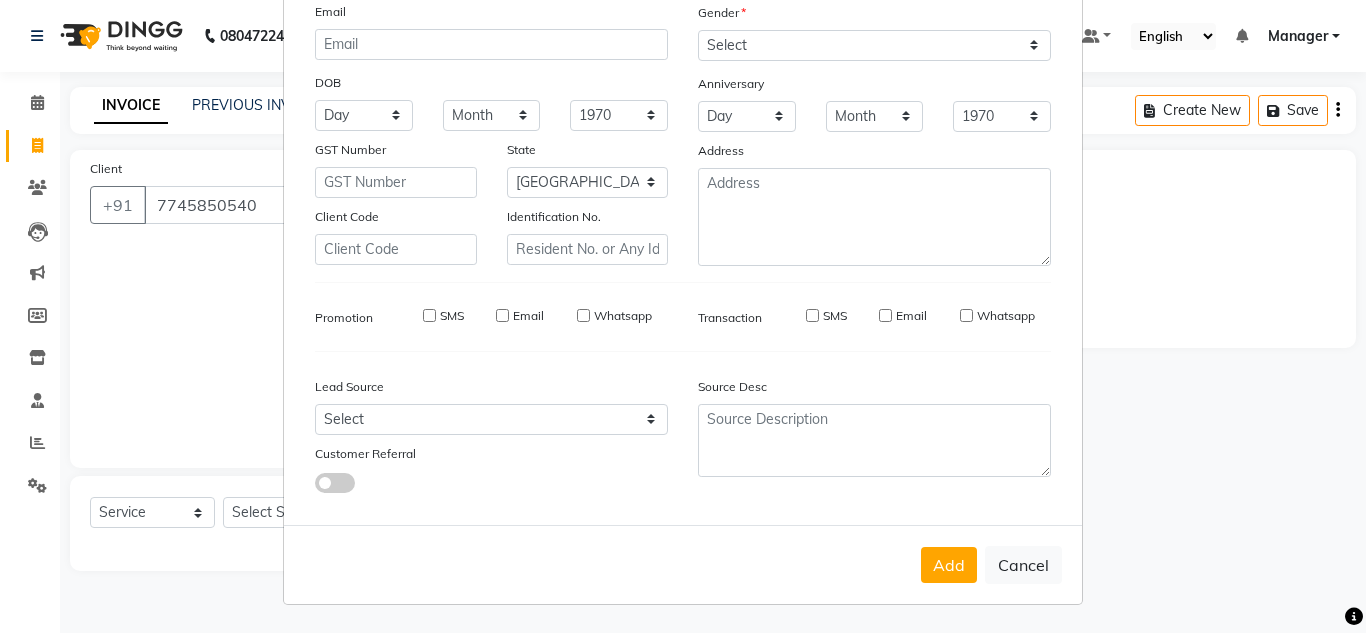 select 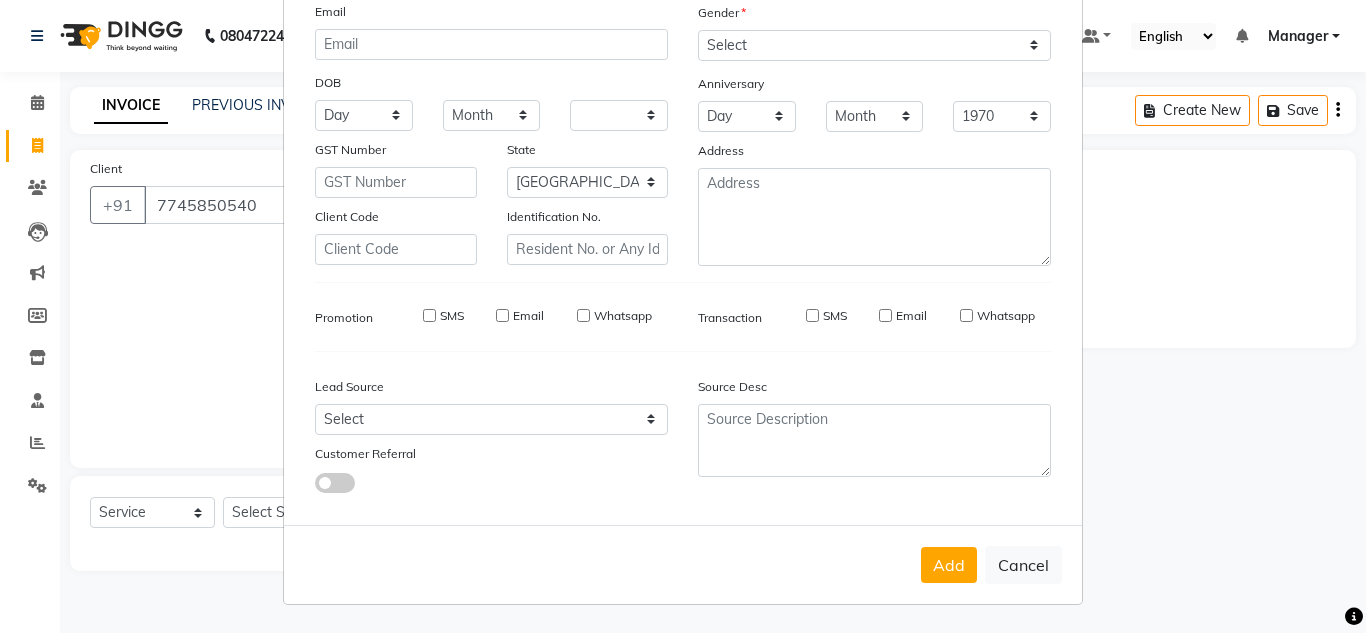 select on "null" 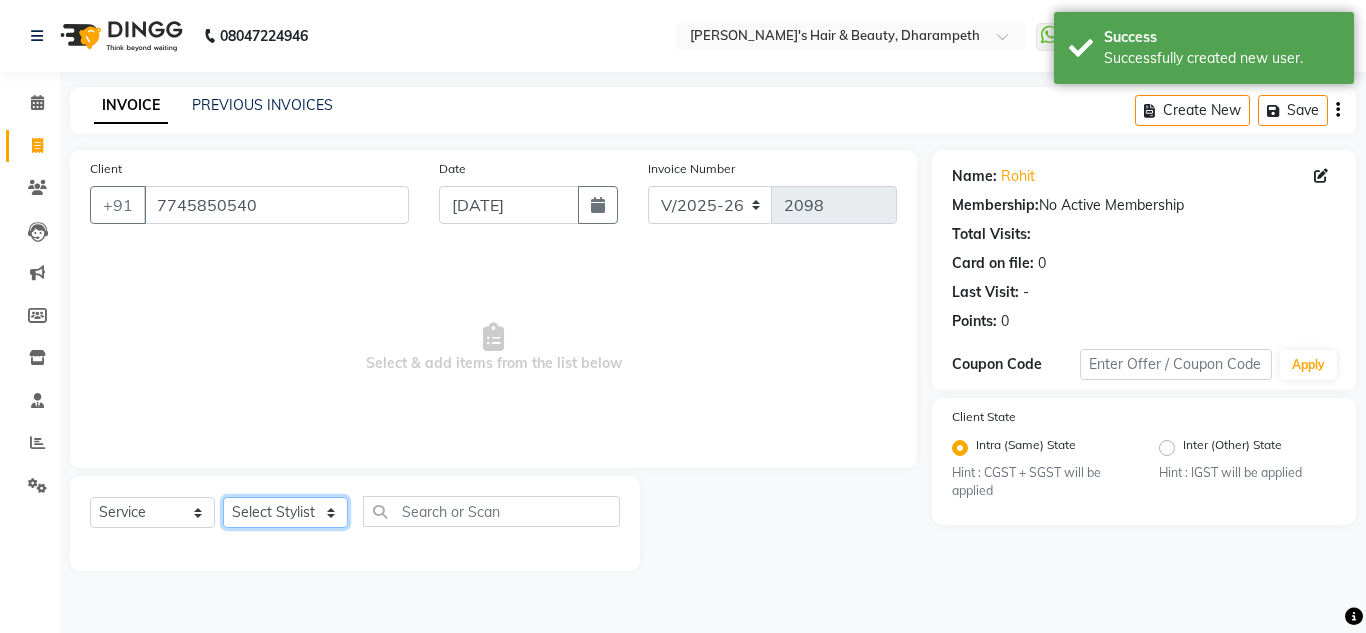 click on "Select Stylist Anuj W [PERSON_NAME] [PERSON_NAME]  Manager [PERSON_NAME] C [PERSON_NAME] S [PERSON_NAME] S Shilpa P Vedant N" 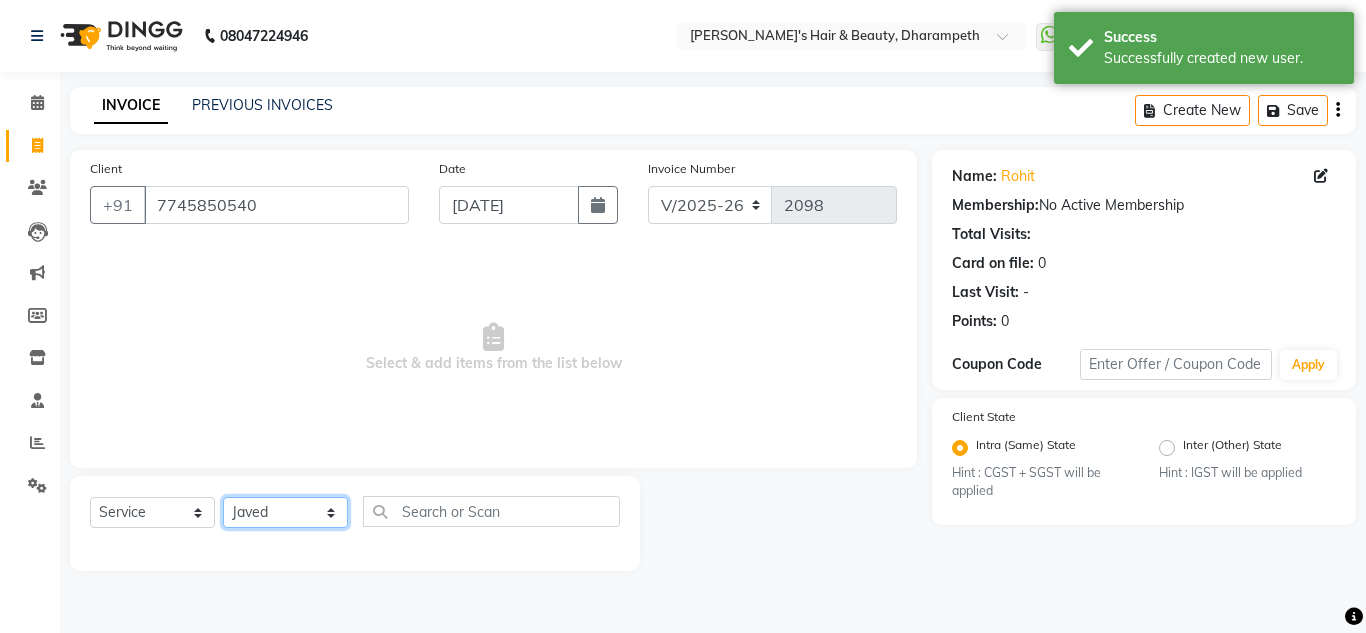 click on "Select Stylist Anuj W [PERSON_NAME] [PERSON_NAME]  Manager [PERSON_NAME] C [PERSON_NAME] S [PERSON_NAME] S Shilpa P Vedant N" 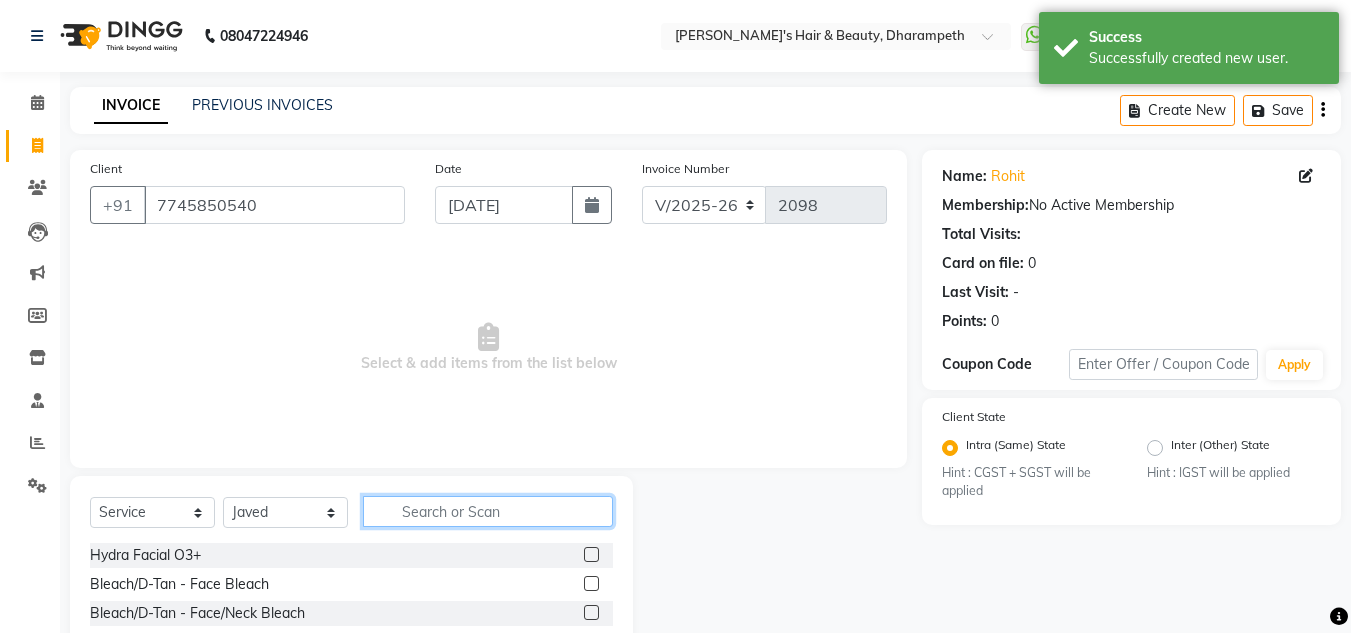 click 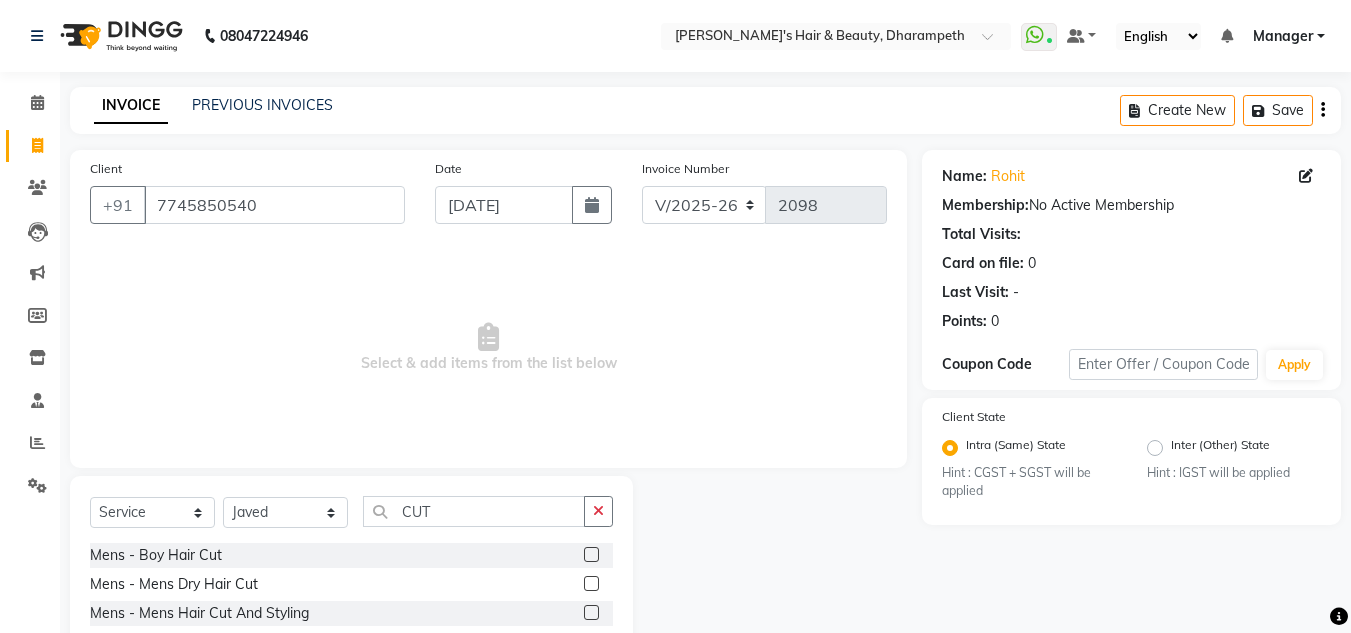 click 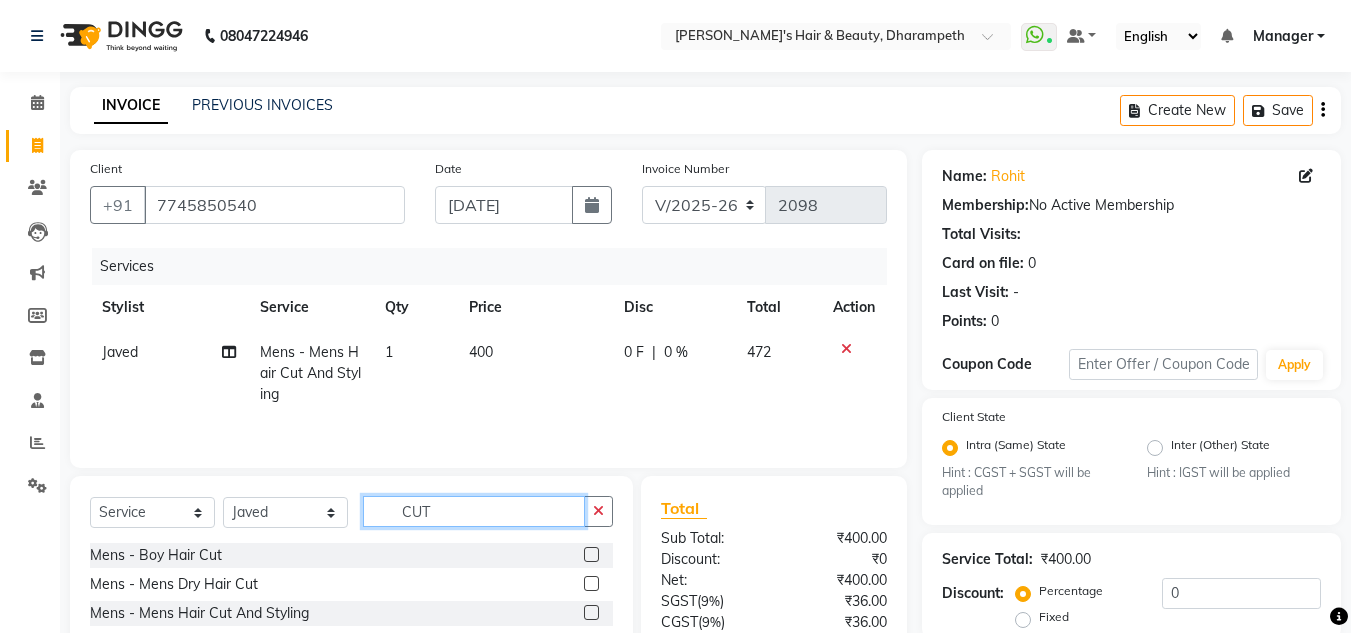click on "CUT" 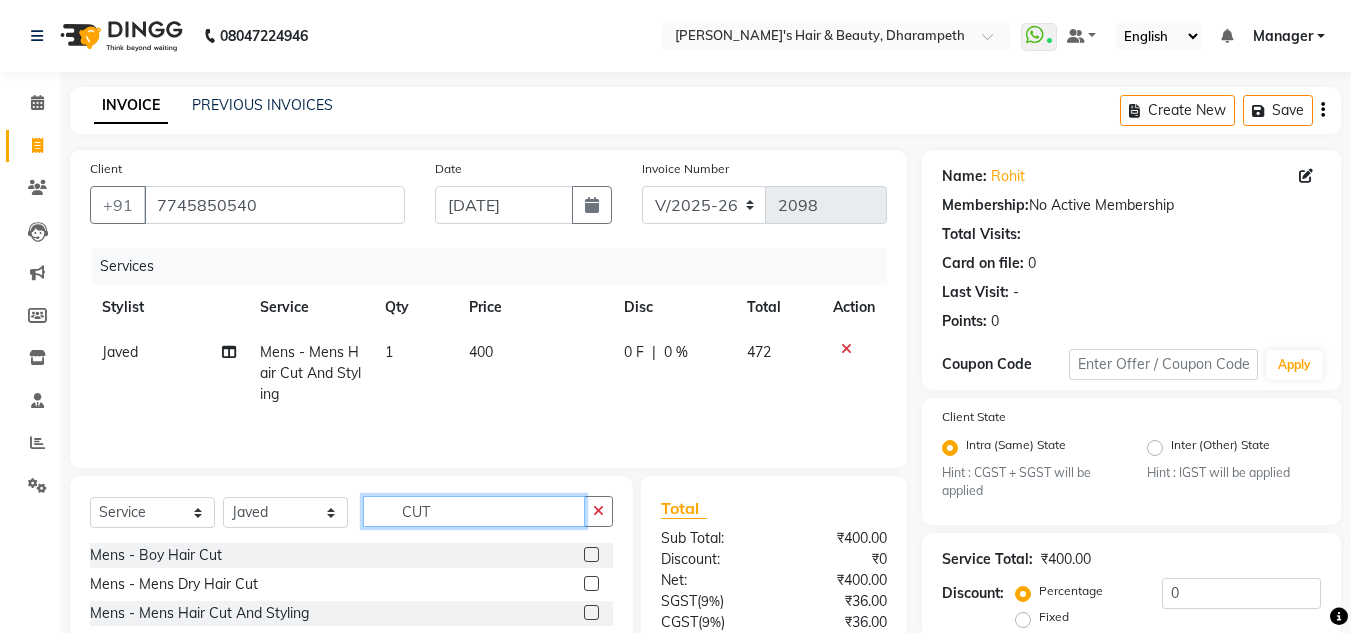 click on "CUT" 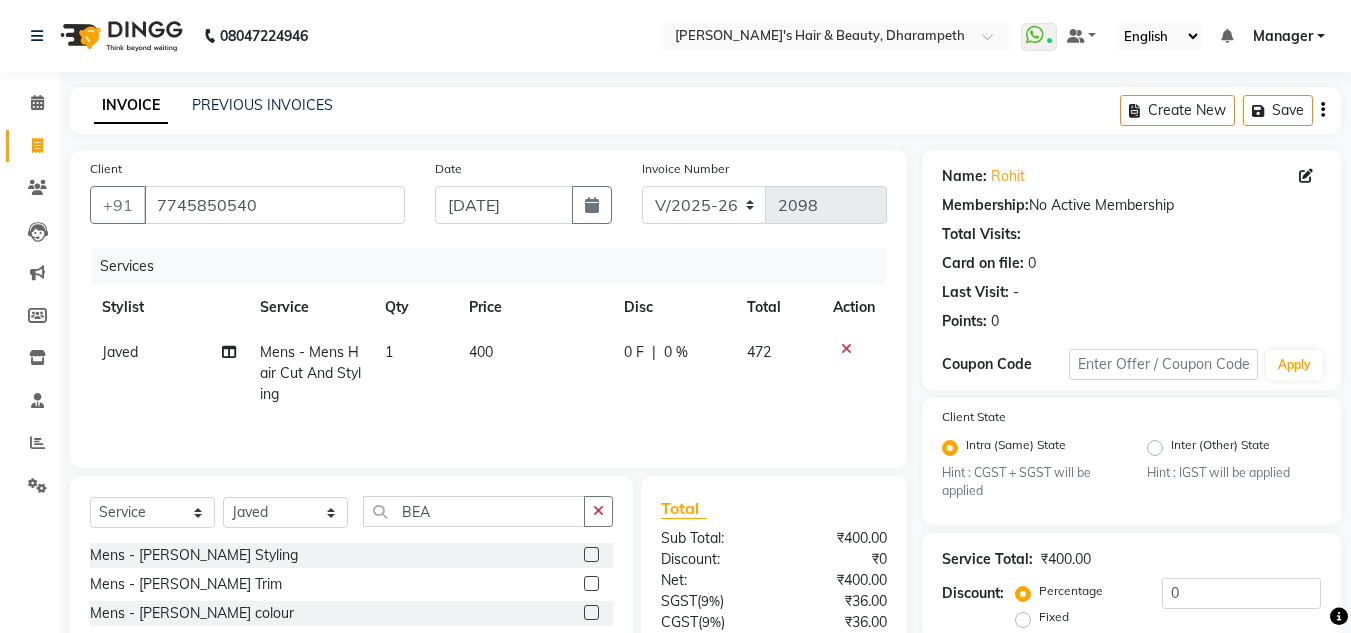 click 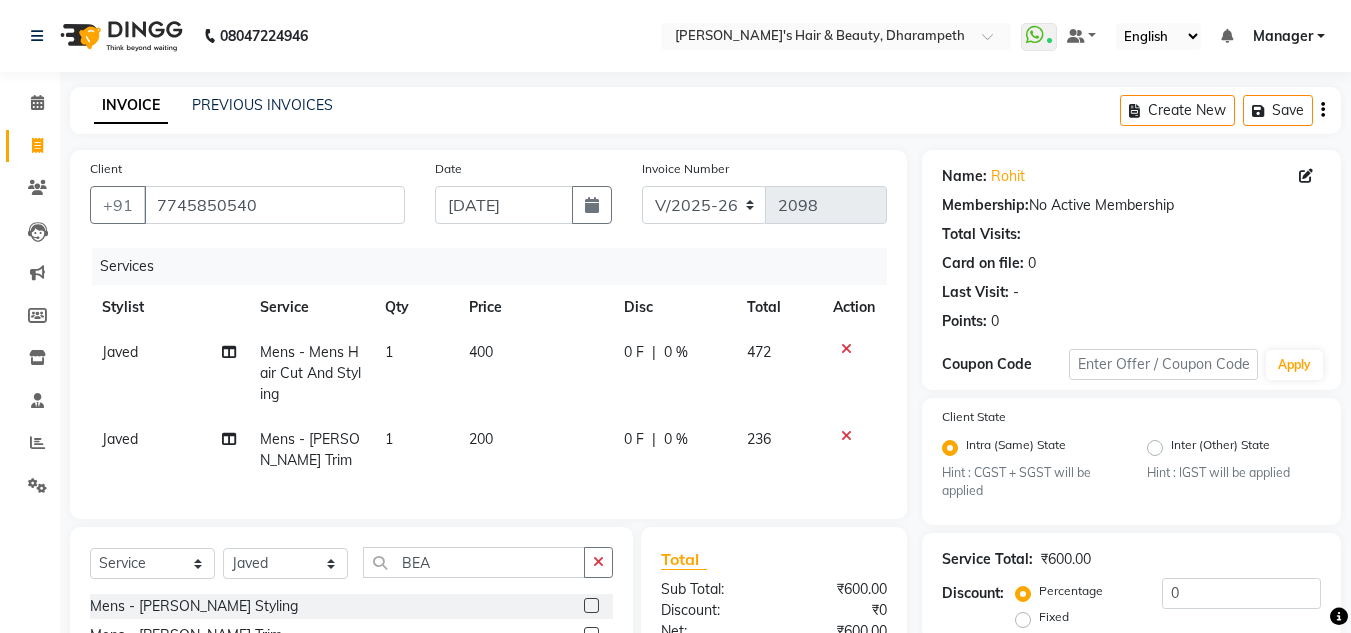 click on "400" 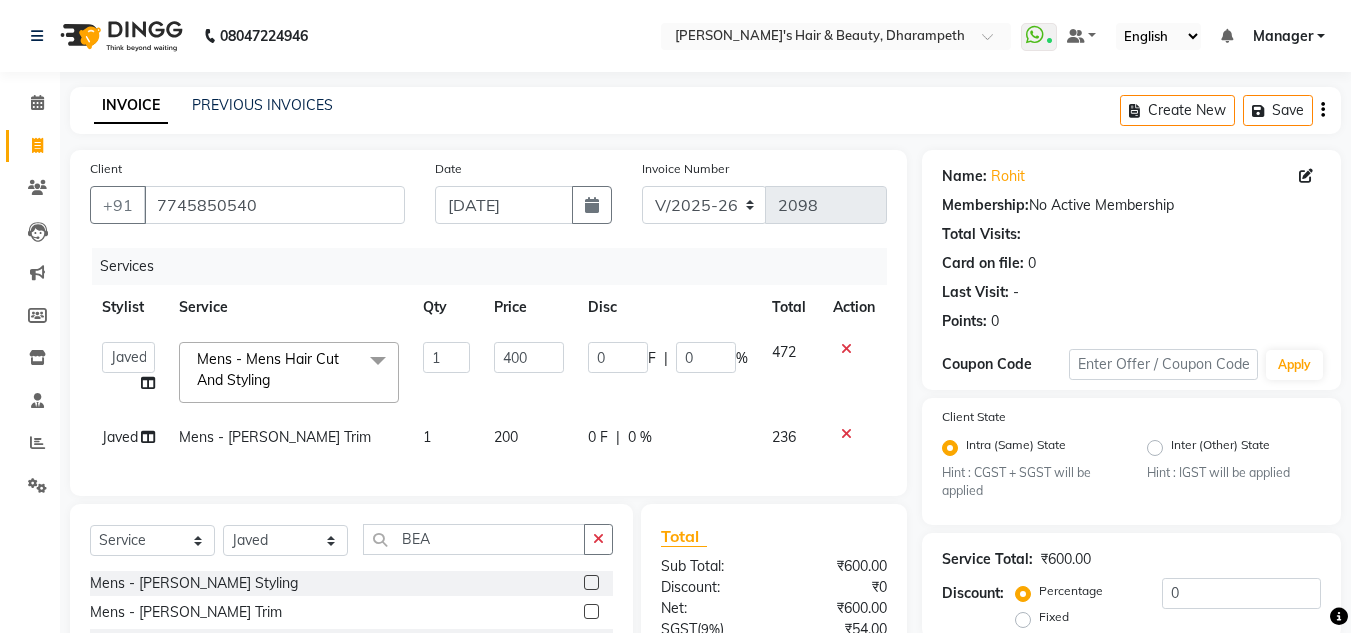 click on "400" 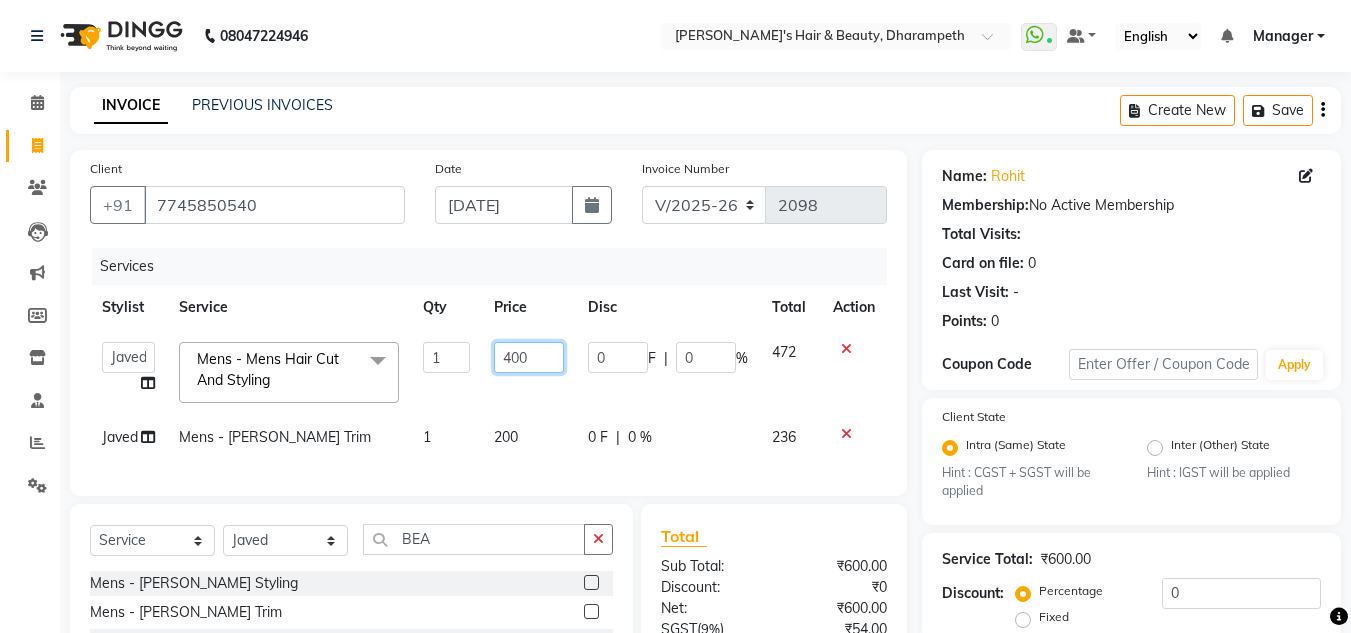 click on "400" 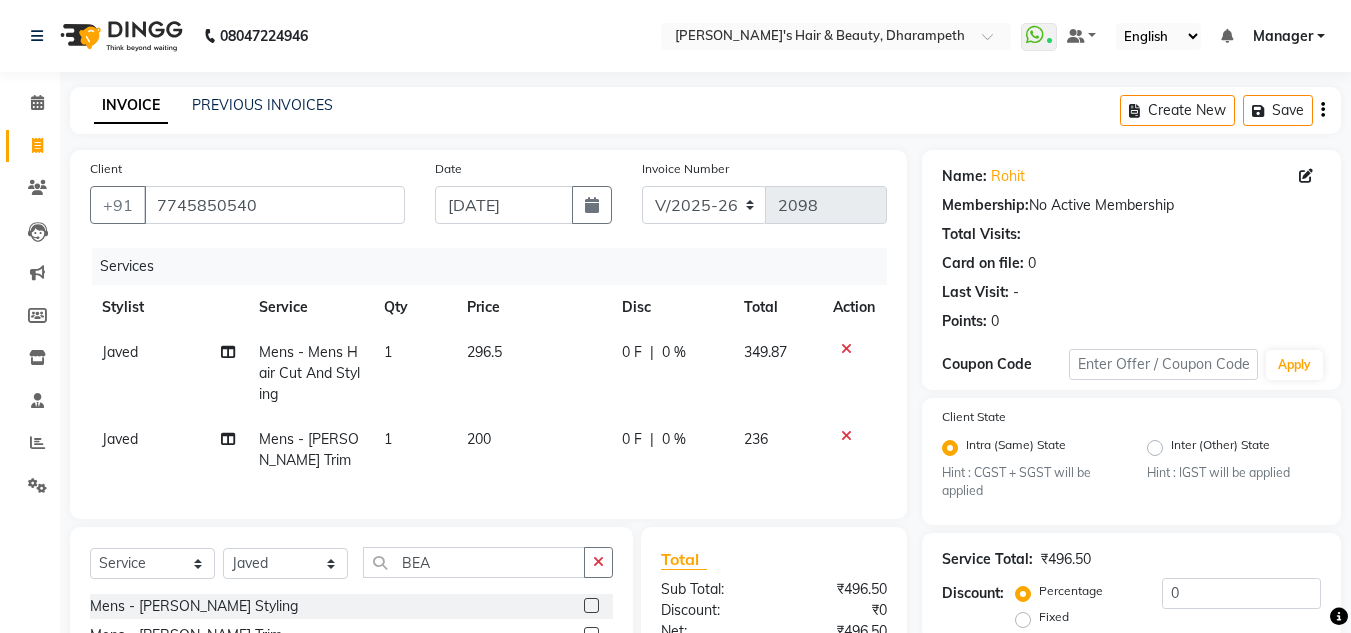 click on "349.87" 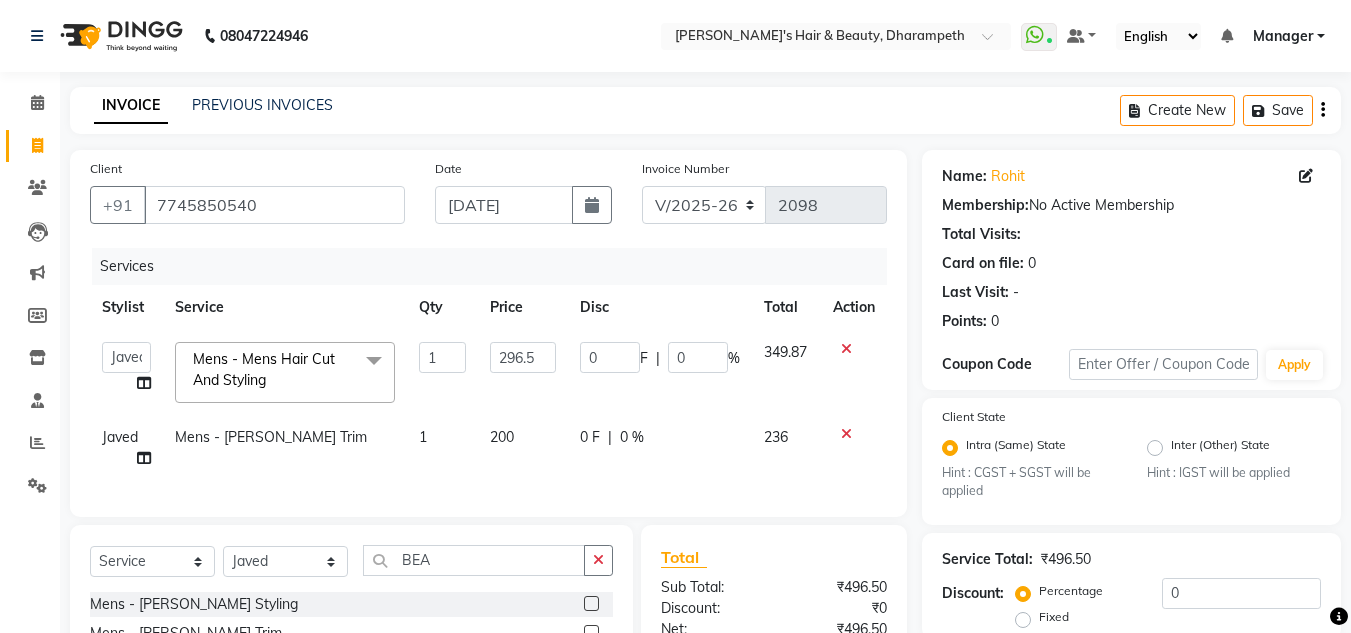 click on "200" 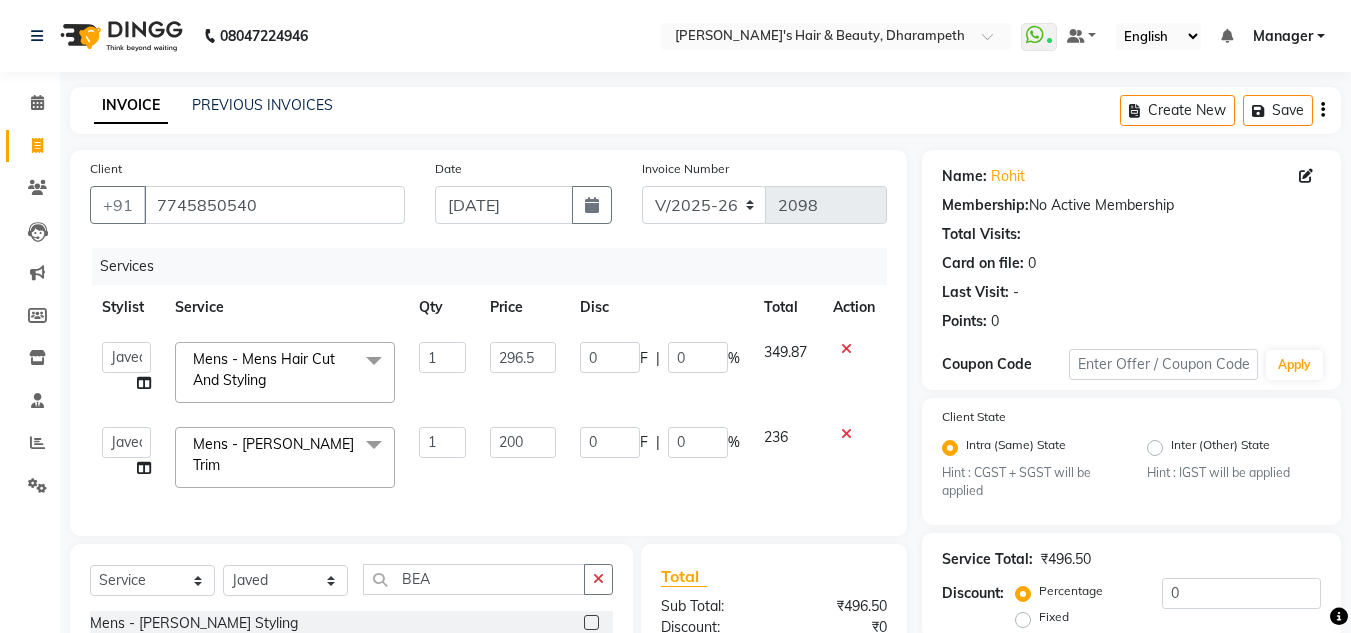 click on "200" 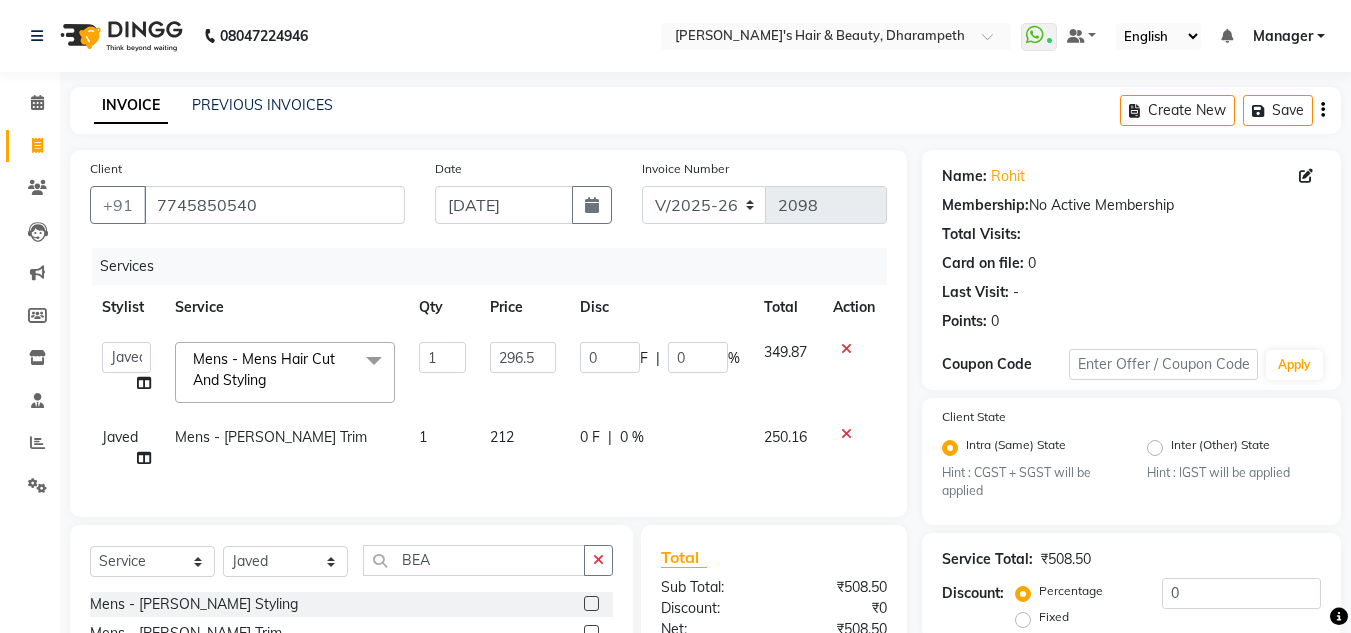click on "250.16" 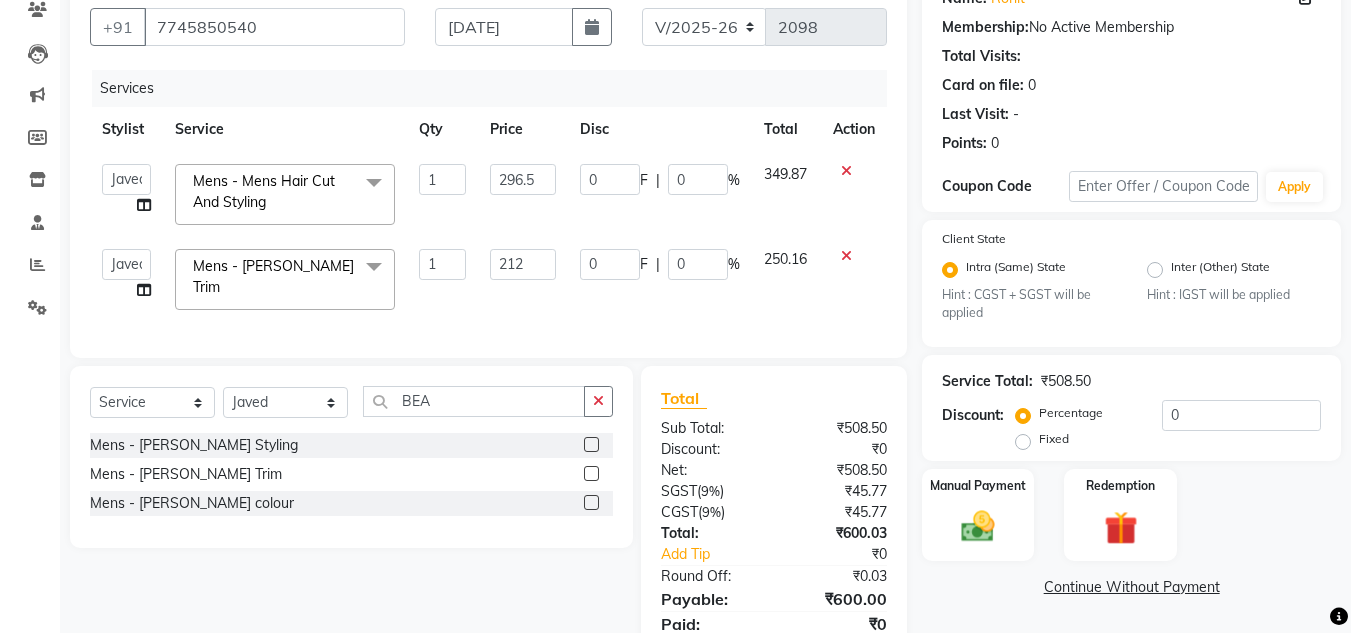 scroll, scrollTop: 183, scrollLeft: 0, axis: vertical 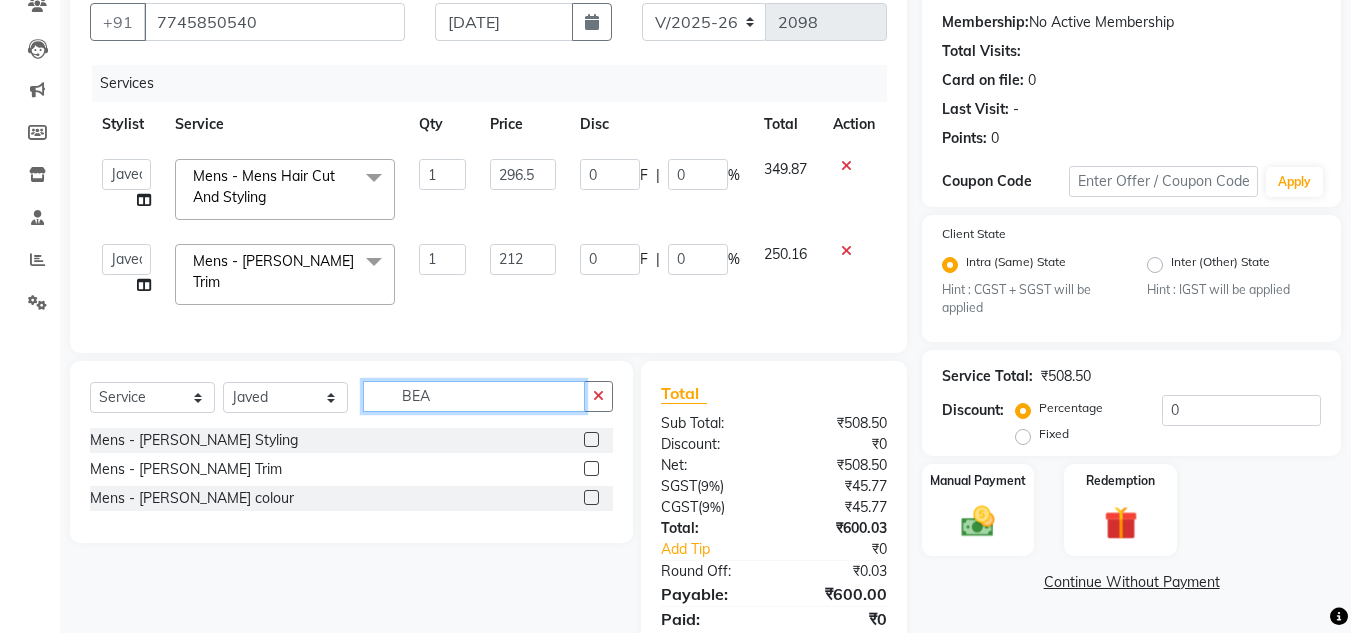 click on "BEA" 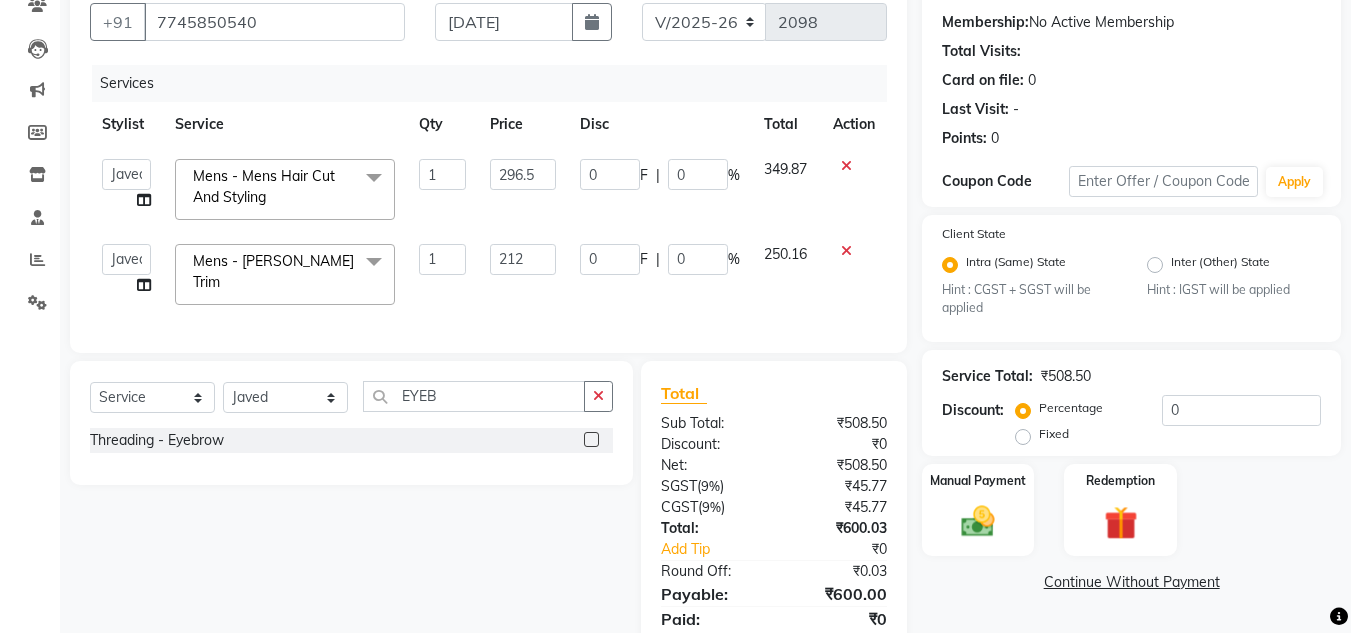 click 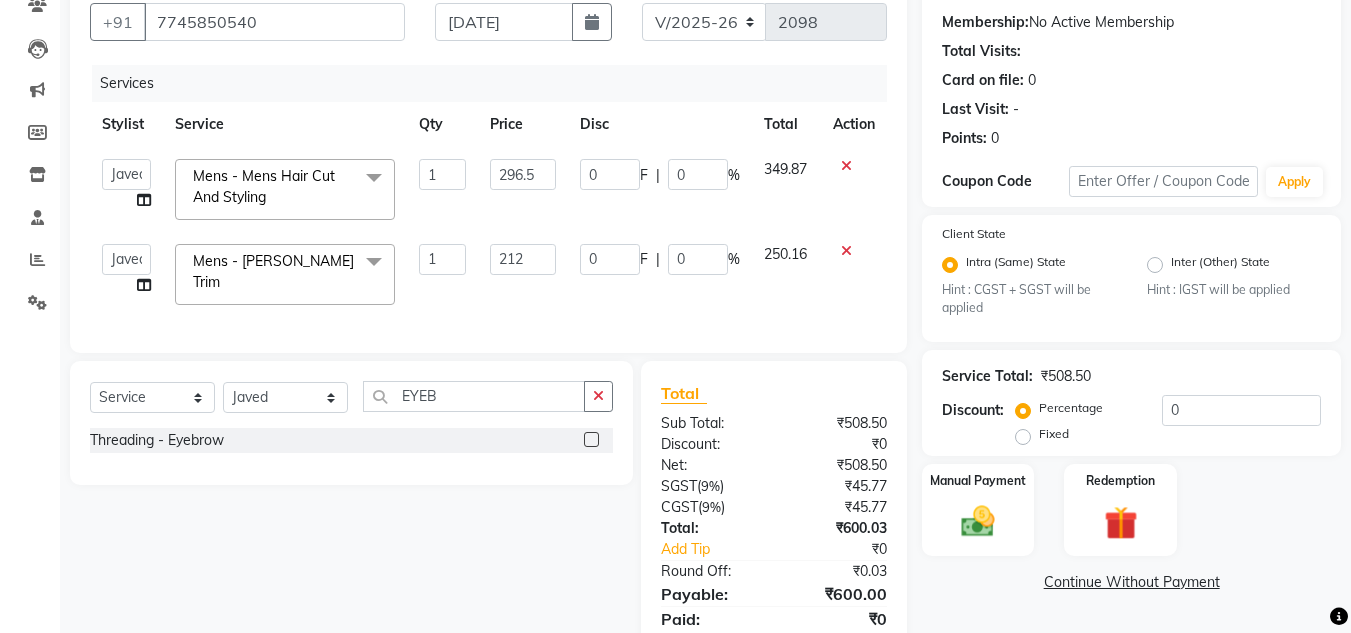 click at bounding box center (590, 440) 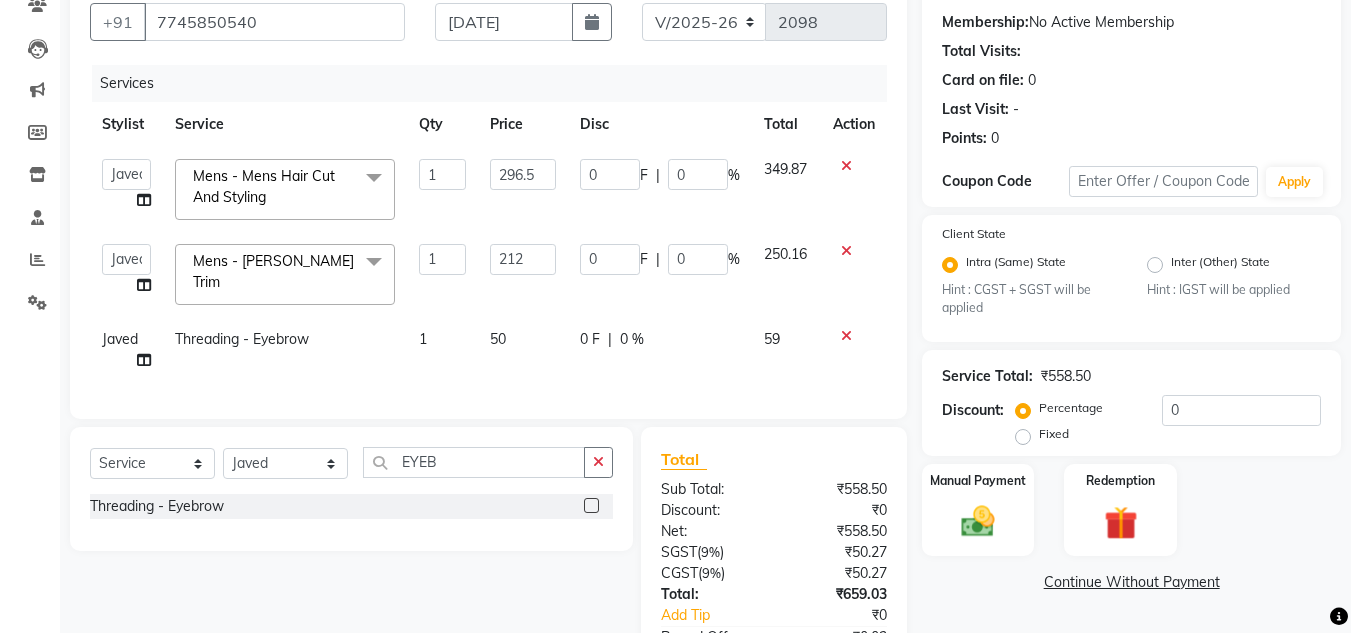 click on "50" 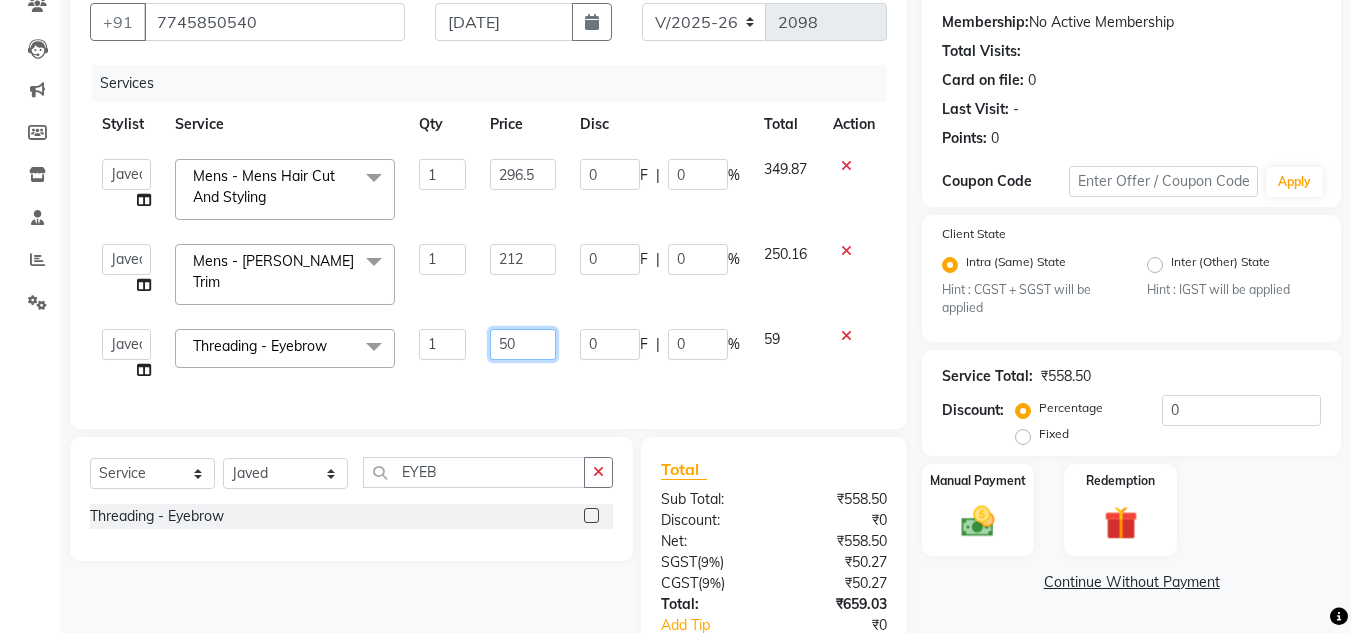 drag, startPoint x: 537, startPoint y: 325, endPoint x: 356, endPoint y: 320, distance: 181.06905 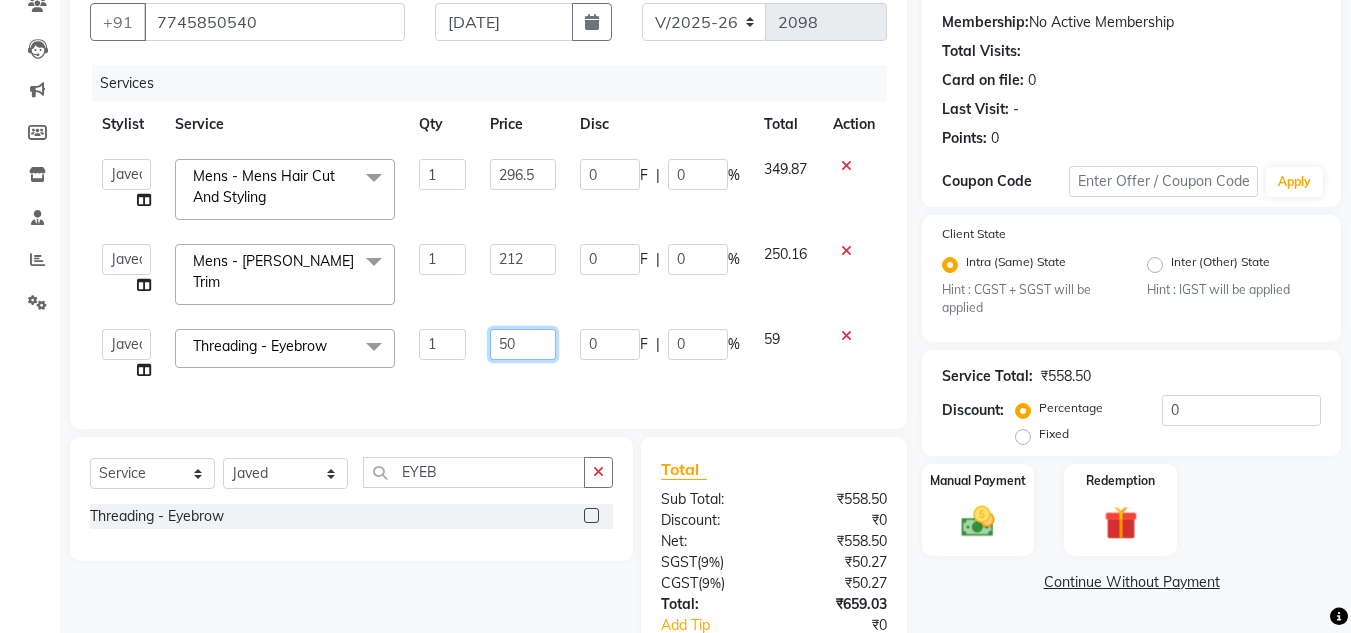 click on "Anuj W   [PERSON_NAME]   [PERSON_NAME]    Manager   [PERSON_NAME] C   [PERSON_NAME] S   [PERSON_NAME] S   Shilpa P   Vedant N  Threading - Eyebrow  x Hydra Facial O3+ Bleach/D-Tan - Face  Bleach Bleach/D-Tan - Face/Neck Bleach Bleach/D-Tan - Full Body Bleach Bleach/D-Tan - Hand Bleach Bleach/D-Tan - Legs Bleach Bleach/D-Tan - O3 D-Tan Bleach/D-Tan - Raga D- Tan NANO PLASTIA SHOULDER LENGTH Mintree Tan- Go Manicure Mintree Tan-Go Pedicure TIP Deep Conditioning  Whitening Facial O3+ Facial Mediceuticals dand treatment BOOKING AMT OF SERVICE Fibre Complex Treatment [DEMOGRAPHIC_DATA] Lower Lips -Threading Knot Free Service Blow Dry - Blow Dry Below Shoulder Length Blow Dry - Blow Dry Shoulder Length Blow Dry - Blow Dry Waist Length Clean Up - Aroma Clean Up Clean Up - Herbal Cleanup Clean Up - Instglow Claenup Clean Up - O3 Pore Clean Up Clean Up - Vlcc Gold Clean Up Clean Up - D Tan Clean UP Face Pack - Black Mask Charcoal Face Pack - Black Mask O3 Face Pack - O3 Peel Off Face Pack - Thermal Sheet Mask Facial - Anti Tan Facial Nail cut" 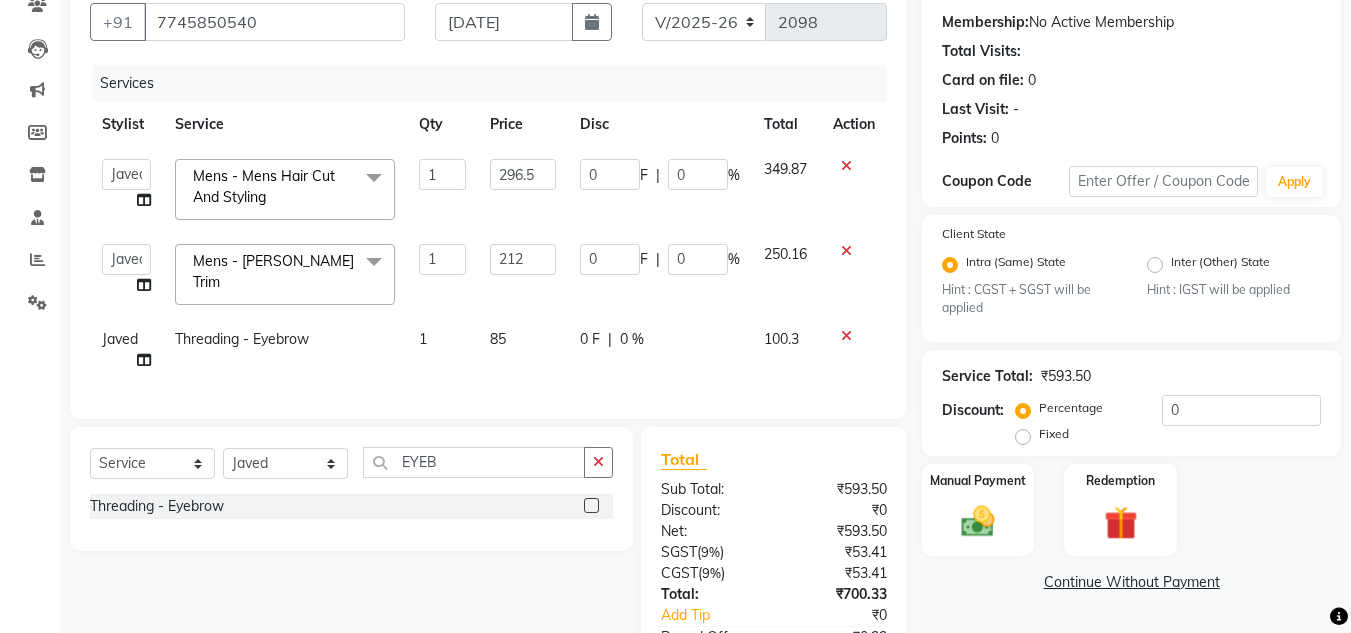 click on "100.3" 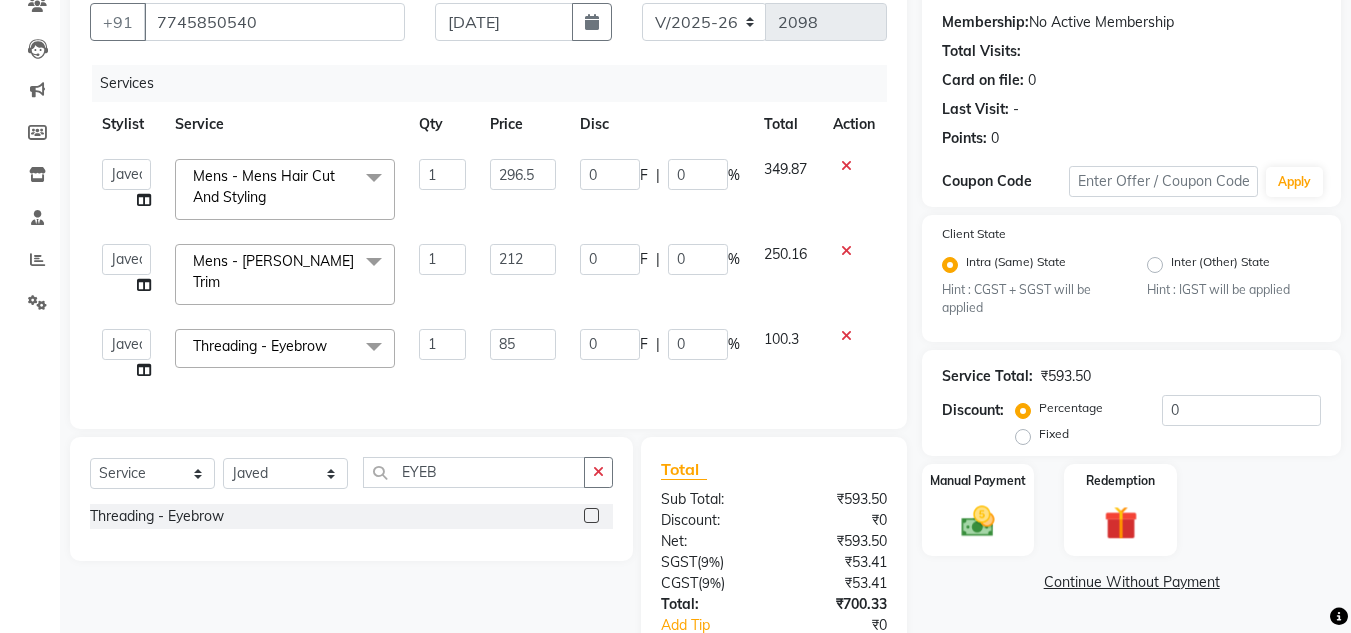 scroll, scrollTop: 338, scrollLeft: 0, axis: vertical 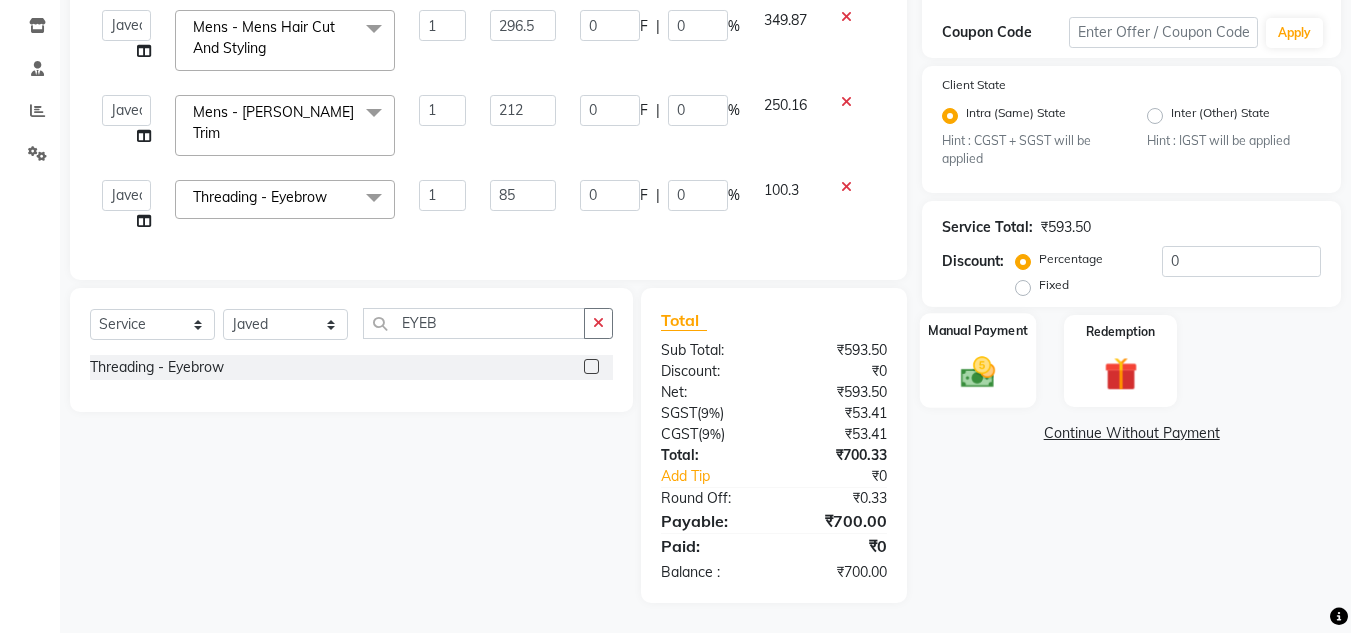click 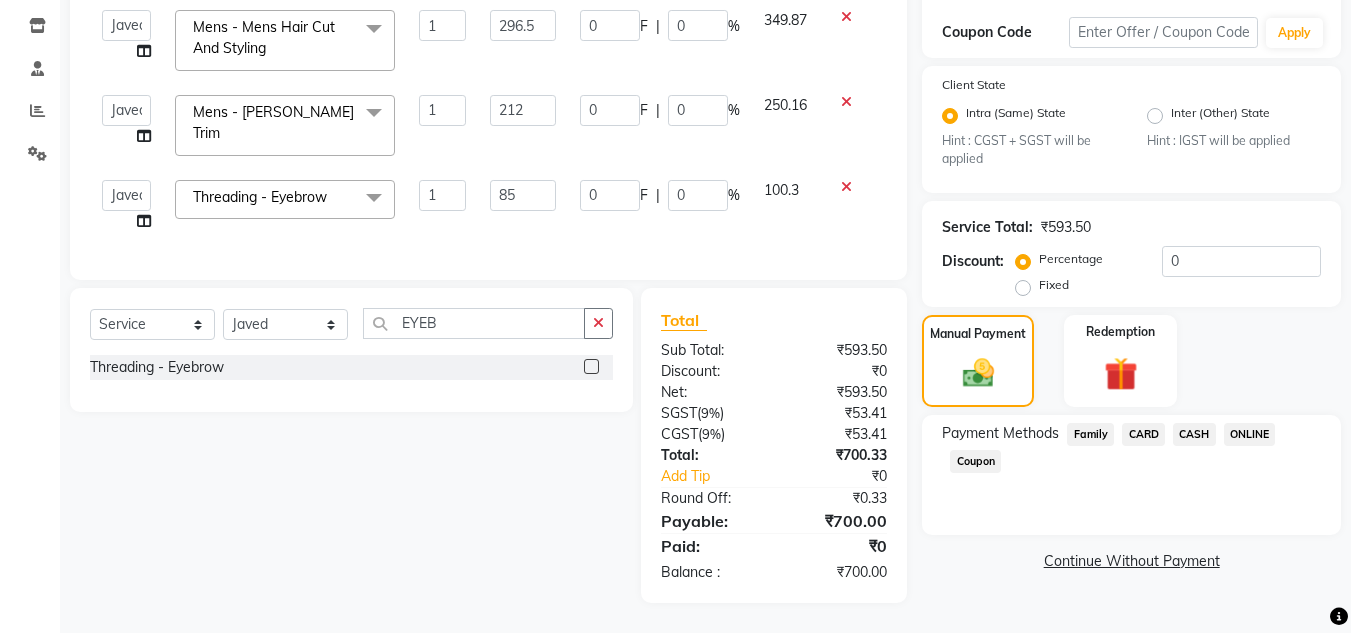 click on "ONLINE" 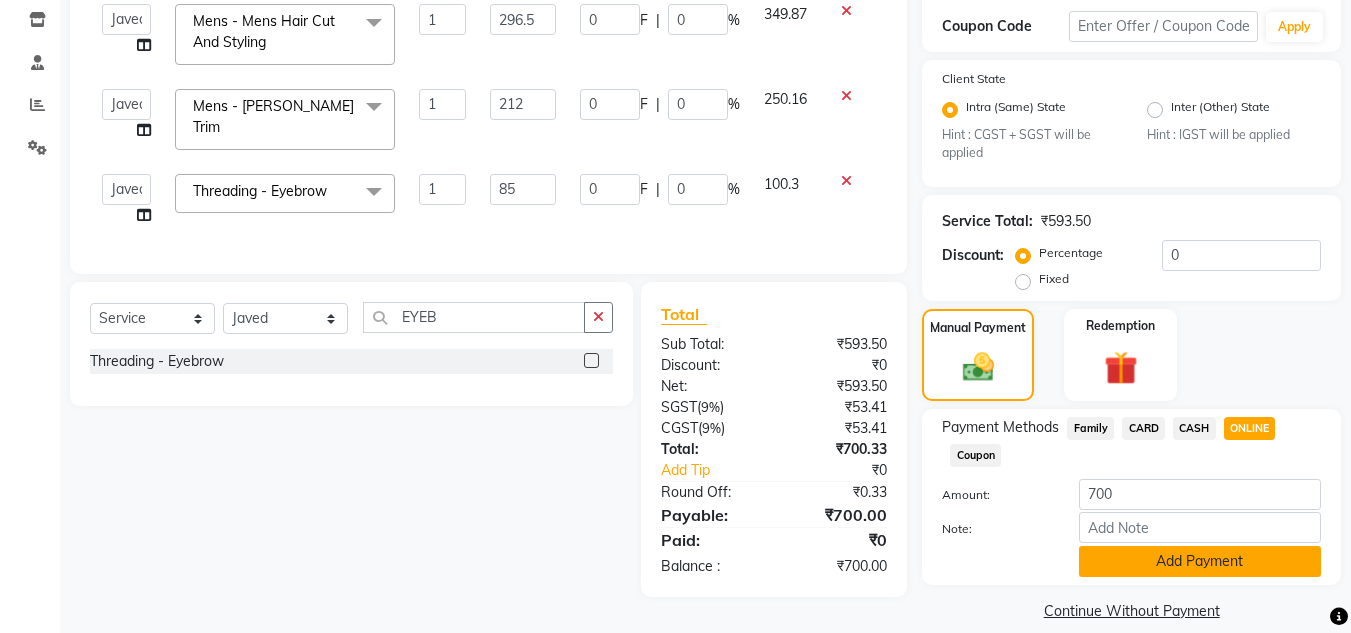 click on "Add Payment" 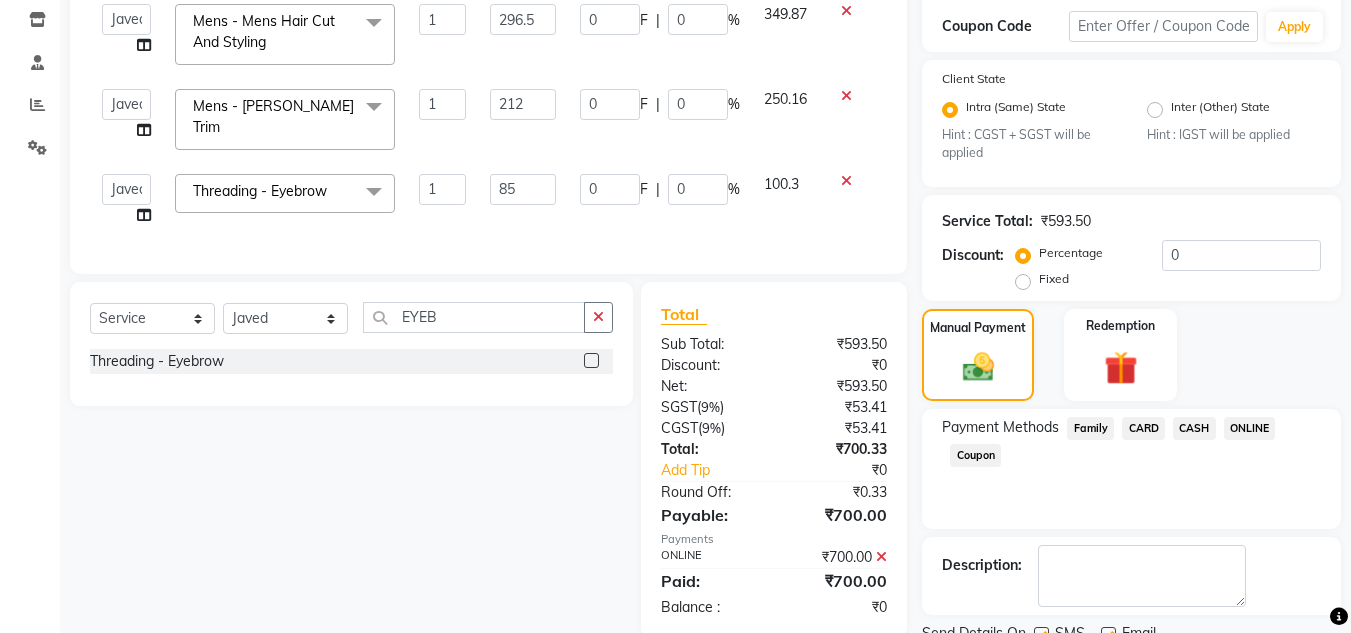scroll, scrollTop: 418, scrollLeft: 0, axis: vertical 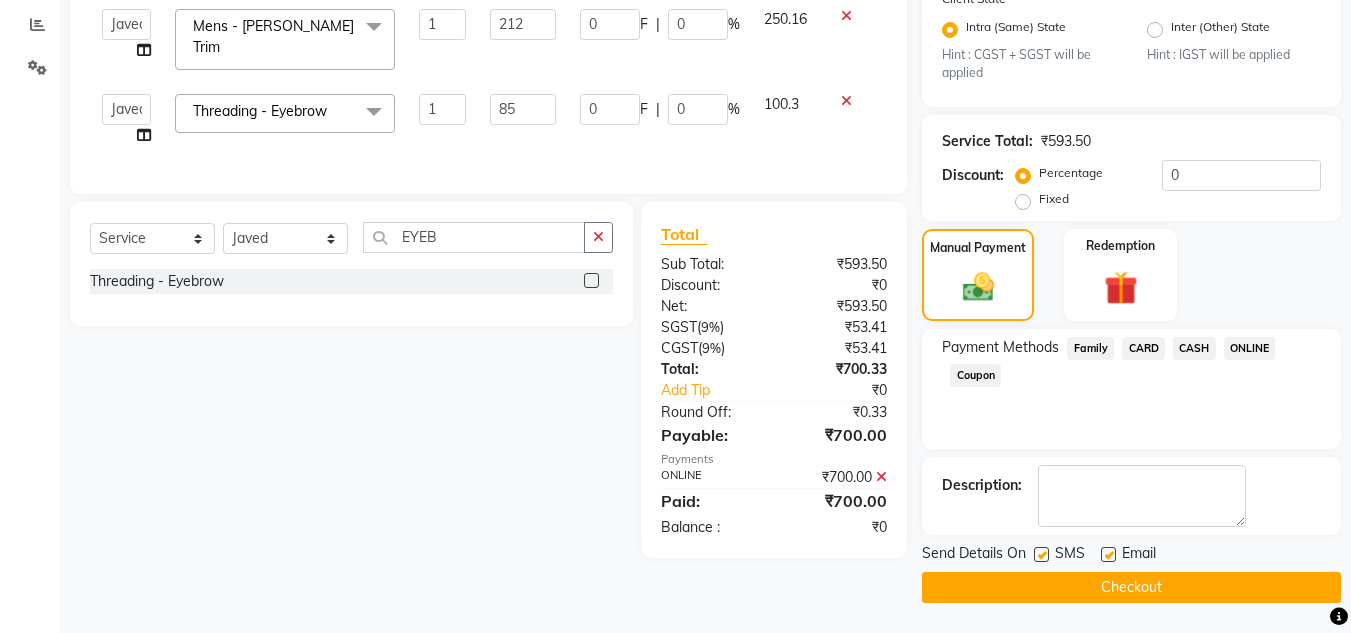 click on "Checkout" 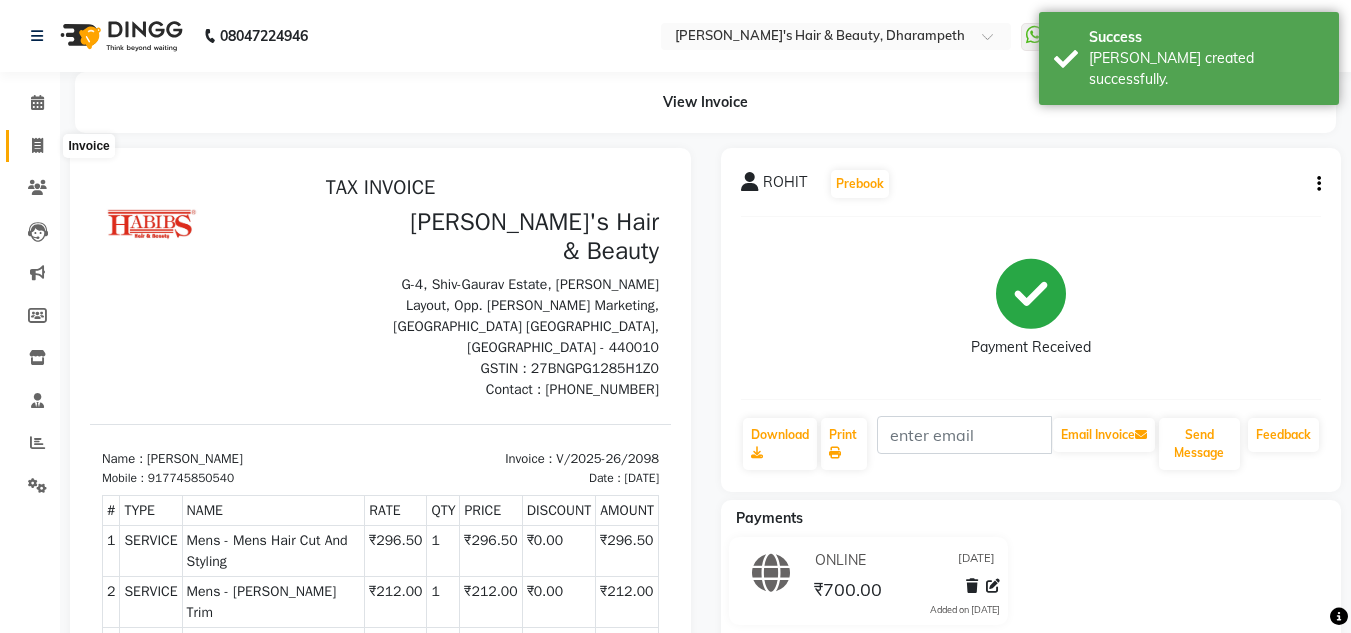 scroll, scrollTop: 0, scrollLeft: 0, axis: both 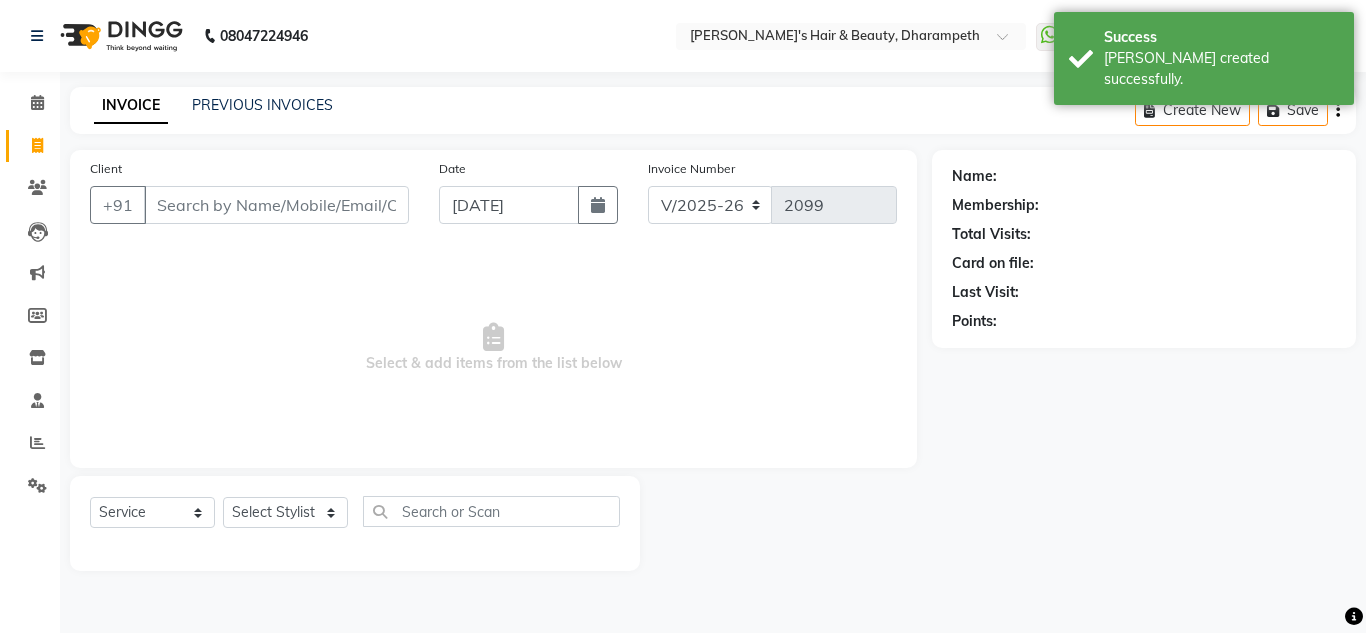 click on "Client" at bounding box center (276, 205) 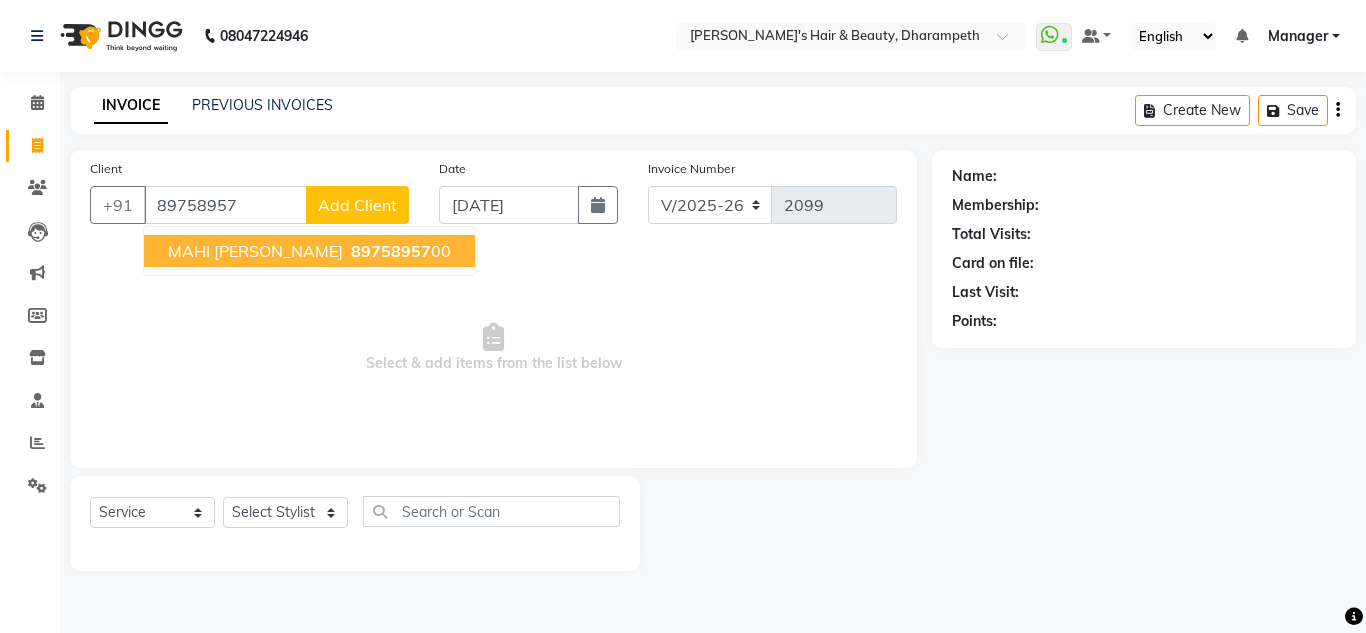 click on "MAHI [PERSON_NAME]" at bounding box center (255, 251) 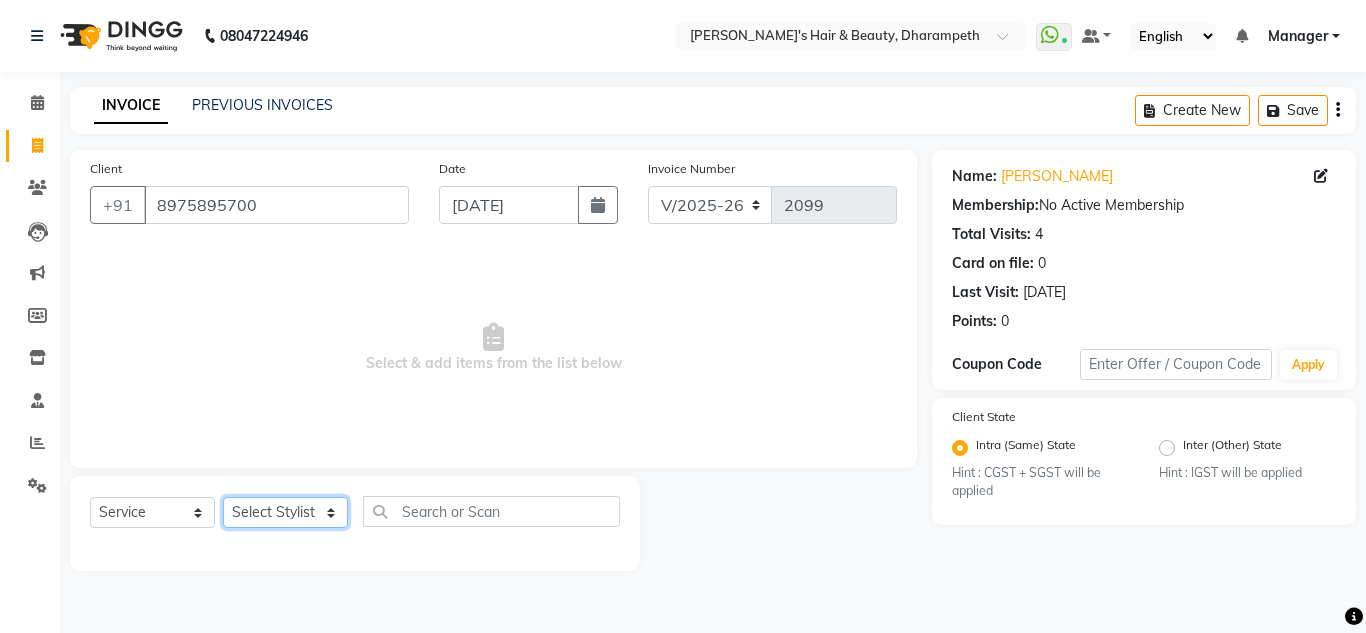 click on "Select Stylist Anuj W [PERSON_NAME] [PERSON_NAME]  Manager [PERSON_NAME] C [PERSON_NAME] S [PERSON_NAME] S Shilpa P Vedant N" 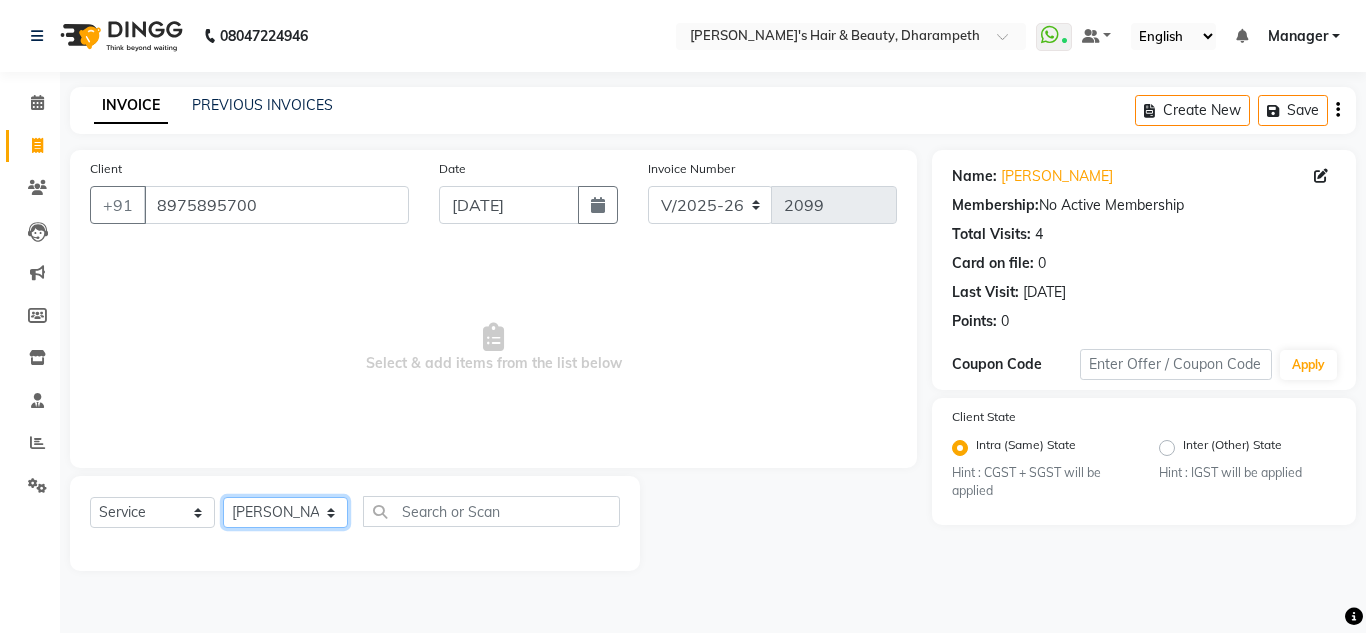 click on "Select Stylist Anuj W [PERSON_NAME] [PERSON_NAME]  Manager [PERSON_NAME] C [PERSON_NAME] S [PERSON_NAME] S Shilpa P Vedant N" 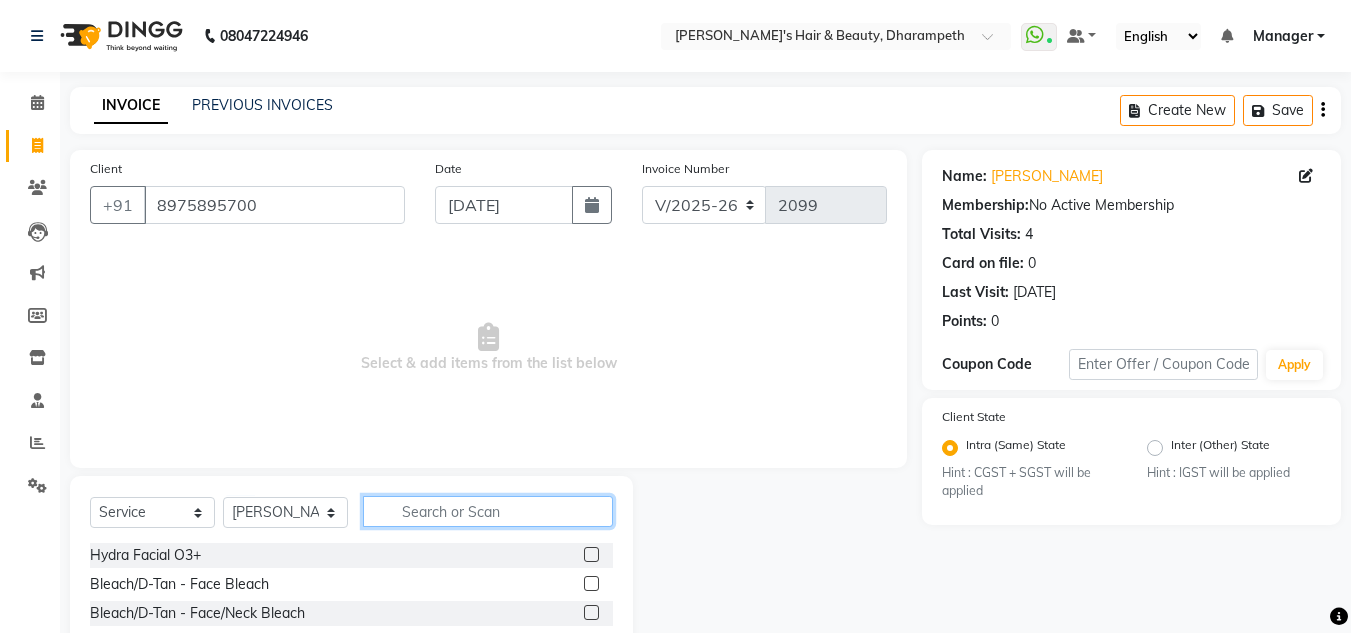 click 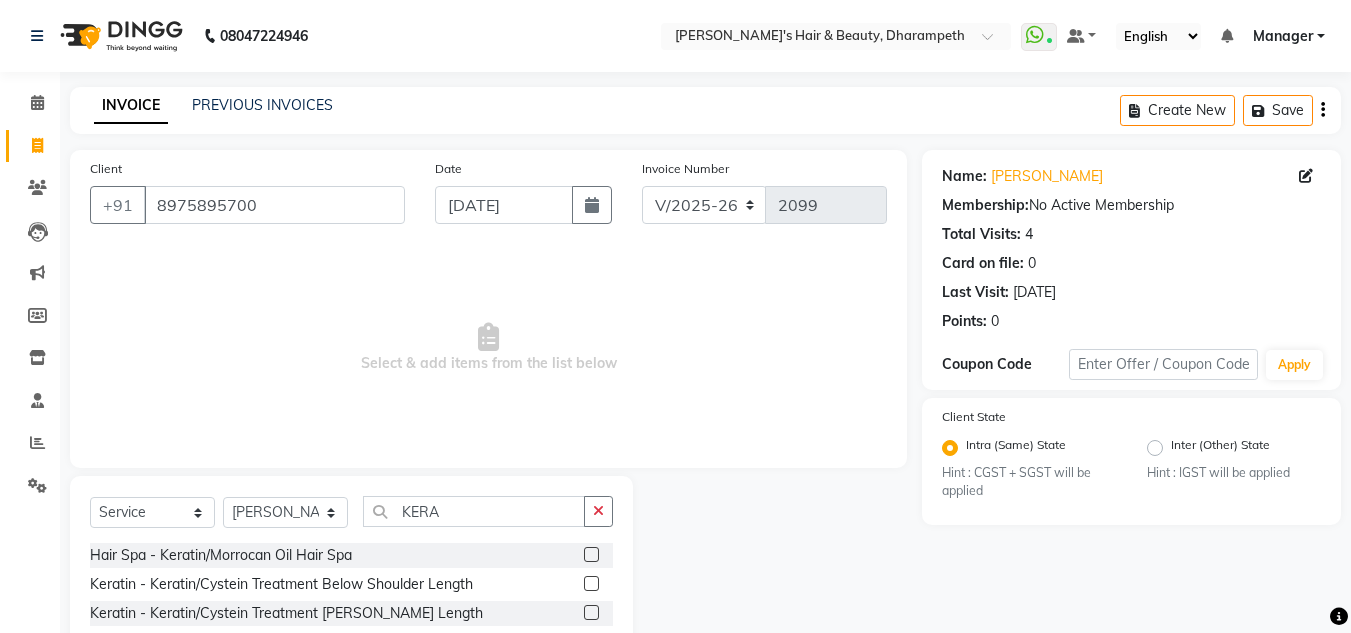 click 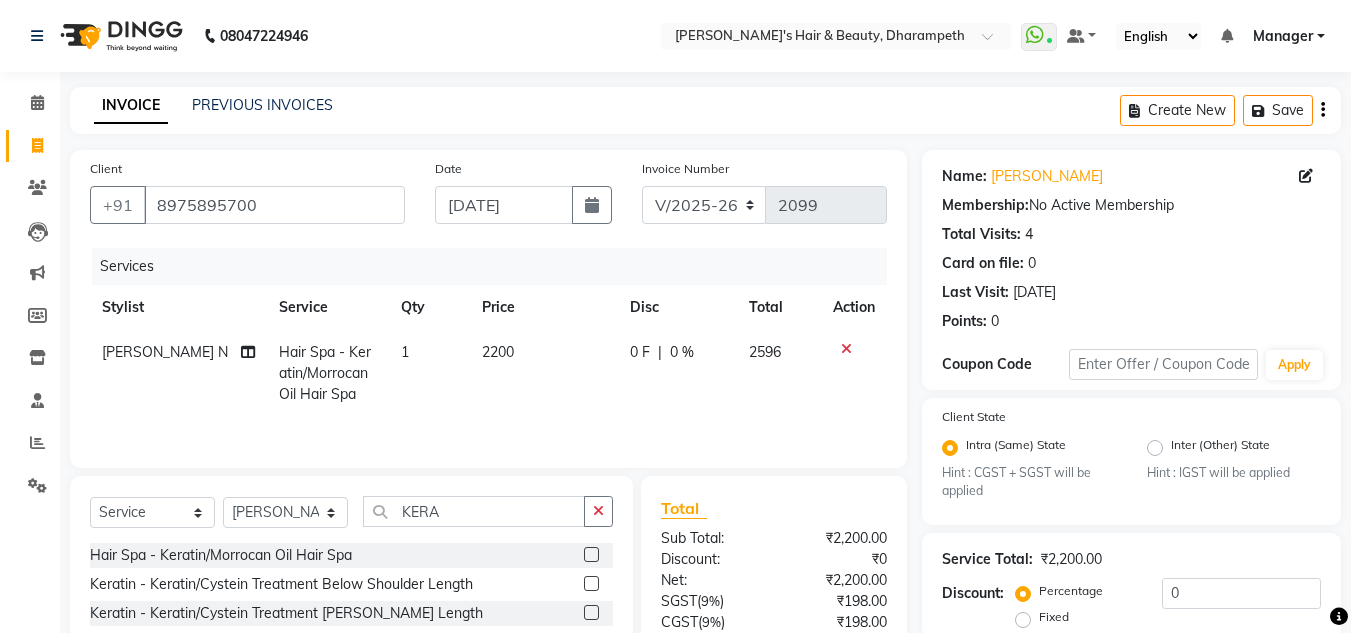 click on "2200" 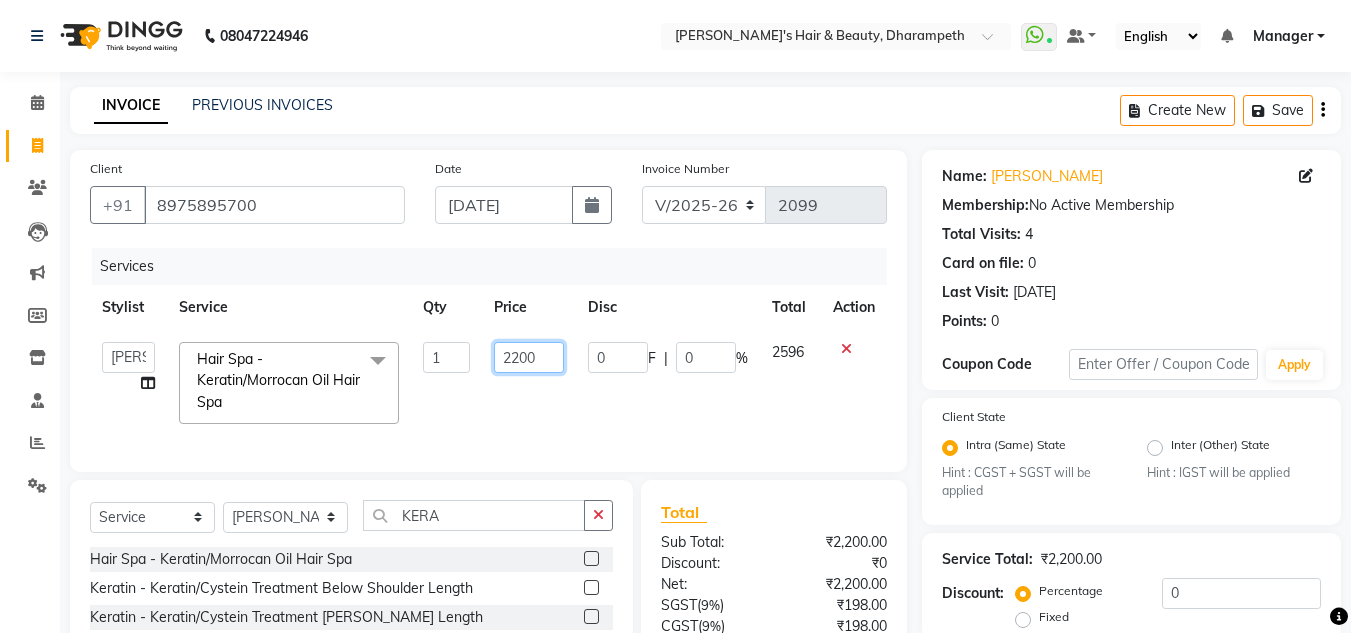 drag, startPoint x: 533, startPoint y: 350, endPoint x: 458, endPoint y: 325, distance: 79.05694 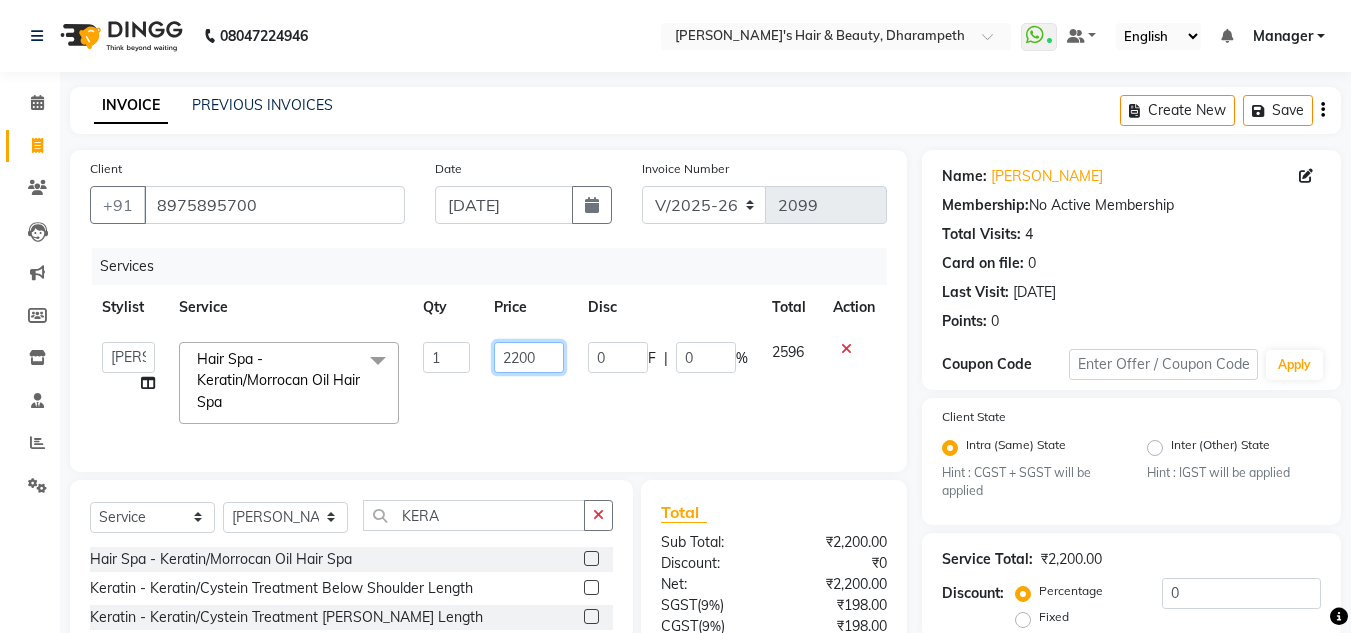 click on "Stylist Service Qty Price Disc Total Action  Anuj W   [PERSON_NAME]   [PERSON_NAME]    Manager   Pooja   Pratham C   [PERSON_NAME] S   [PERSON_NAME] S   Shilpa P   Vedant N  Hair Spa - Keratin/Morrocan Oil Hair Spa  x Hydra Facial O3+ Bleach/D-Tan - Face  Bleach Bleach/D-Tan - Face/Neck Bleach Bleach/D-Tan - Full Body Bleach Bleach/D-Tan - Hand Bleach Bleach/D-Tan - Legs Bleach Bleach/D-Tan - O3 D-Tan Bleach/D-Tan - Raga D- Tan NANO PLASTIA SHOULDER LENGTH Mintree Tan- Go Manicure Mintree Tan-Go Pedicure TIP Deep Conditioning  Whitening Facial O3+ Facial Mediceuticals dand treatment BOOKING AMT OF SERVICE Fibre Complex Treatment [DEMOGRAPHIC_DATA] Lower Lips -Threading Knot Free Service Blow Dry - Blow Dry Below Shoulder Length Blow Dry - Blow Dry Shoulder Length Blow Dry - Blow Dry Waist Length Clean Up - Aroma Clean Up Clean Up - Herbal Cleanup Clean Up - Instglow Claenup Clean Up - O3 Pore Clean Up Clean Up - Vlcc Gold Clean Up Clean Up - D Tan Clean UP Face Pack - Black Mask Charcoal Face Pack - Black Mask O3 Face Pack - O3 Peel Off" 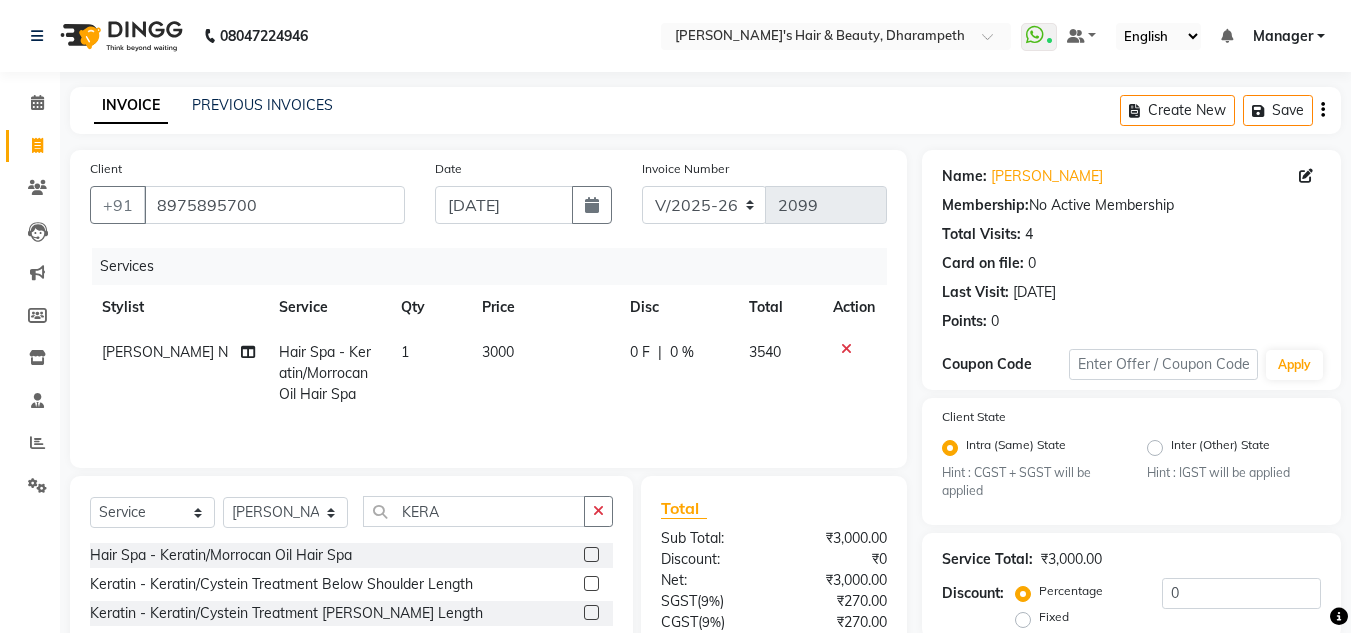 click on "3540" 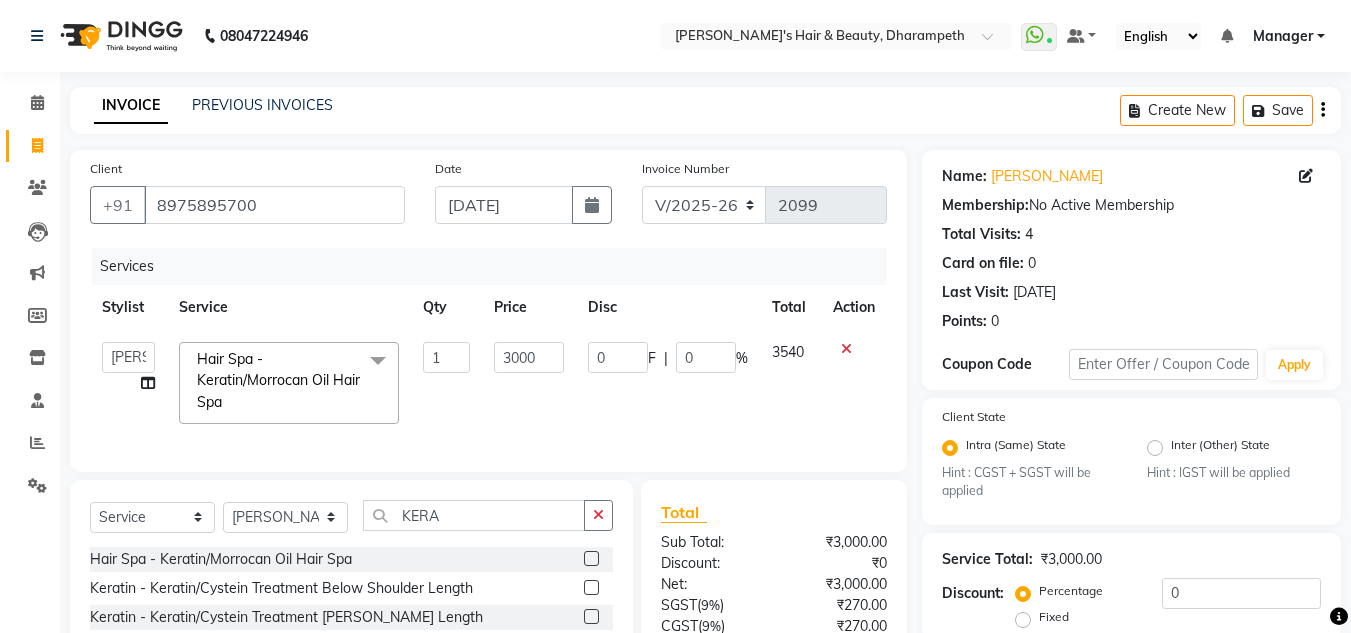 scroll, scrollTop: 186, scrollLeft: 0, axis: vertical 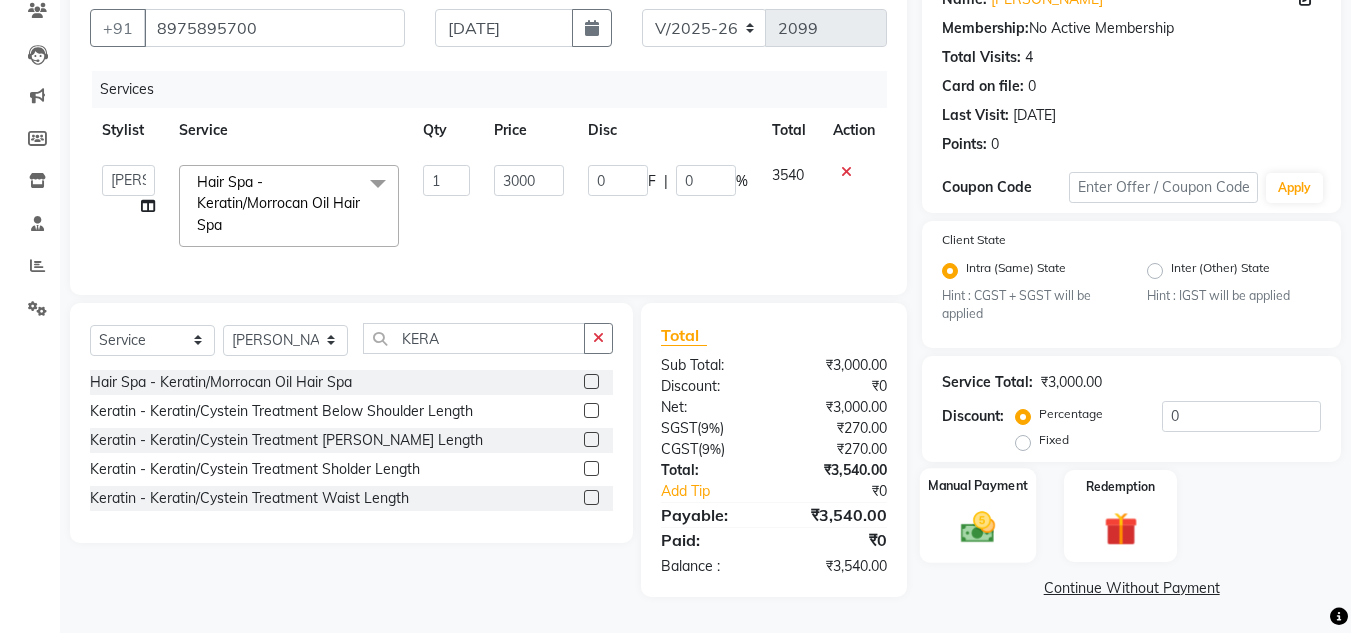 click 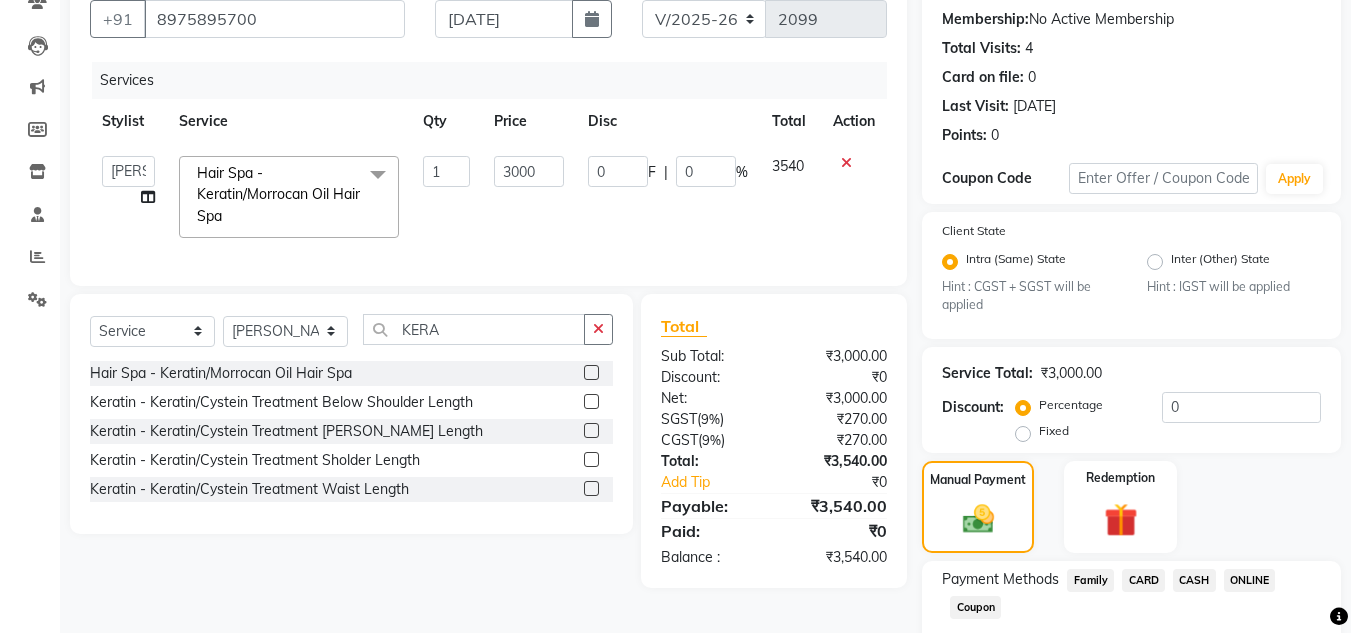 click on "ONLINE" 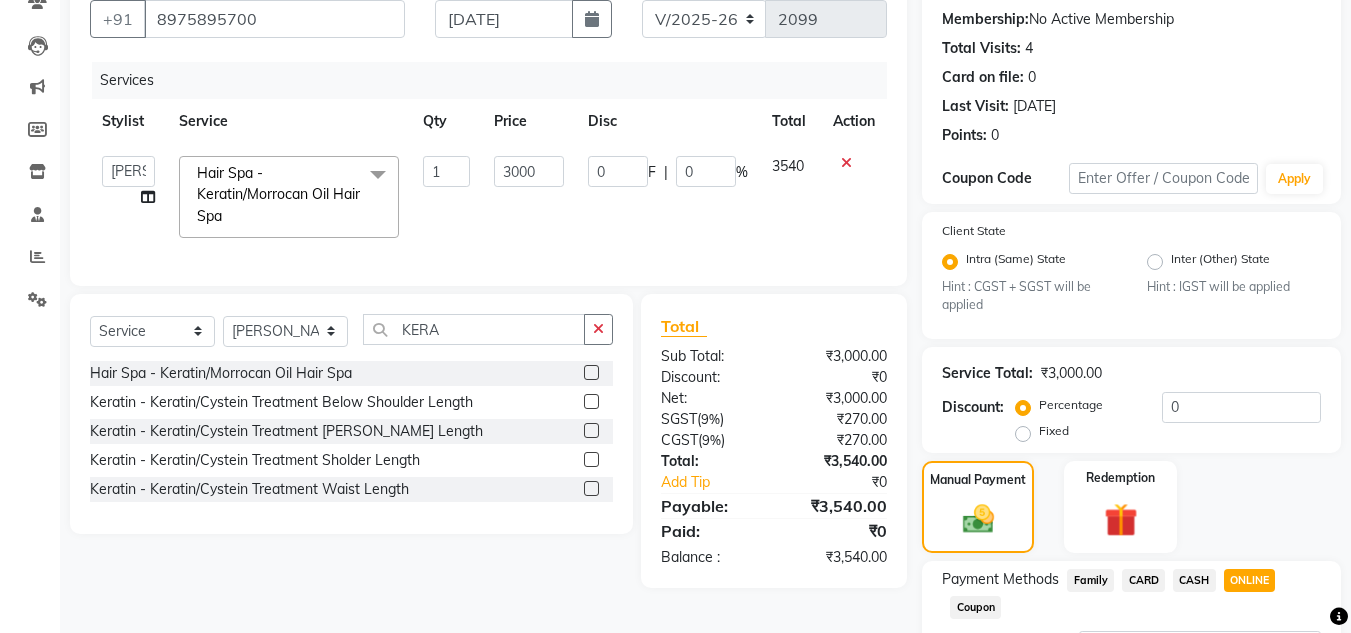 scroll, scrollTop: 361, scrollLeft: 0, axis: vertical 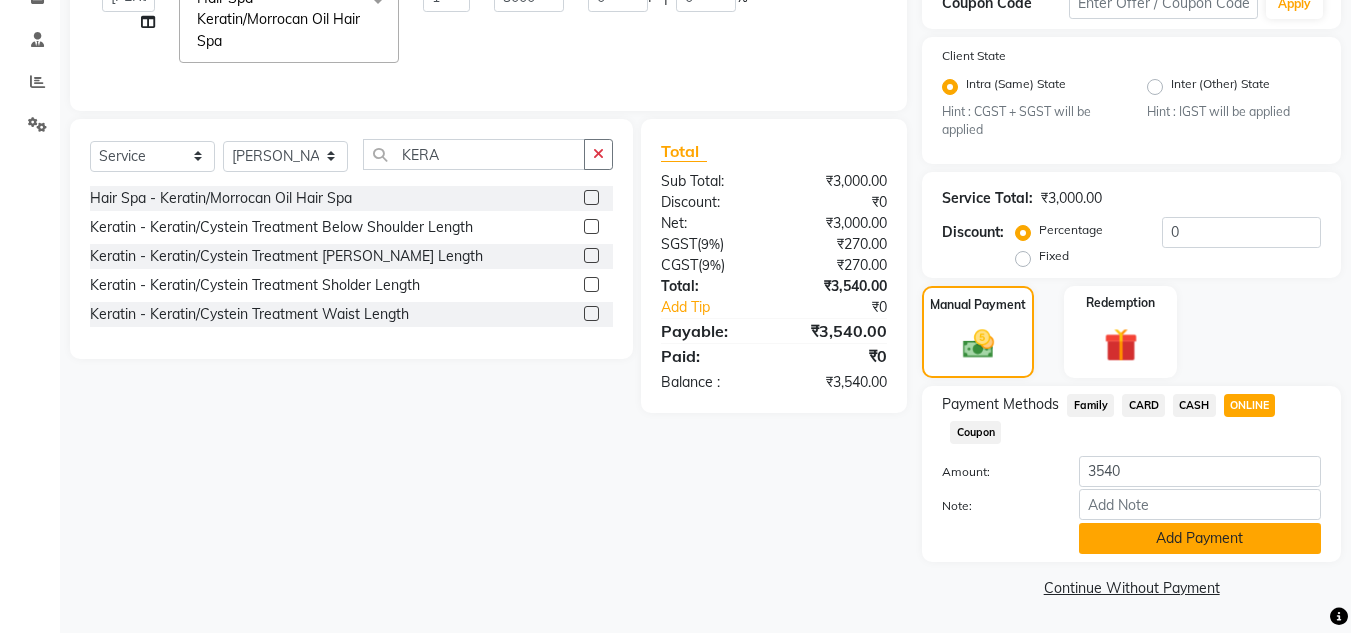 click on "Add Payment" 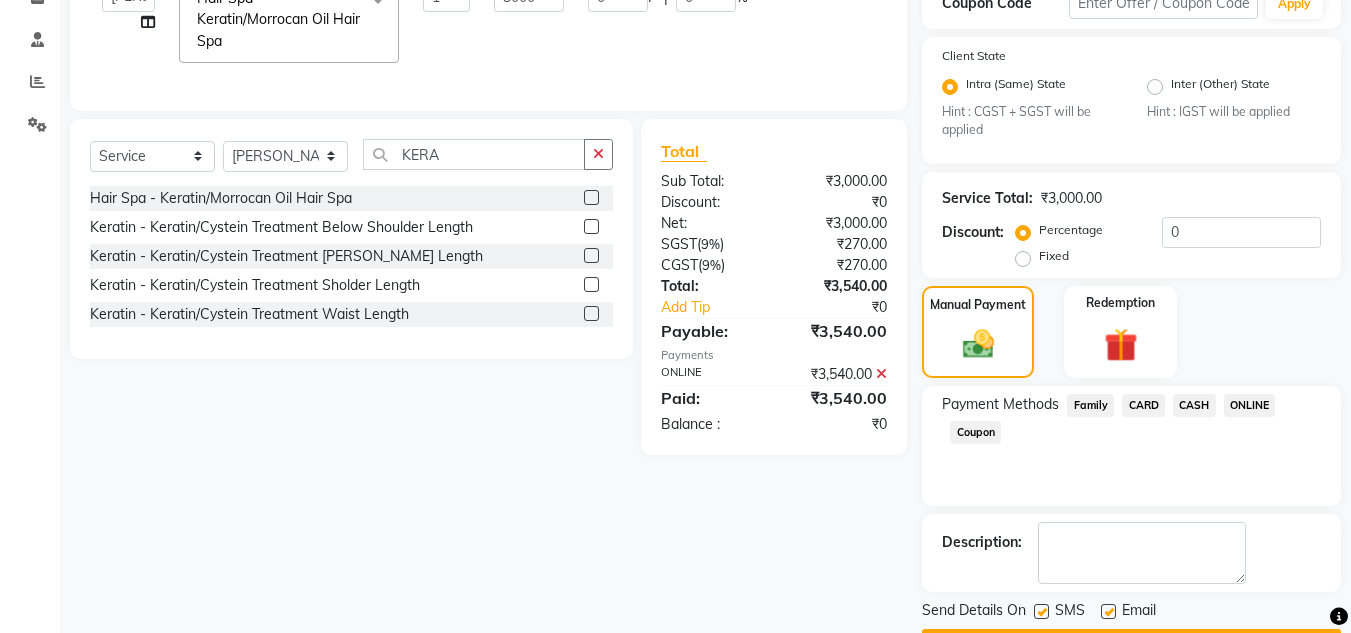 scroll, scrollTop: 418, scrollLeft: 0, axis: vertical 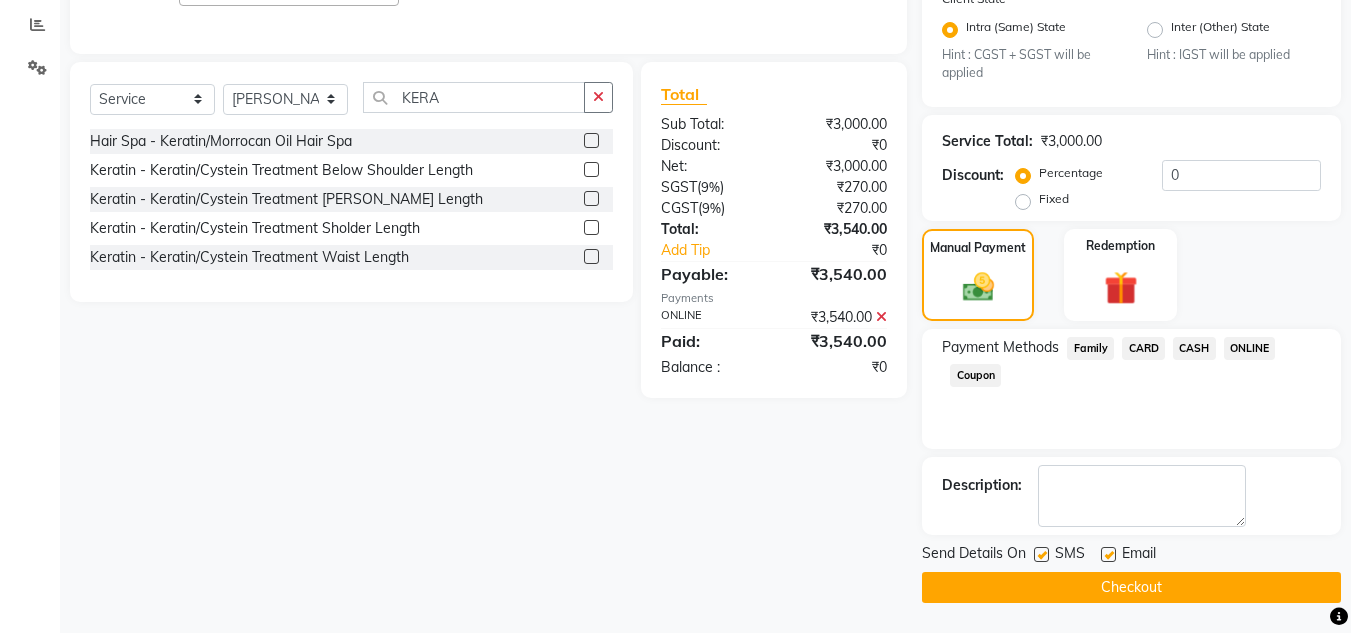 click on "Checkout" 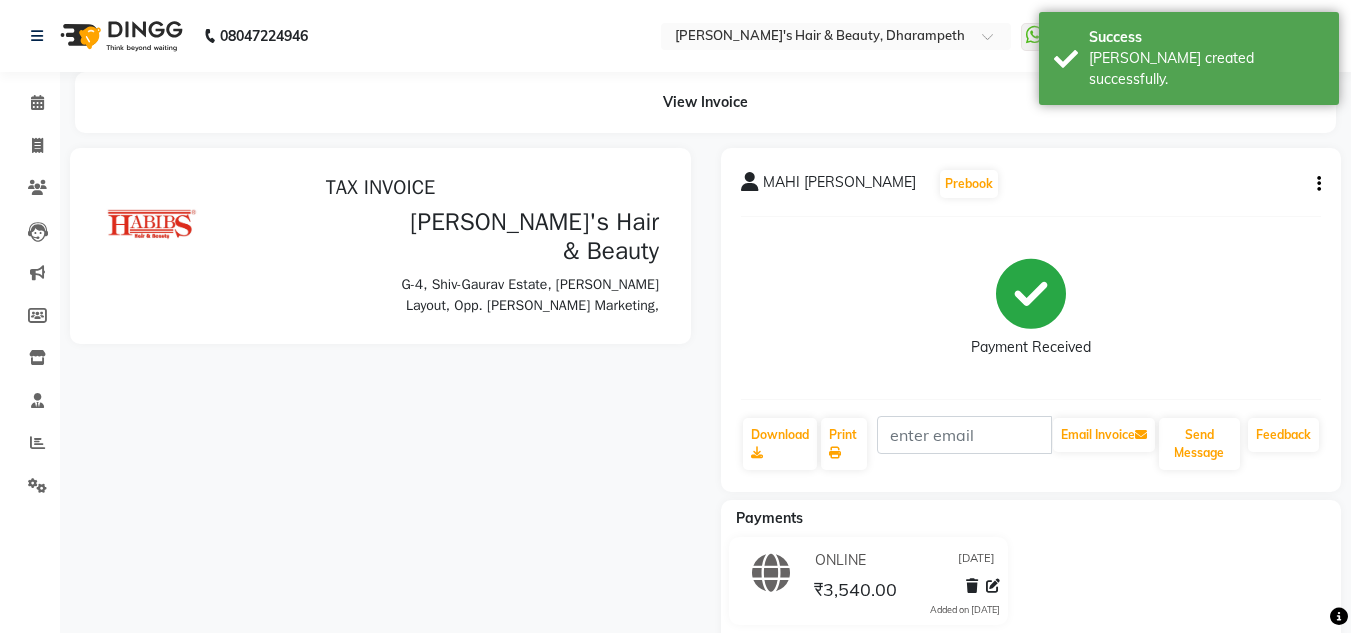 scroll, scrollTop: 0, scrollLeft: 0, axis: both 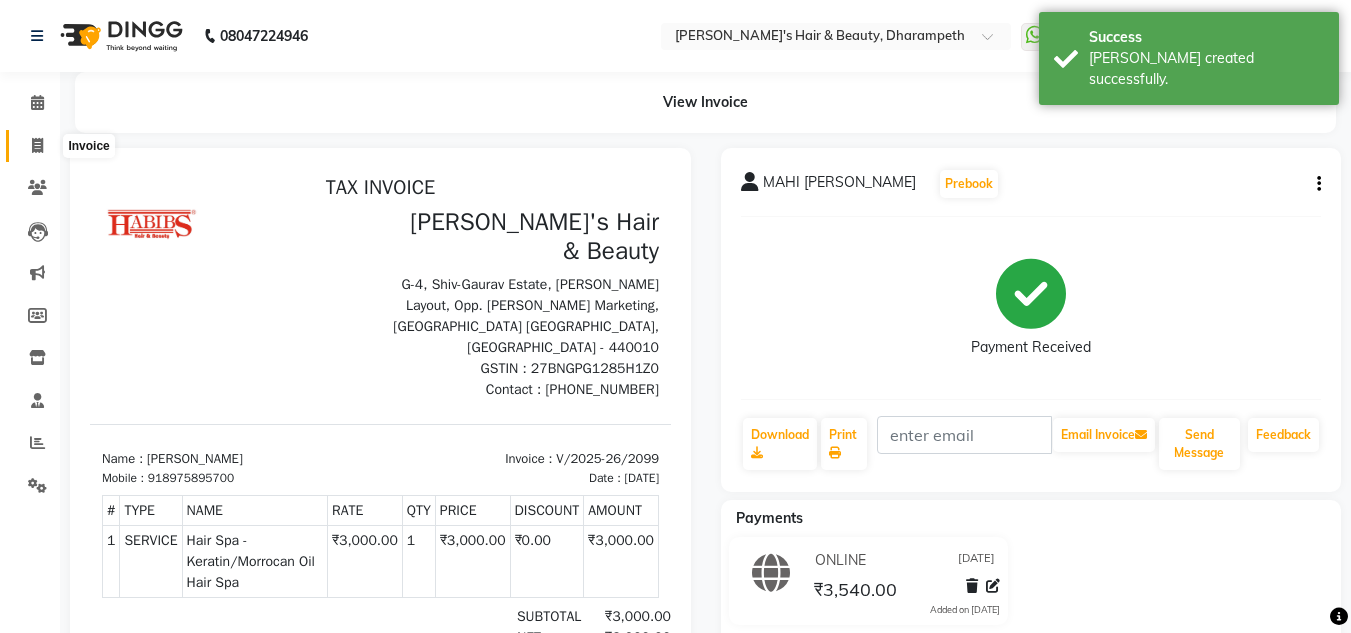 click 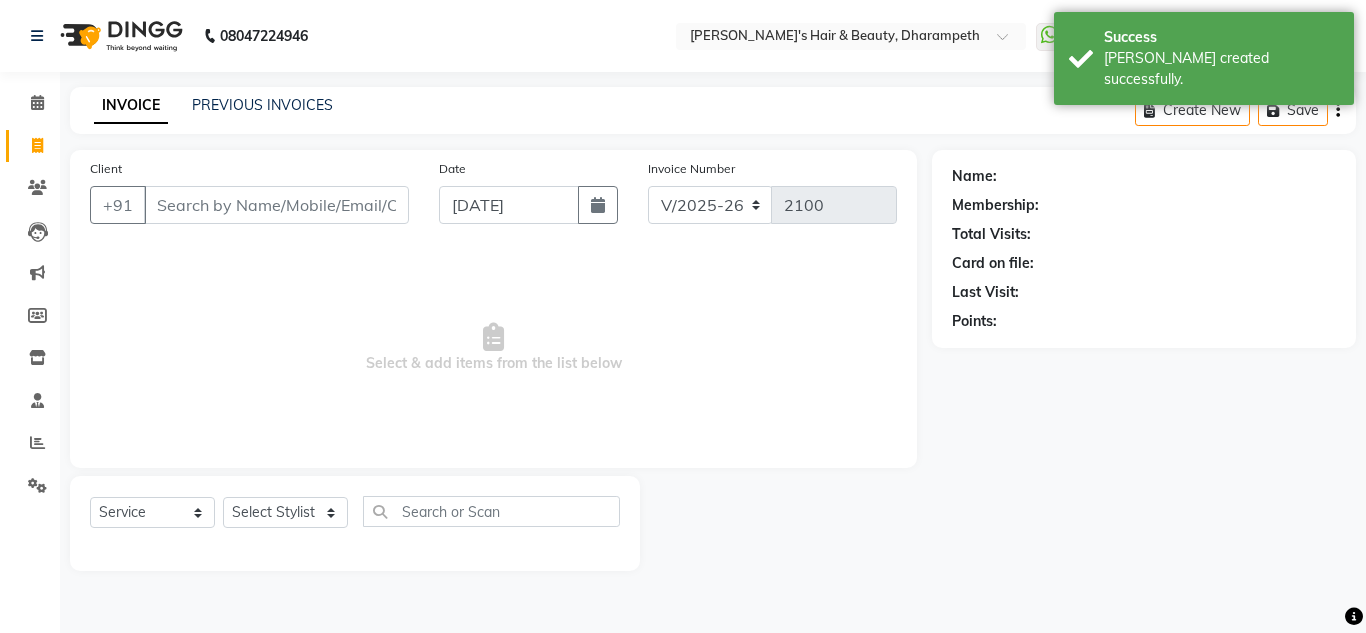 click on "Client" at bounding box center [276, 205] 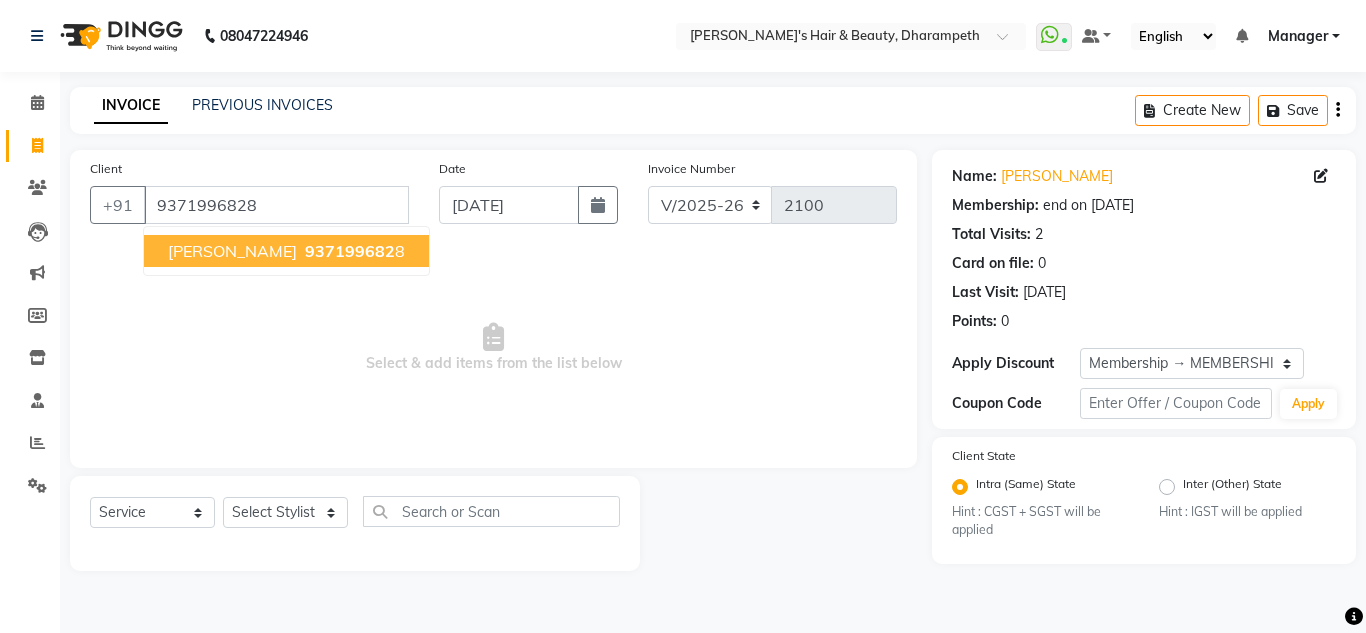 click on "937199682" at bounding box center (350, 251) 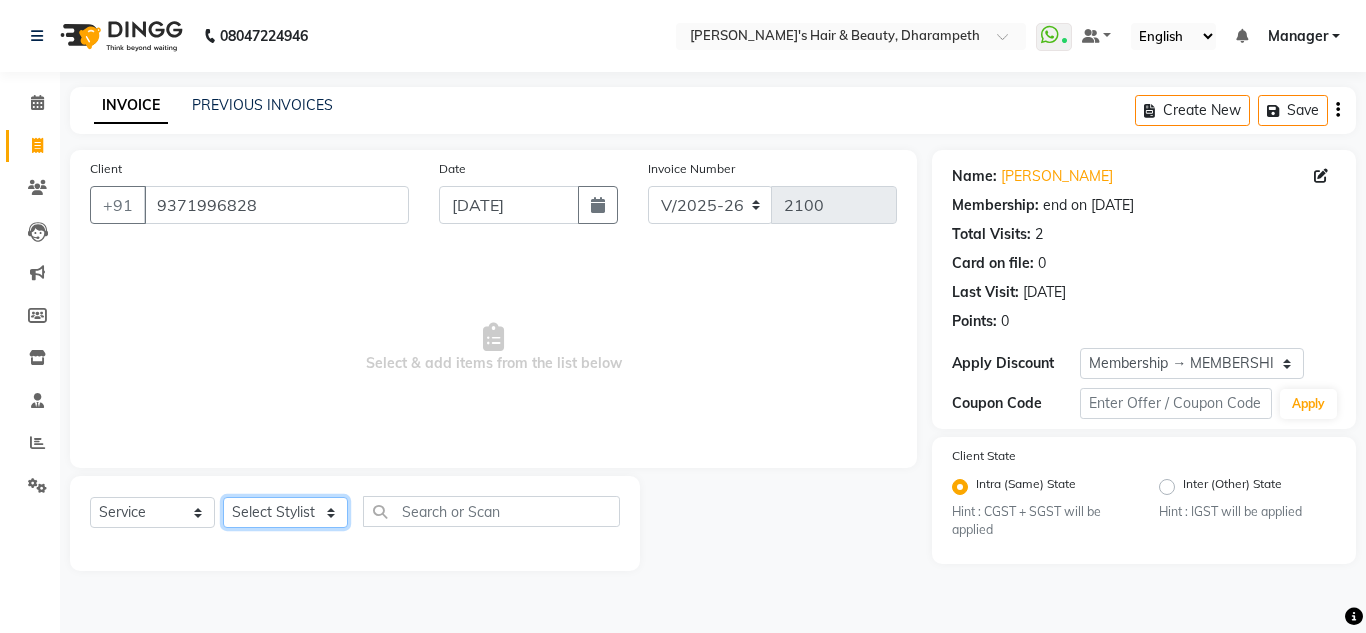 click on "Select Stylist Anuj W [PERSON_NAME] [PERSON_NAME]  Manager [PERSON_NAME] C [PERSON_NAME] S [PERSON_NAME] S Shilpa P Vedant N" 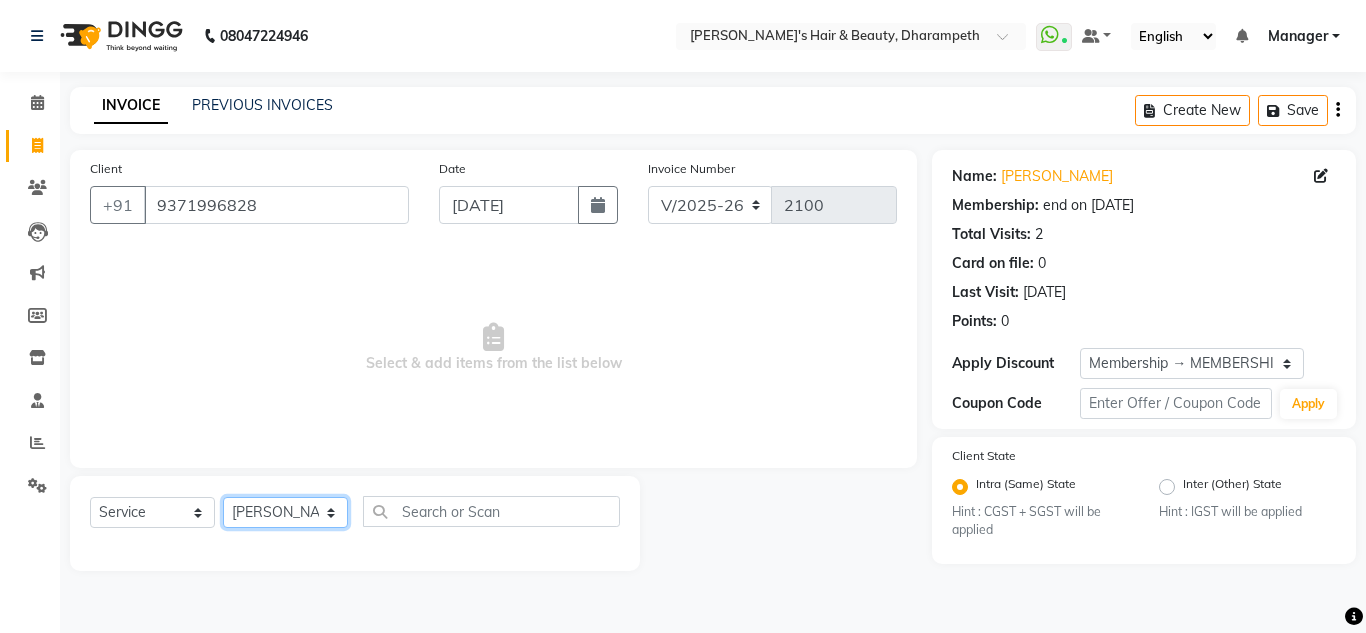 click on "Select Stylist Anuj W [PERSON_NAME] [PERSON_NAME]  Manager [PERSON_NAME] C [PERSON_NAME] S [PERSON_NAME] S Shilpa P Vedant N" 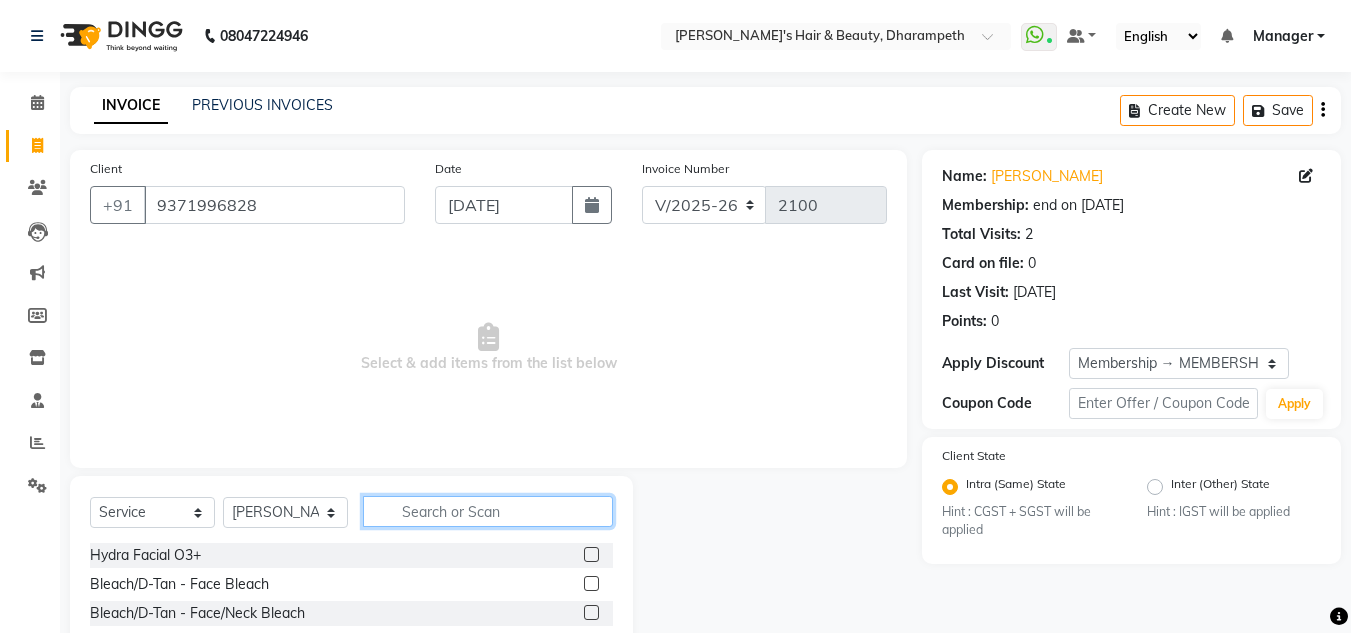 click 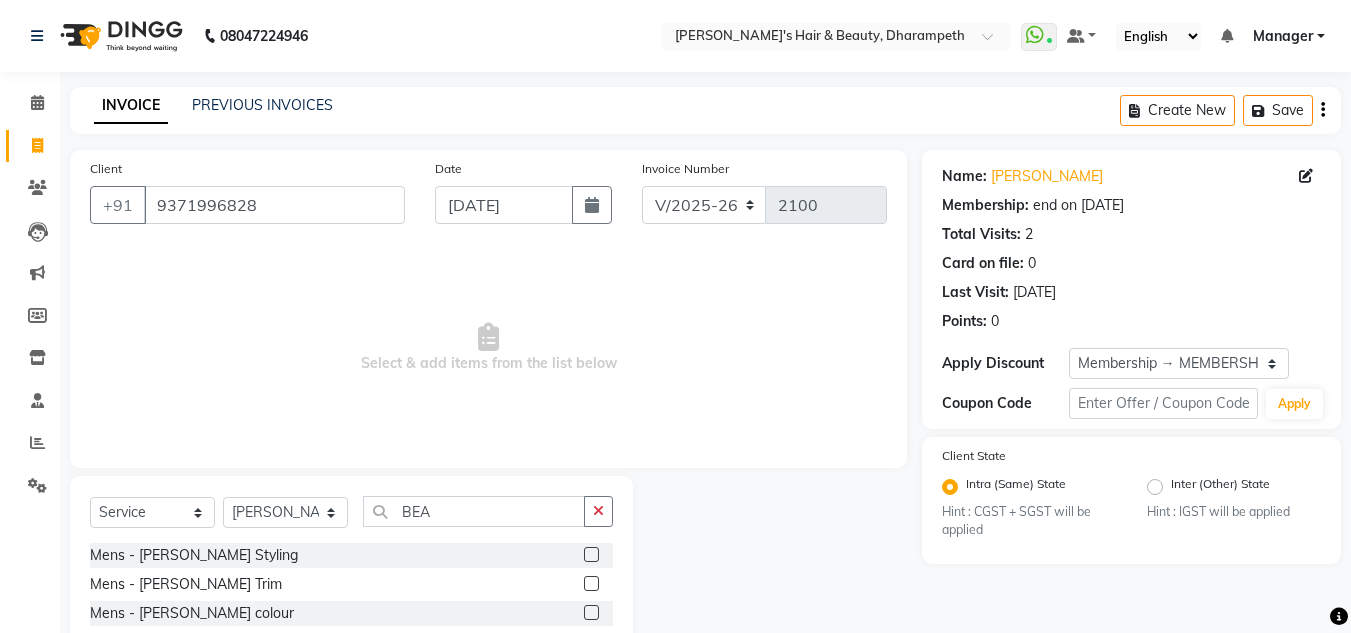 click 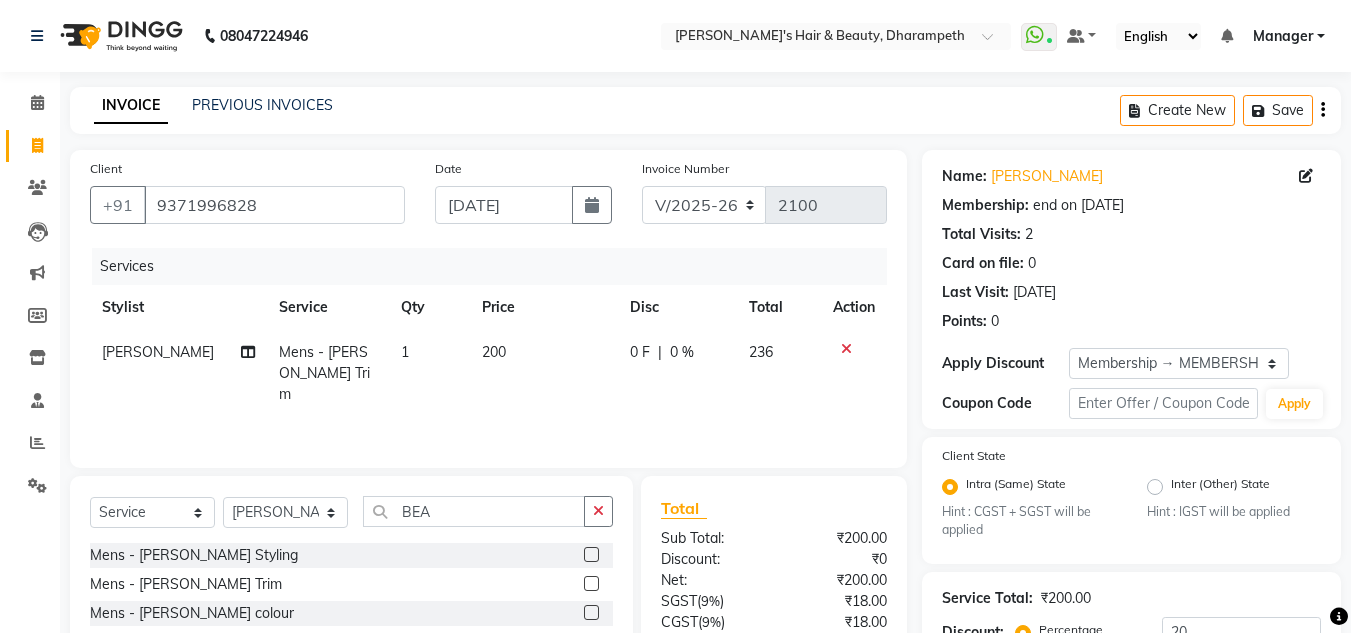 click on "200" 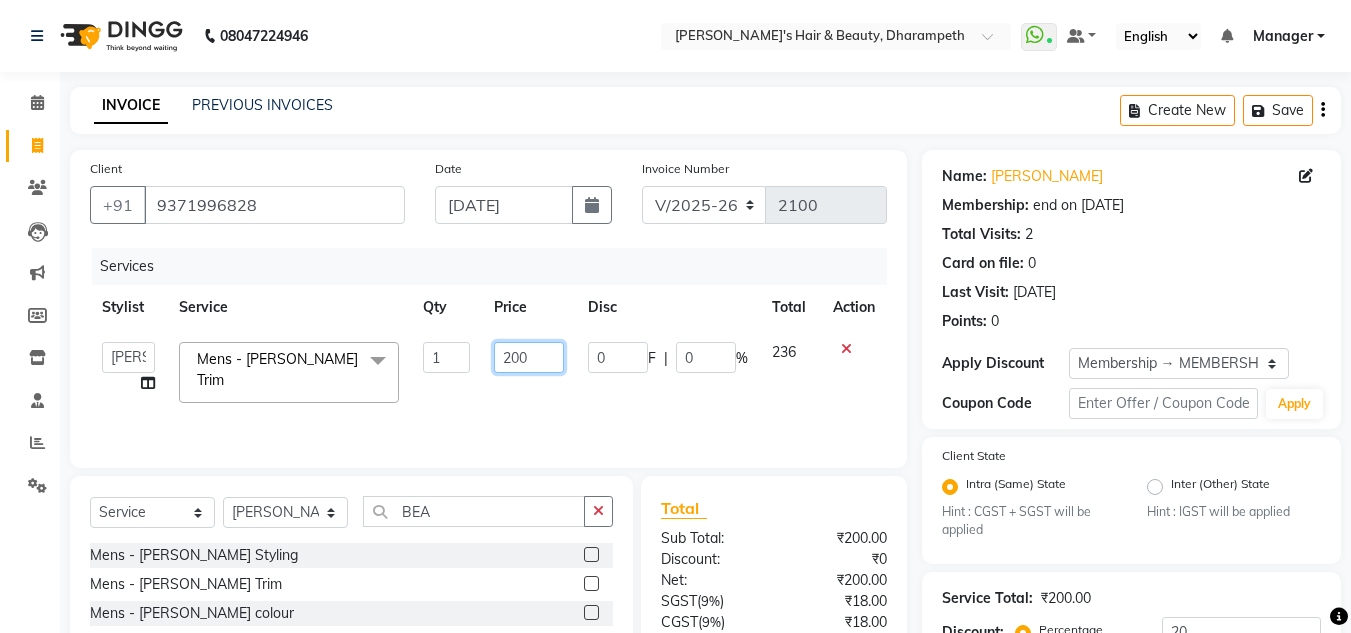 drag, startPoint x: 538, startPoint y: 358, endPoint x: 345, endPoint y: 354, distance: 193.04144 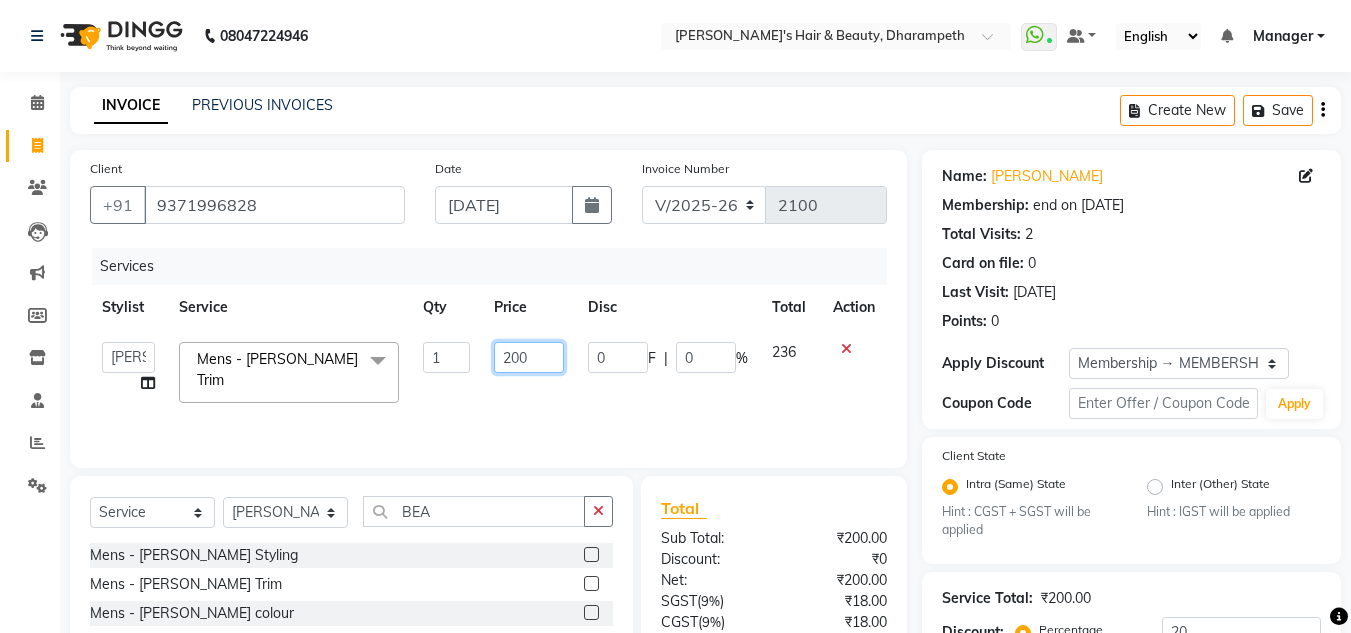 click on "Anuj W   [PERSON_NAME]   [PERSON_NAME]    Manager   [PERSON_NAME] C   [PERSON_NAME] S   [PERSON_NAME] S   Shilpa P   Vedant N  Mens - [PERSON_NAME] Trim  x Hydra Facial O3+ Bleach/D-Tan - Face  Bleach Bleach/D-Tan - Face/Neck Bleach Bleach/D-Tan - Full Body Bleach Bleach/D-Tan - Hand Bleach Bleach/D-Tan - Legs Bleach Bleach/D-Tan - O3 D-Tan Bleach/D-Tan - Raga D- Tan NANO PLASTIA SHOULDER LENGTH Mintree Tan- Go Manicure Mintree Tan-Go Pedicure TIP Deep Conditioning  Whitening Facial O3+ Facial Mediceuticals dand treatment BOOKING AMT OF SERVICE Fibre Complex Treatment [DEMOGRAPHIC_DATA] Lower Lips -Threading Knot Free Service Blow Dry - Blow Dry Below Shoulder Length Blow Dry - Blow Dry Shoulder Length Blow Dry - Blow Dry Waist Length Clean Up - Aroma Clean Up Clean Up - Herbal Cleanup Clean Up - Instglow Claenup Clean Up - O3 Pore Clean Up Clean Up - Vlcc Gold Clean Up Clean Up - D Tan Clean UP Face Pack - Black Mask Charcoal Face Pack - Black Mask O3 Face Pack - O3 Peel Off Face Pack - Thermal Sheet Mask Facial - Anti Tan Facial Nail cut 1" 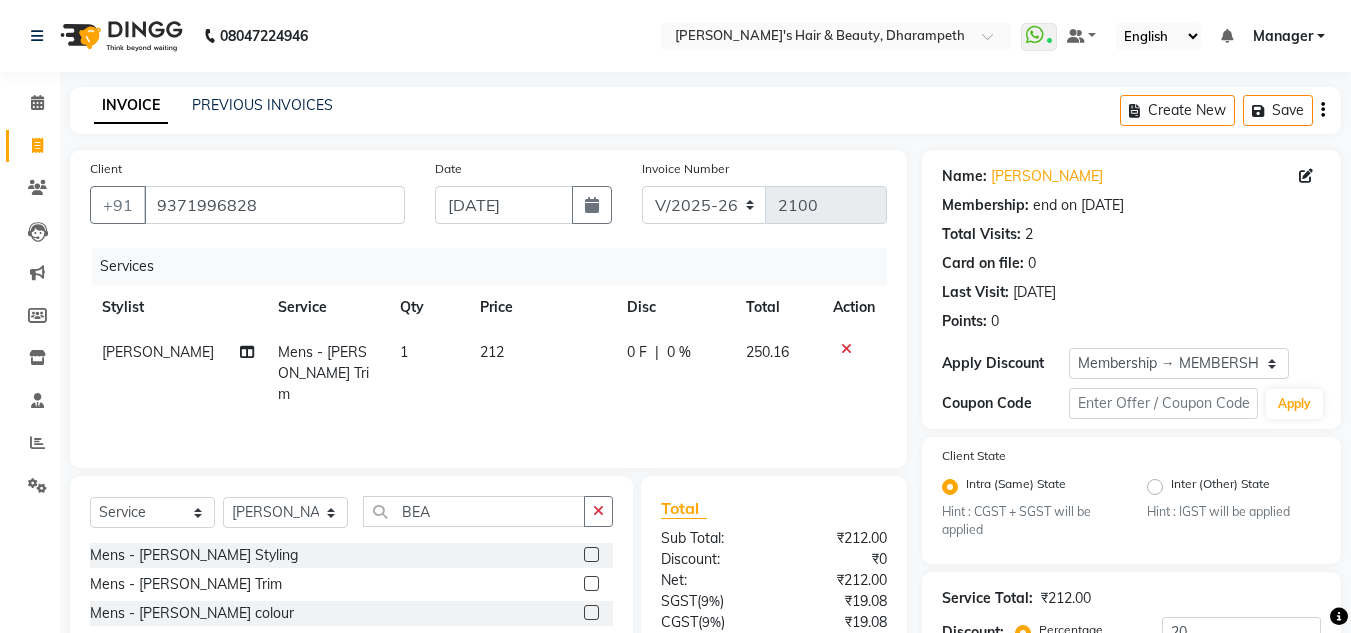 click on "250.16" 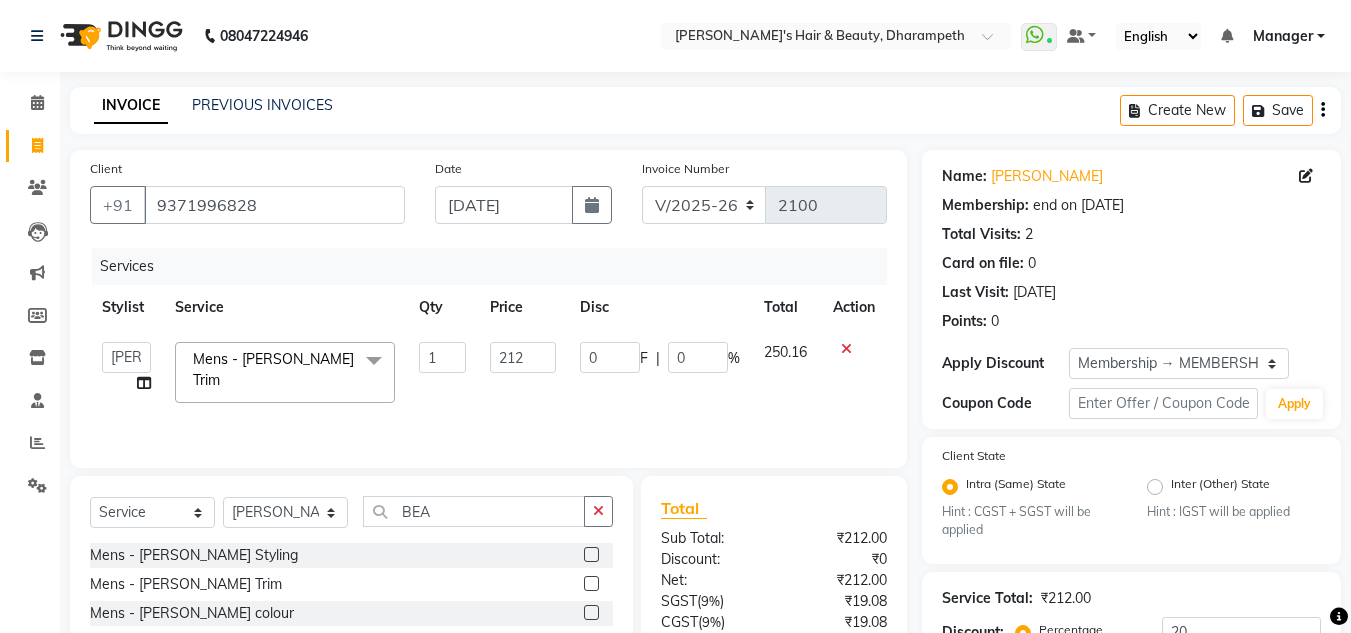 scroll, scrollTop: 216, scrollLeft: 0, axis: vertical 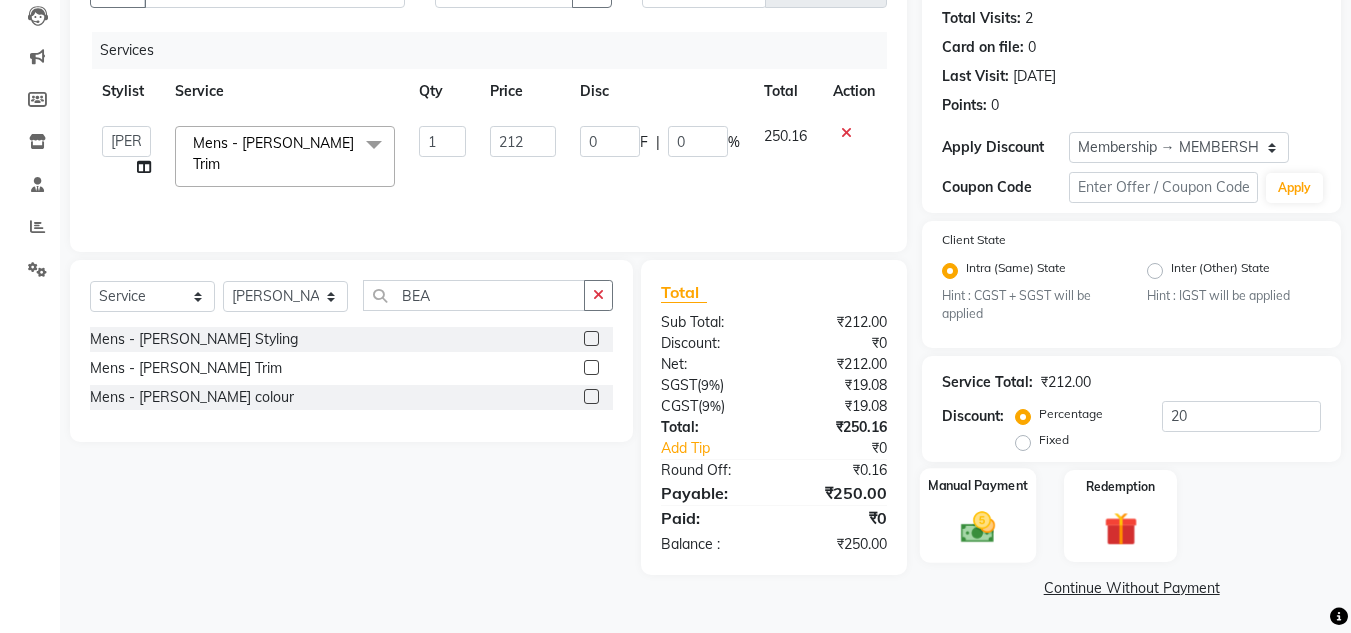 click 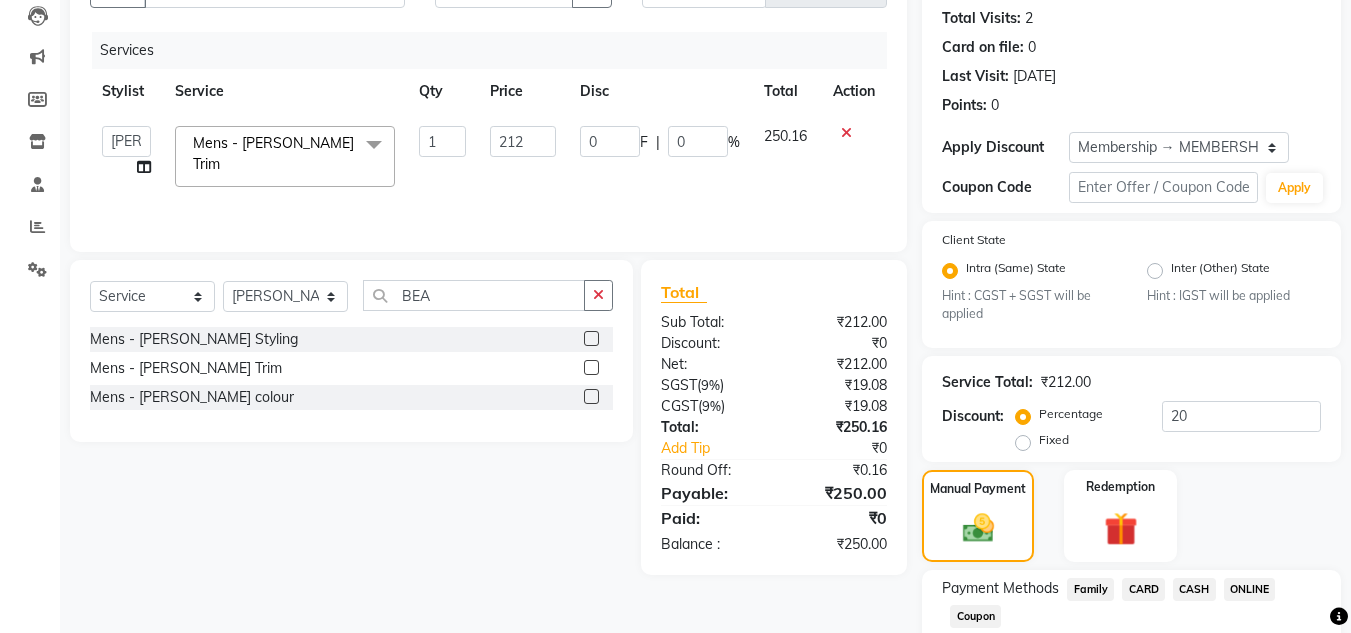 scroll, scrollTop: 344, scrollLeft: 0, axis: vertical 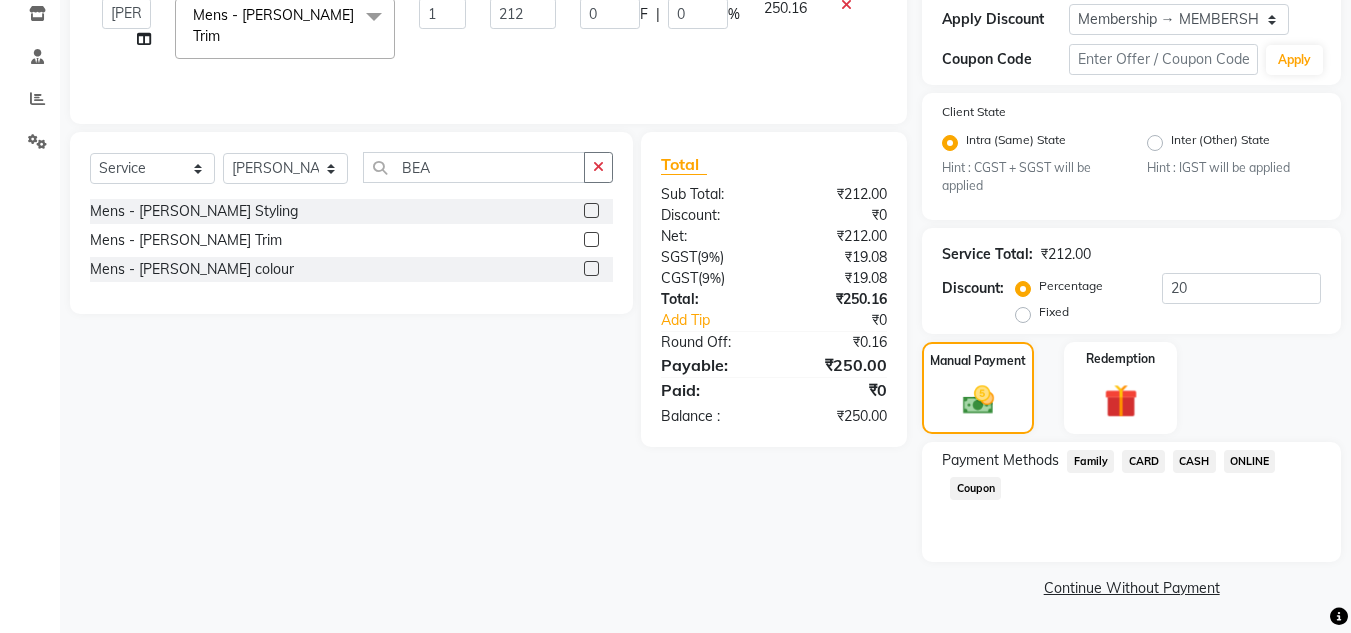 click on "ONLINE" 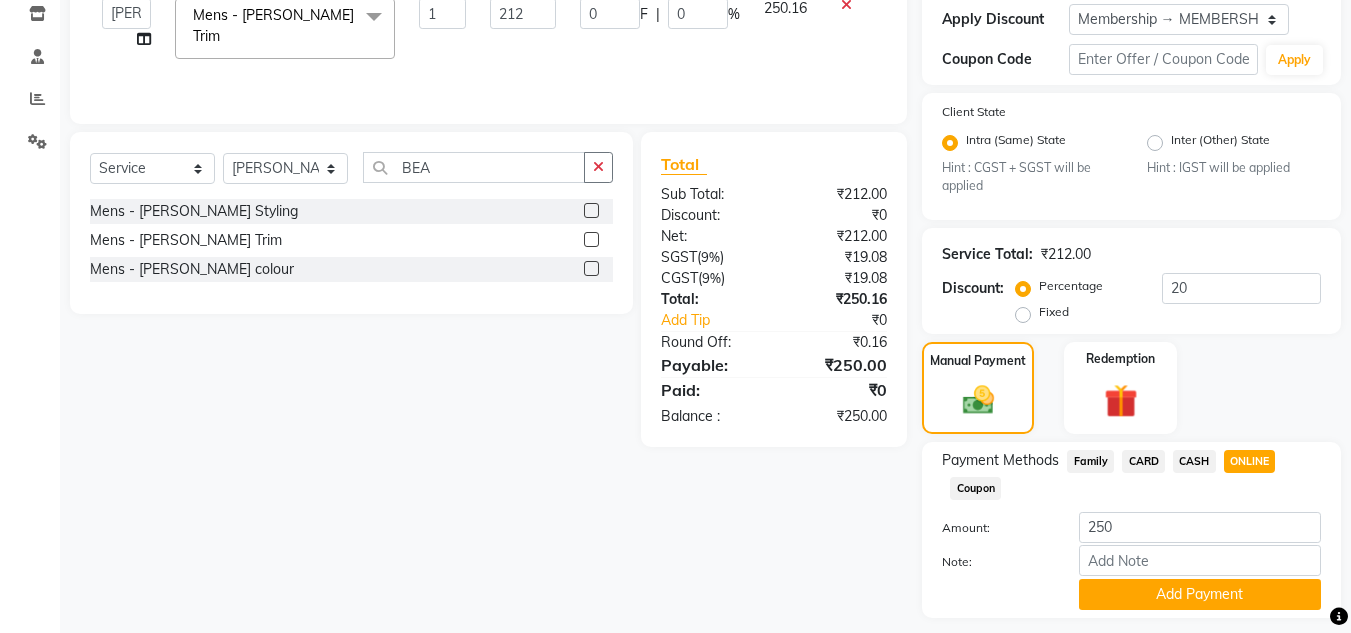 scroll, scrollTop: 400, scrollLeft: 0, axis: vertical 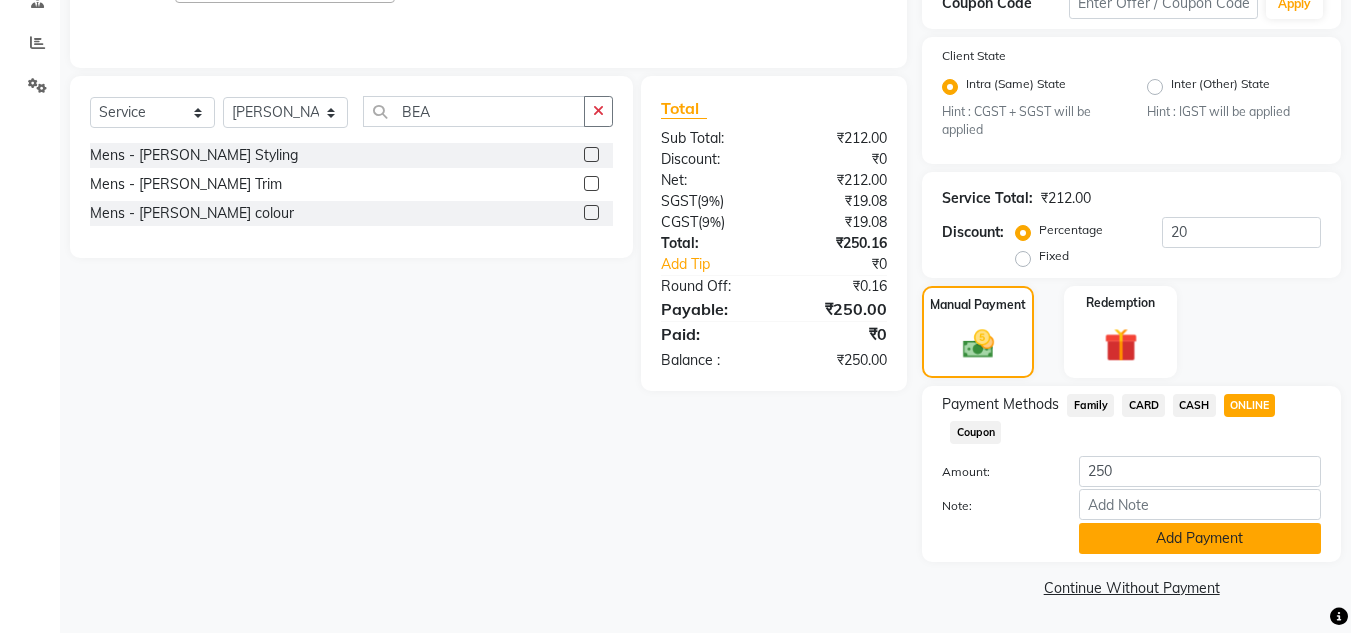 click on "Add Payment" 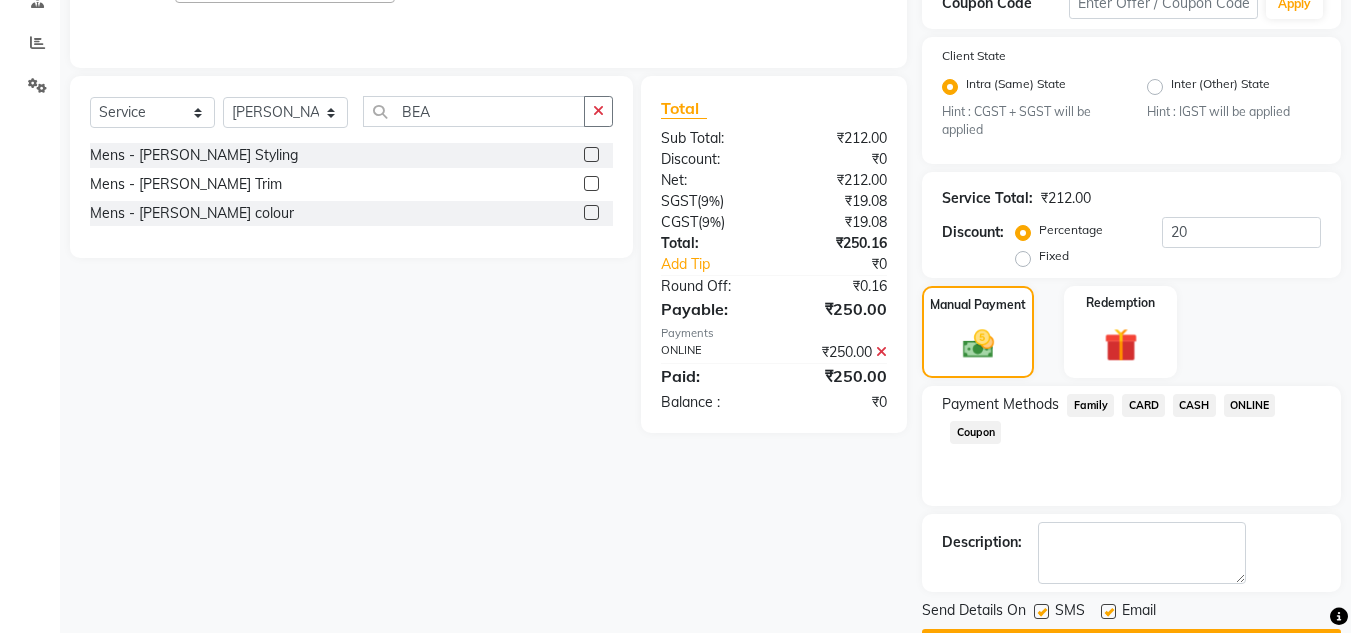 scroll, scrollTop: 457, scrollLeft: 0, axis: vertical 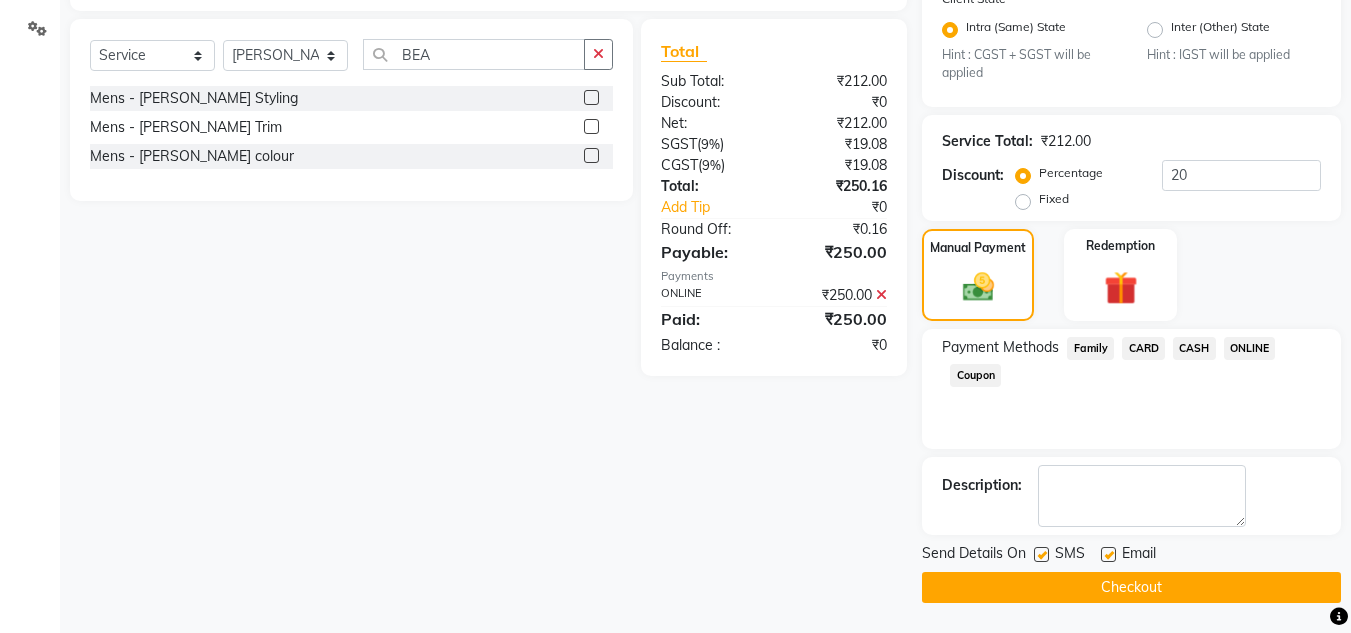 click on "Checkout" 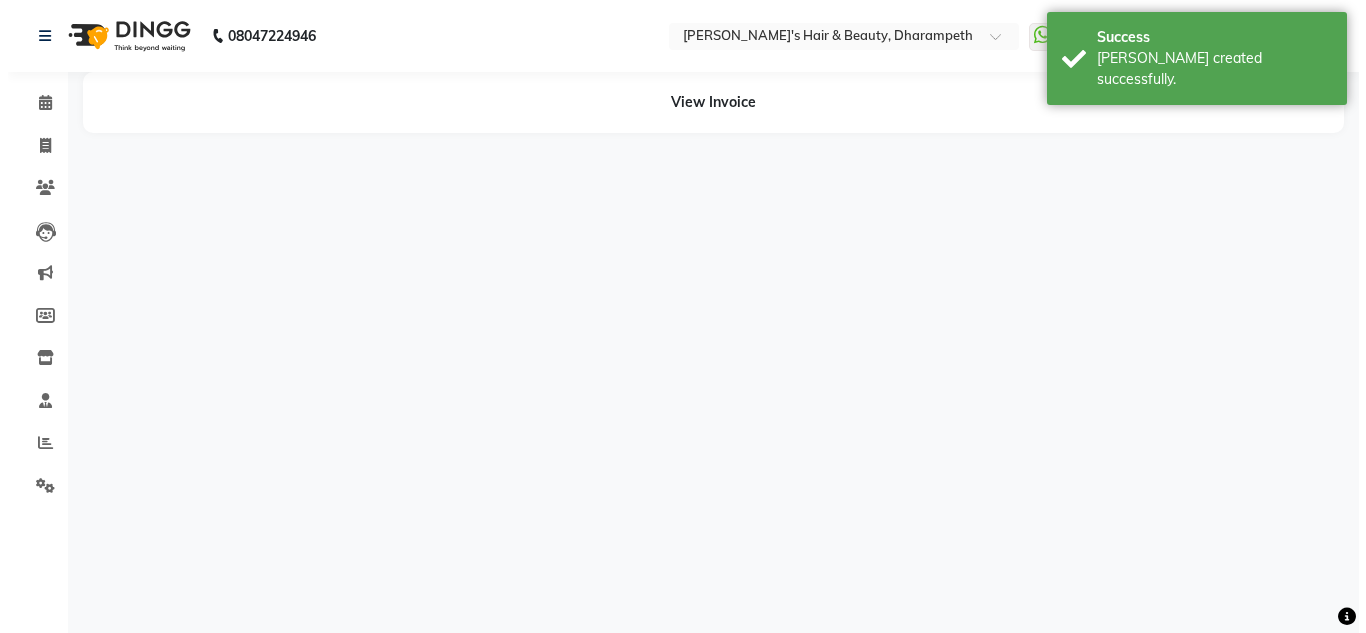 scroll, scrollTop: 0, scrollLeft: 0, axis: both 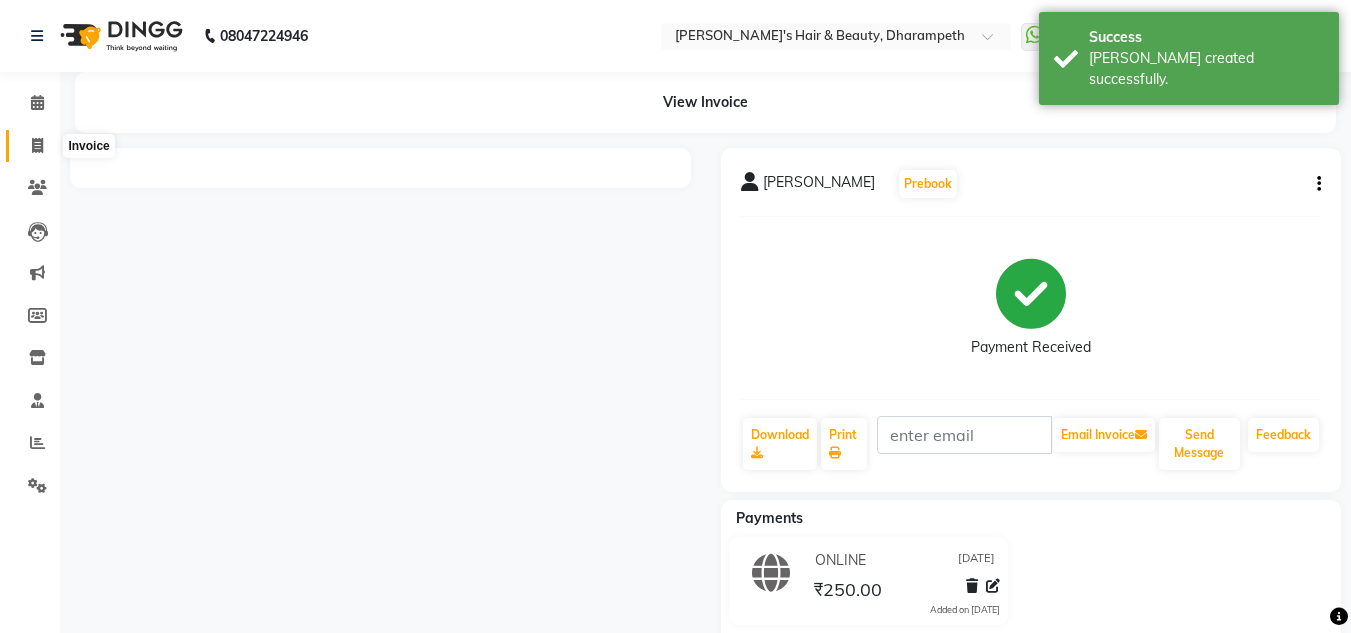 click 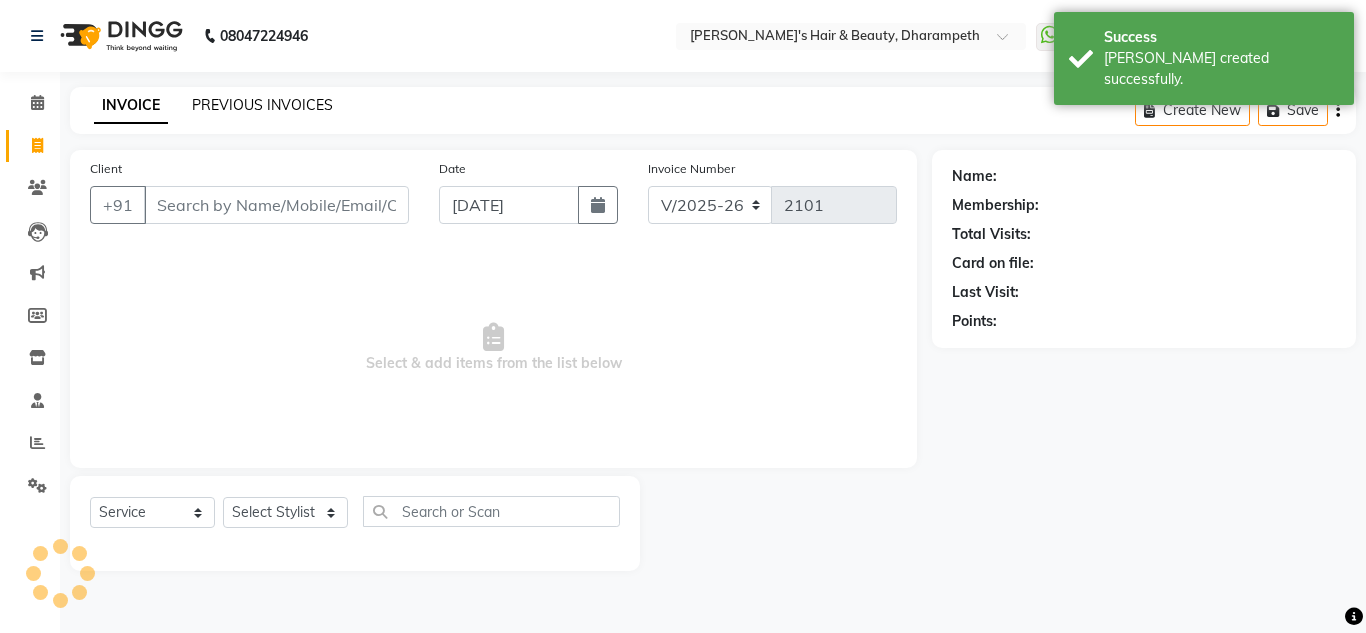 click on "PREVIOUS INVOICES" 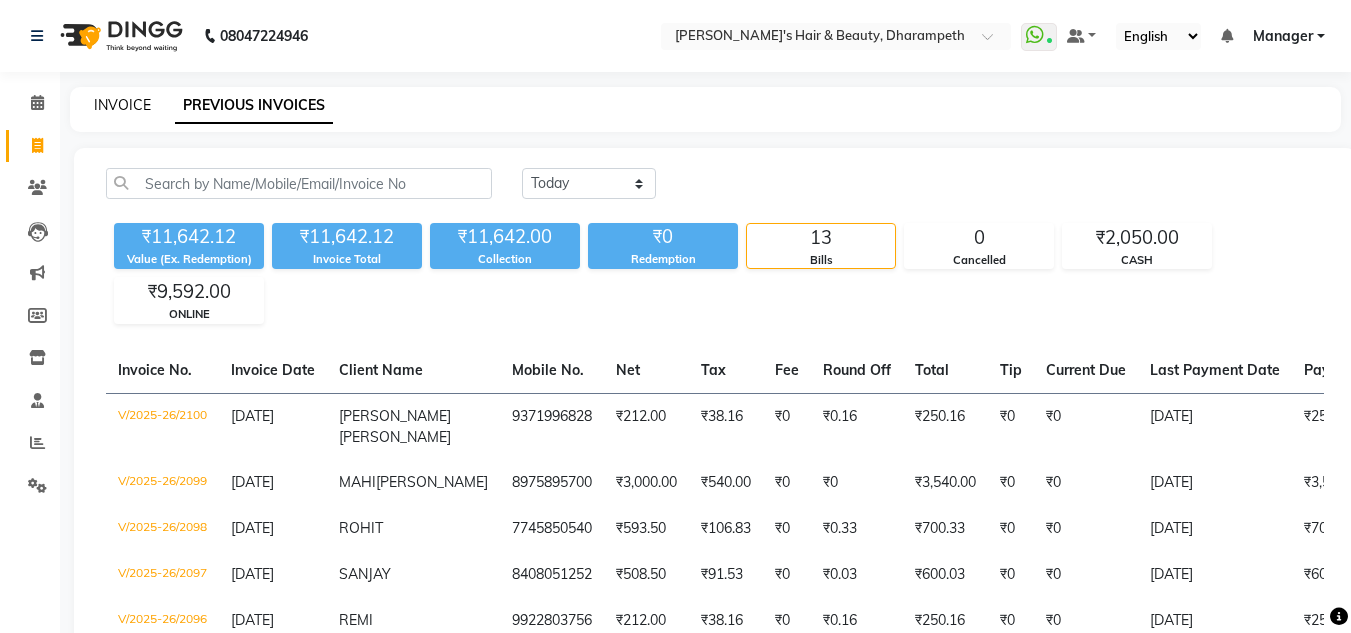 click on "INVOICE" 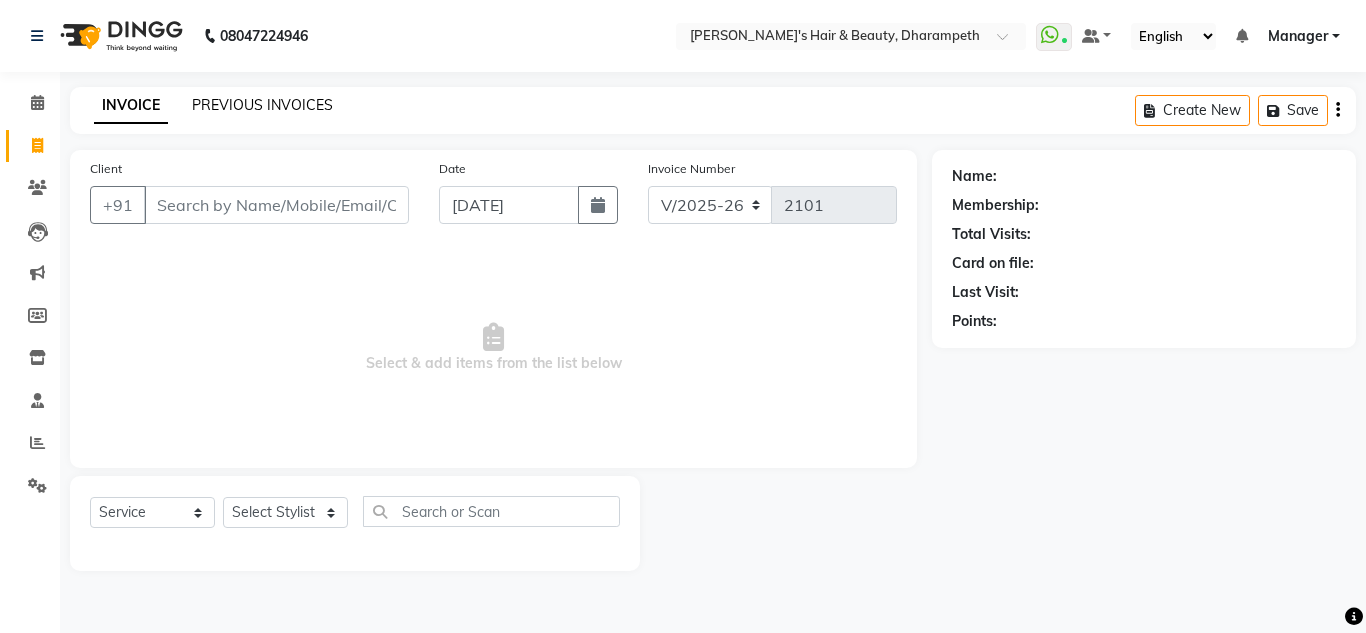 click on "PREVIOUS INVOICES" 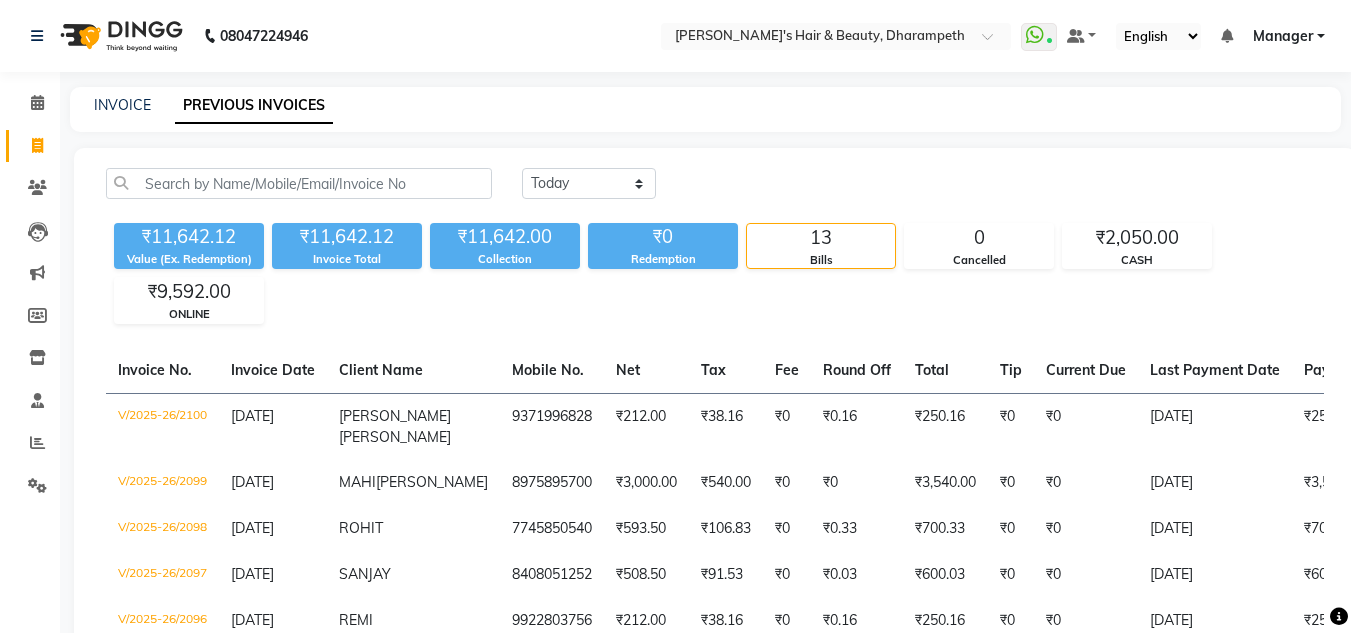 click on "INVOICE PREVIOUS INVOICES" 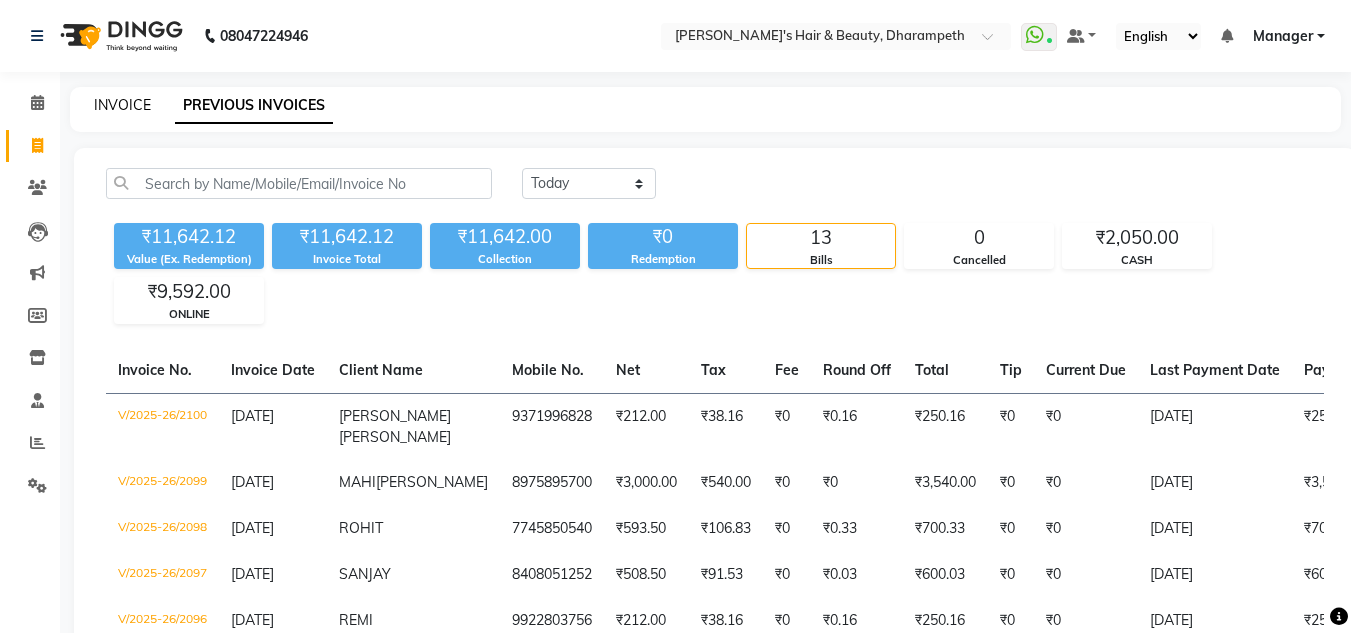 click on "INVOICE" 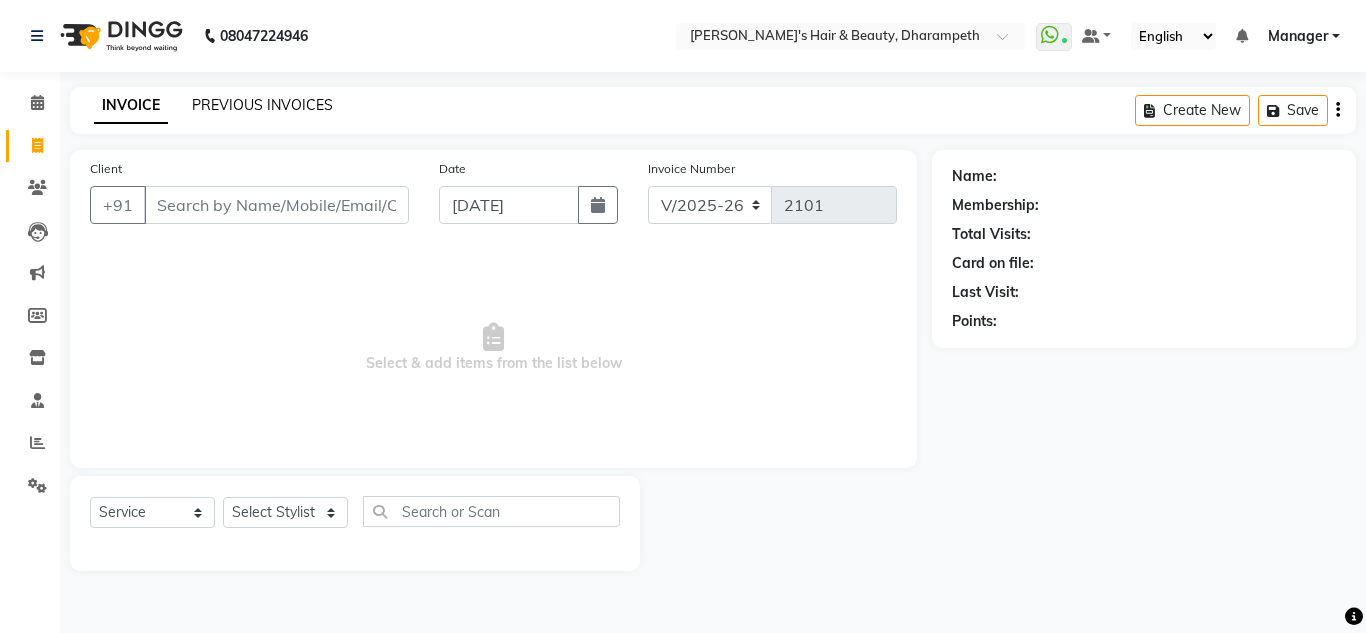 click on "PREVIOUS INVOICES" 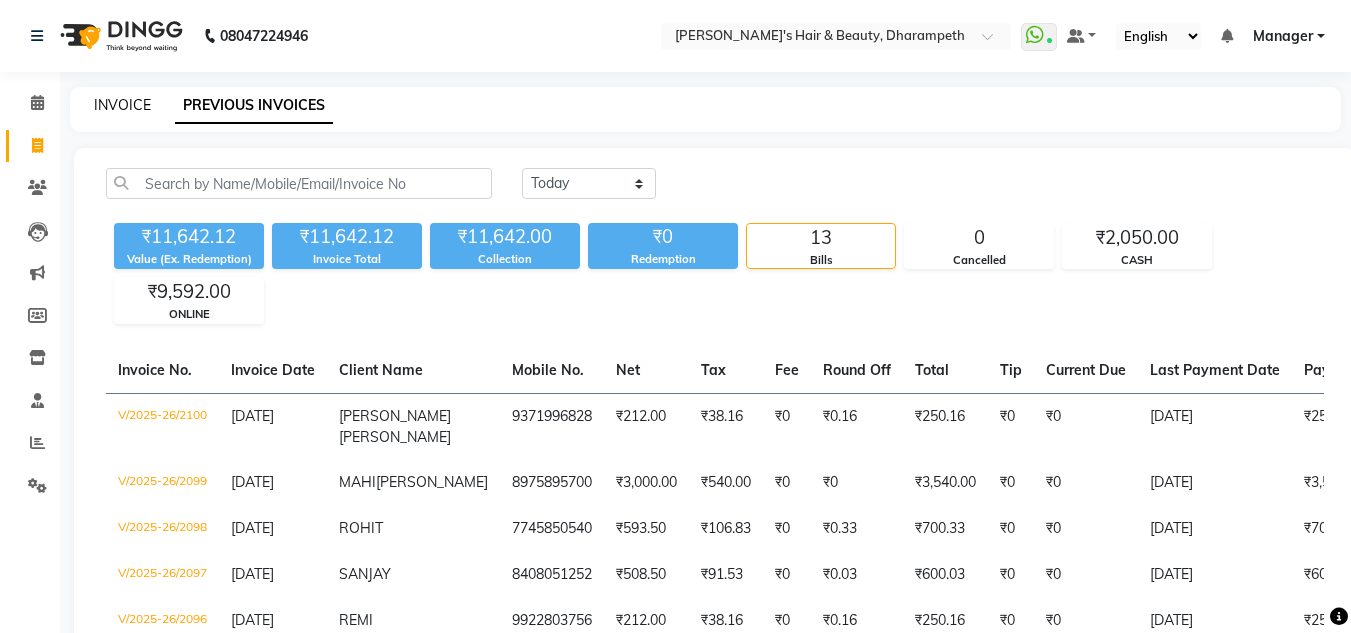 click on "INVOICE" 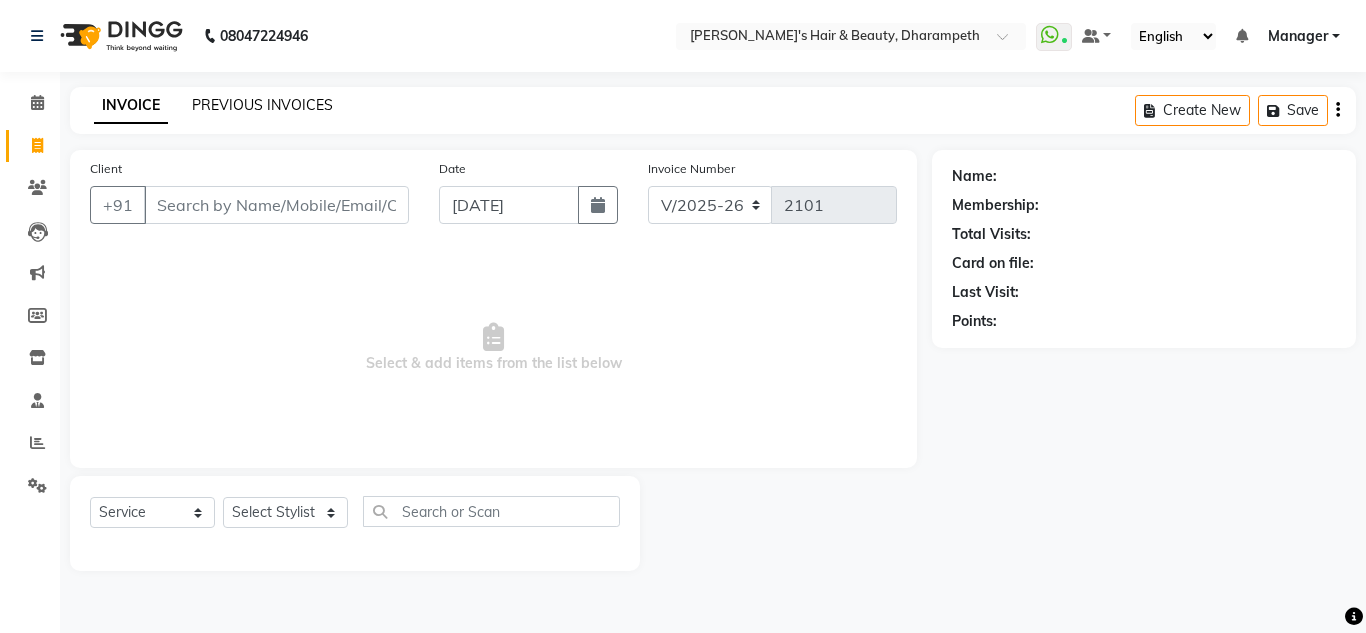 click on "PREVIOUS INVOICES" 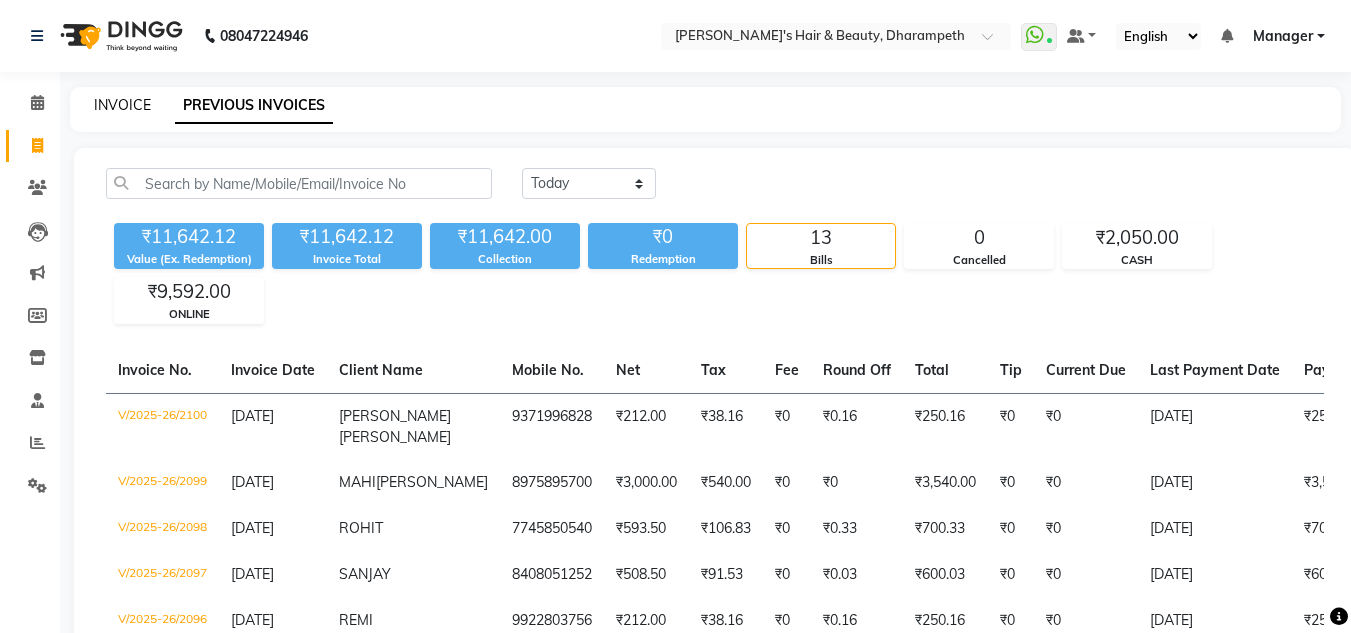 click on "INVOICE" 